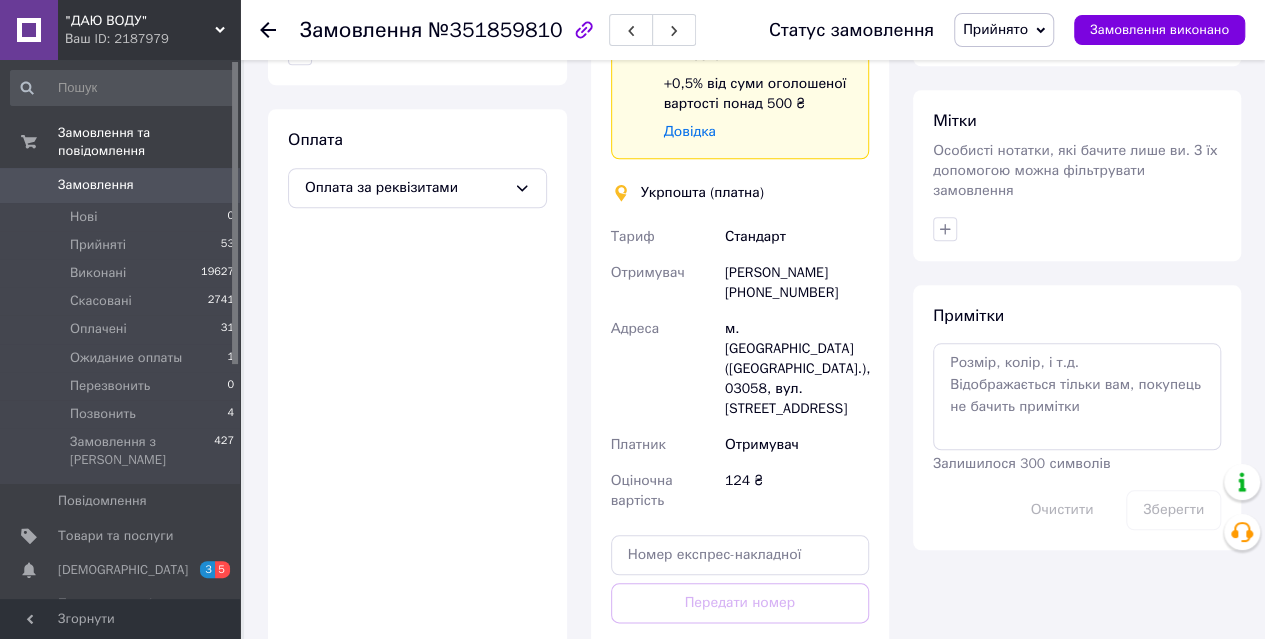 scroll, scrollTop: 0, scrollLeft: 0, axis: both 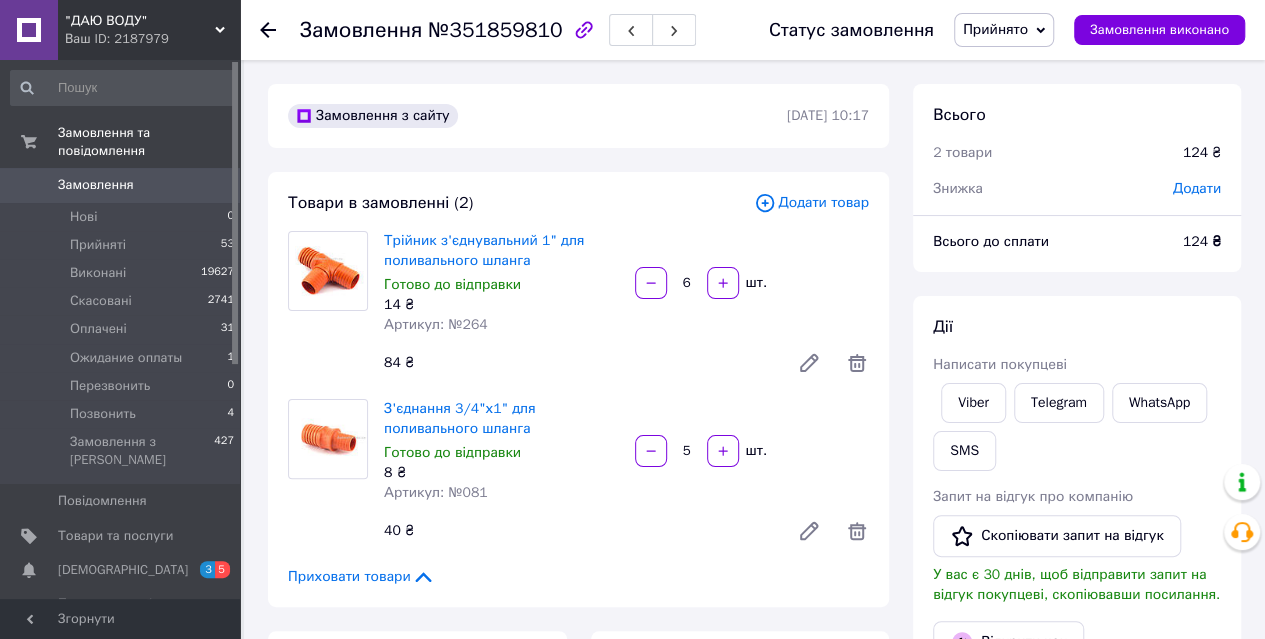 click on "Замовлення" at bounding box center (96, 185) 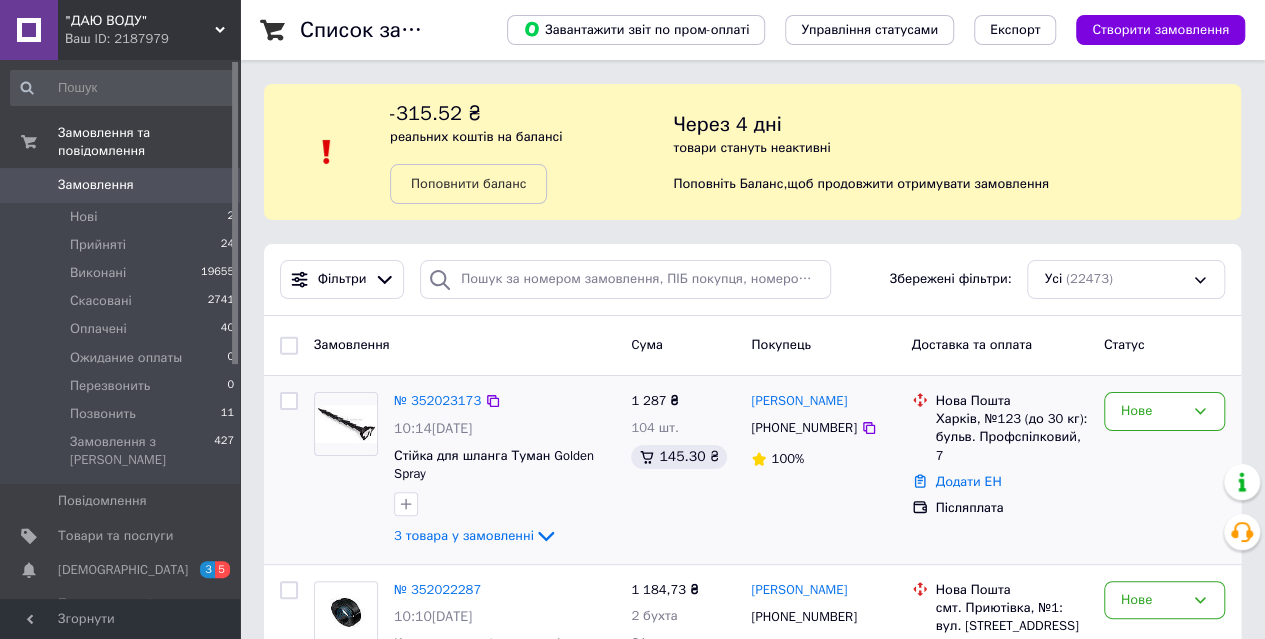 scroll, scrollTop: 166, scrollLeft: 0, axis: vertical 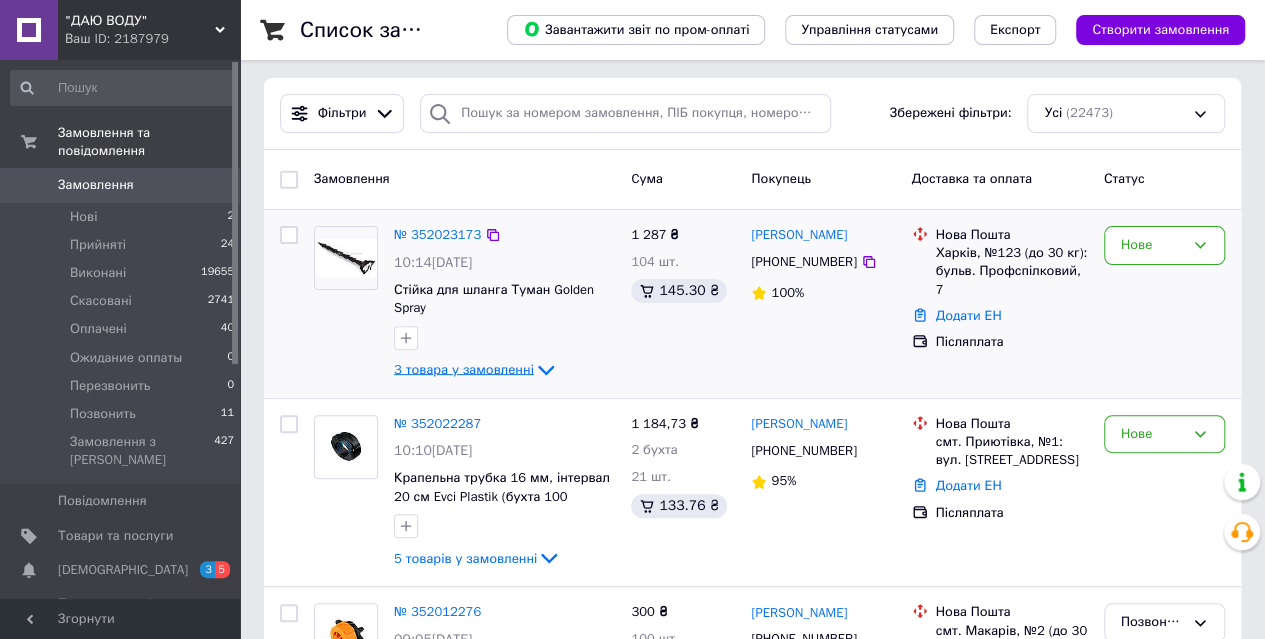 click 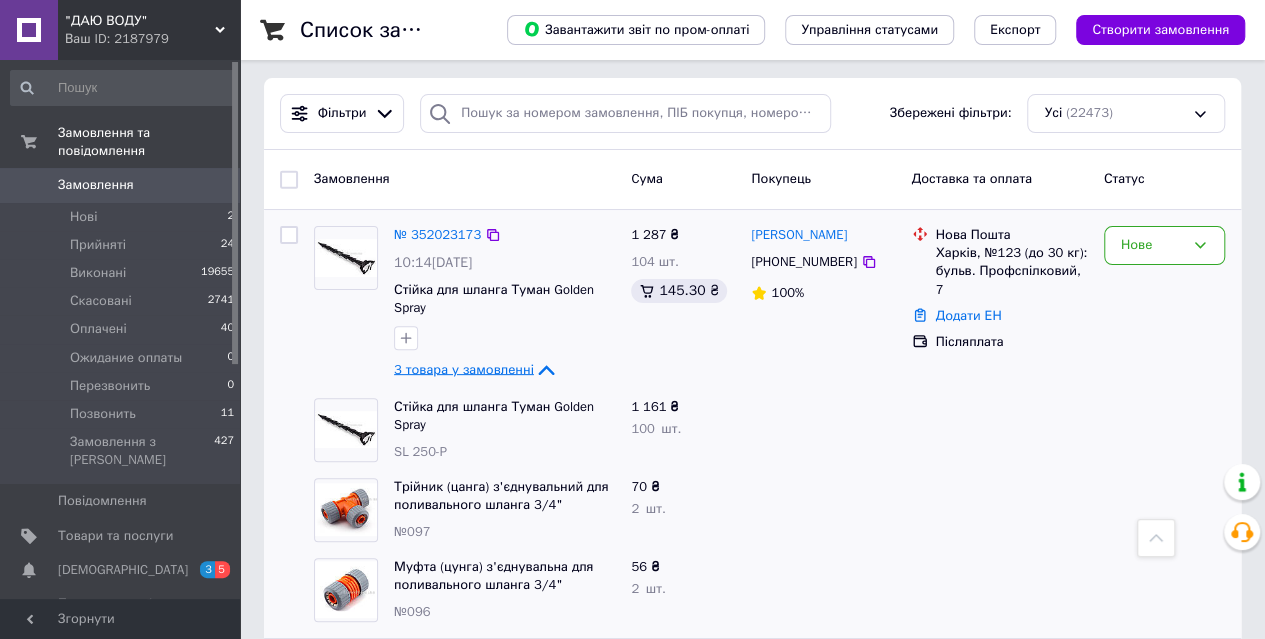 scroll, scrollTop: 333, scrollLeft: 0, axis: vertical 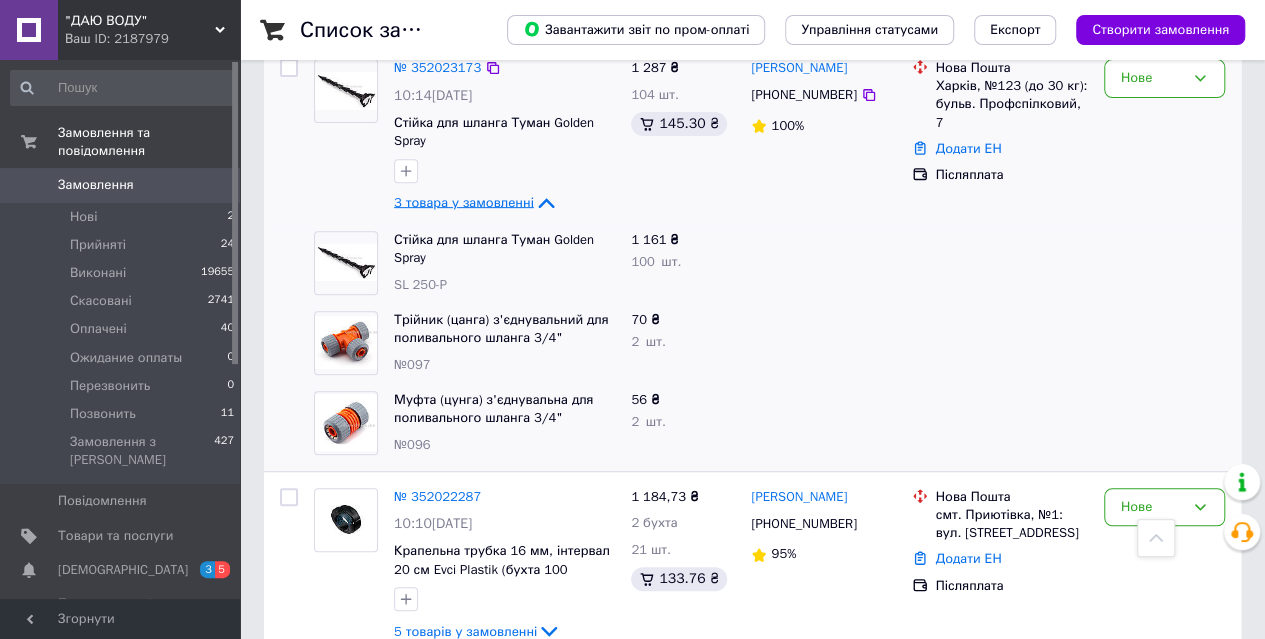 click 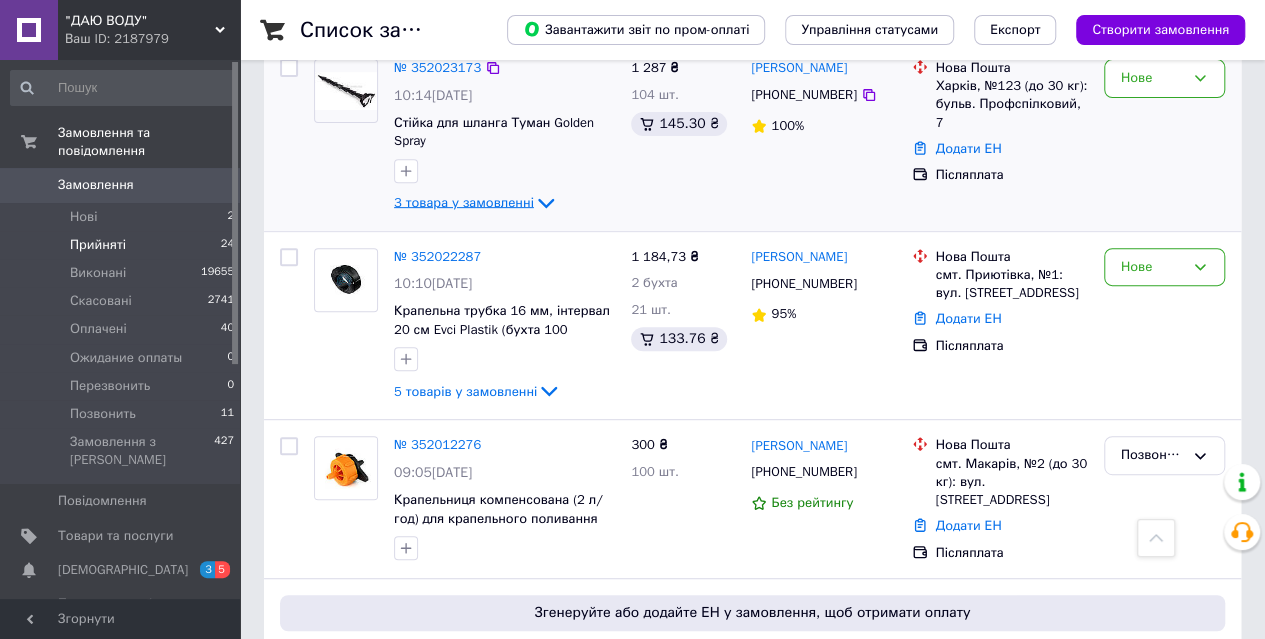 click on "Прийняті" at bounding box center [98, 245] 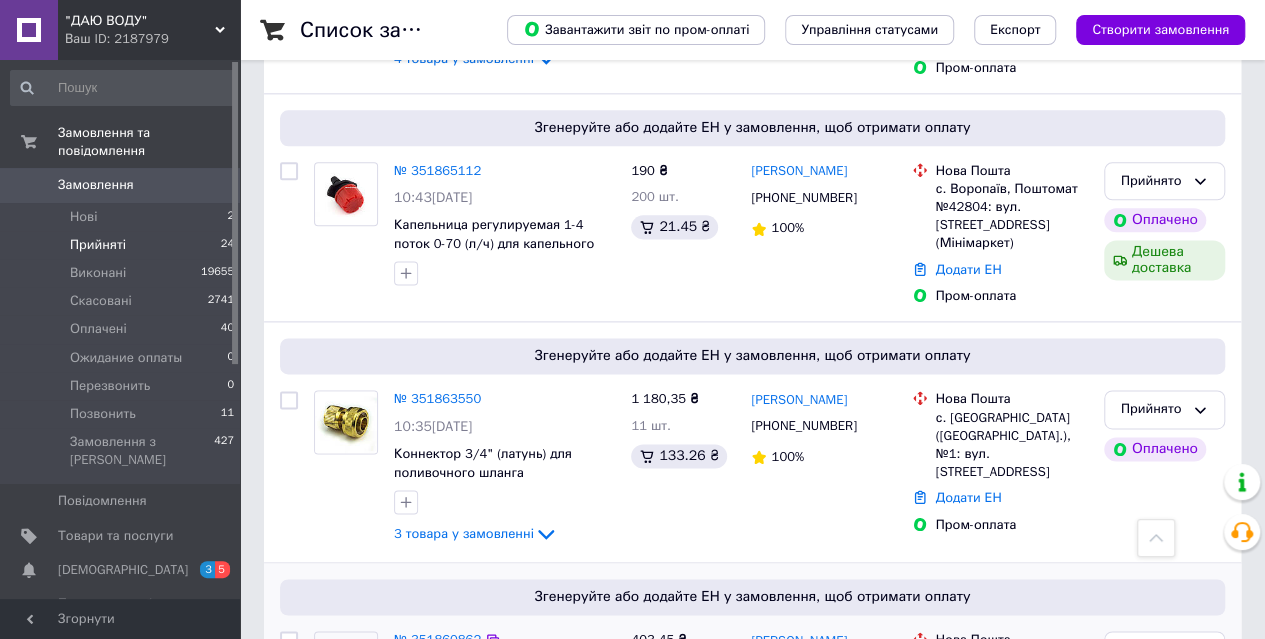 scroll, scrollTop: 5000, scrollLeft: 0, axis: vertical 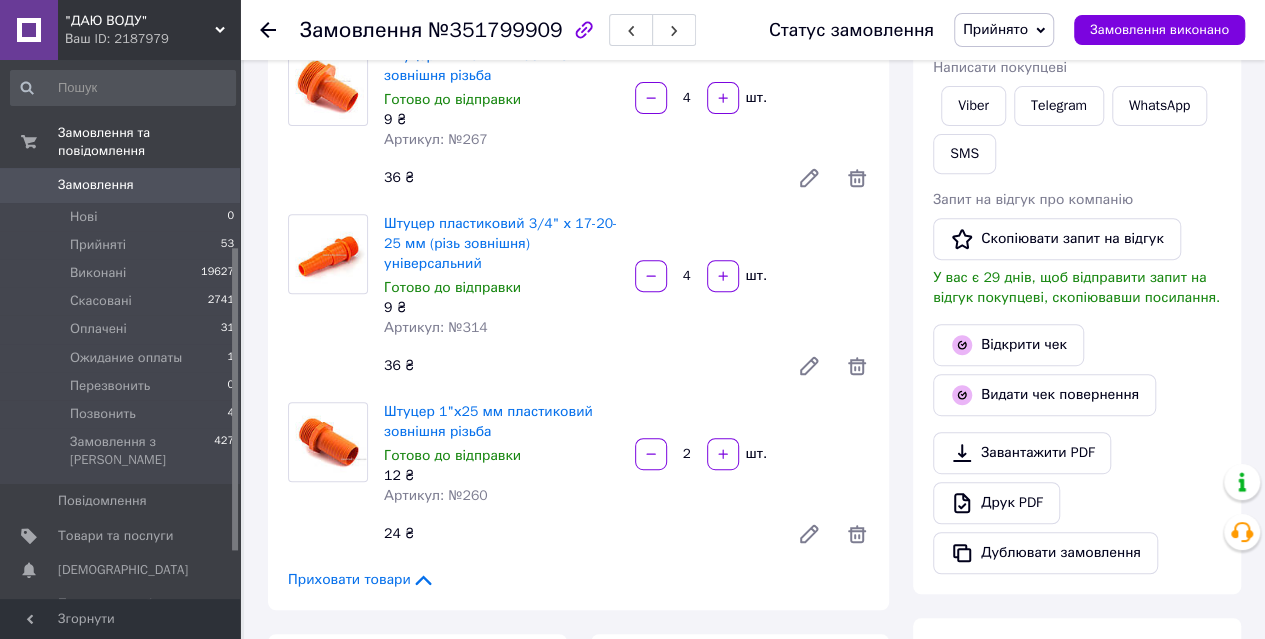 click on "Клієнти" at bounding box center [81, 725] 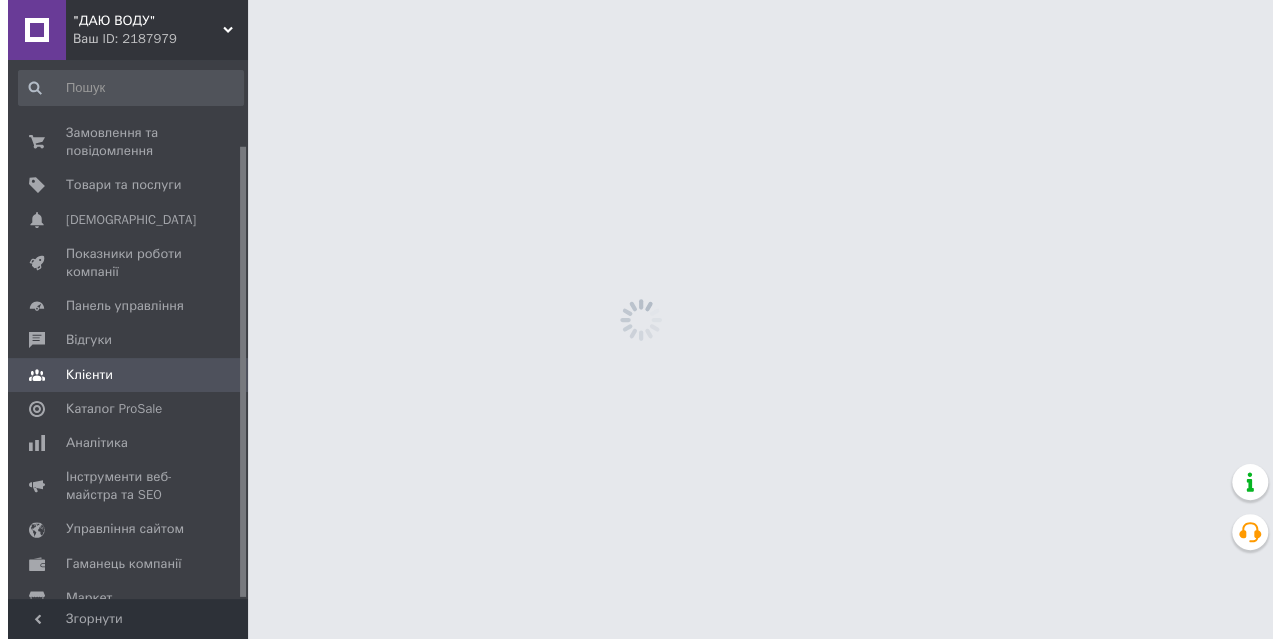 scroll, scrollTop: 0, scrollLeft: 0, axis: both 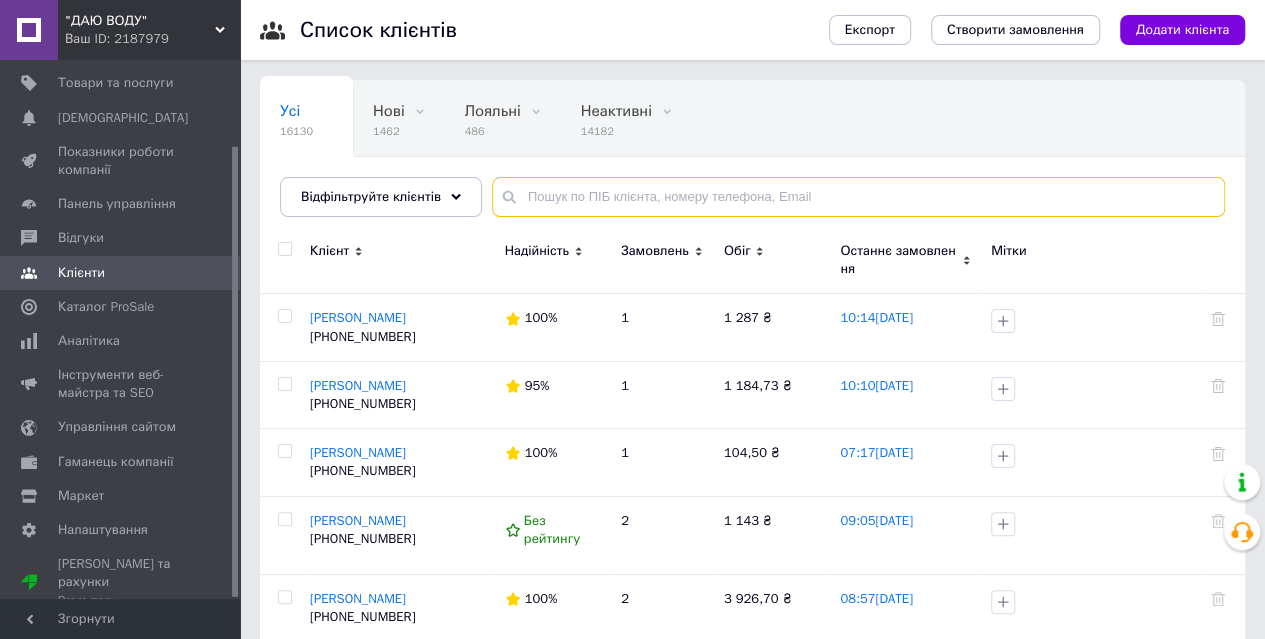 click at bounding box center [858, 197] 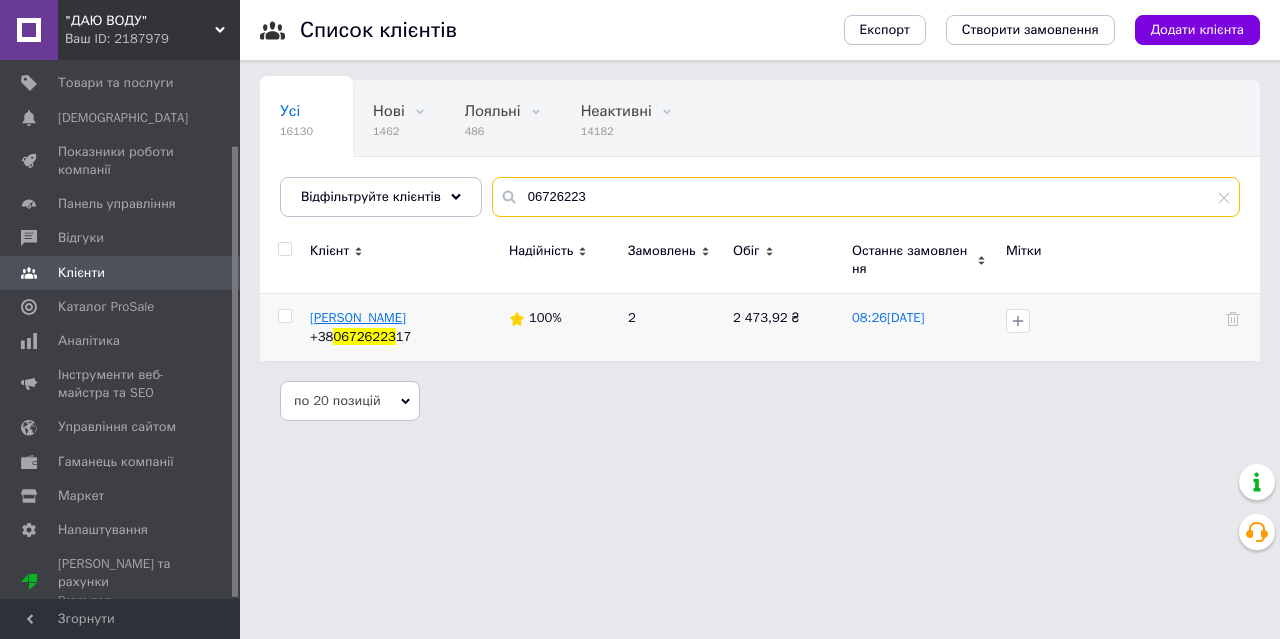 type on "06726223" 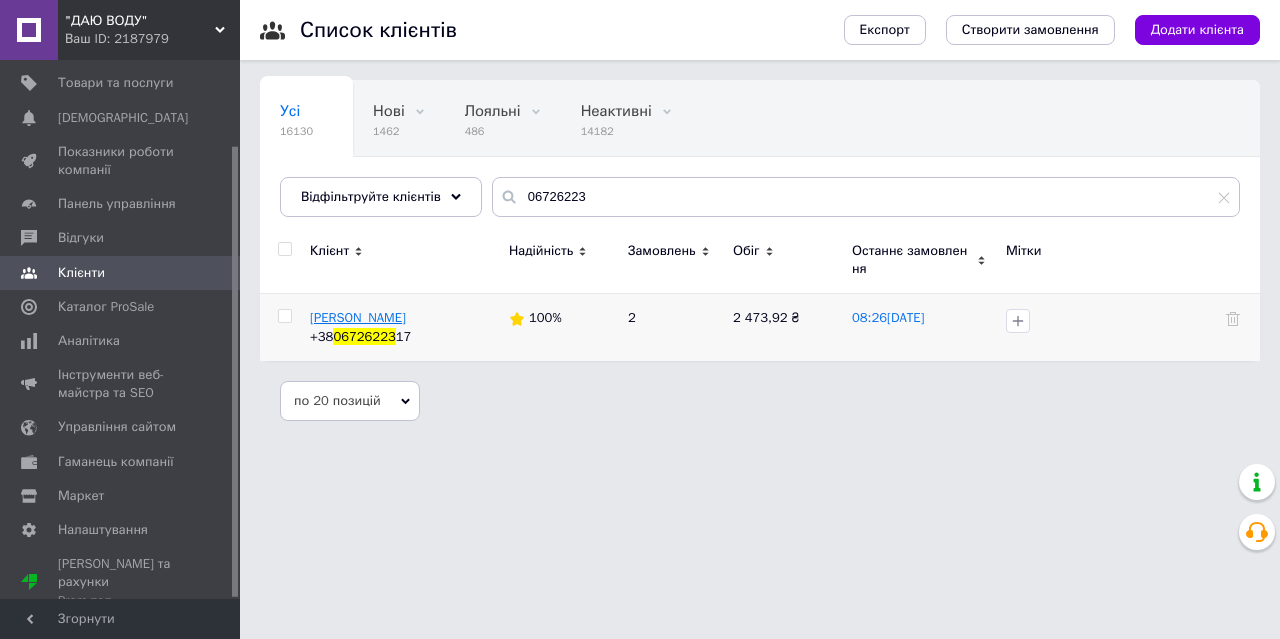 click on "[PERSON_NAME]" at bounding box center (358, 317) 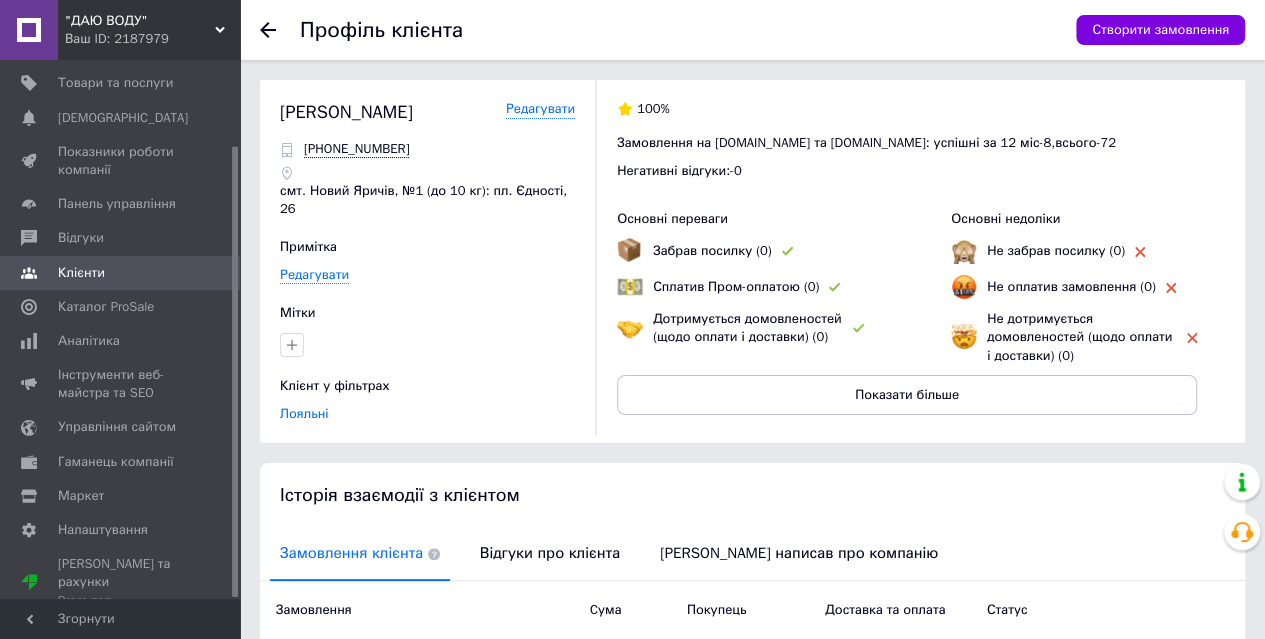 scroll, scrollTop: 532, scrollLeft: 0, axis: vertical 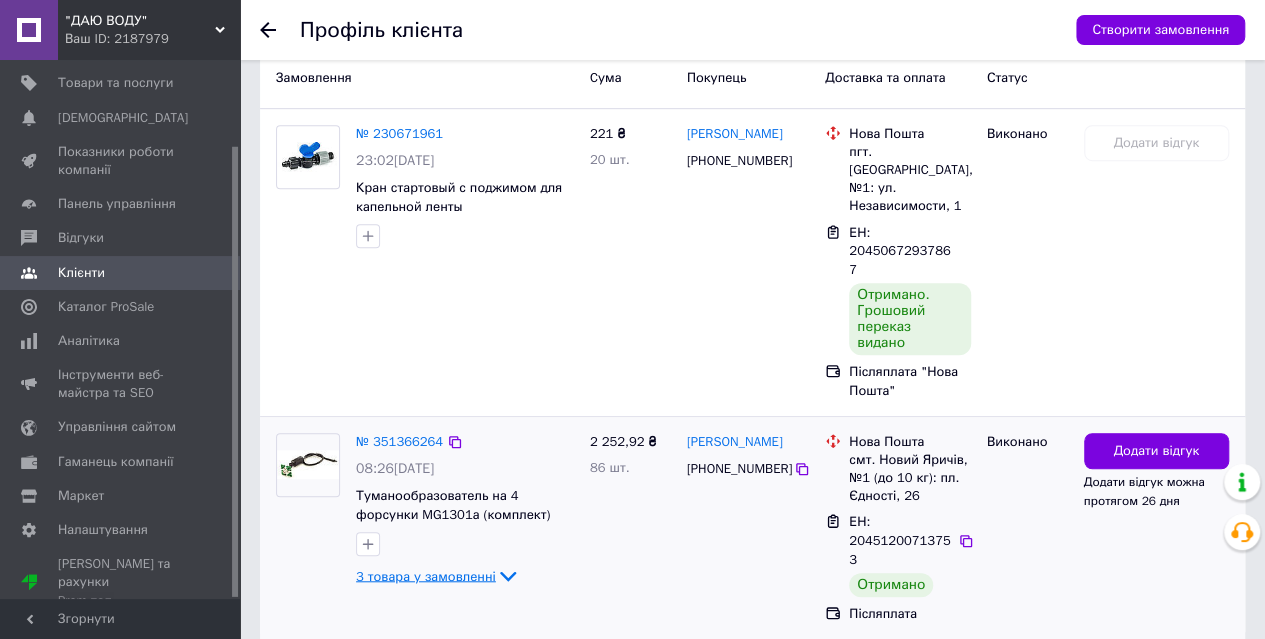 click 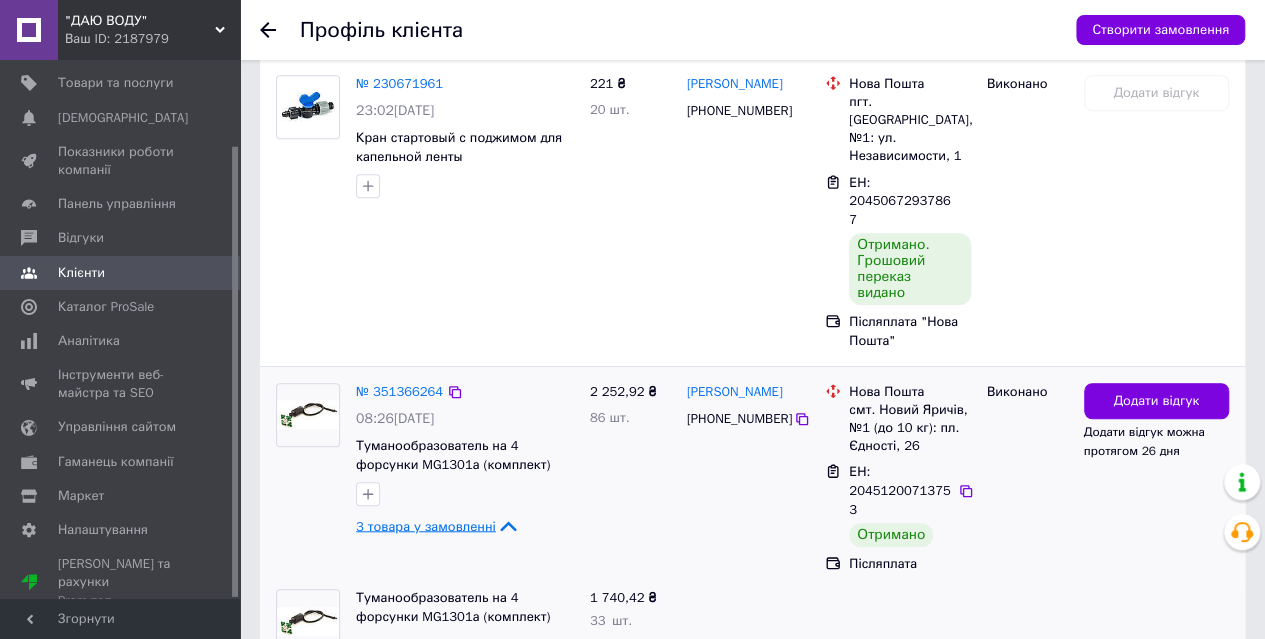 scroll, scrollTop: 439, scrollLeft: 0, axis: vertical 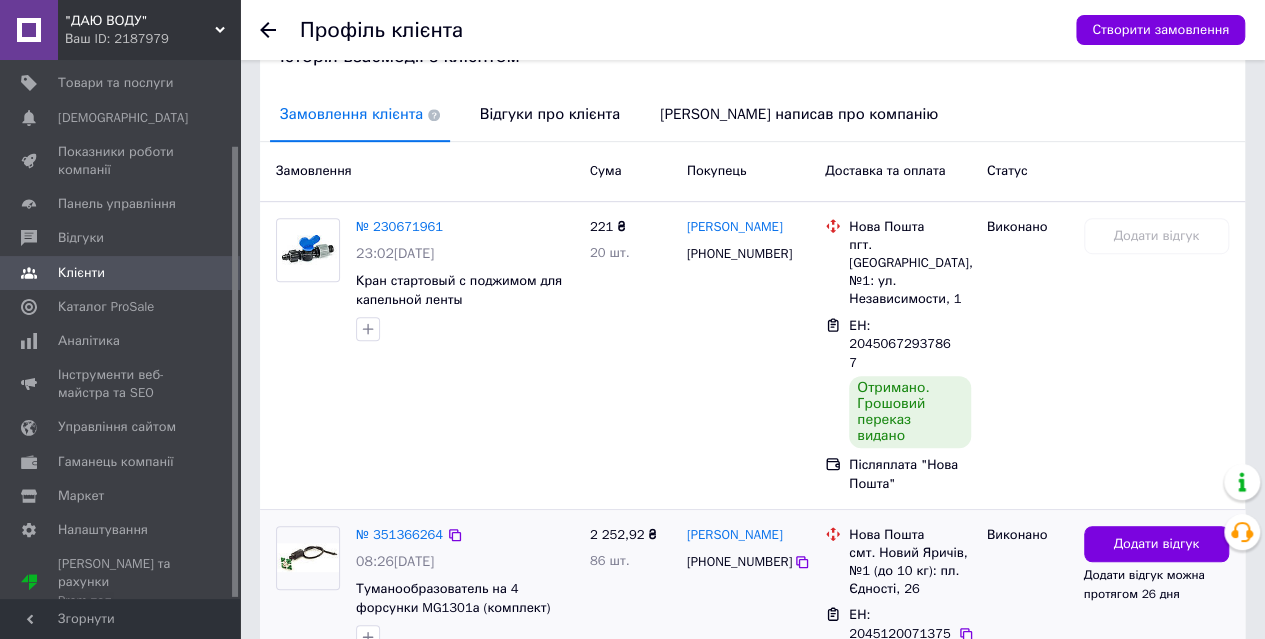 click 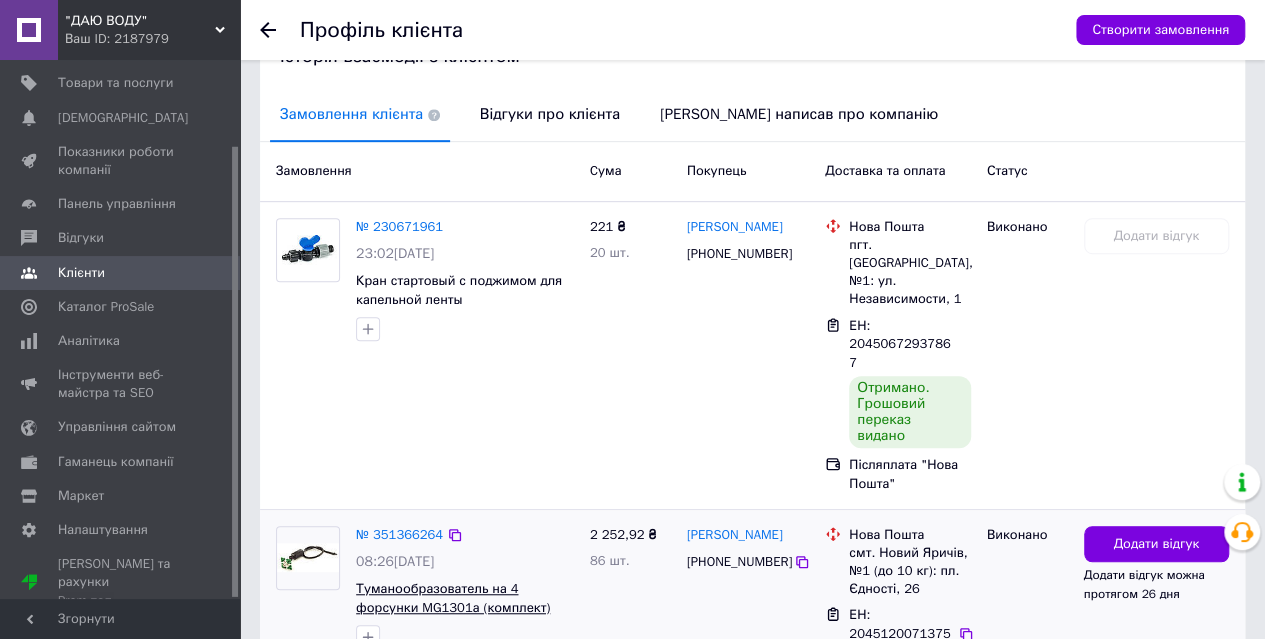scroll, scrollTop: 532, scrollLeft: 0, axis: vertical 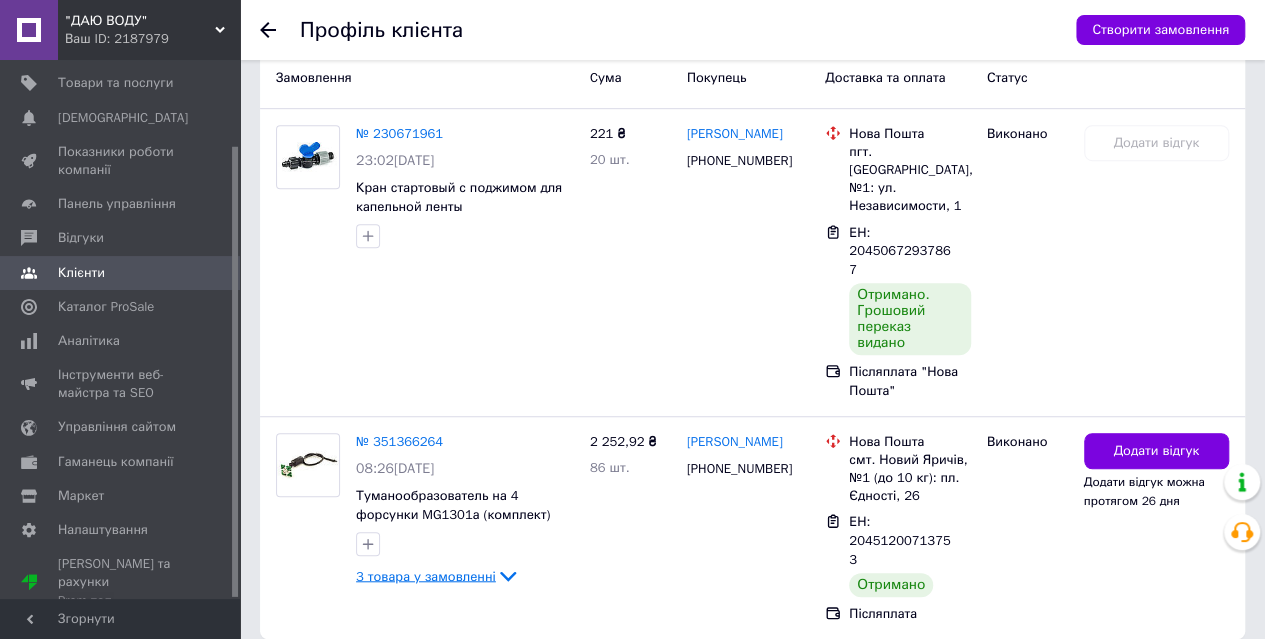 click 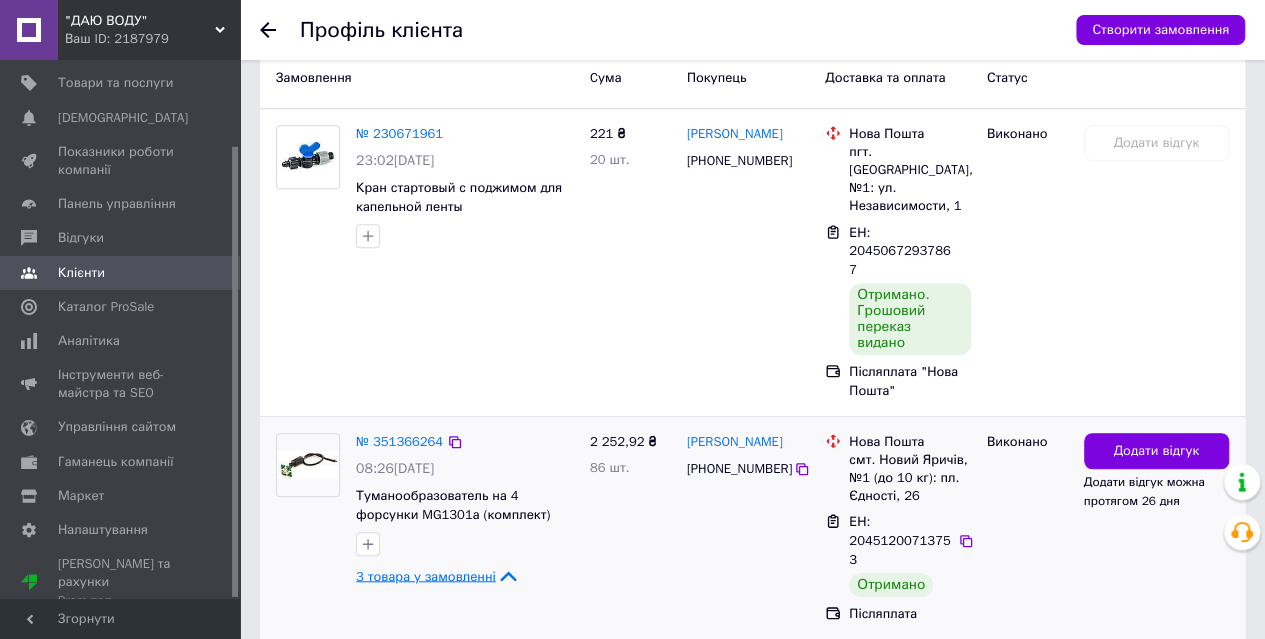 scroll, scrollTop: 698, scrollLeft: 0, axis: vertical 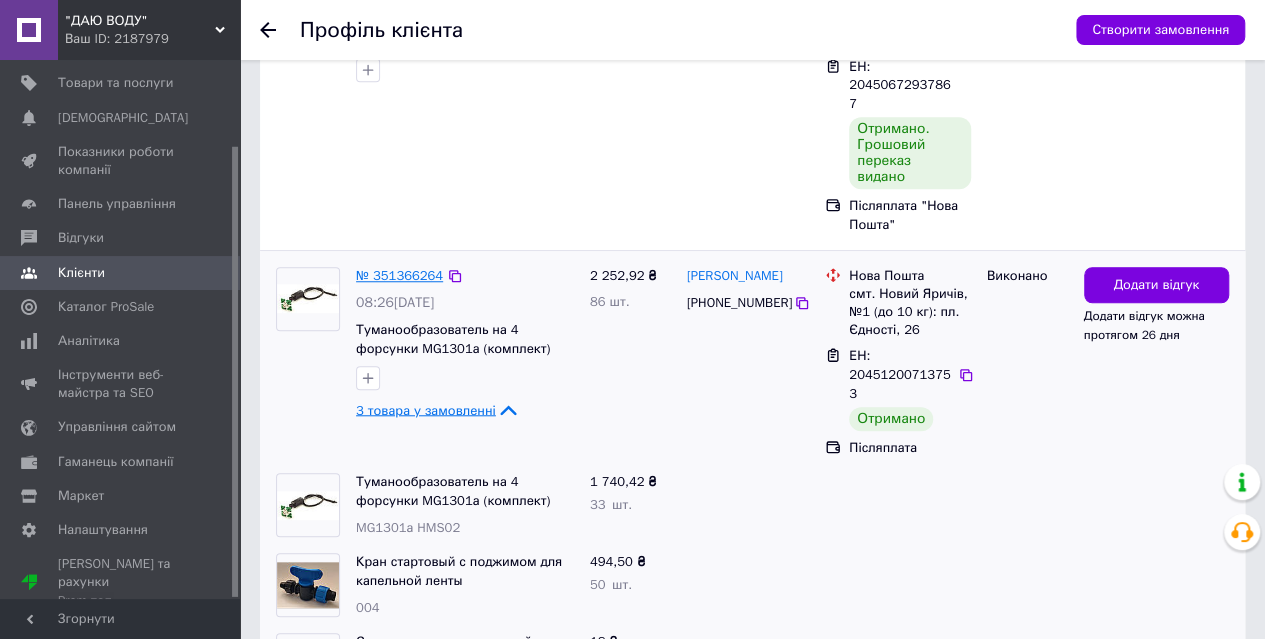 click on "№ 351366264" at bounding box center (399, 275) 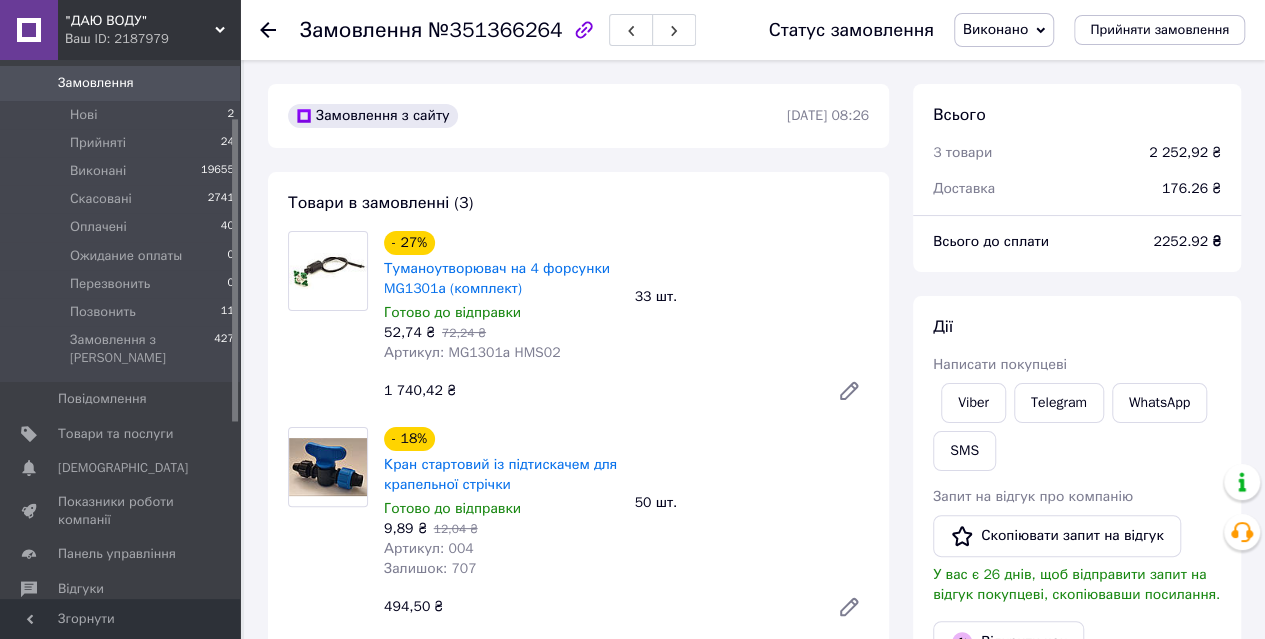 scroll, scrollTop: 432, scrollLeft: 0, axis: vertical 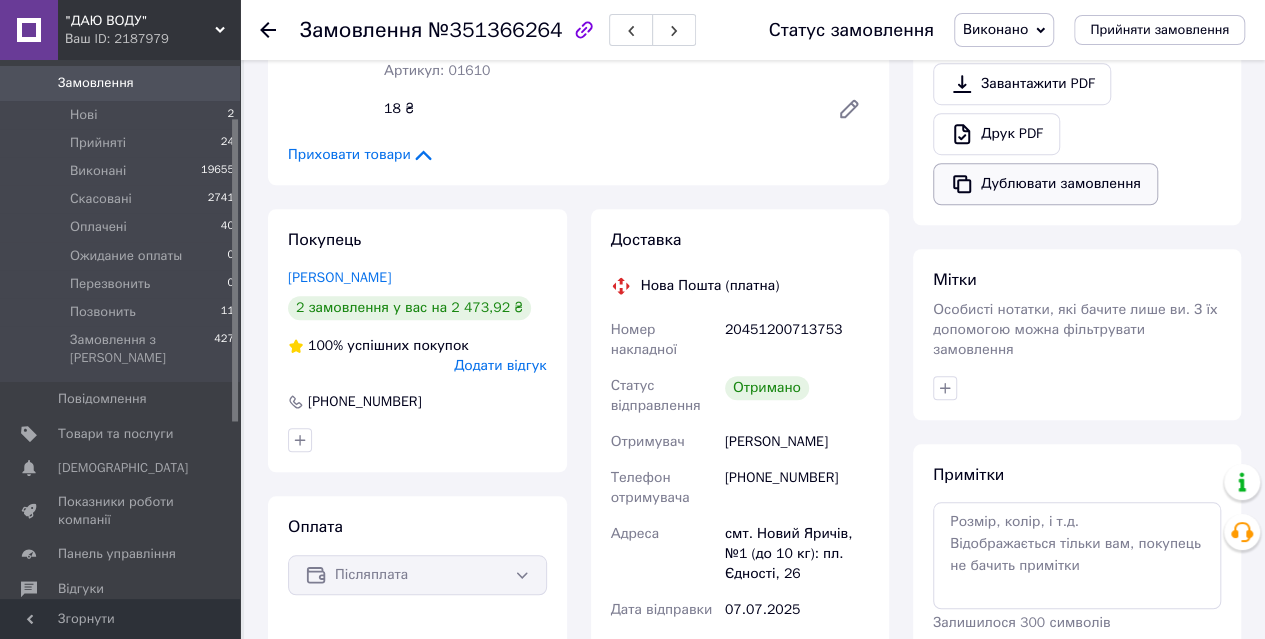 click on "Дублювати замовлення" at bounding box center (1045, 184) 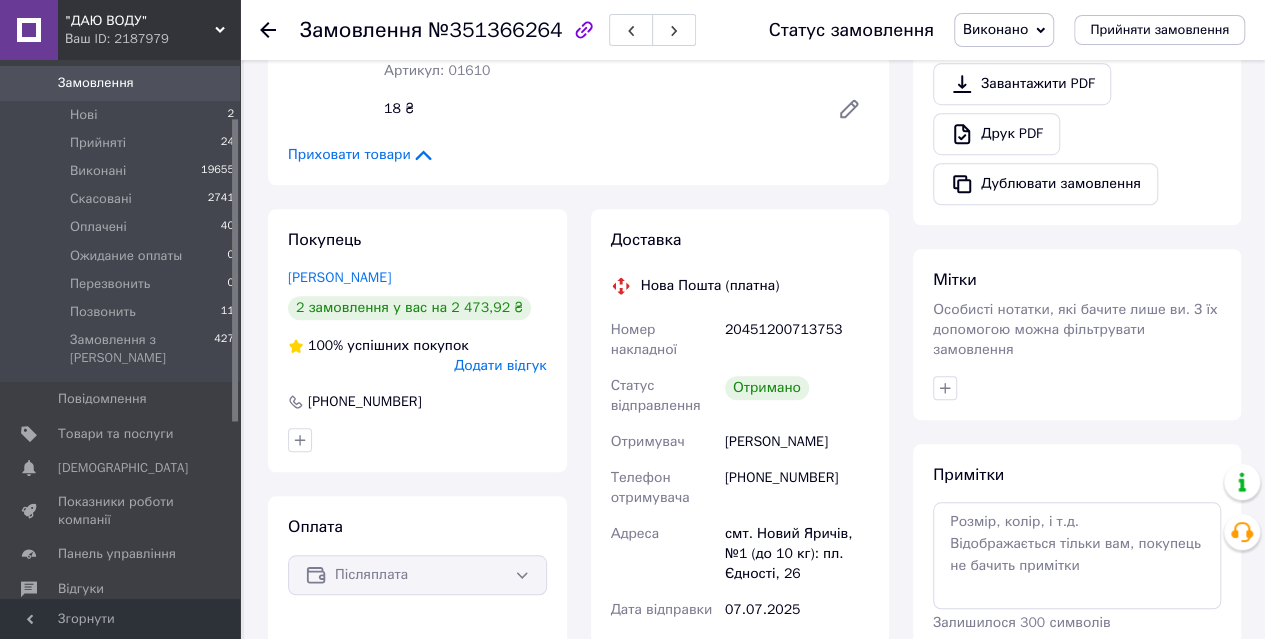 scroll, scrollTop: 0, scrollLeft: 0, axis: both 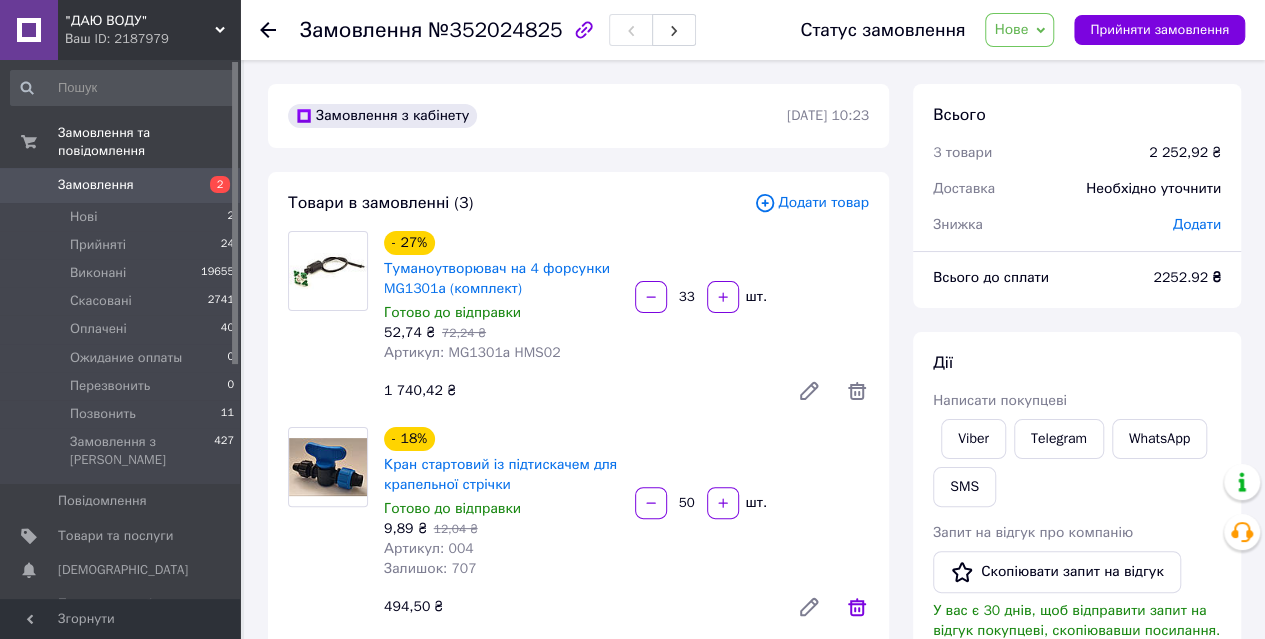 click 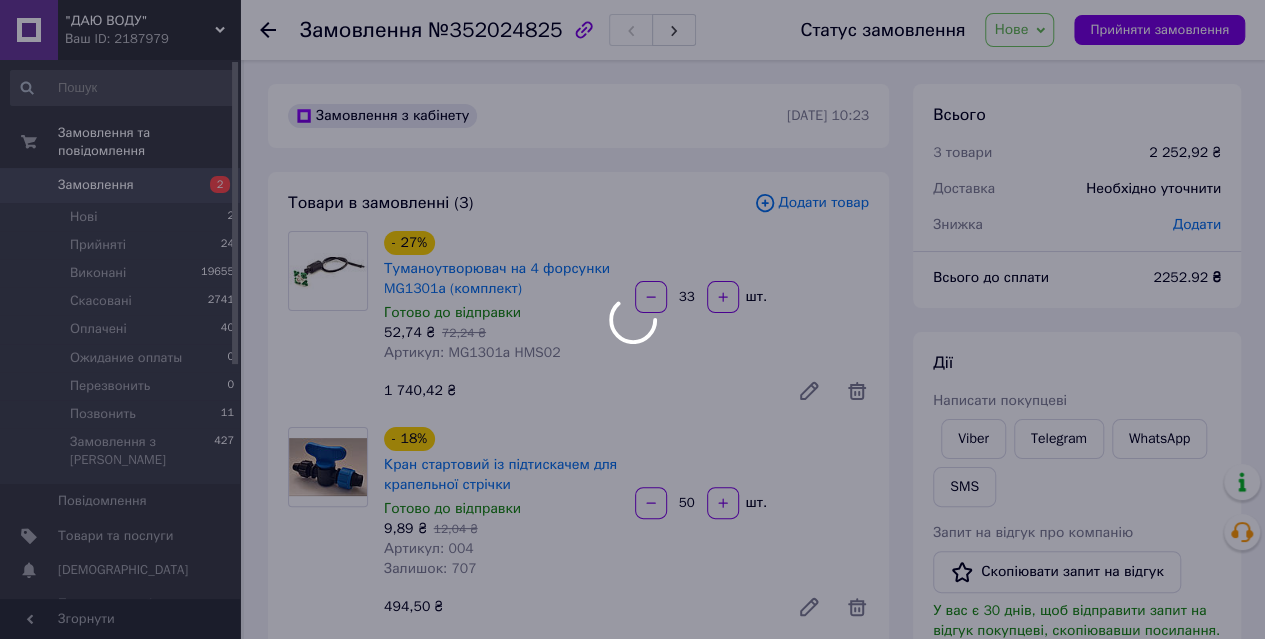scroll, scrollTop: 166, scrollLeft: 0, axis: vertical 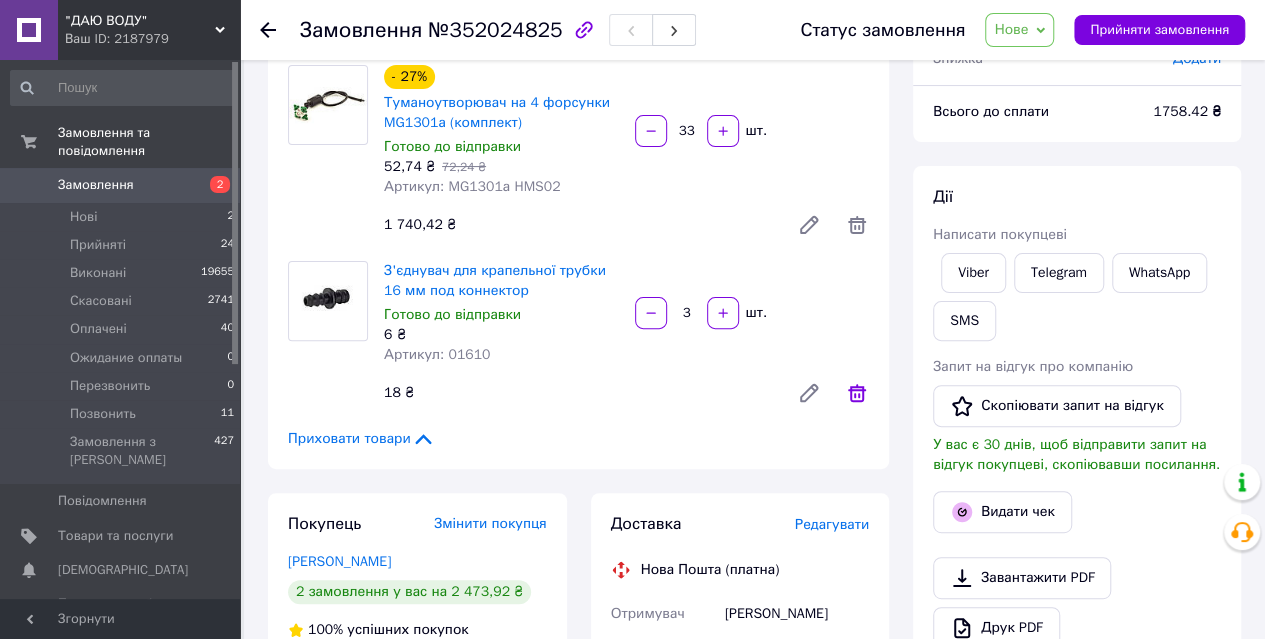 click 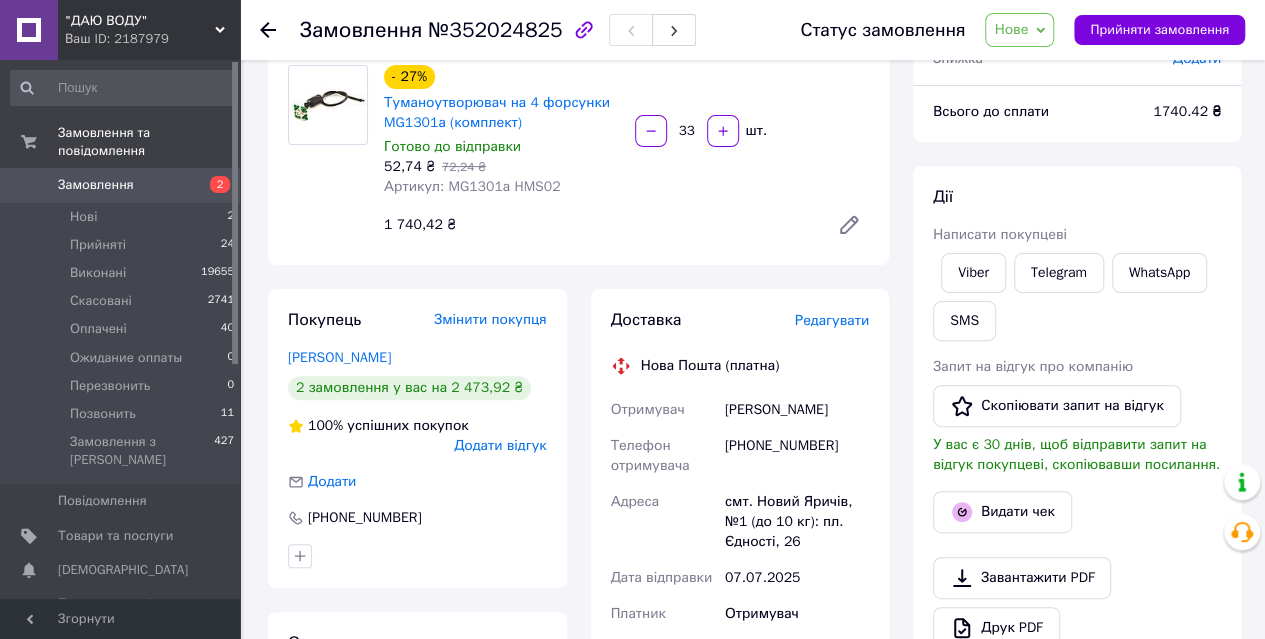 drag, startPoint x: 679, startPoint y: 132, endPoint x: 696, endPoint y: 138, distance: 18.027756 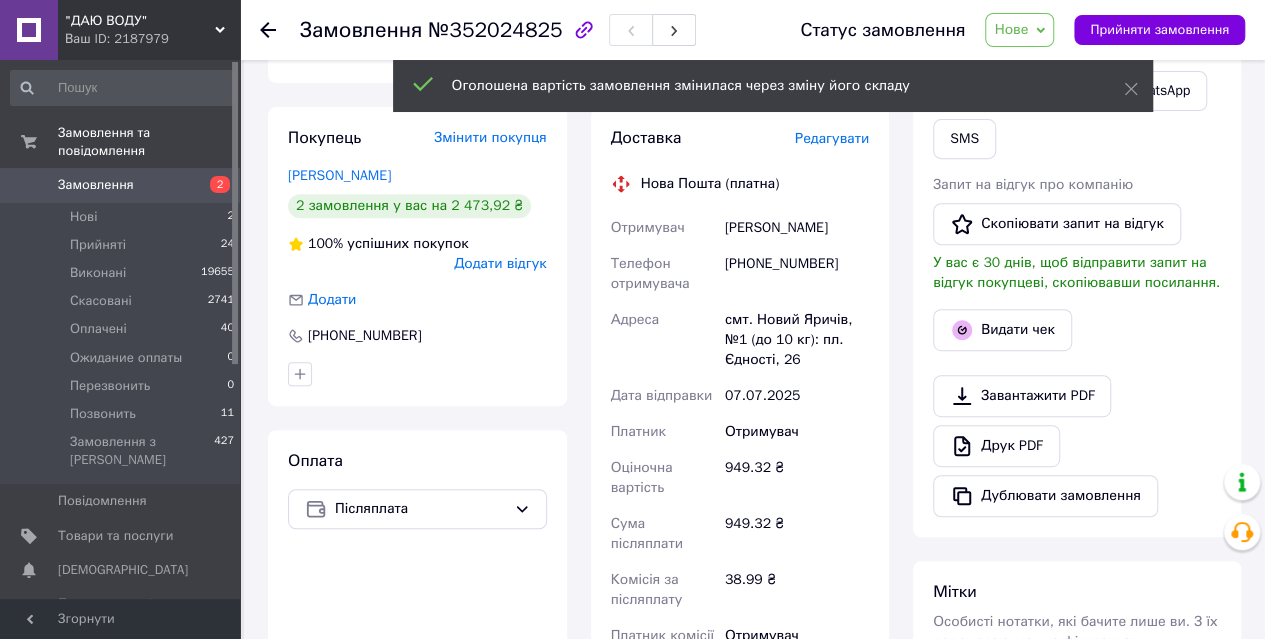 scroll, scrollTop: 166, scrollLeft: 0, axis: vertical 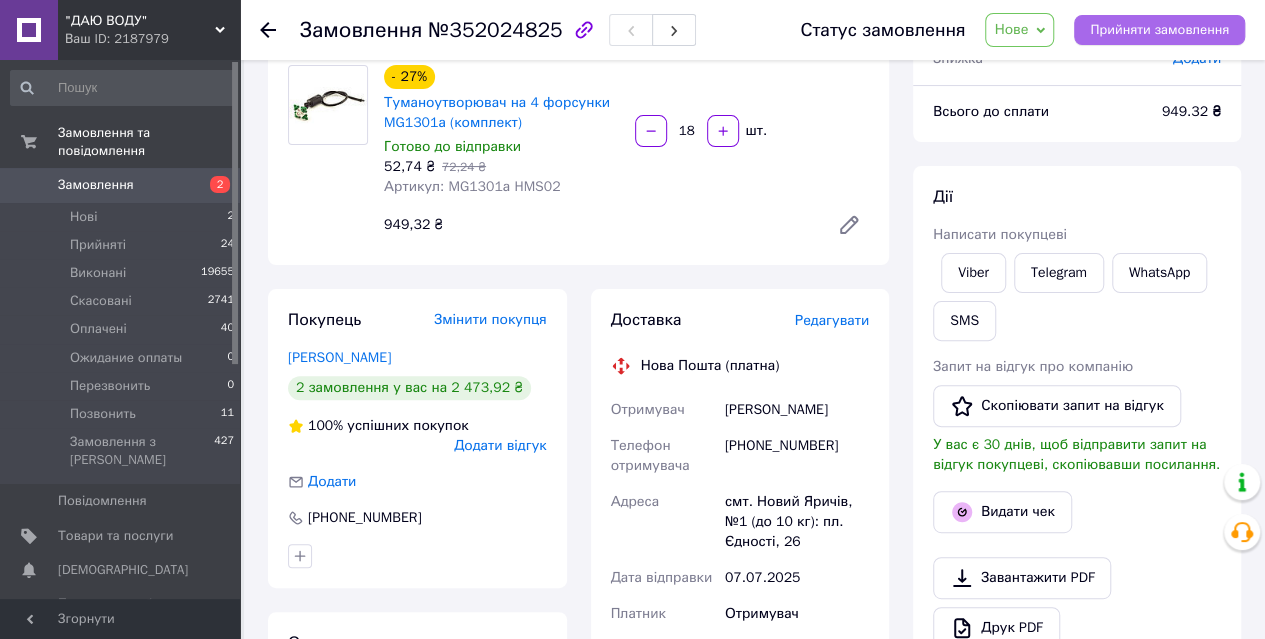 type on "18" 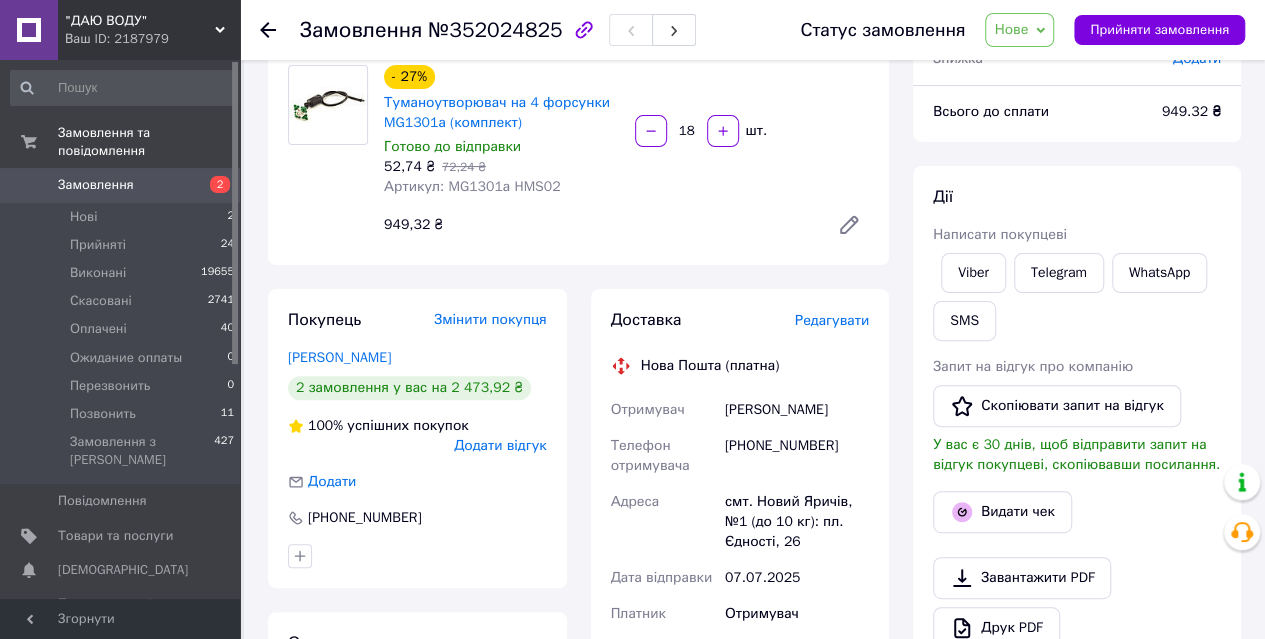 drag, startPoint x: 1127, startPoint y: 36, endPoint x: 913, endPoint y: 328, distance: 362.0221 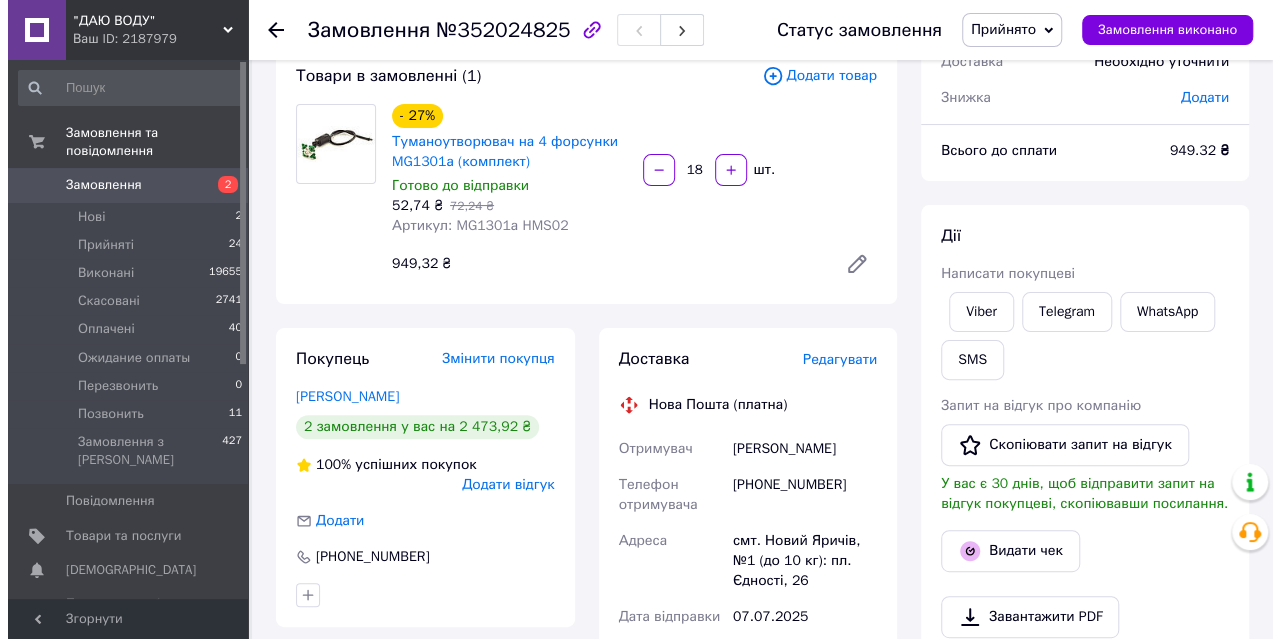 scroll, scrollTop: 166, scrollLeft: 0, axis: vertical 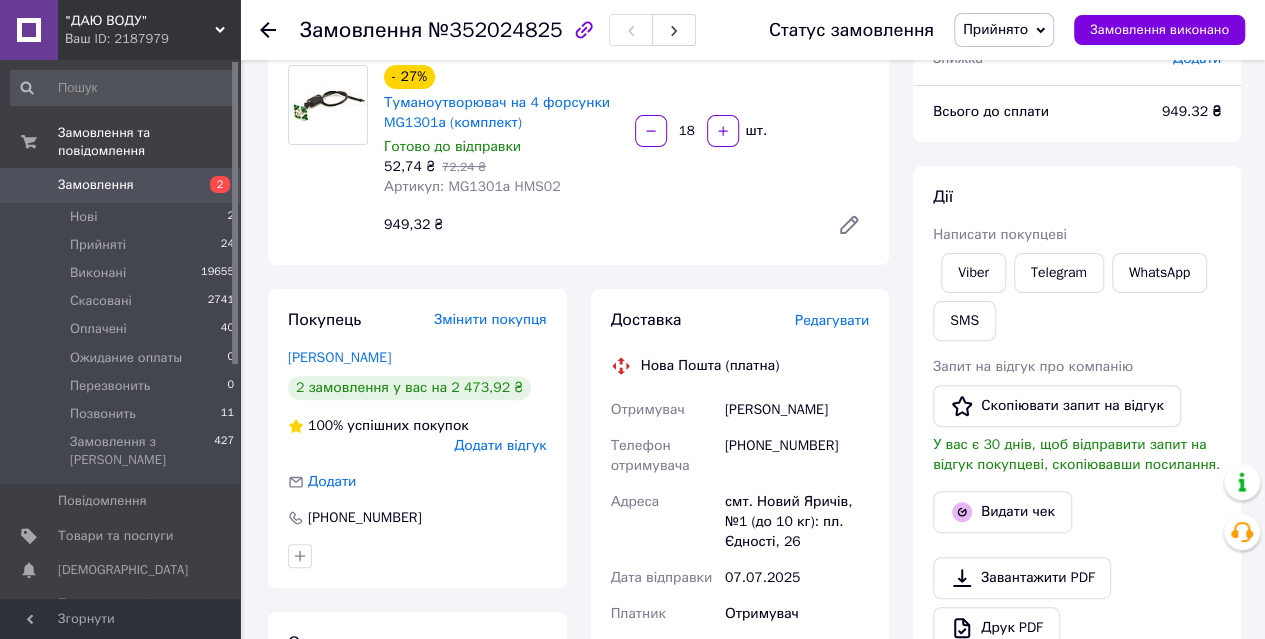 click on "Редагувати" at bounding box center (832, 320) 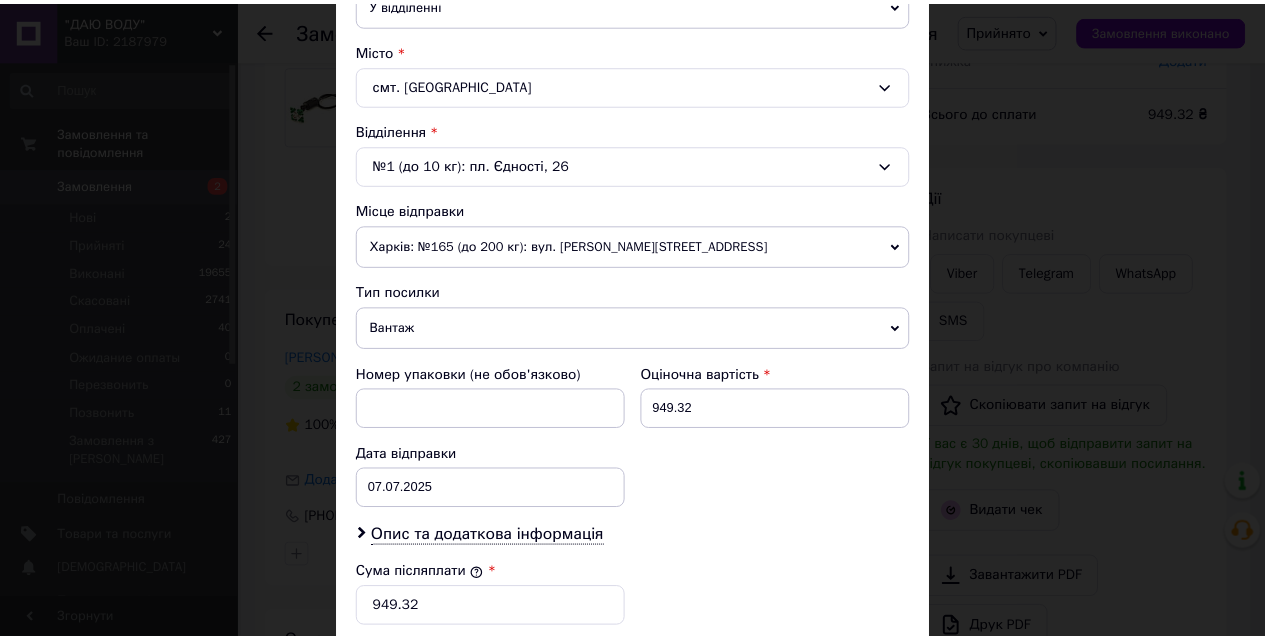 scroll, scrollTop: 876, scrollLeft: 0, axis: vertical 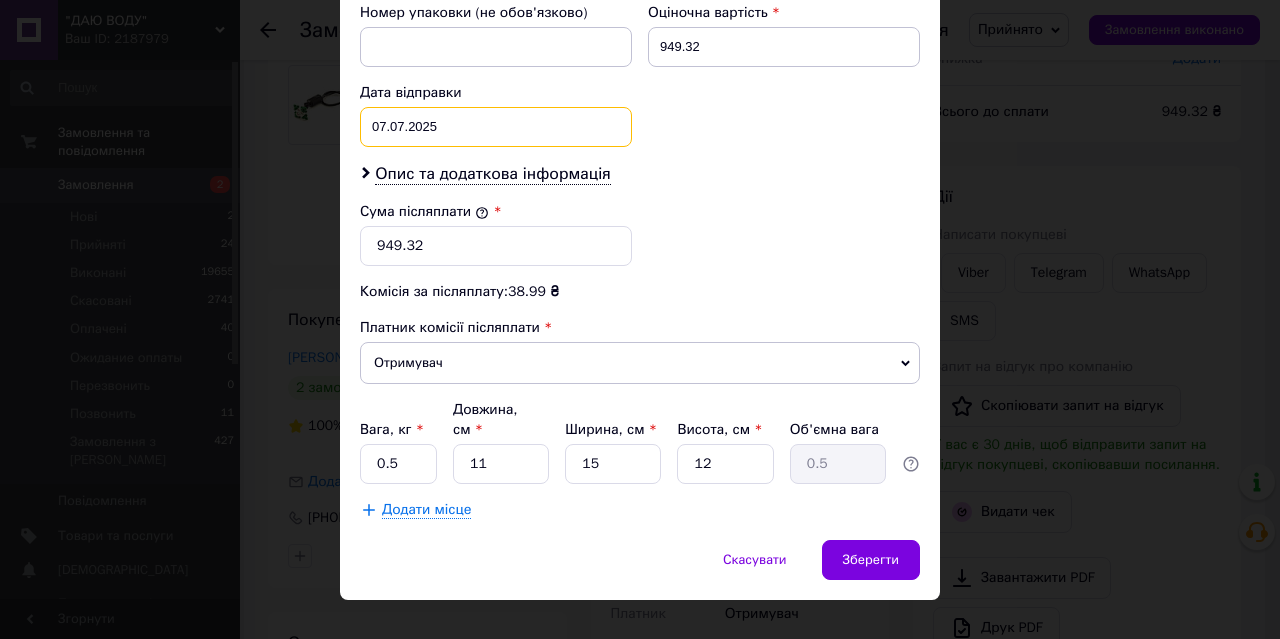 click on "07.07.2025 < 2025 > < Июль > Пн Вт Ср Чт Пт Сб Вс 30 1 2 3 4 5 6 7 8 9 10 11 12 13 14 15 16 17 18 19 20 21 22 23 24 25 26 27 28 29 30 31 1 2 3 4 5 6 7 8 9 10" at bounding box center [496, 127] 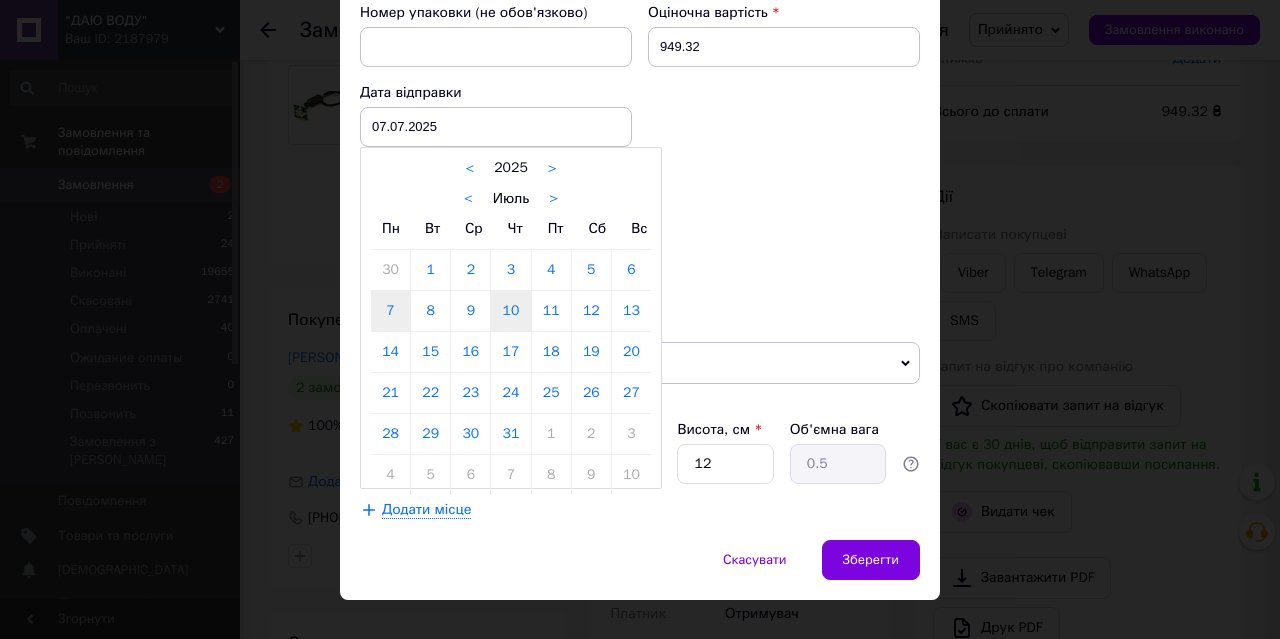 click on "10" at bounding box center (510, 311) 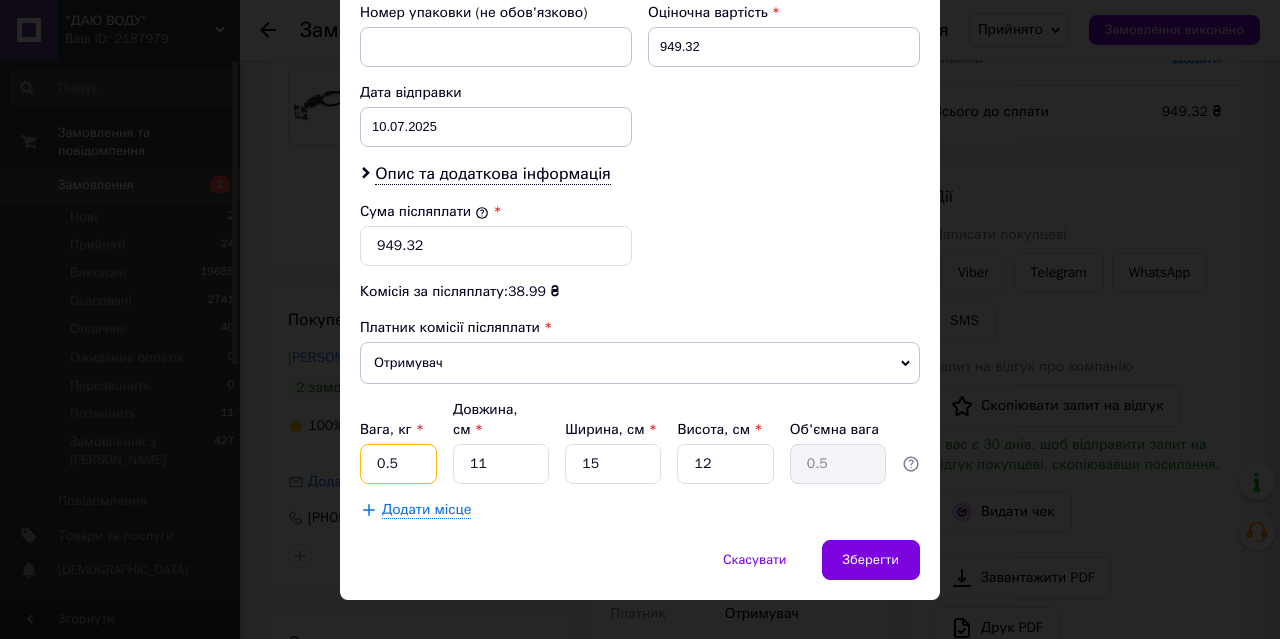 click on "0.5" at bounding box center (398, 464) 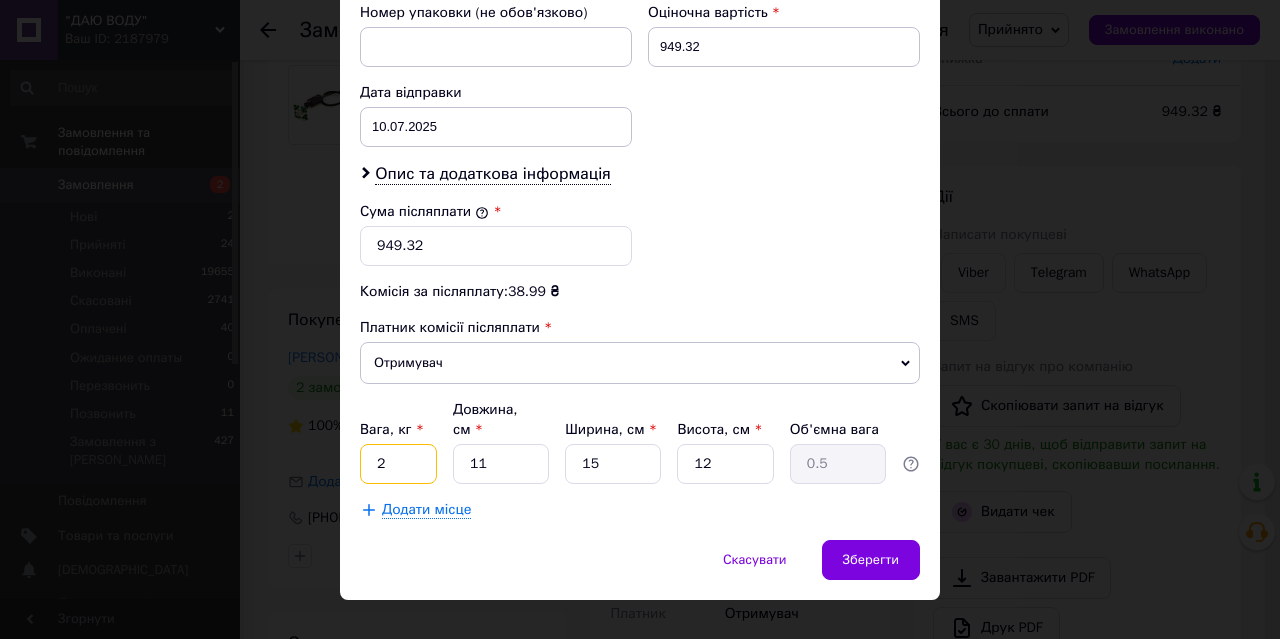 type on "2" 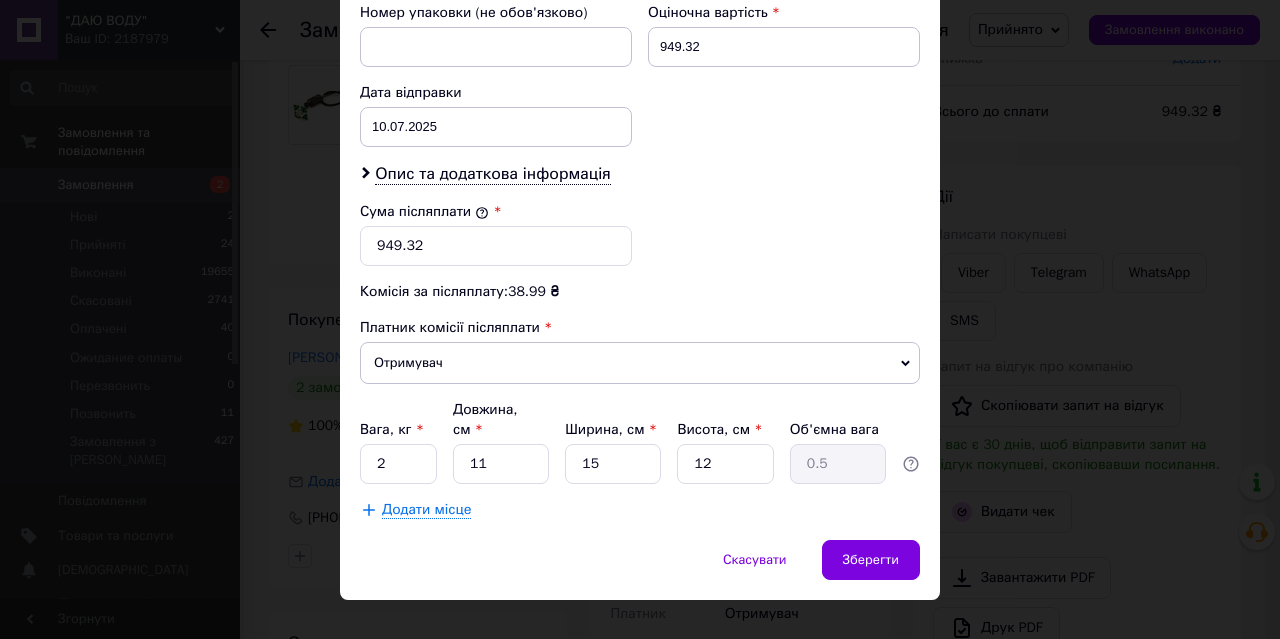 click on "Комісія за післяплату:  38.99 ₴" at bounding box center (640, 292) 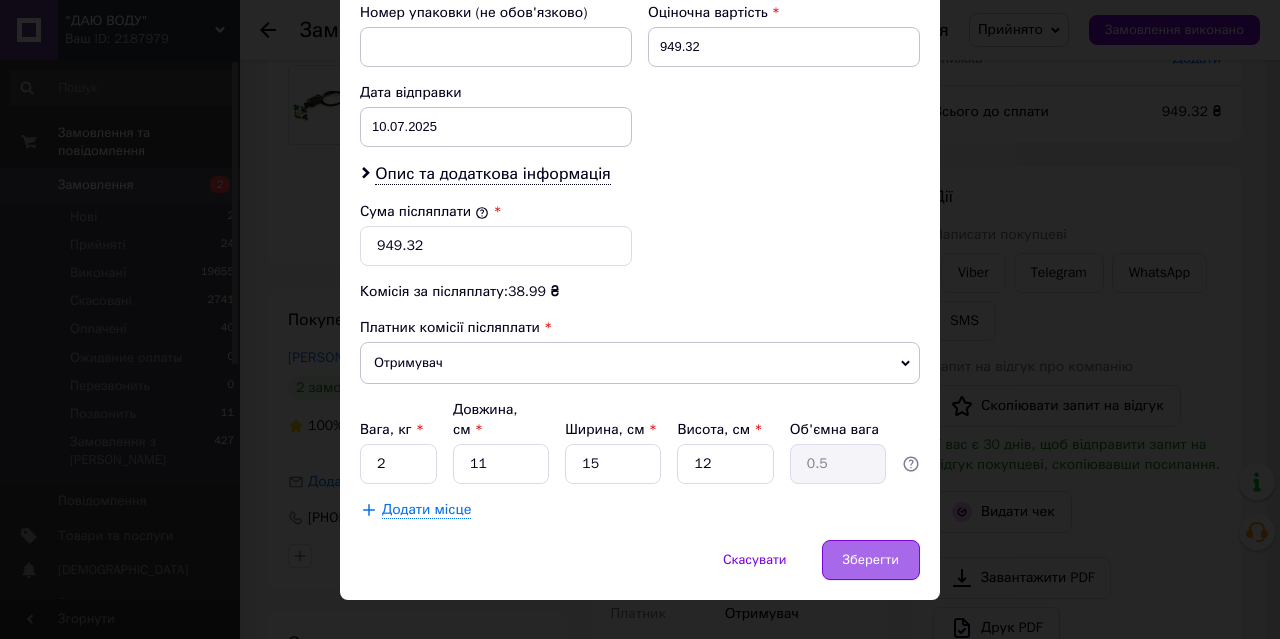 click on "Зберегти" at bounding box center [871, 560] 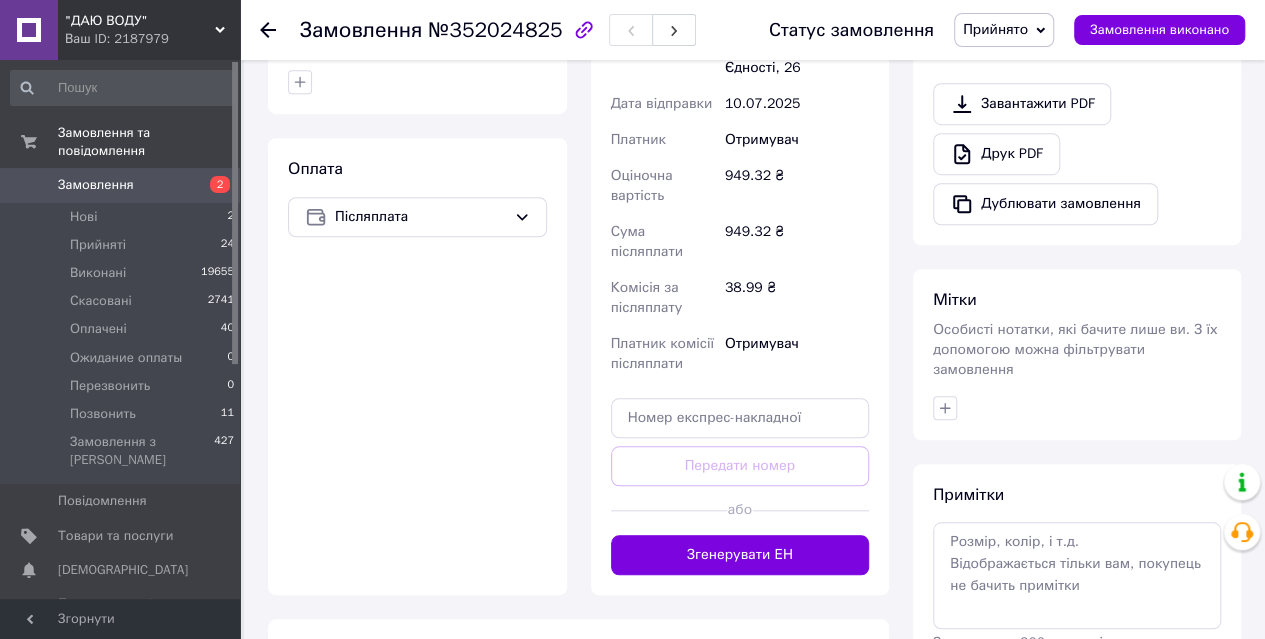 scroll, scrollTop: 666, scrollLeft: 0, axis: vertical 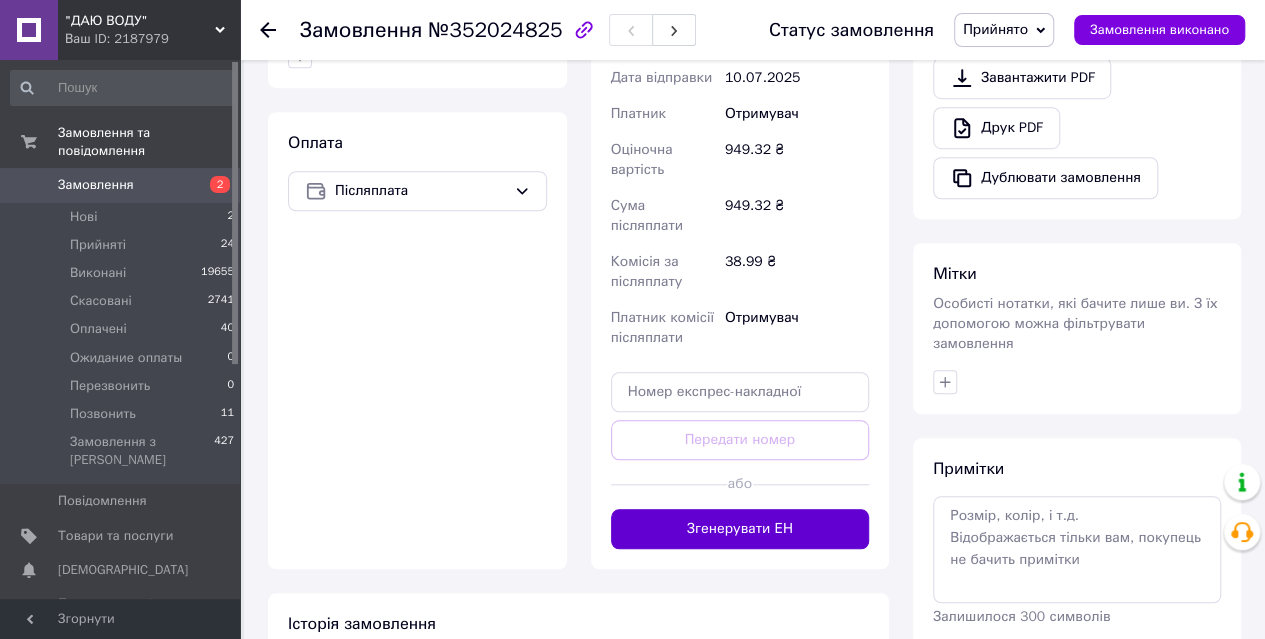 click on "Згенерувати ЕН" at bounding box center (740, 529) 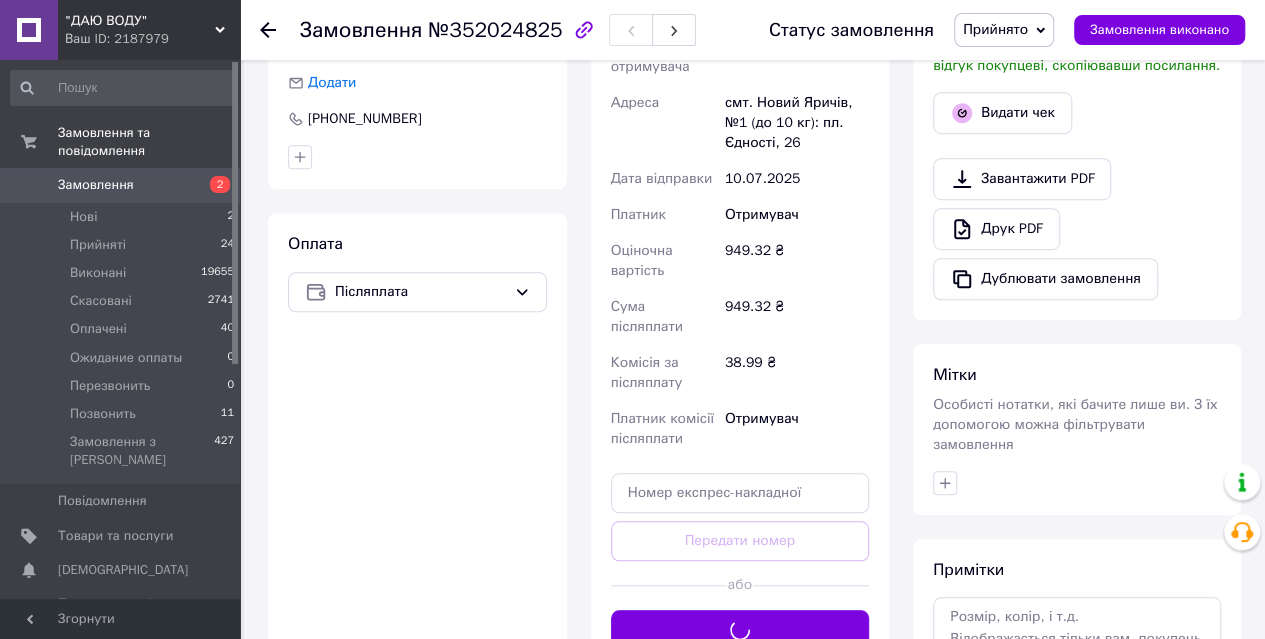 scroll, scrollTop: 333, scrollLeft: 0, axis: vertical 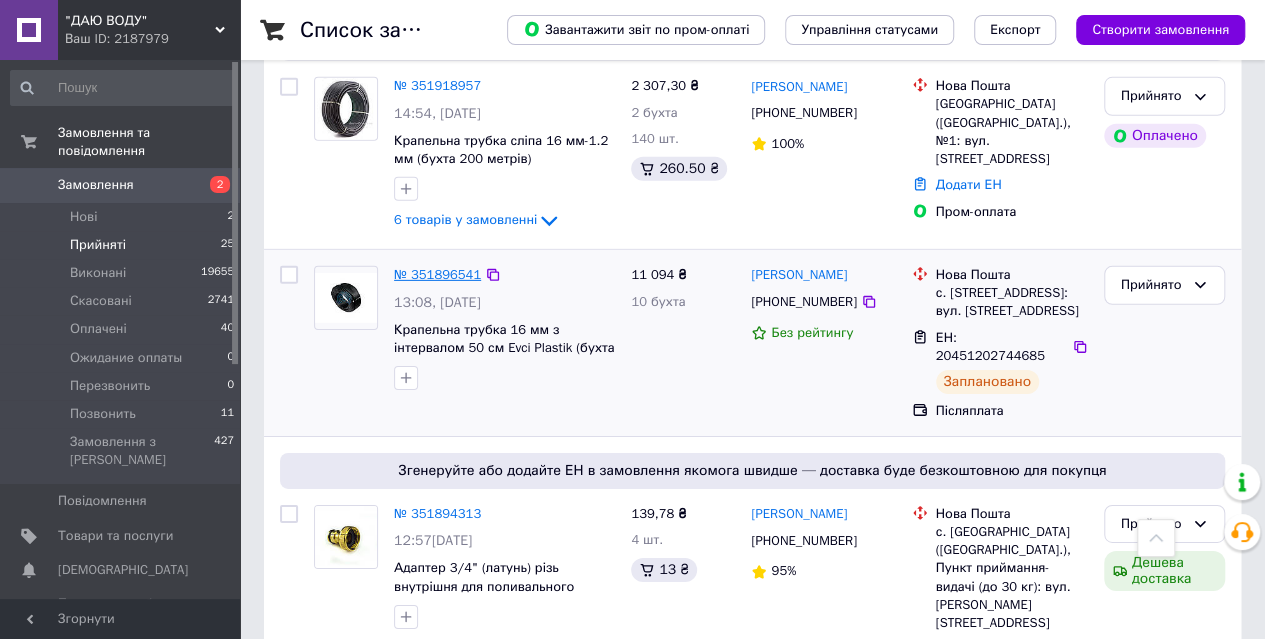 click on "№ 351896541" at bounding box center (437, 274) 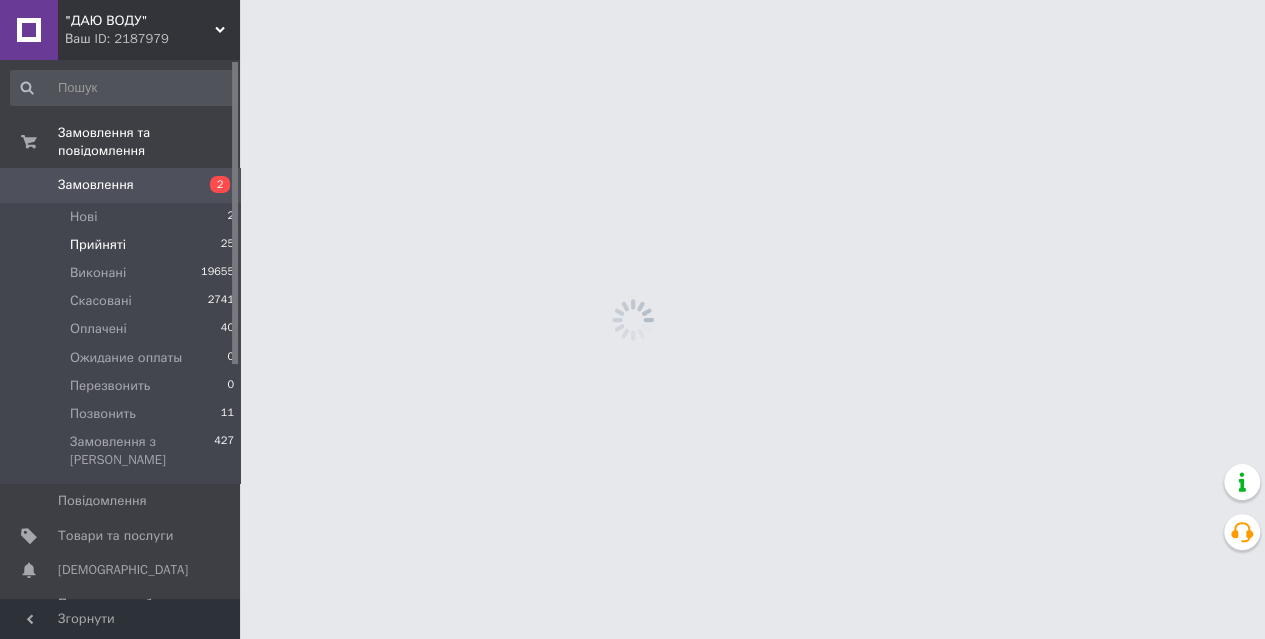 scroll, scrollTop: 0, scrollLeft: 0, axis: both 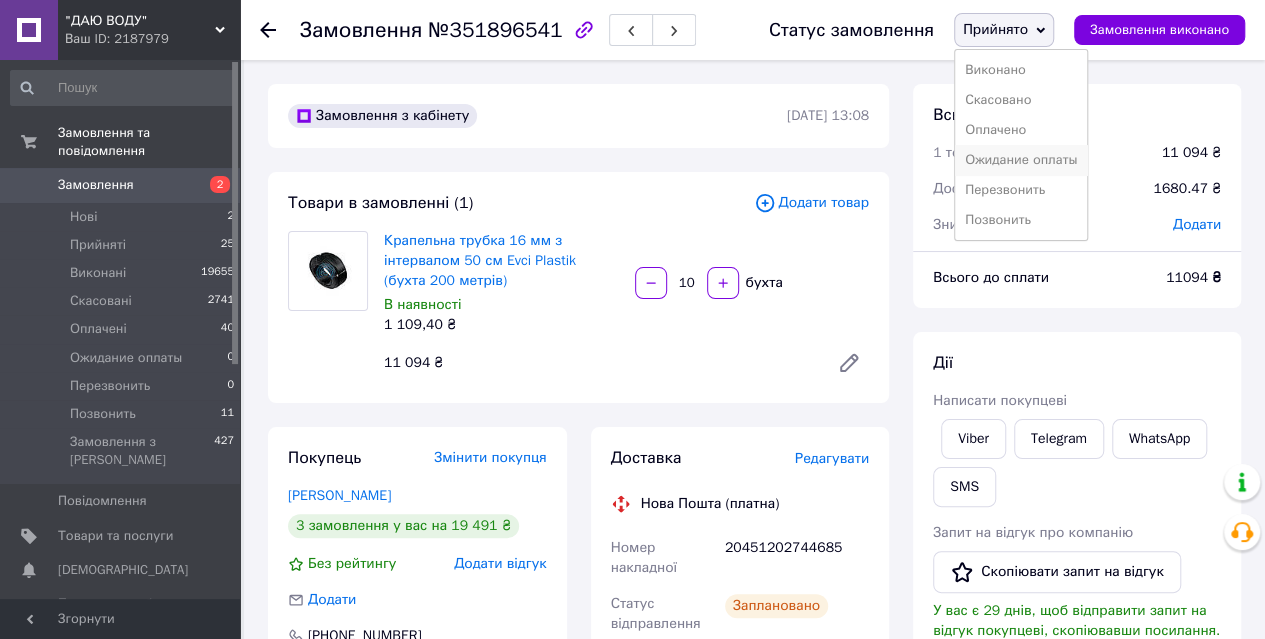 click on "Ожидание оплаты" at bounding box center [1021, 160] 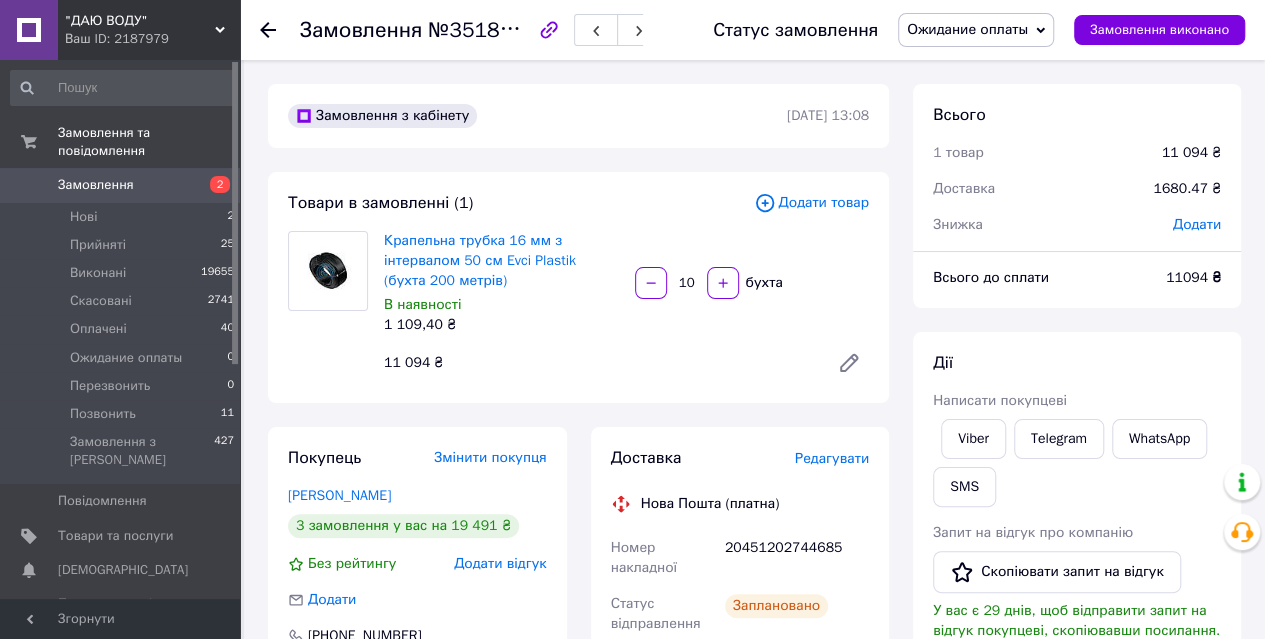 click 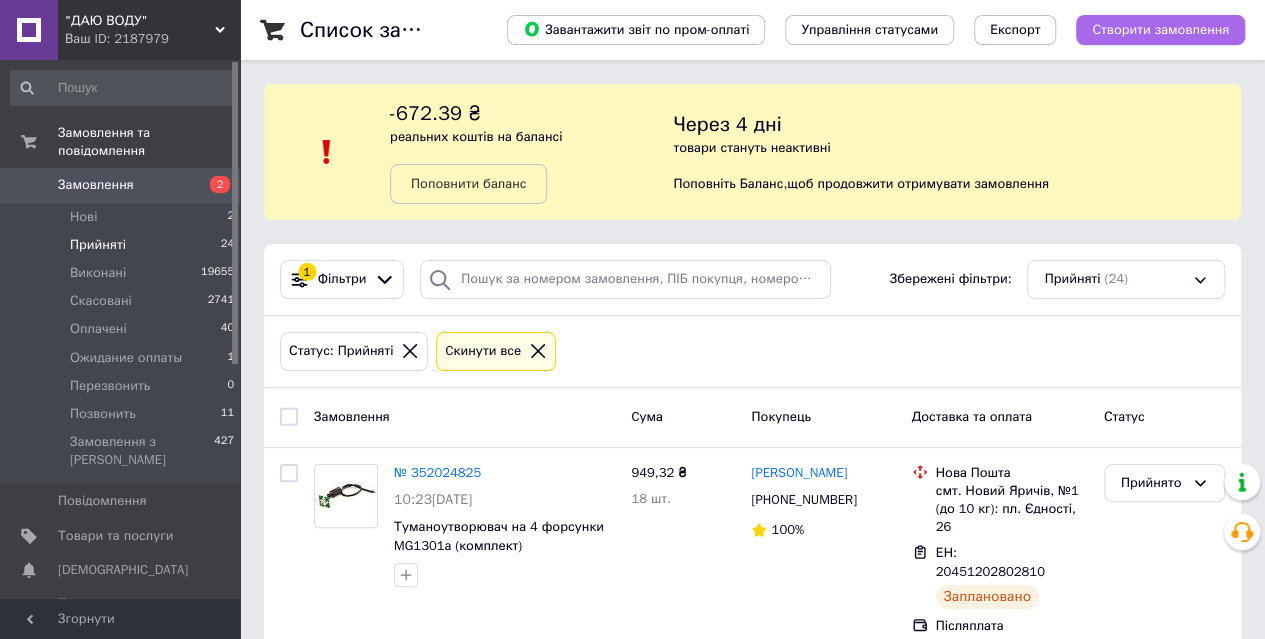 click on "Створити замовлення" at bounding box center (1160, 30) 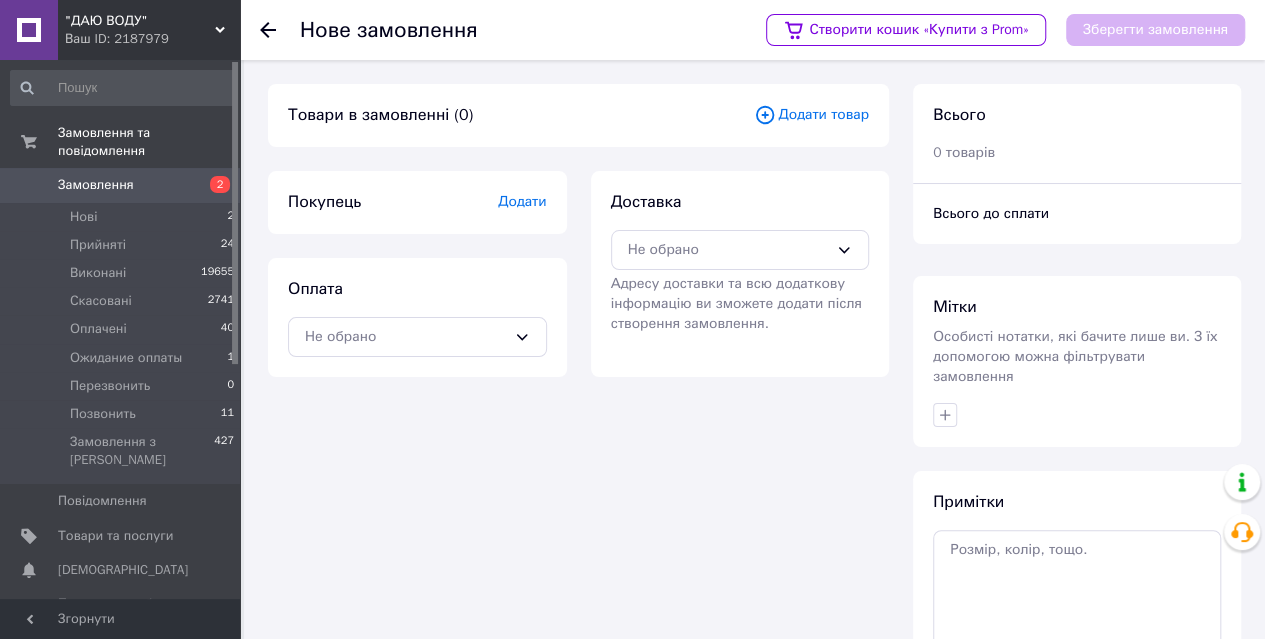 click on "Додати товар" at bounding box center [811, 115] 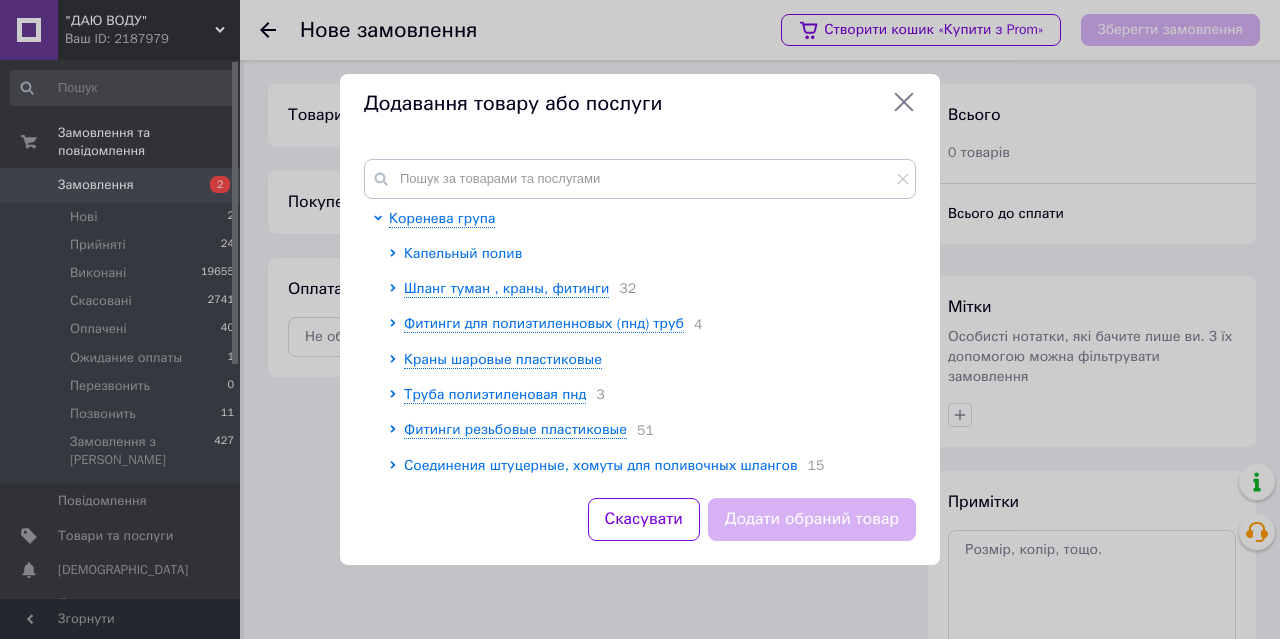 click on "Капельный полив" at bounding box center [463, 253] 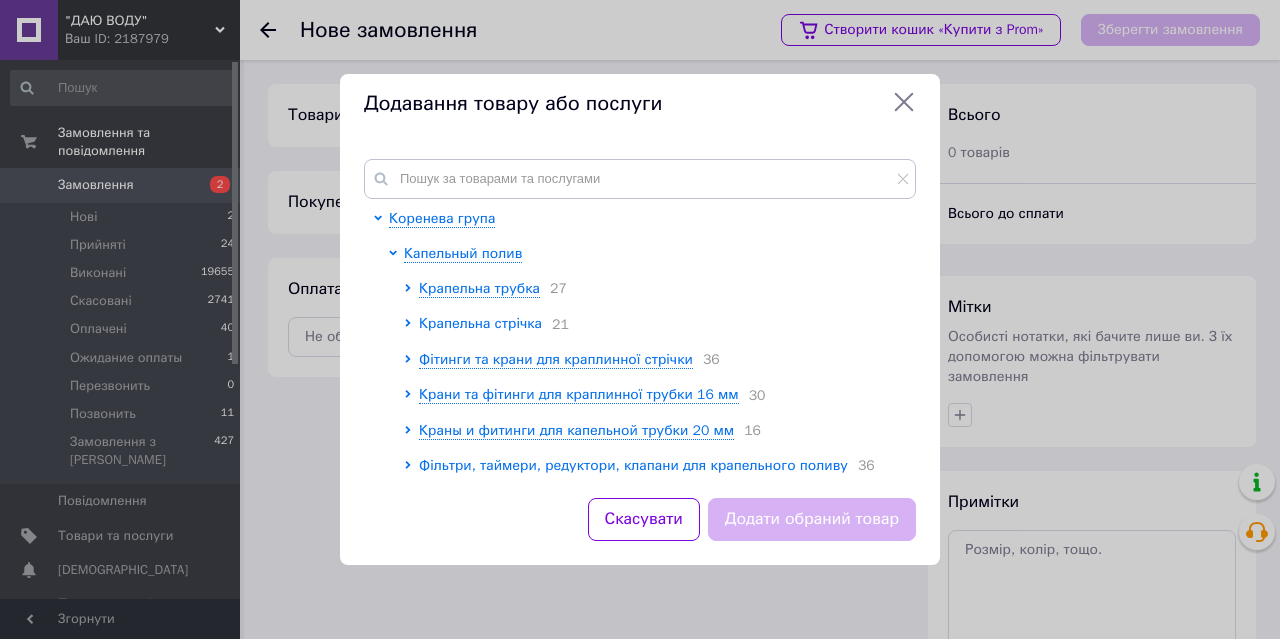 click on "Крапельна стрічка" at bounding box center [480, 323] 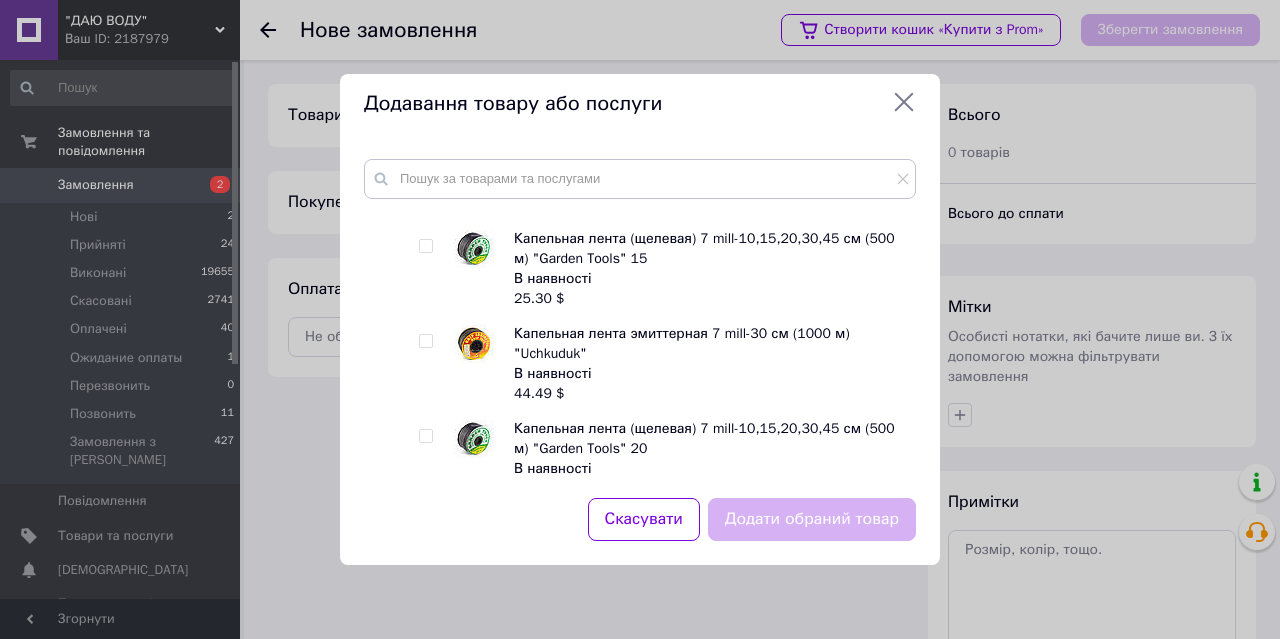 scroll, scrollTop: 1333, scrollLeft: 0, axis: vertical 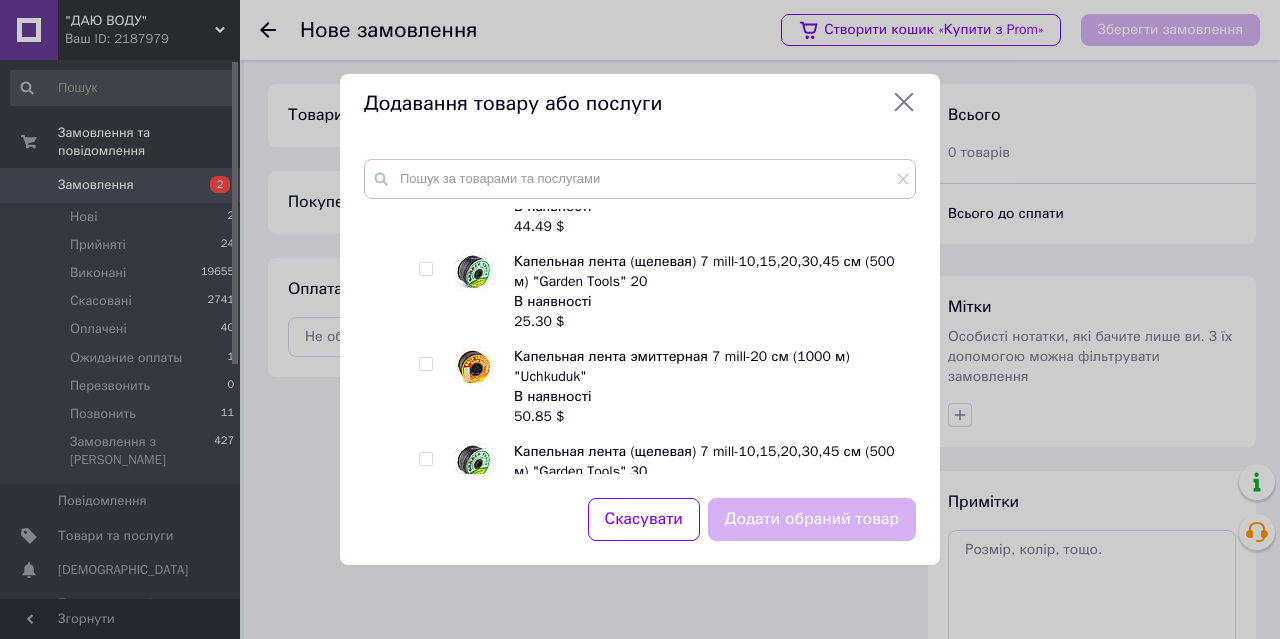 click at bounding box center (425, 459) 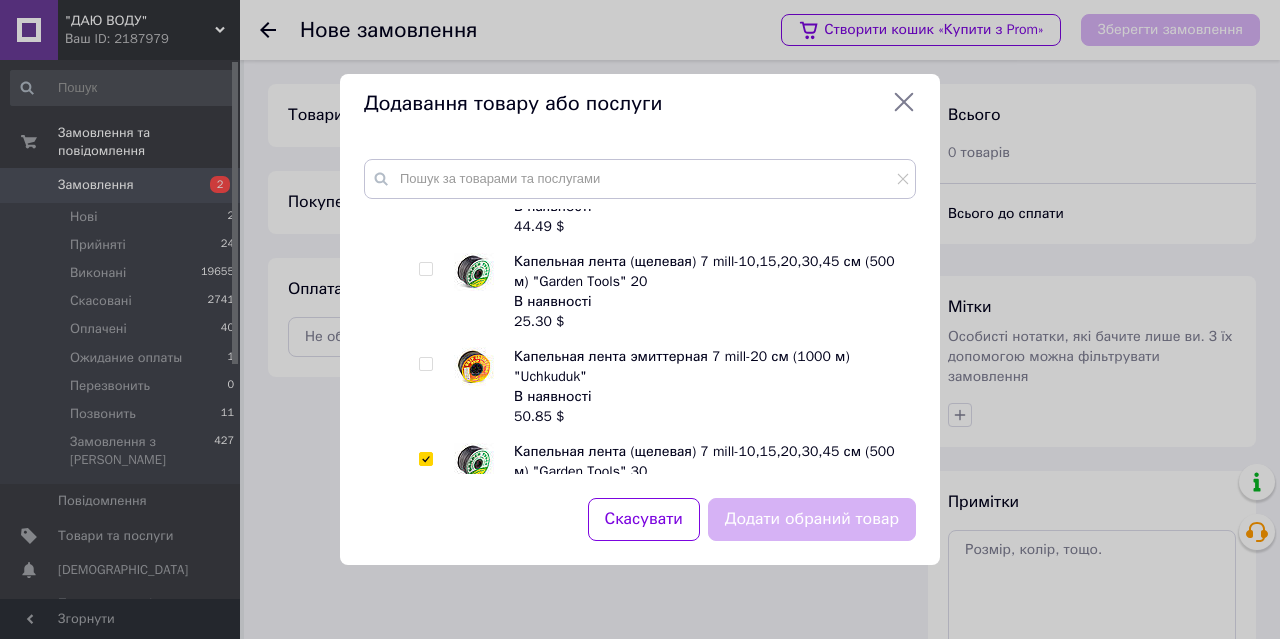 checkbox on "true" 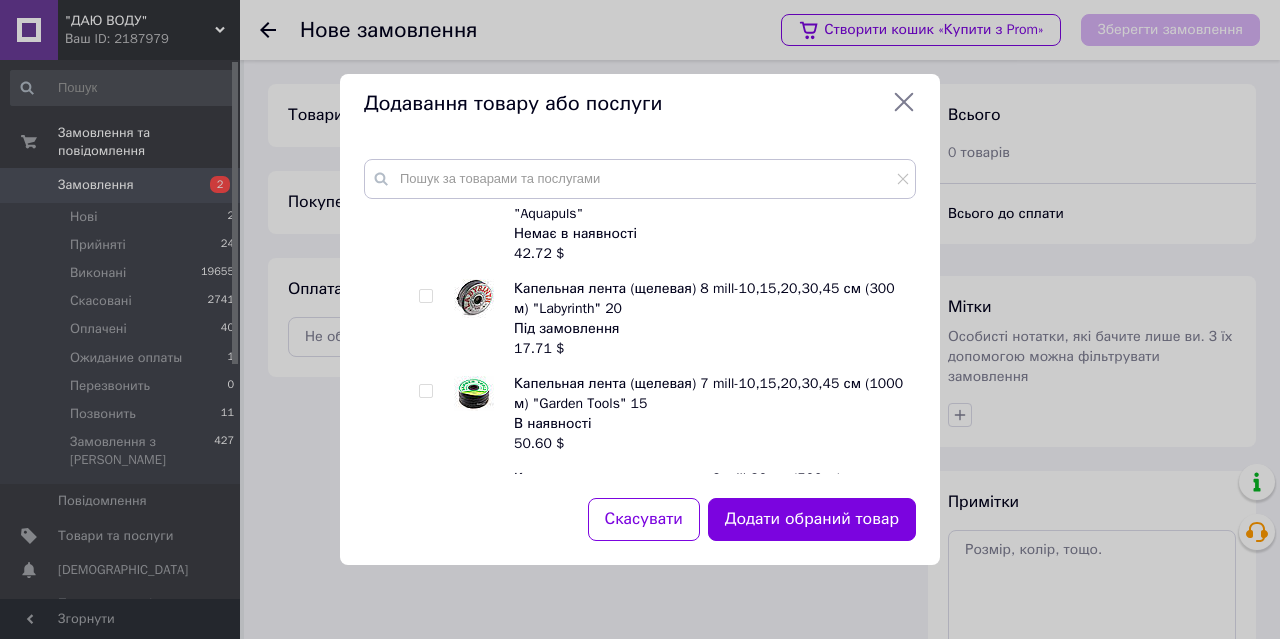 scroll, scrollTop: 0, scrollLeft: 0, axis: both 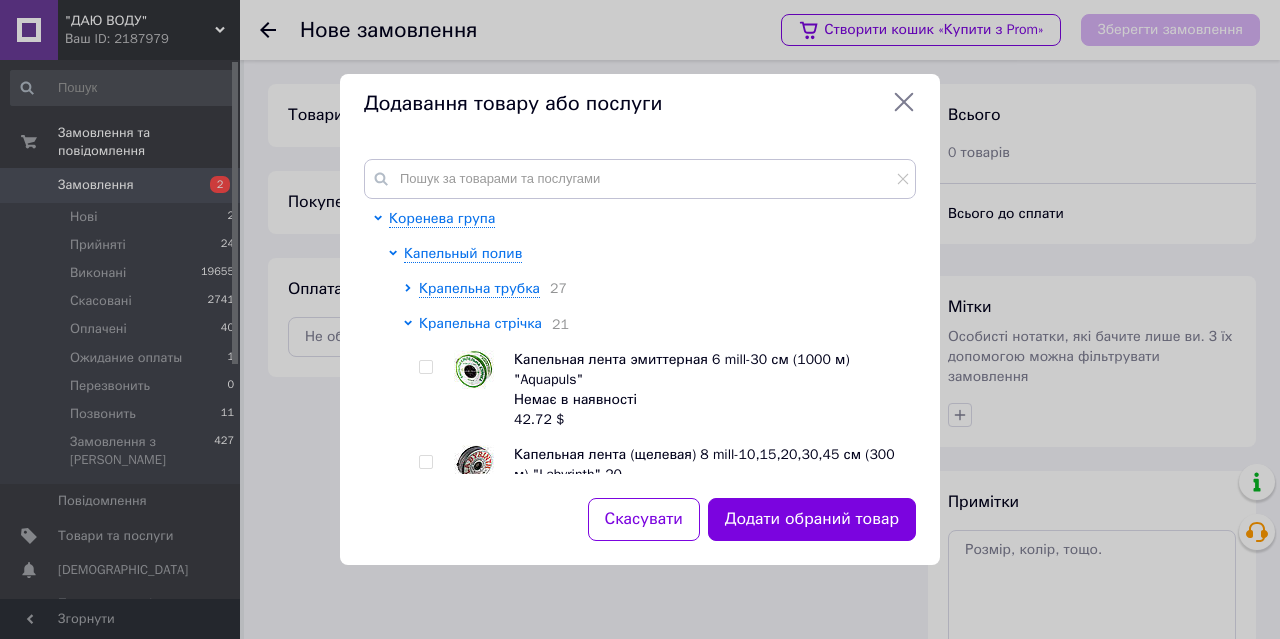 click on "Крапельна стрічка" at bounding box center (480, 323) 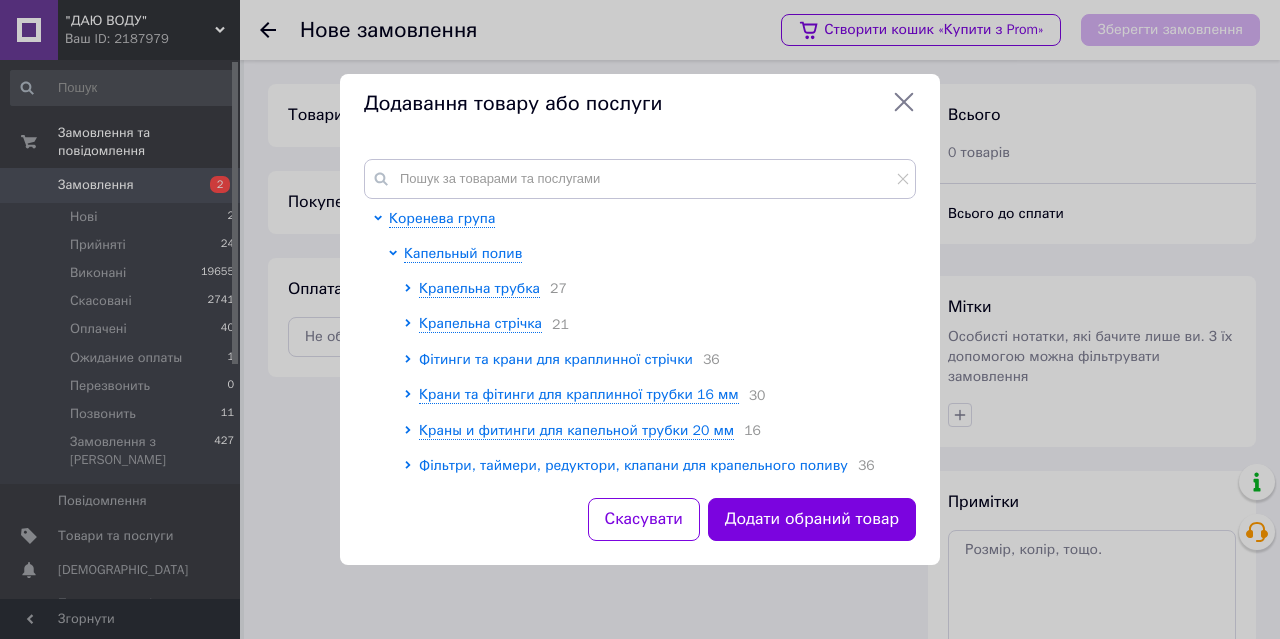 click on "Фітинги та крани для краплинної стрічки" at bounding box center [556, 359] 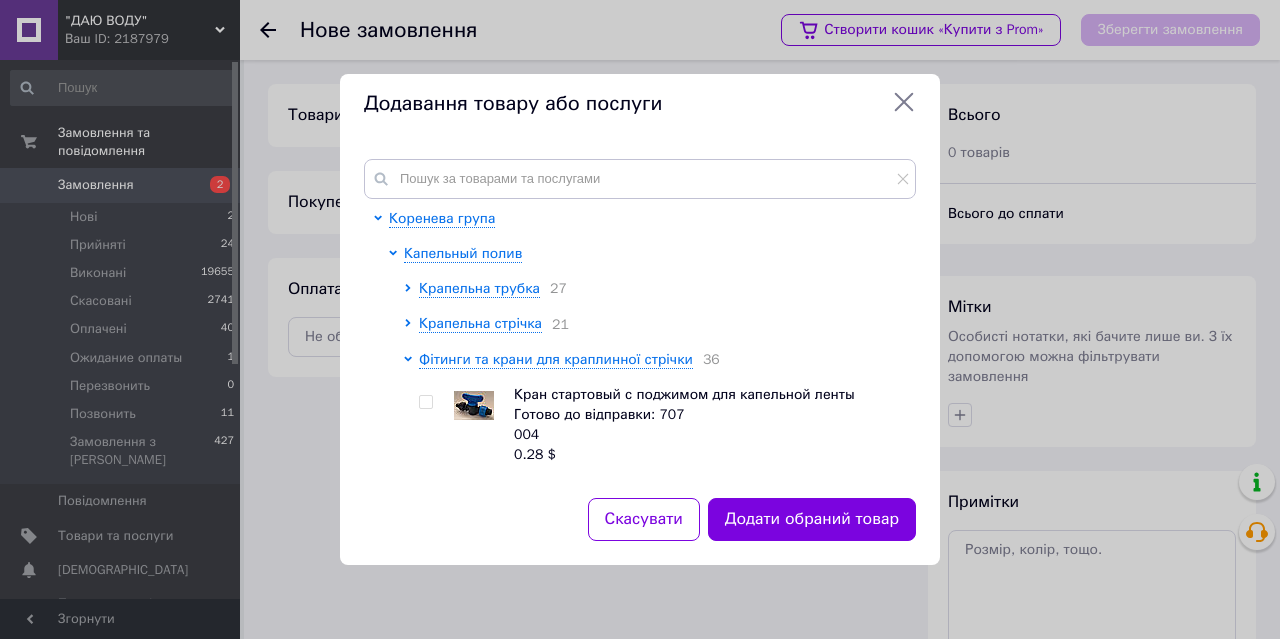 click at bounding box center [425, 402] 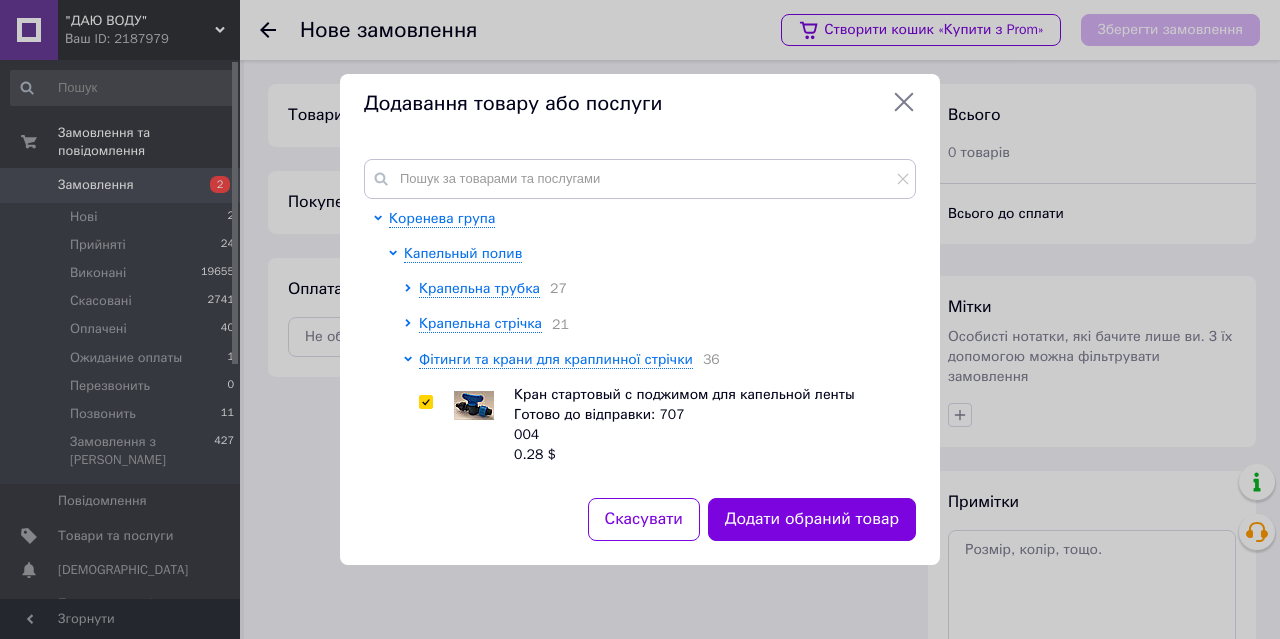 checkbox on "true" 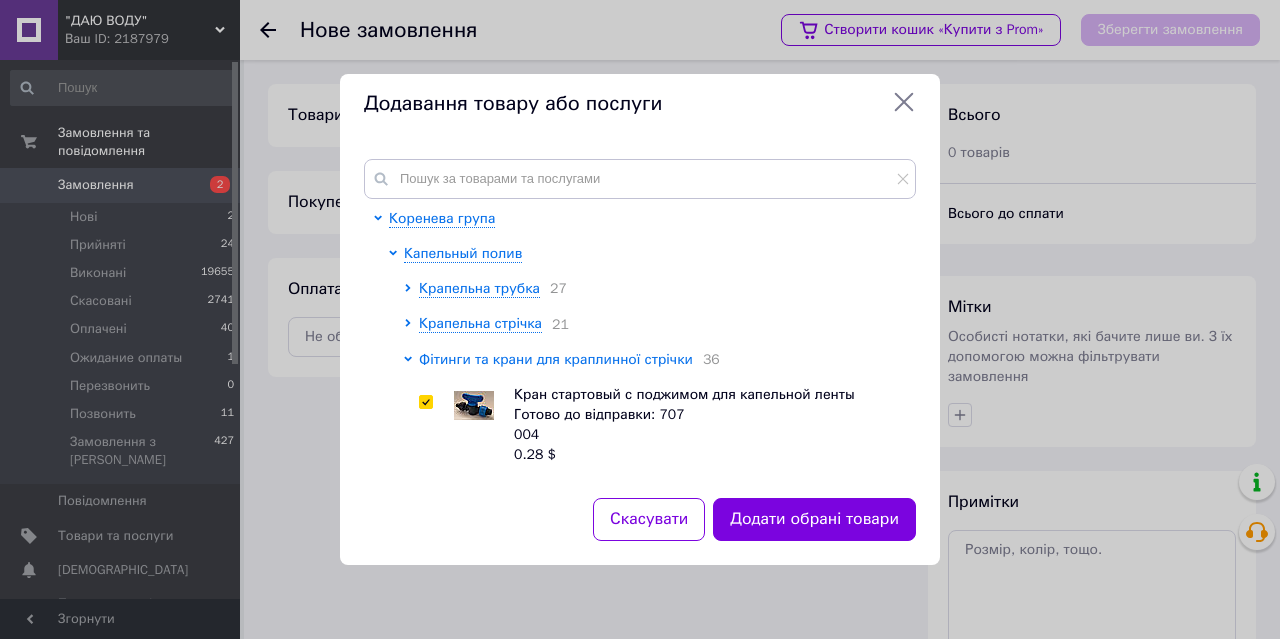 click on "Фітинги та крани для краплинної стрічки" at bounding box center [556, 359] 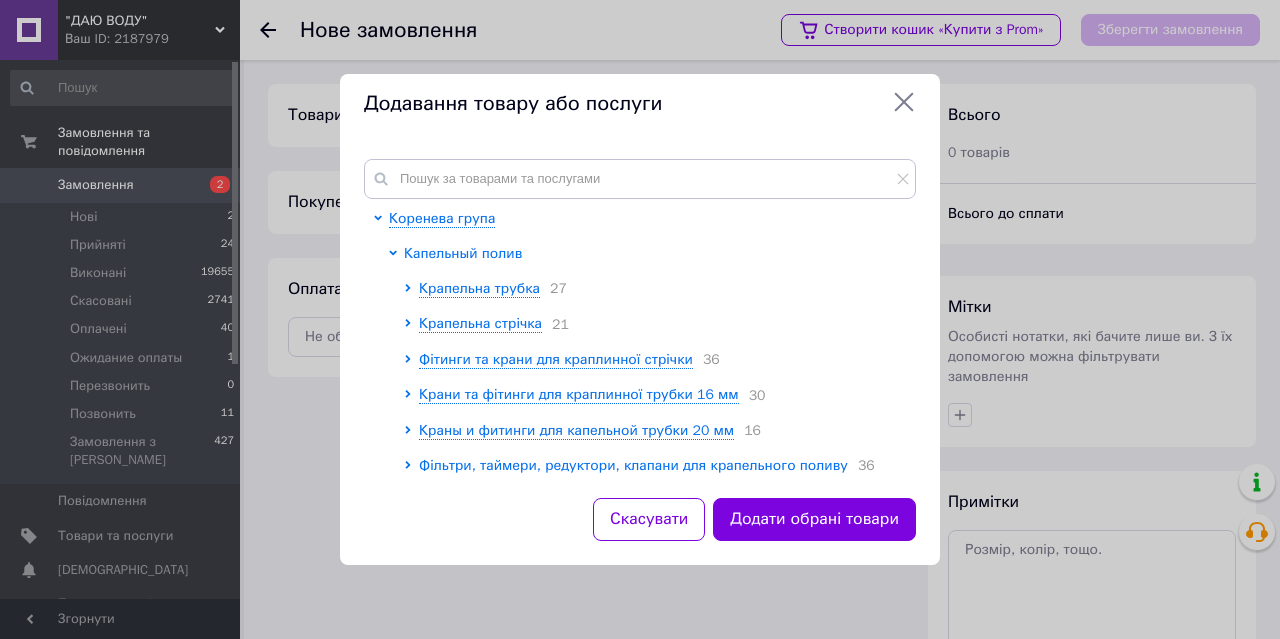 click on "Капельный полив" at bounding box center (463, 253) 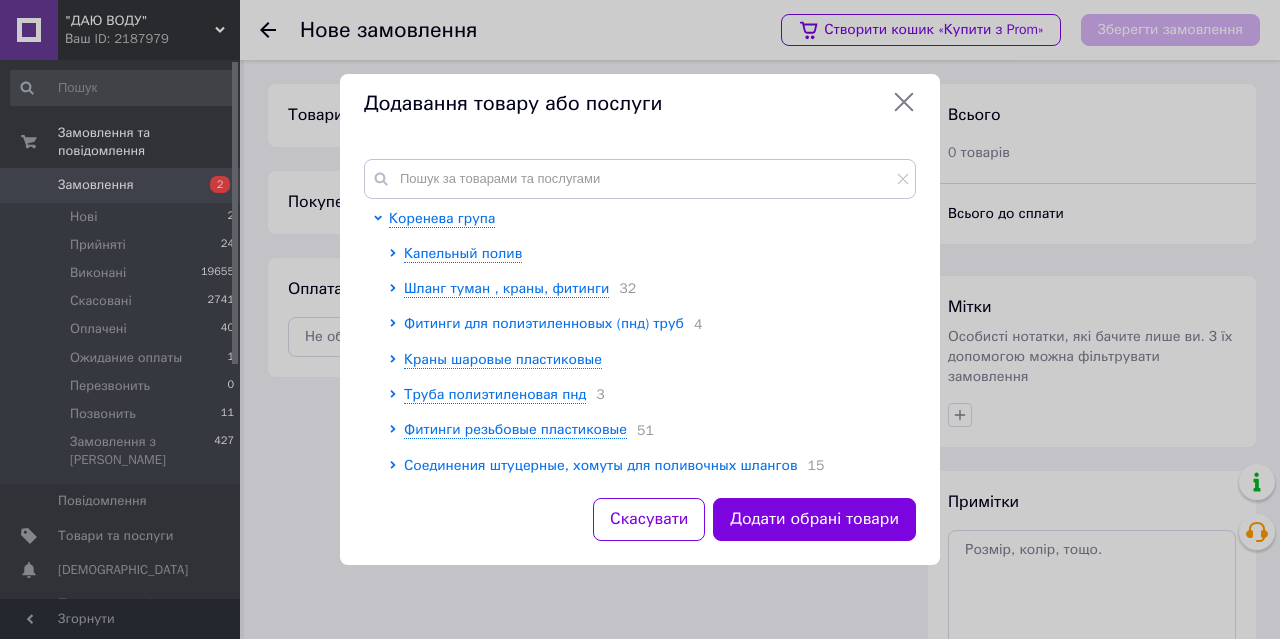 click on "Фитинги для полиэтиленновых (пнд) труб" at bounding box center (544, 323) 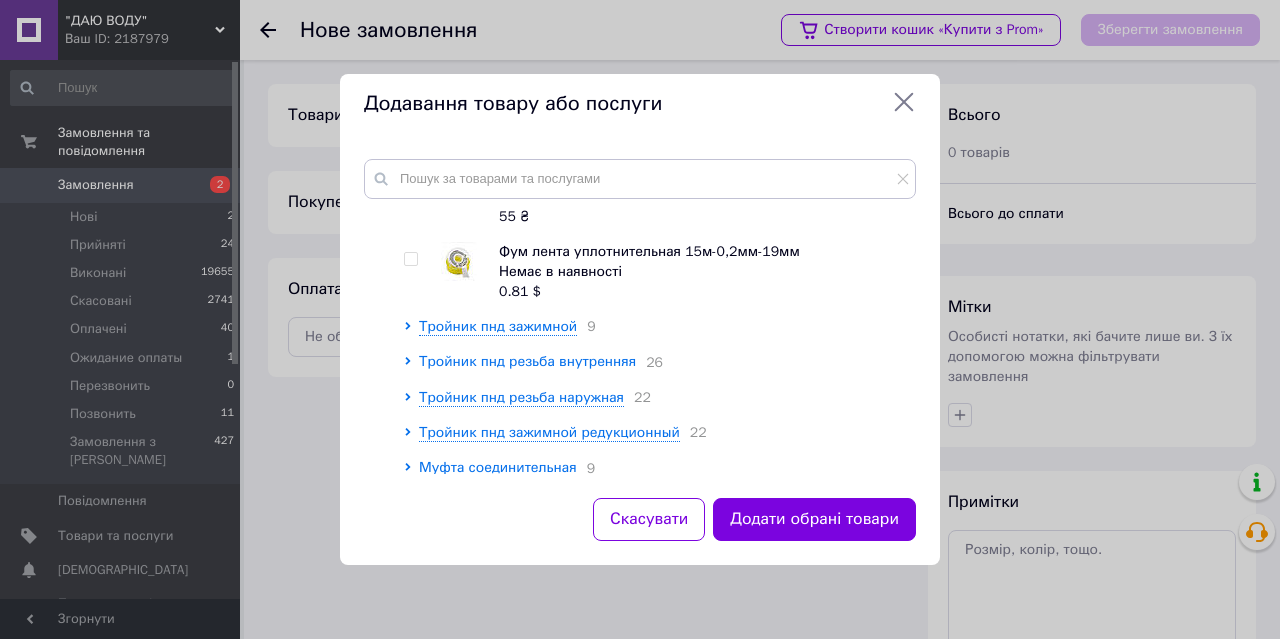 scroll, scrollTop: 500, scrollLeft: 0, axis: vertical 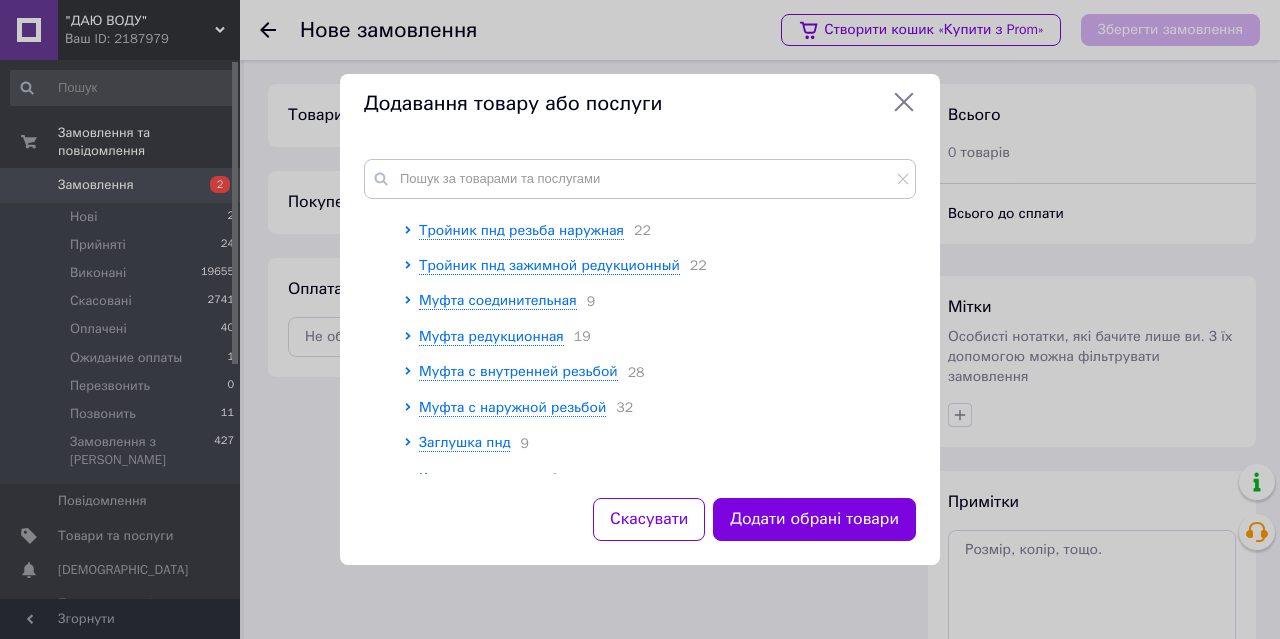 drag, startPoint x: 466, startPoint y: 461, endPoint x: 480, endPoint y: 446, distance: 20.518284 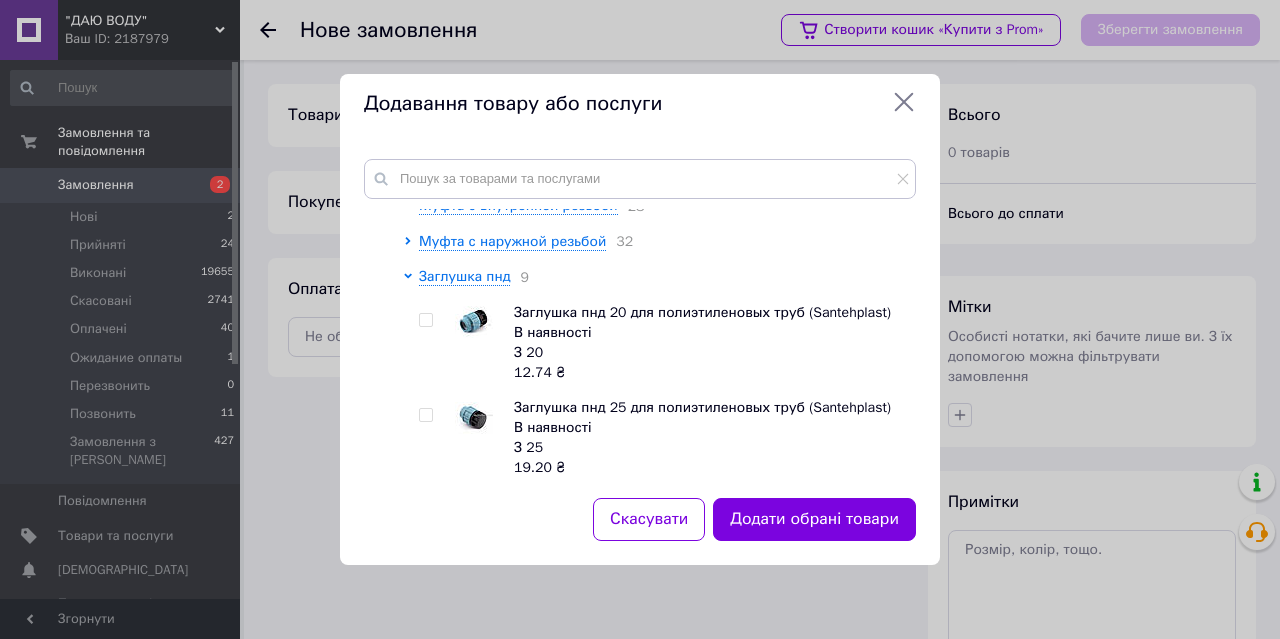 scroll, scrollTop: 833, scrollLeft: 0, axis: vertical 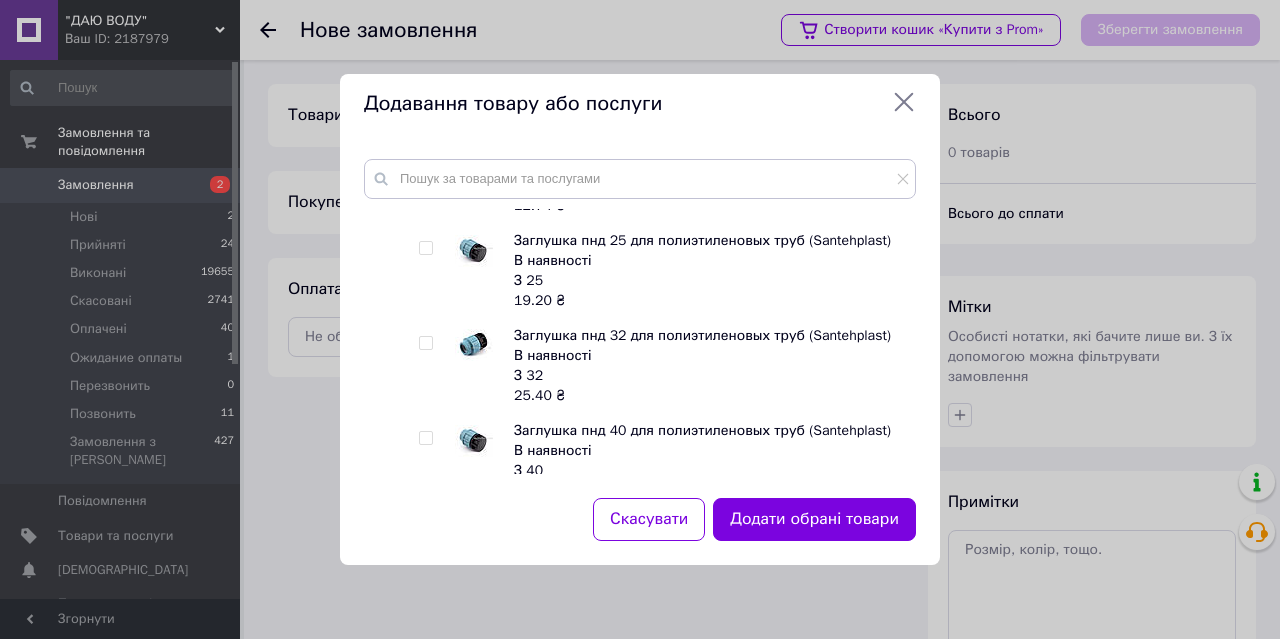 click at bounding box center (425, 343) 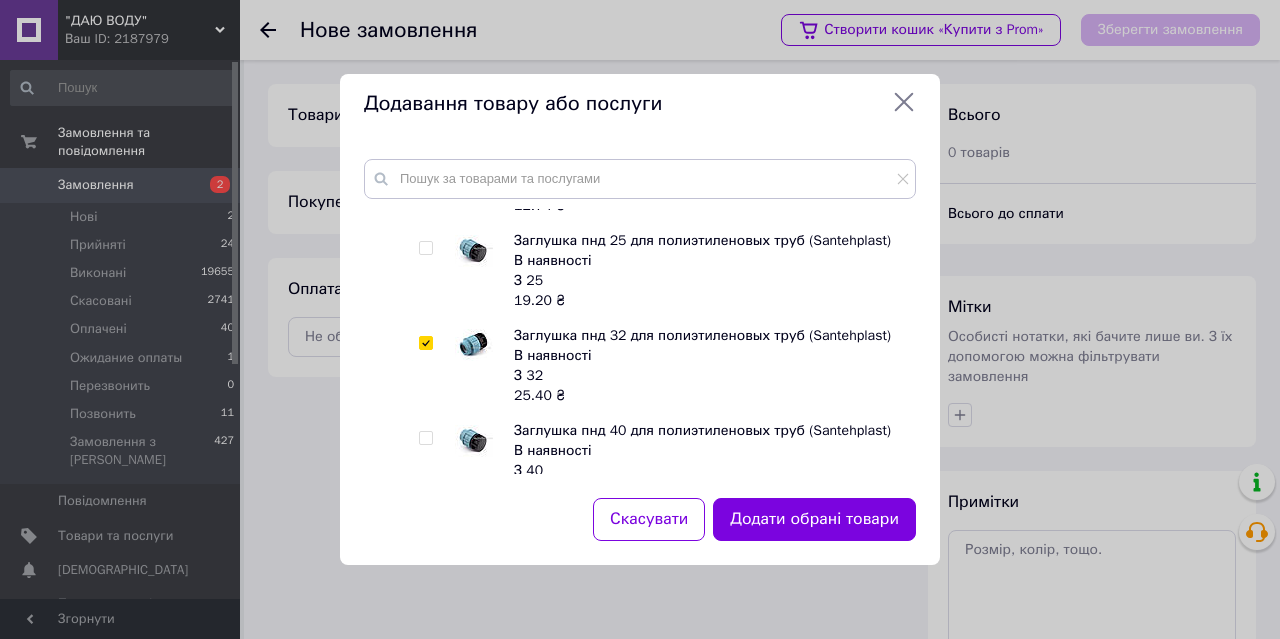 checkbox on "true" 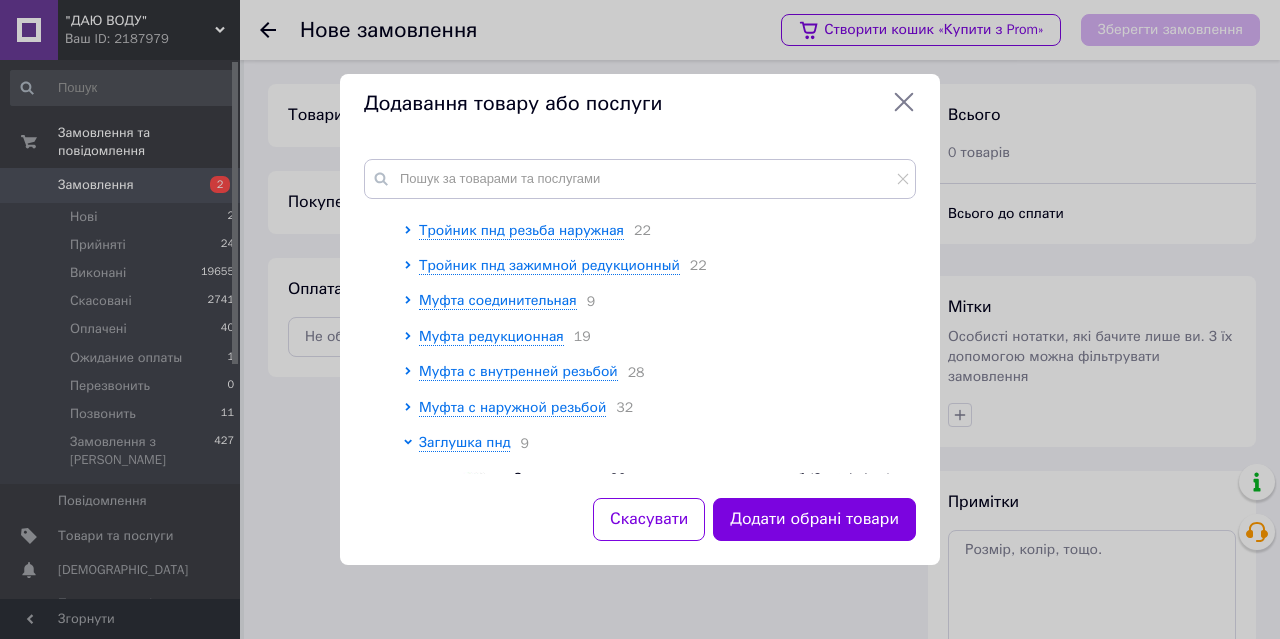 scroll, scrollTop: 666, scrollLeft: 0, axis: vertical 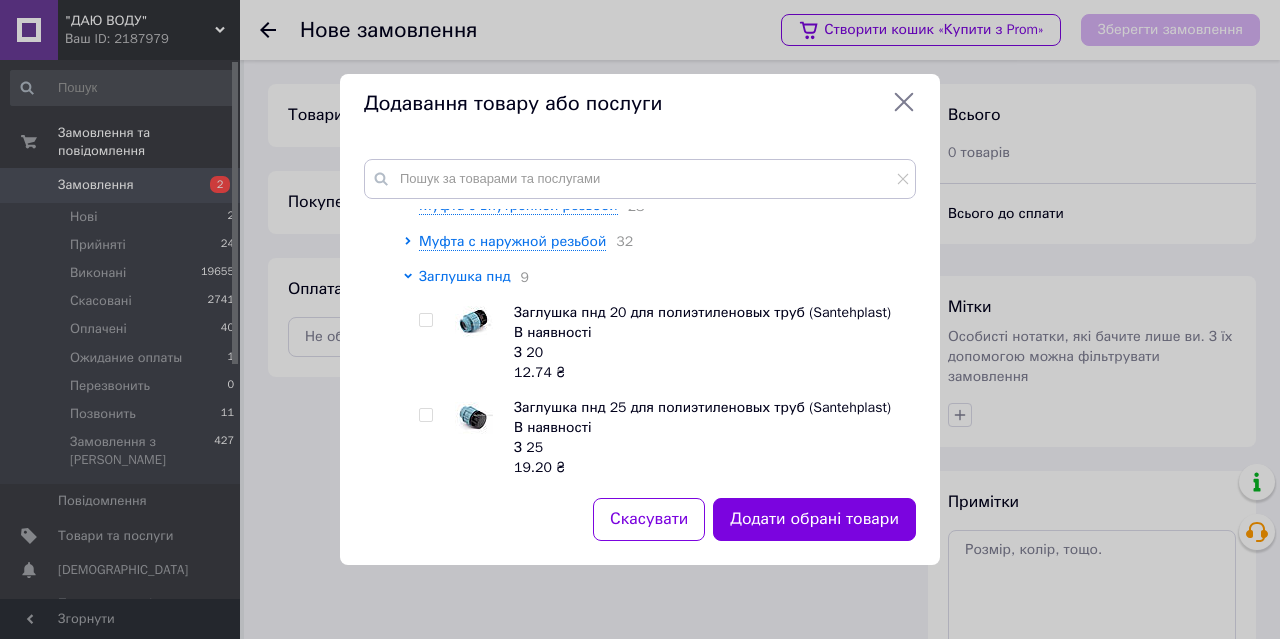 click on "Заглушка пнд" at bounding box center [464, 276] 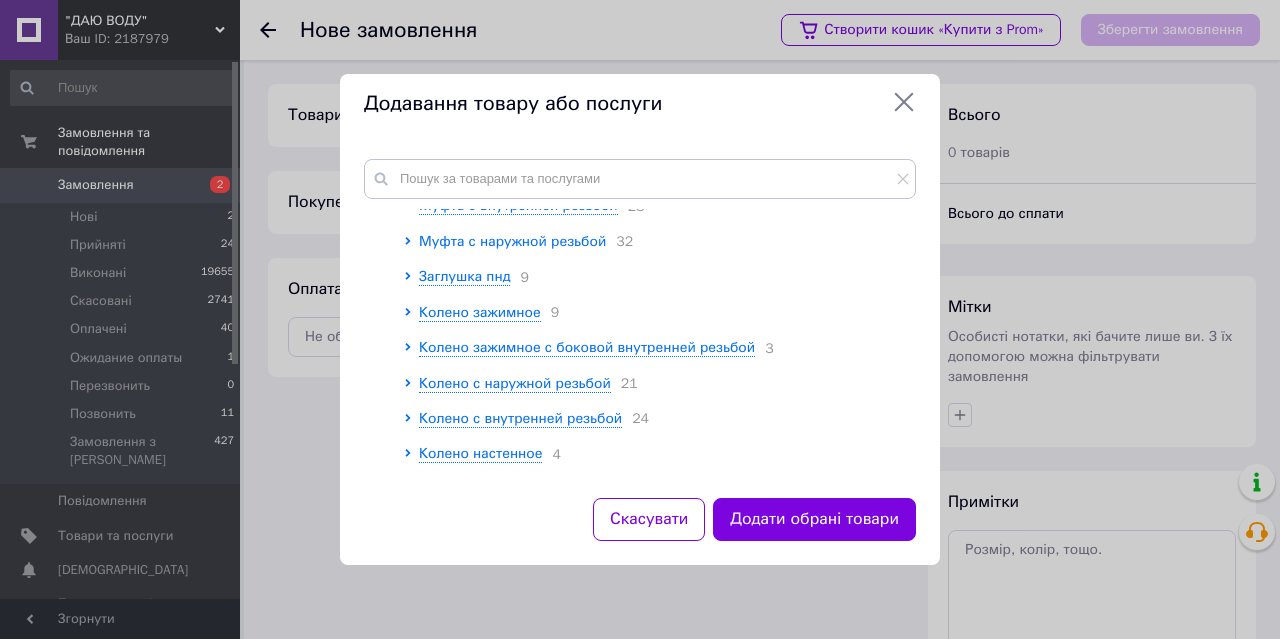 click on "Муфта с наружной резьбой" at bounding box center (512, 241) 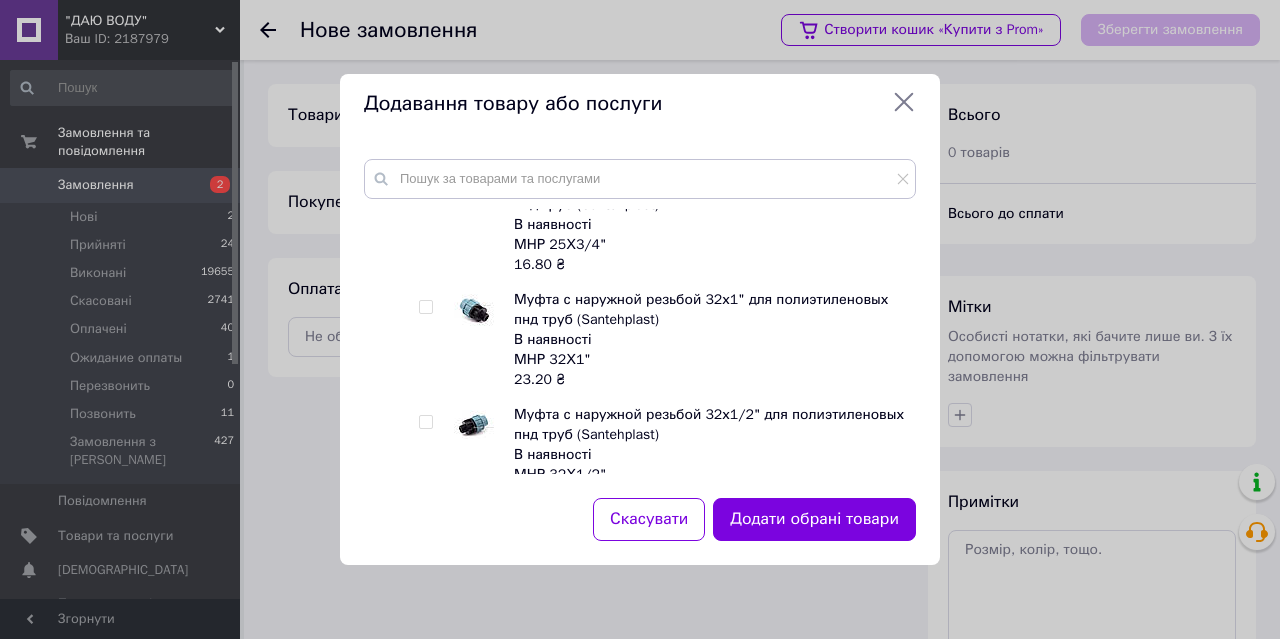 scroll, scrollTop: 1500, scrollLeft: 0, axis: vertical 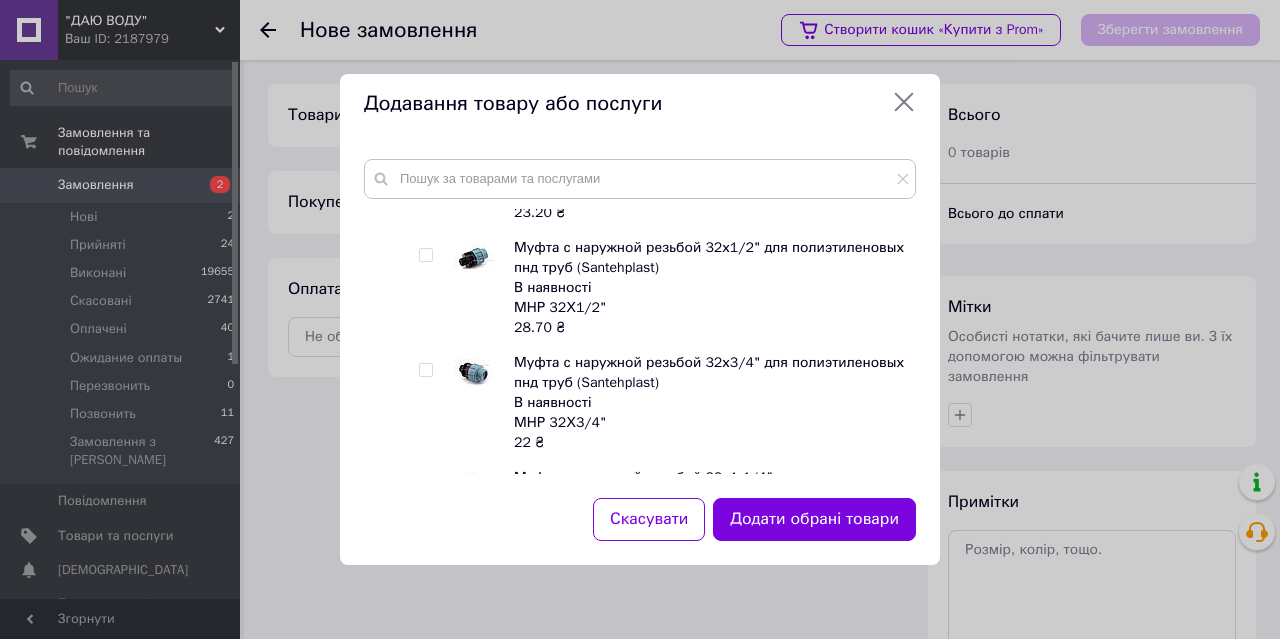 click at bounding box center (425, 370) 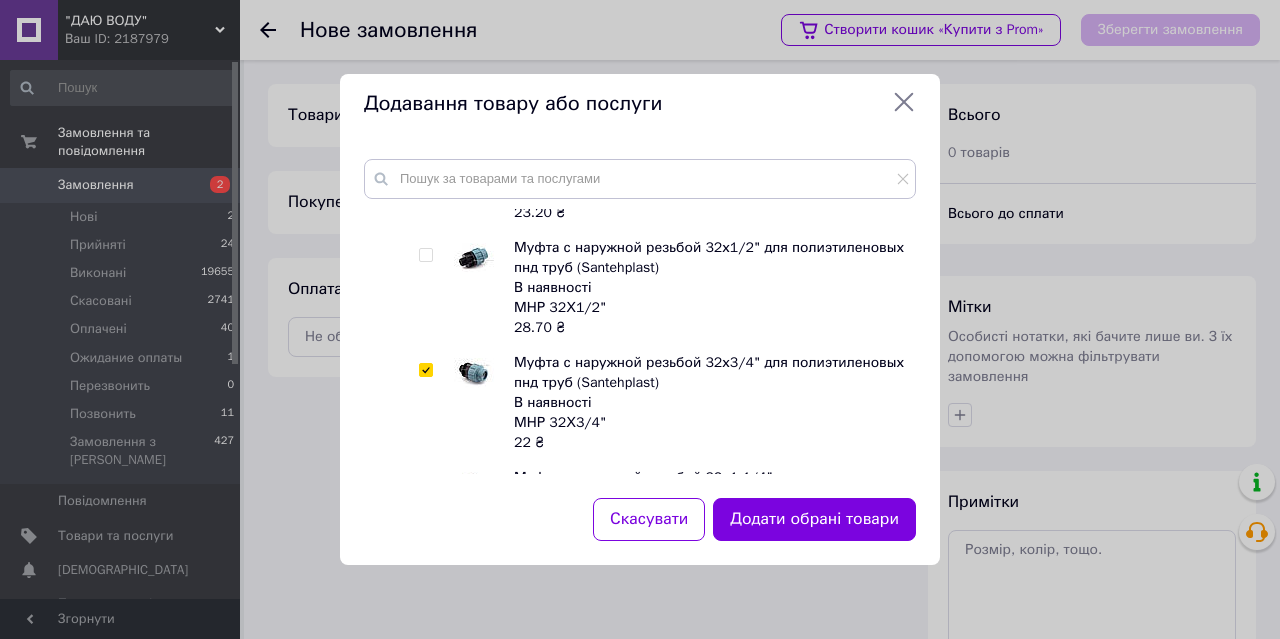 checkbox on "true" 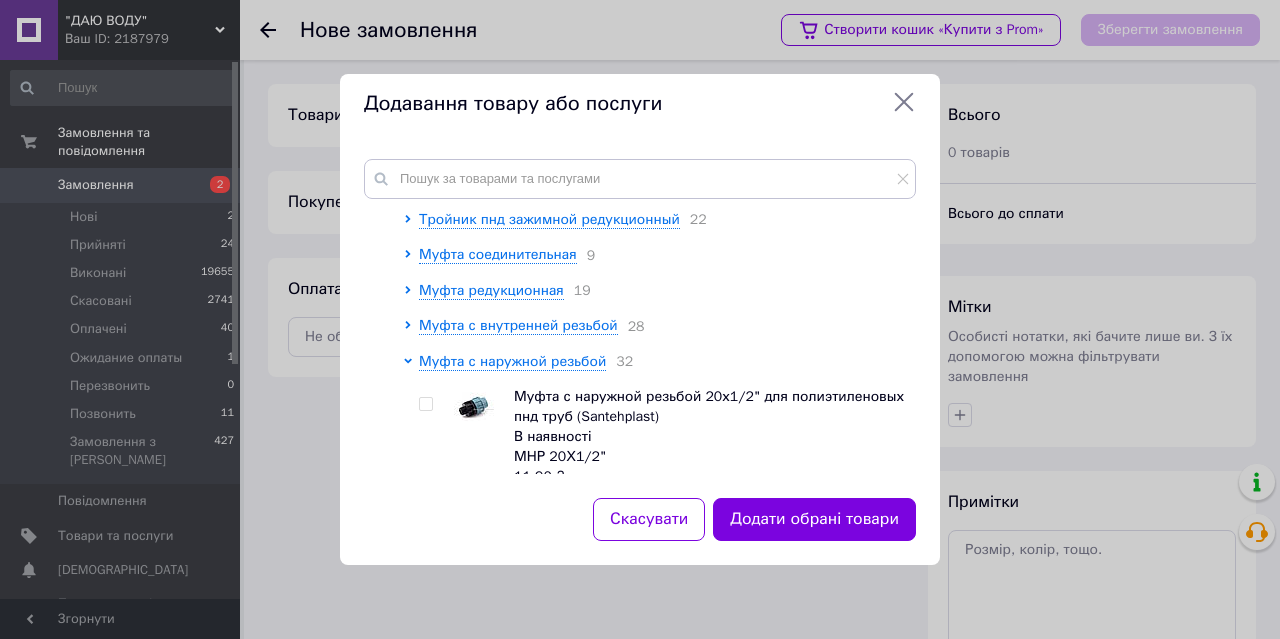 scroll, scrollTop: 500, scrollLeft: 0, axis: vertical 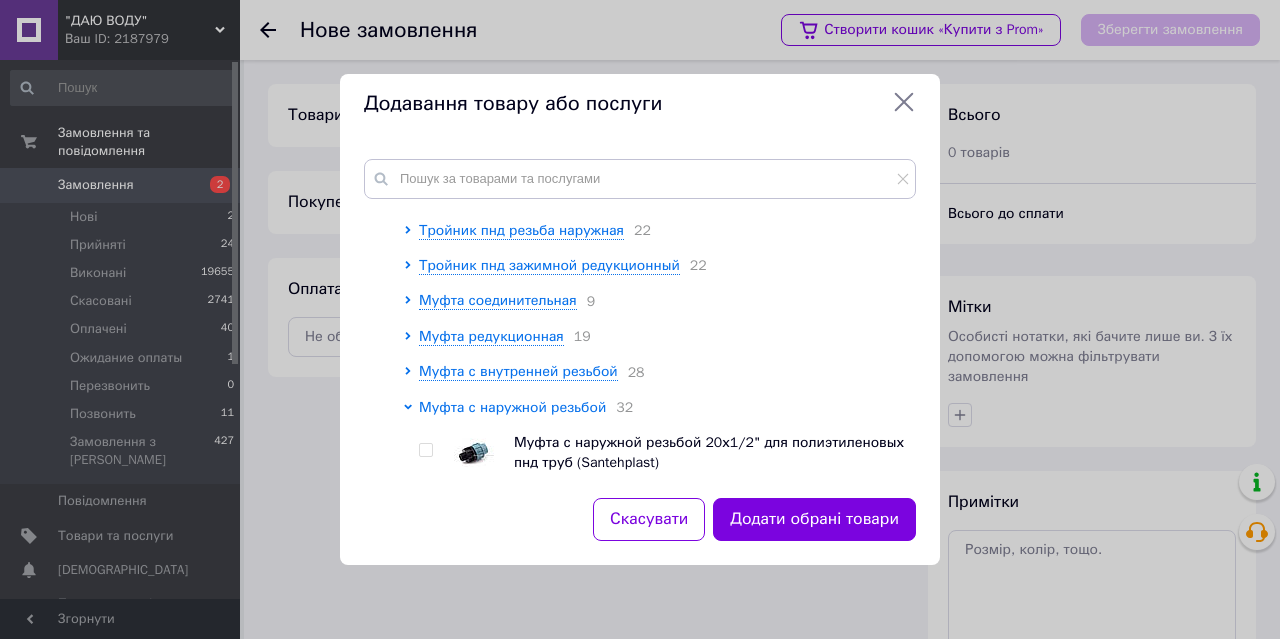 click on "Муфта с наружной резьбой" at bounding box center [512, 407] 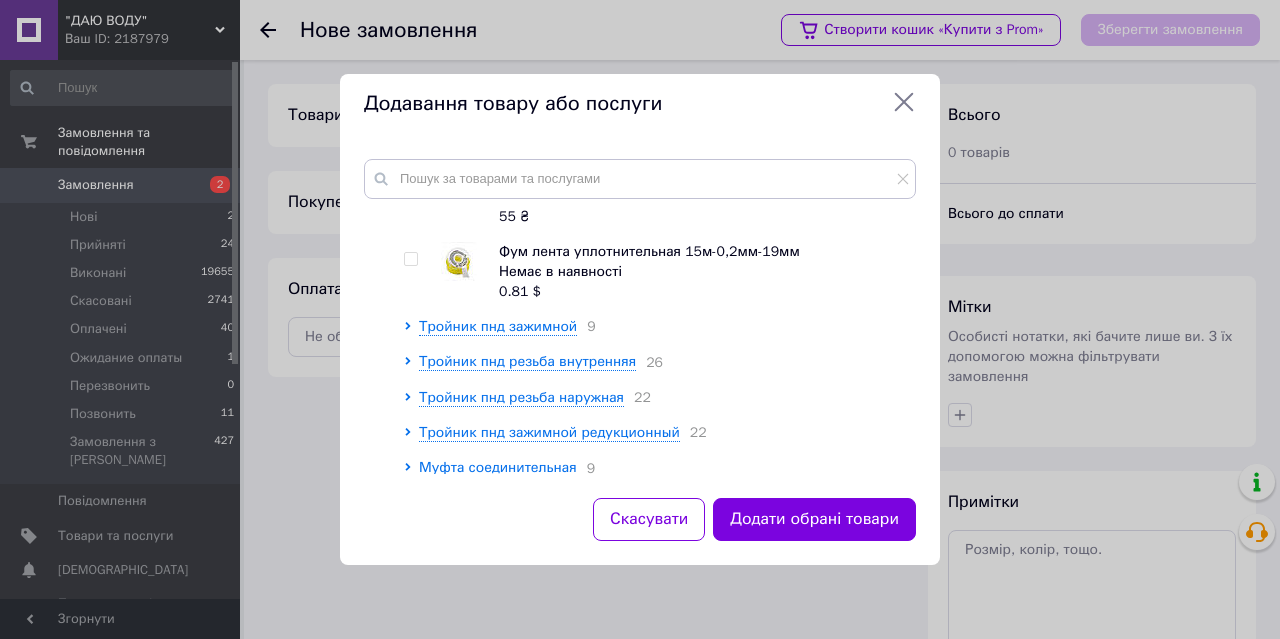 scroll, scrollTop: 0, scrollLeft: 0, axis: both 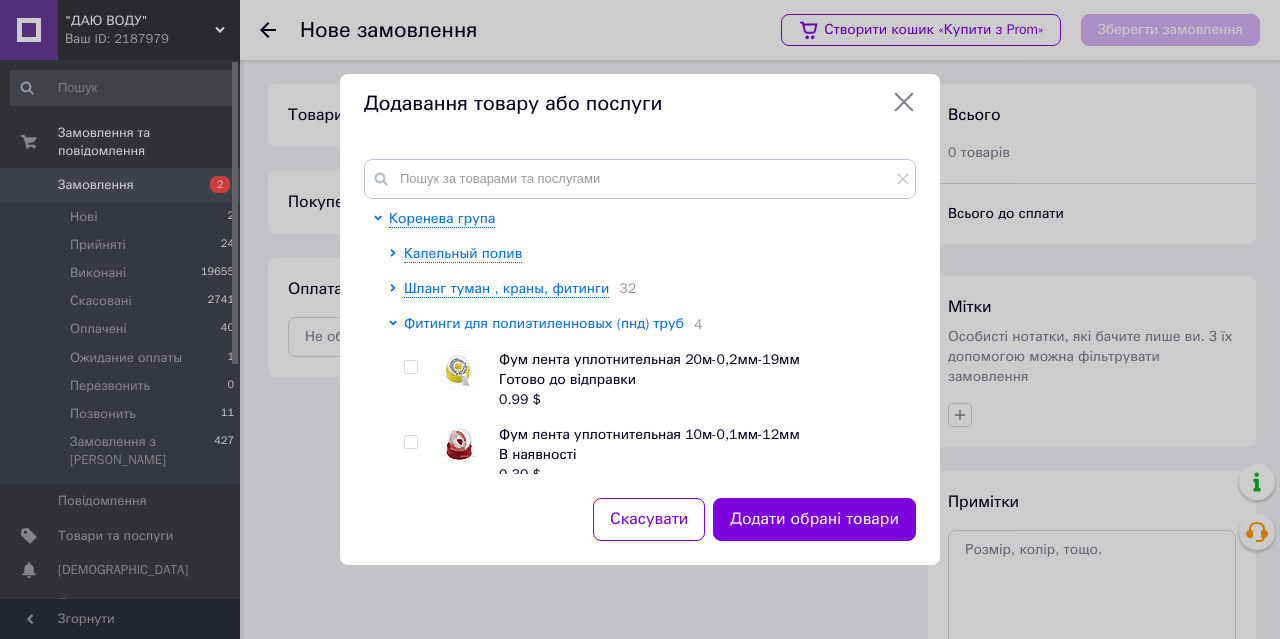 click on "Фитинги для полиэтиленновых (пнд) труб" at bounding box center (544, 323) 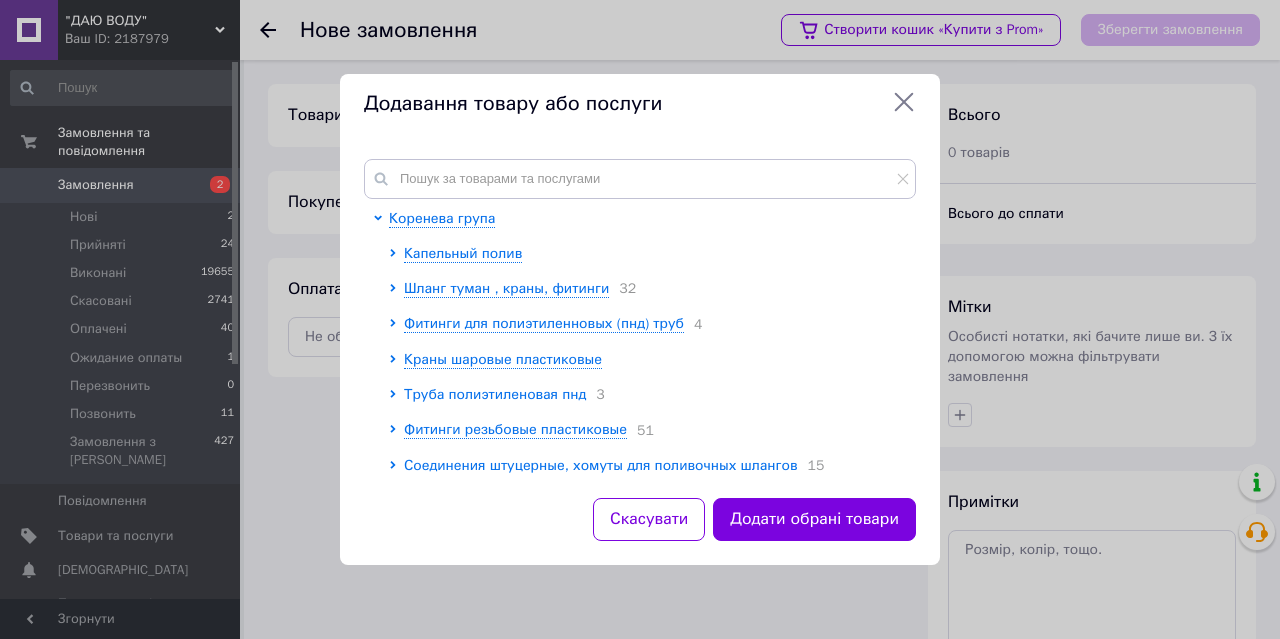 scroll, scrollTop: 166, scrollLeft: 0, axis: vertical 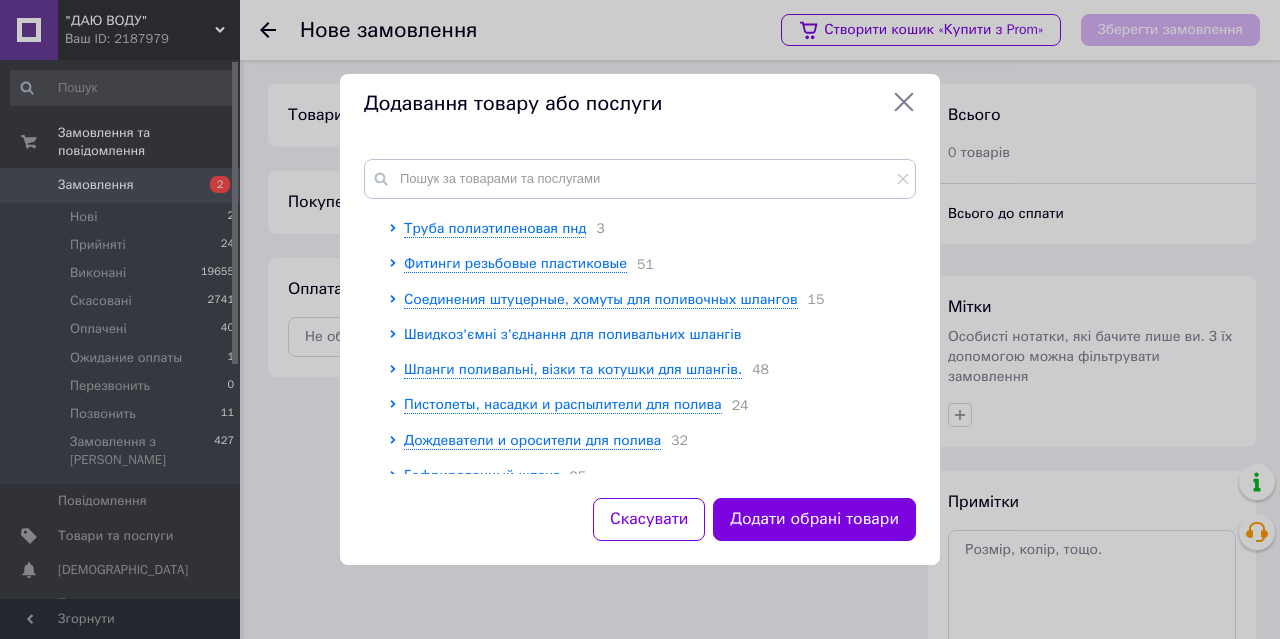 click on "Швидкоз'ємні з'єднання для поливальних шлангів" at bounding box center [572, 334] 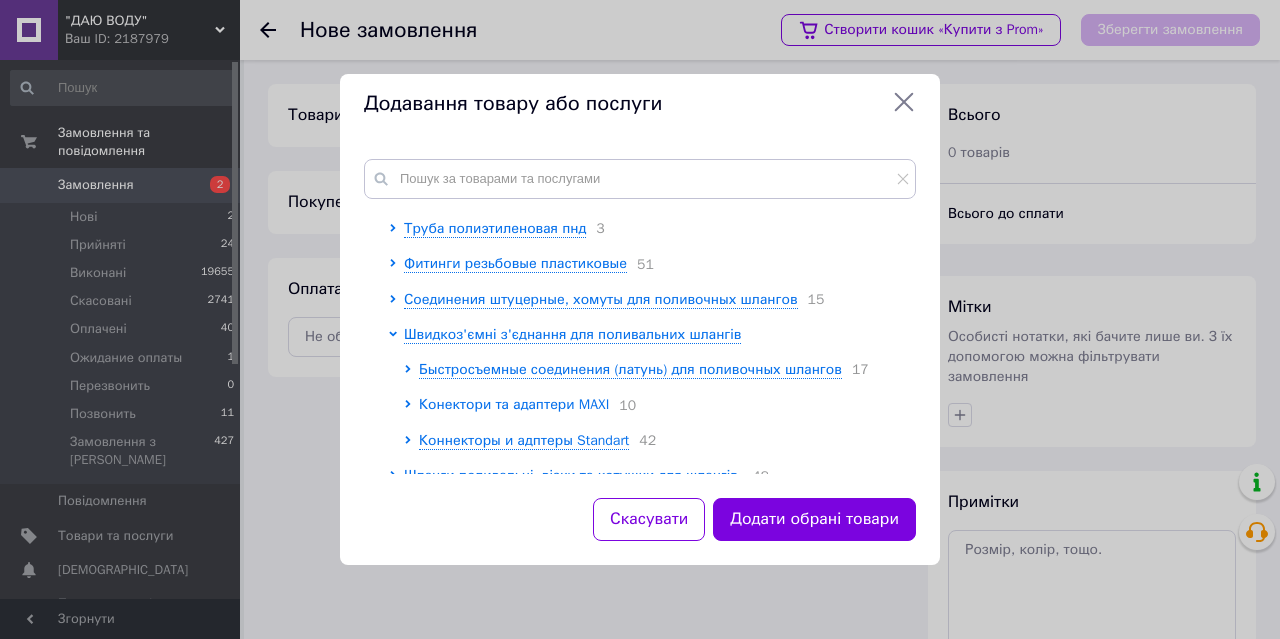 scroll, scrollTop: 333, scrollLeft: 0, axis: vertical 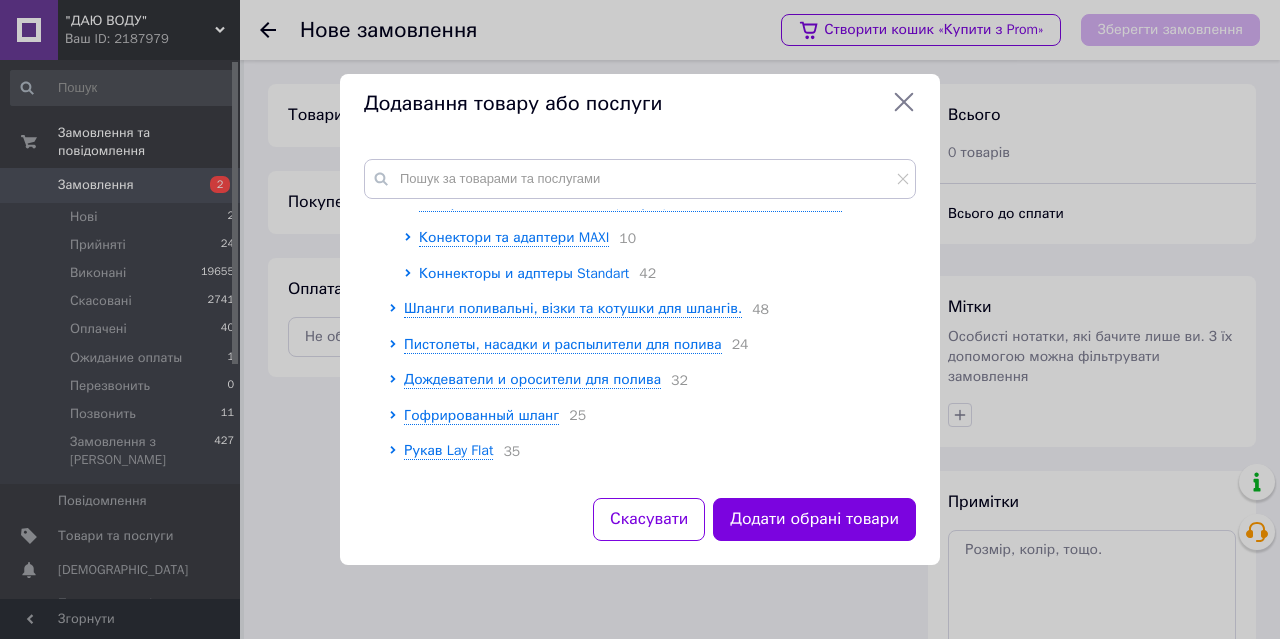 click on "Коннекторы и адптеры Standart" at bounding box center (524, 273) 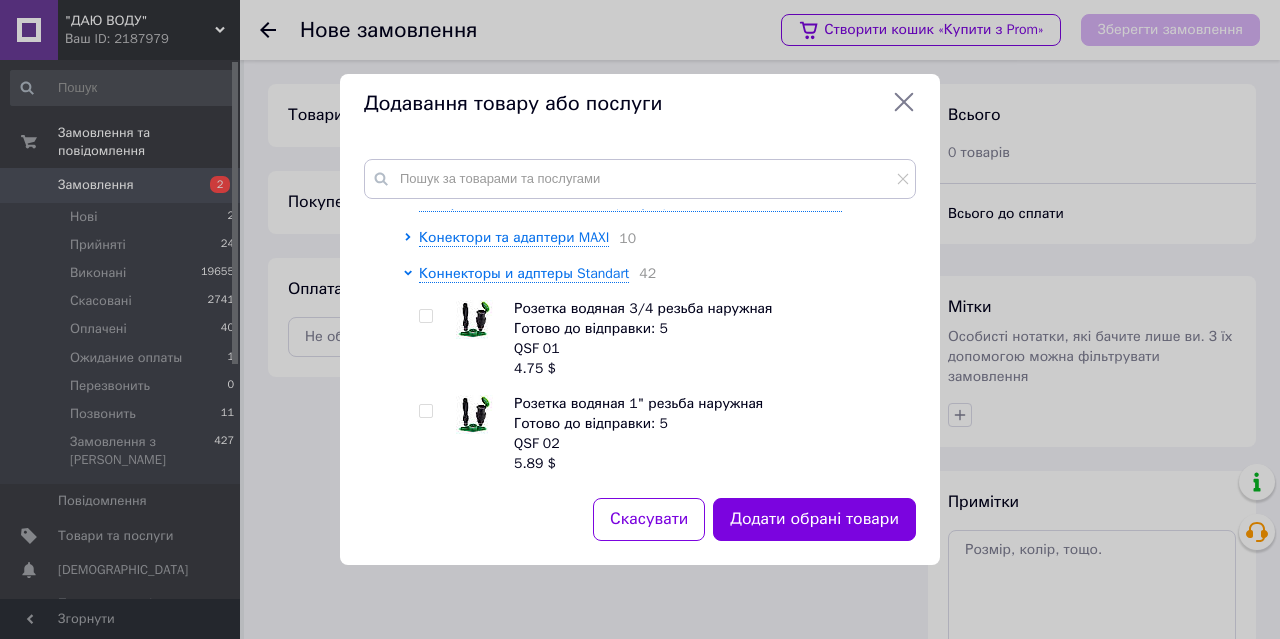 scroll, scrollTop: 500, scrollLeft: 0, axis: vertical 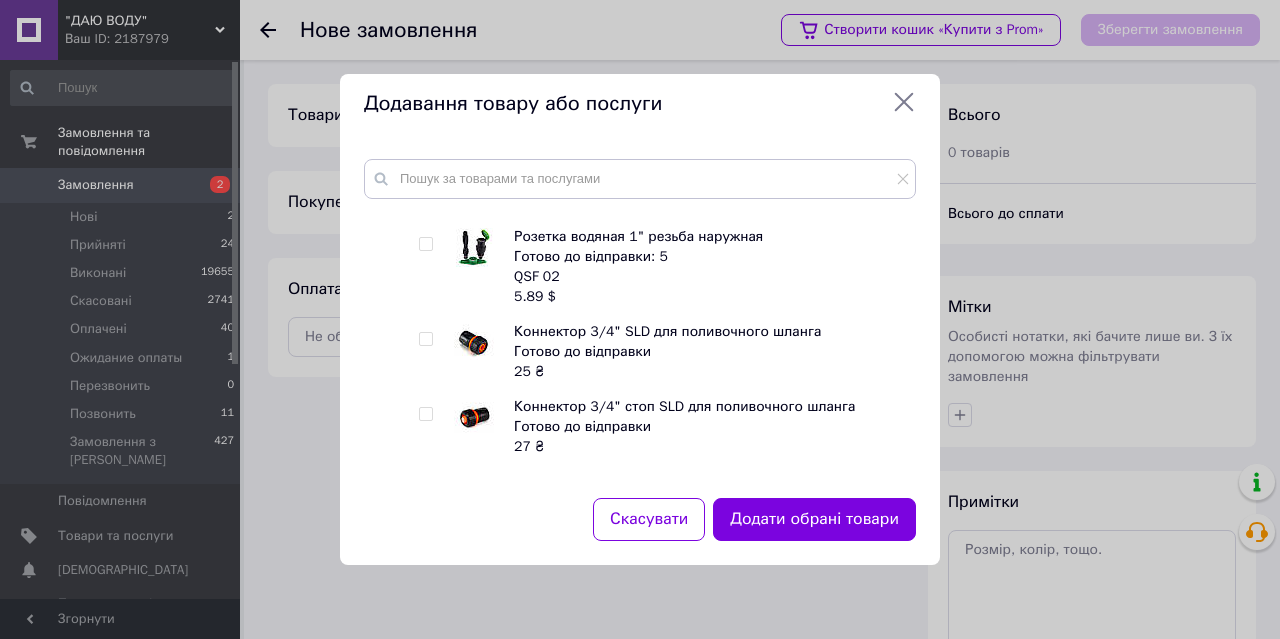 click at bounding box center [425, 339] 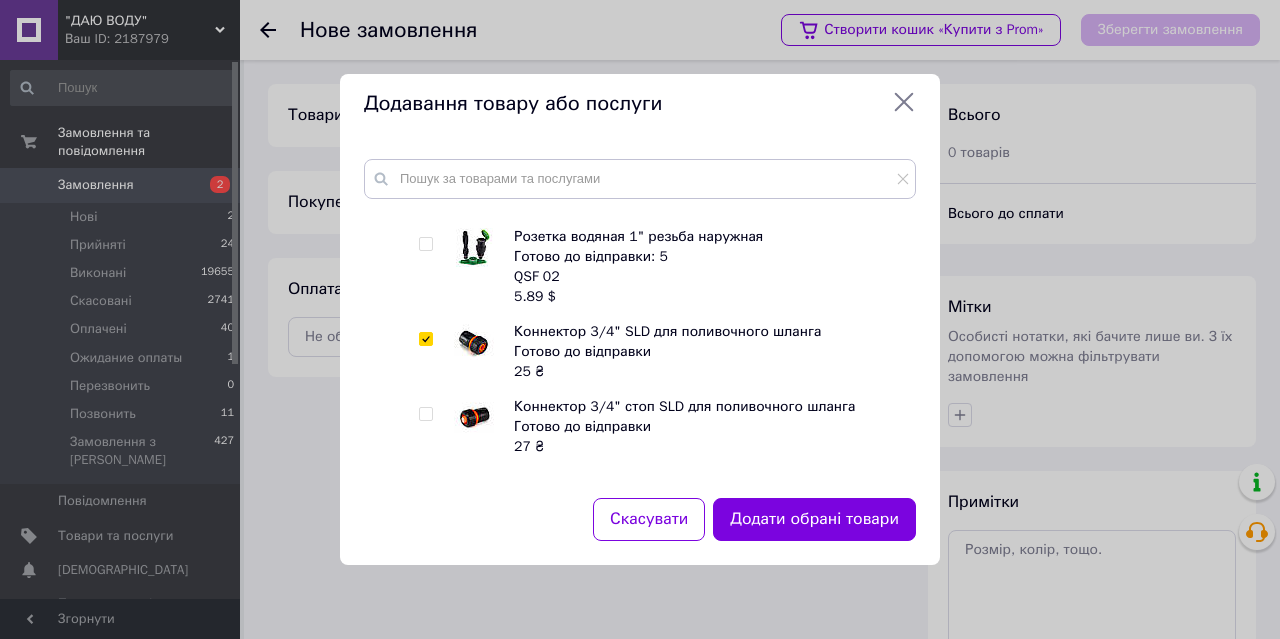 checkbox on "true" 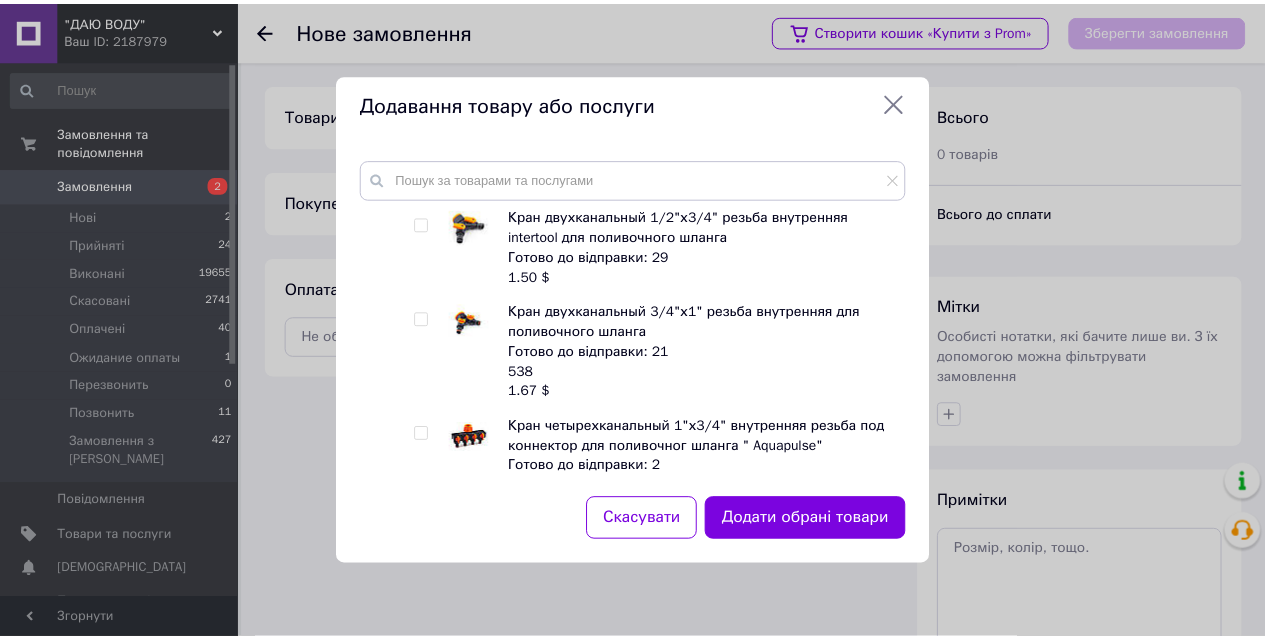 scroll, scrollTop: 2833, scrollLeft: 0, axis: vertical 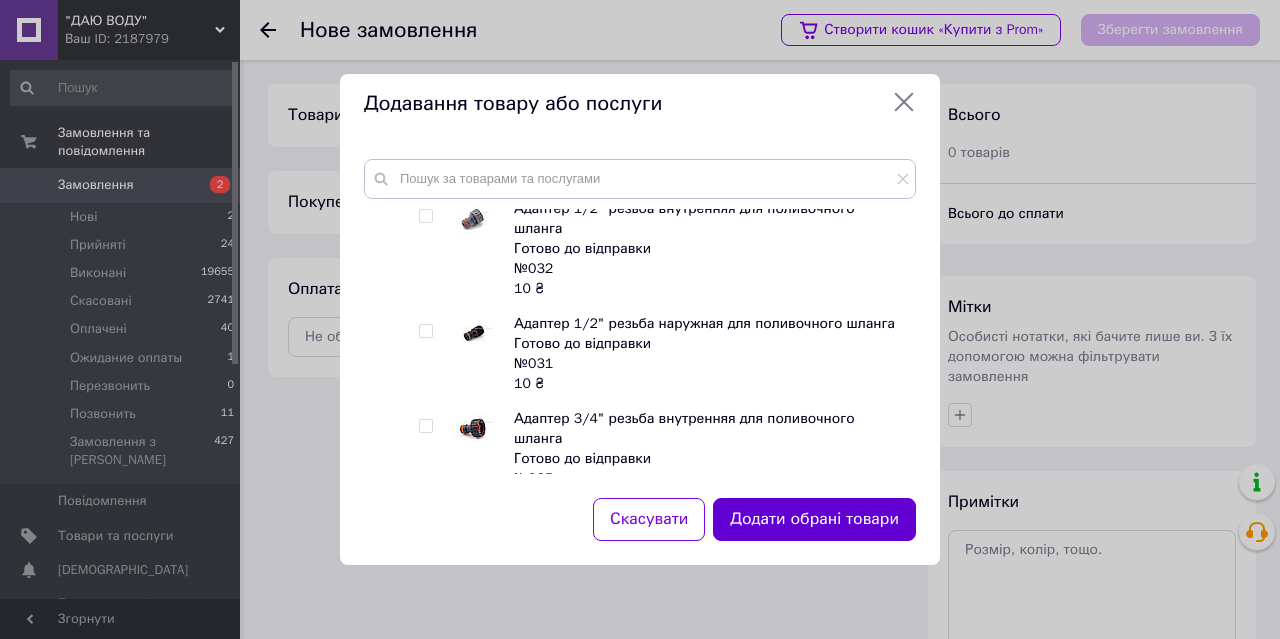 click at bounding box center [425, 426] 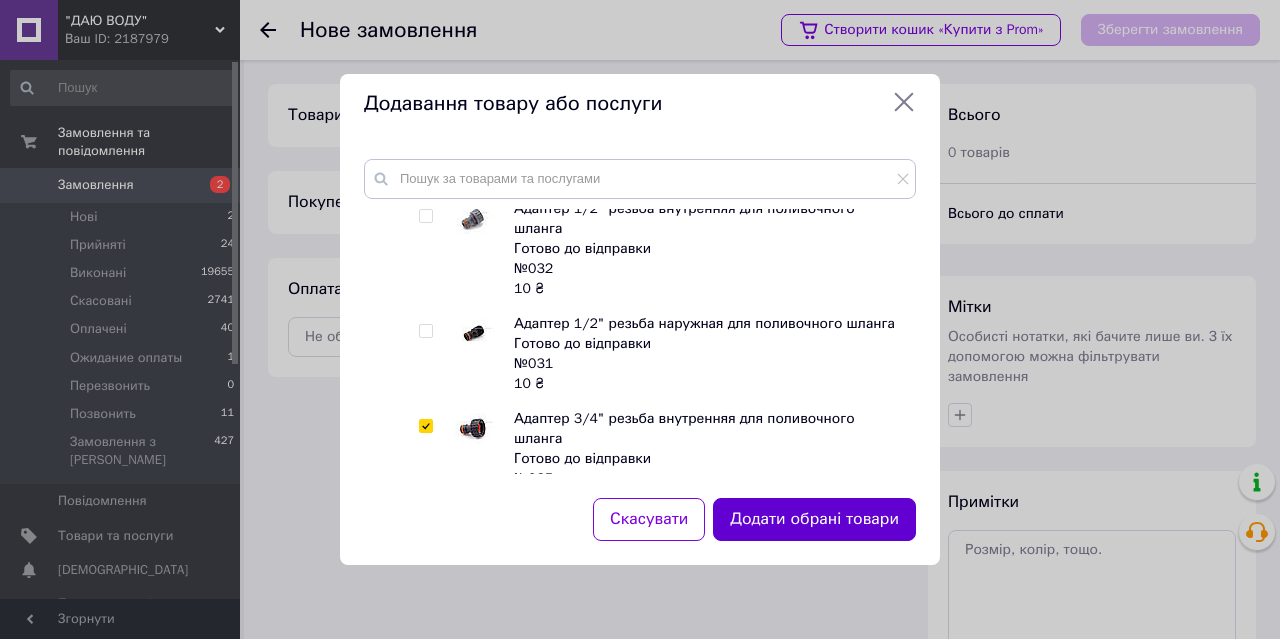 checkbox on "true" 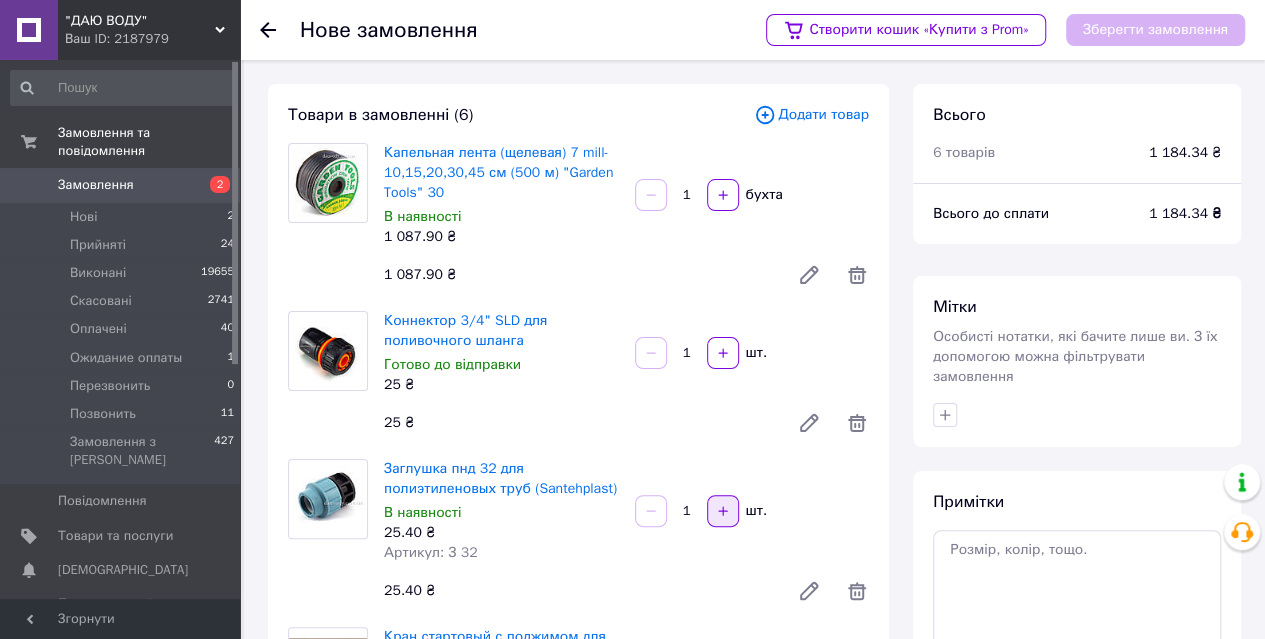 click 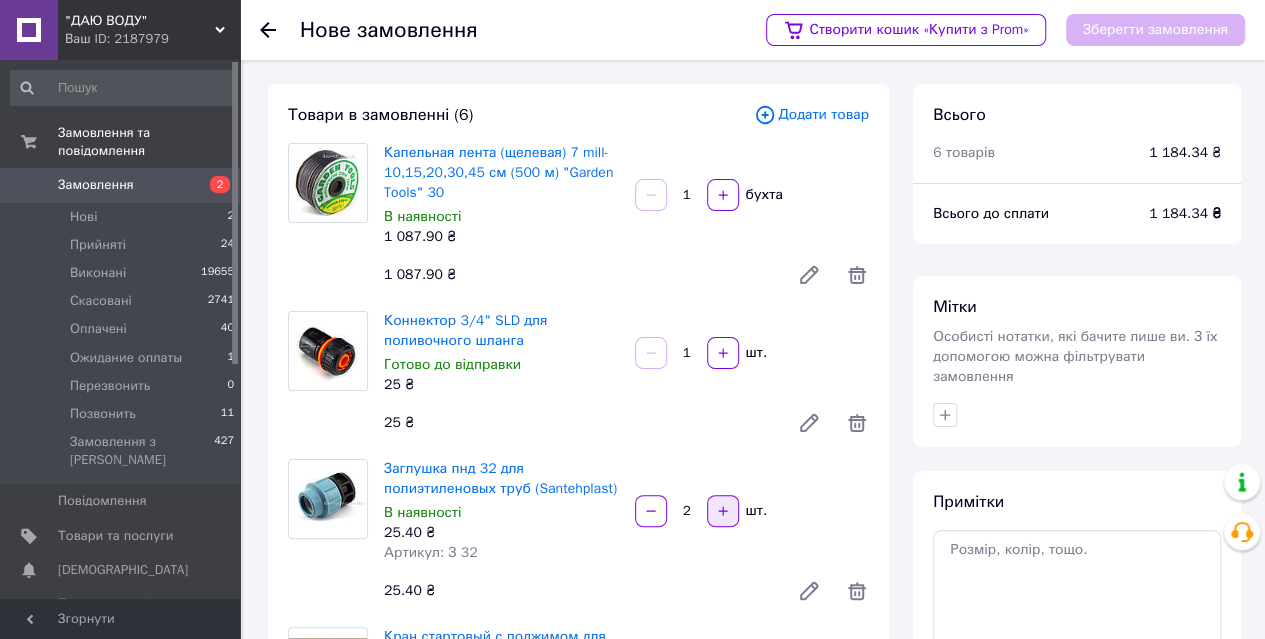 click 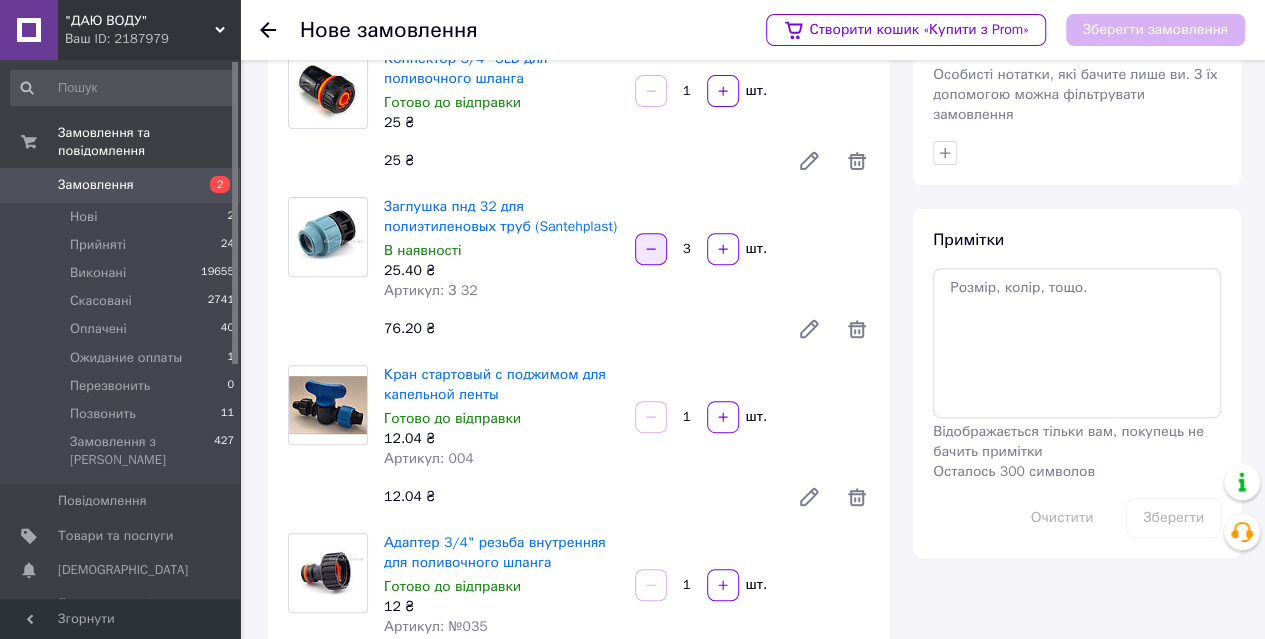 scroll, scrollTop: 333, scrollLeft: 0, axis: vertical 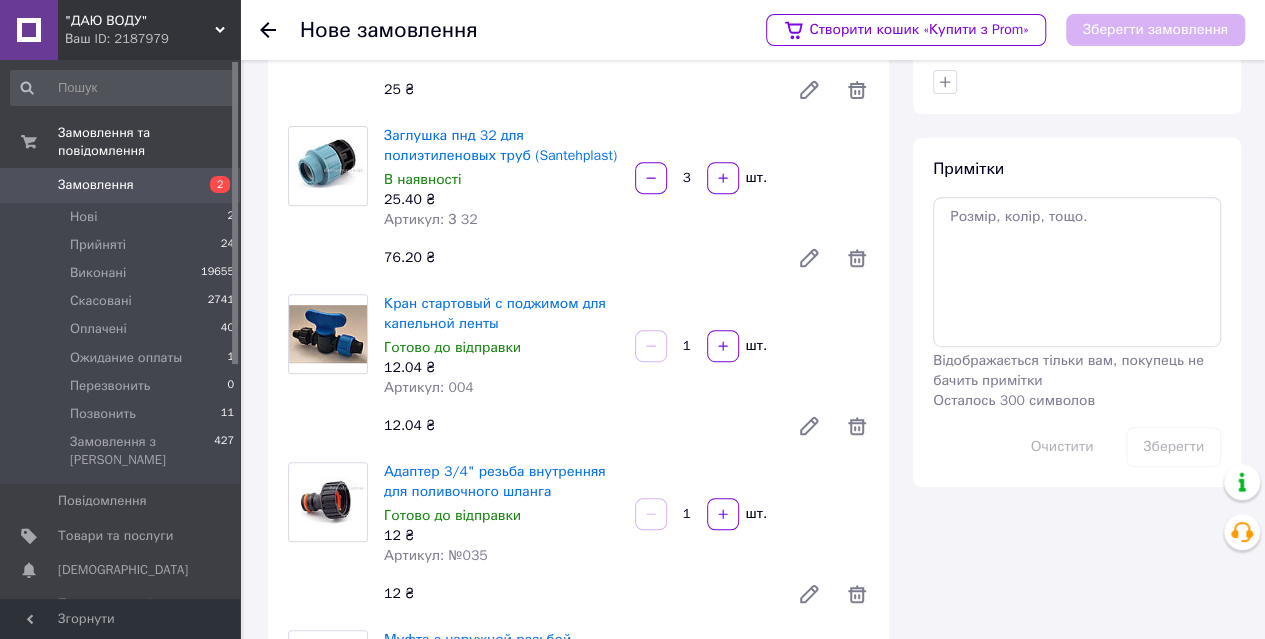 click on "1" at bounding box center (687, 346) 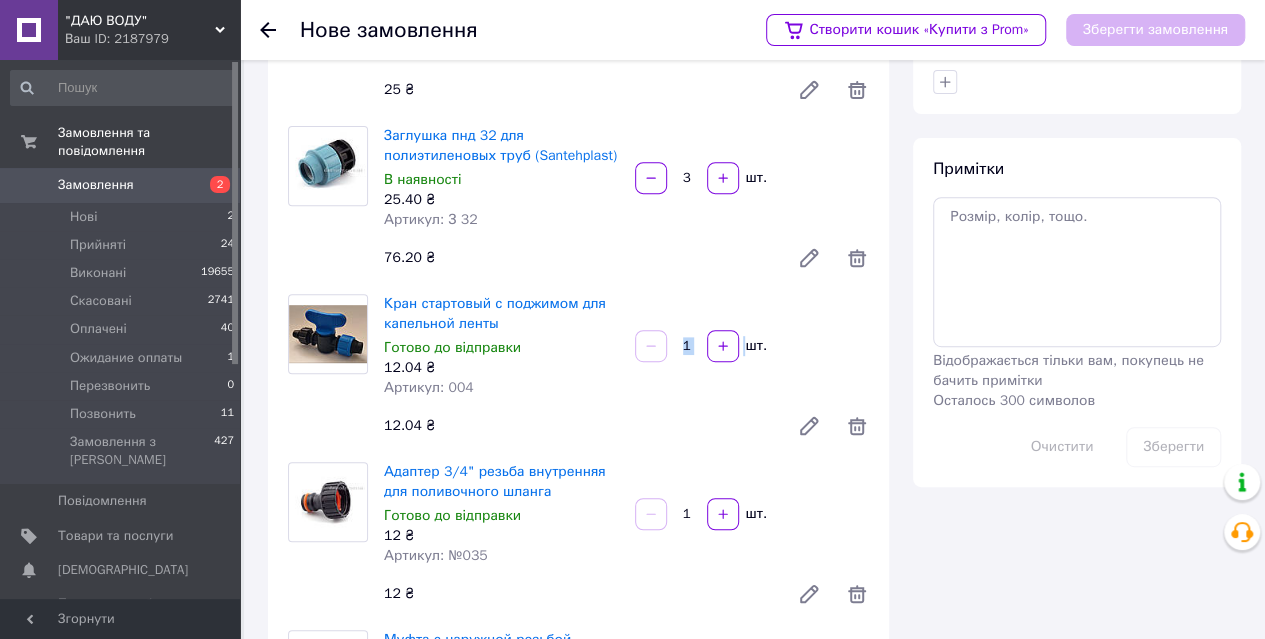 click on "1" at bounding box center [687, 346] 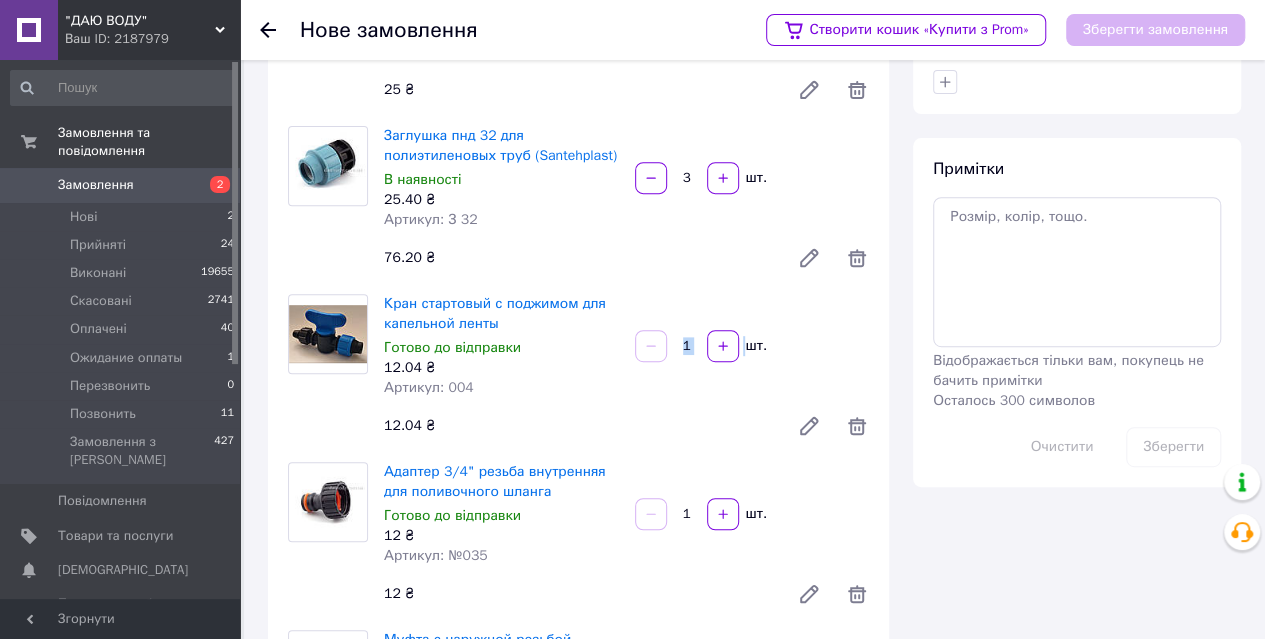 click on "12.04 ₴" at bounding box center (578, 426) 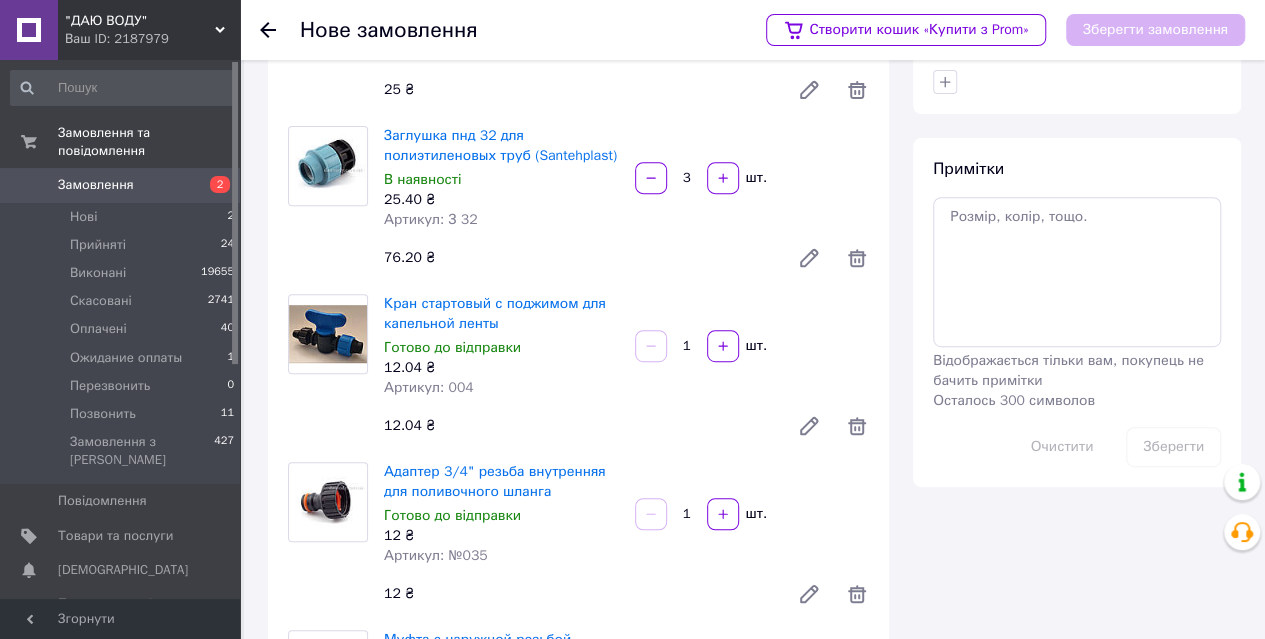 click on "1" at bounding box center [687, 346] 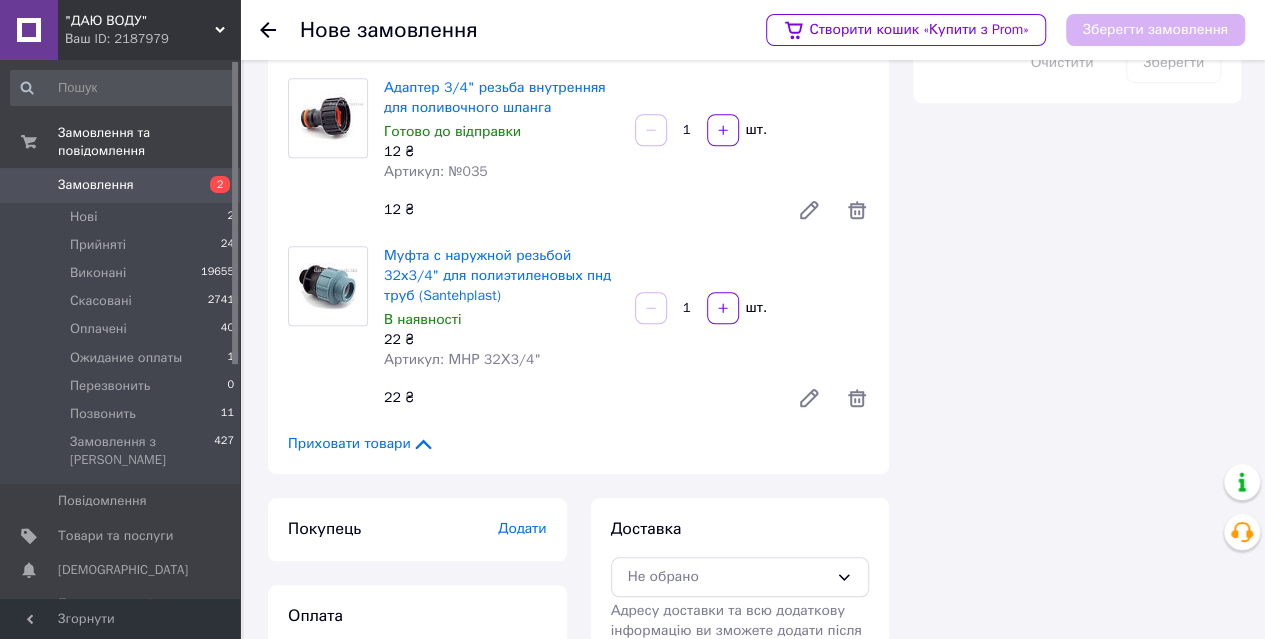 scroll, scrollTop: 804, scrollLeft: 0, axis: vertical 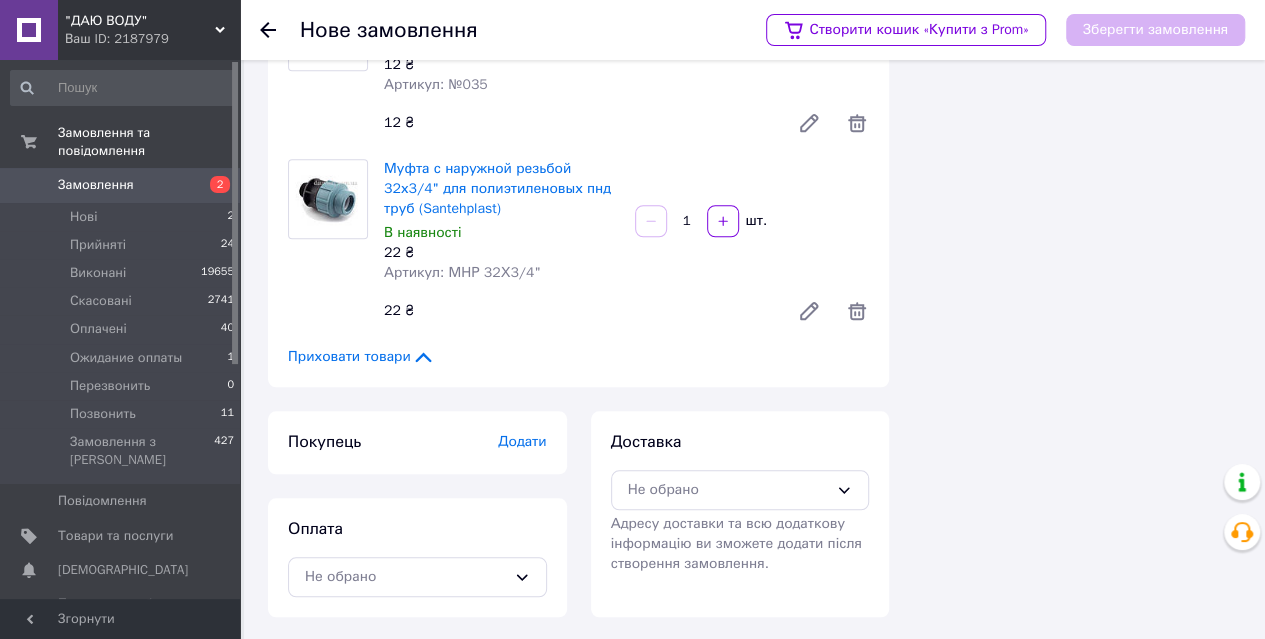 type on "30" 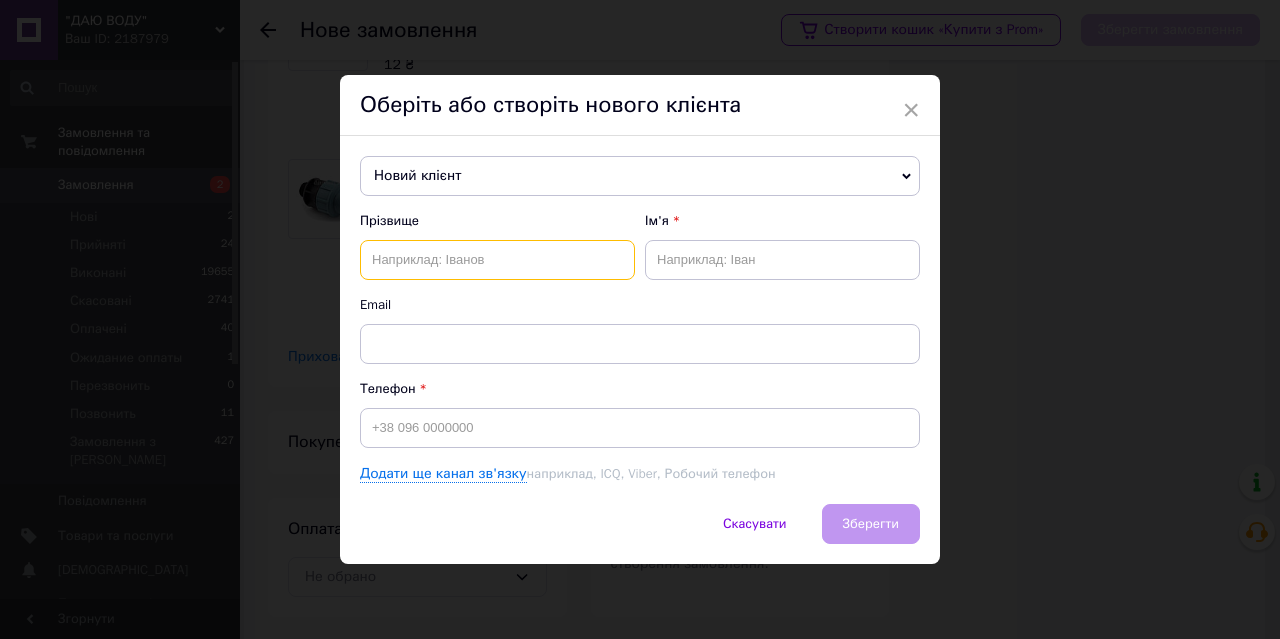 click at bounding box center (497, 260) 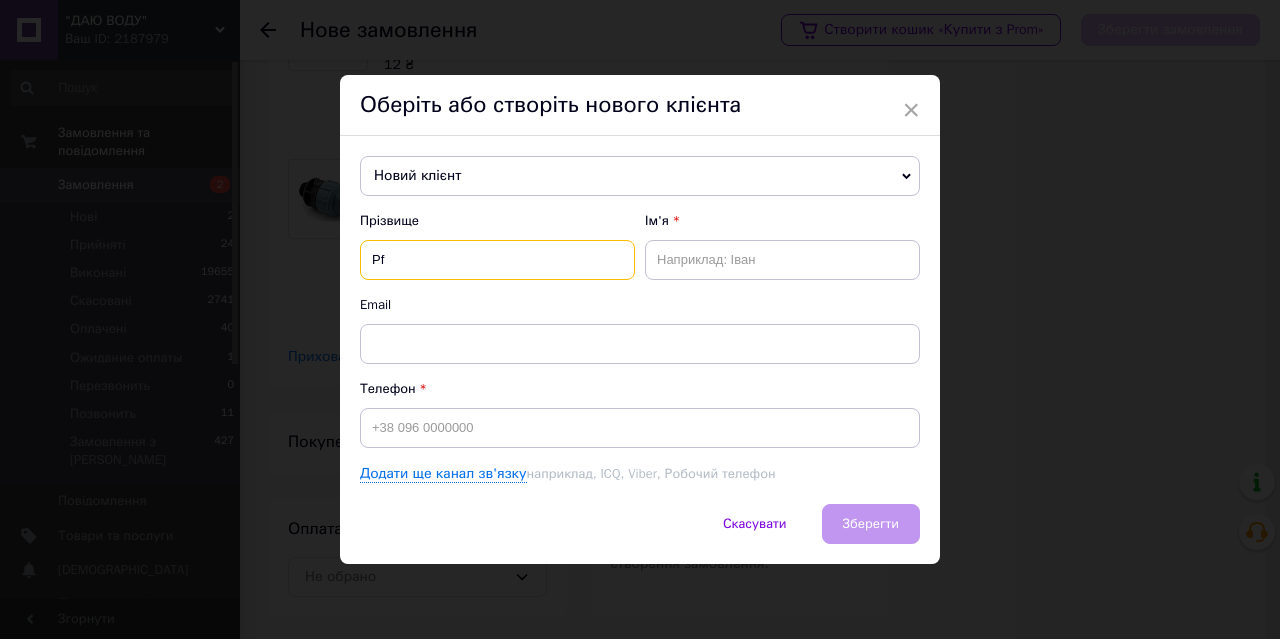 type on "P" 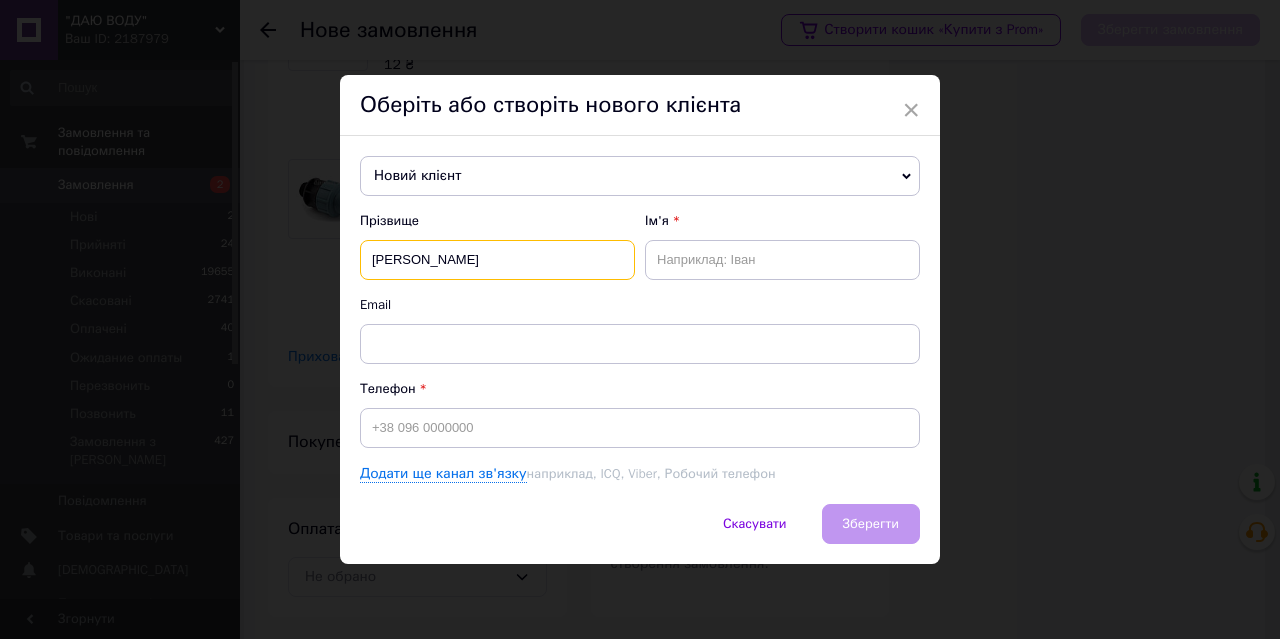 type on "[PERSON_NAME]" 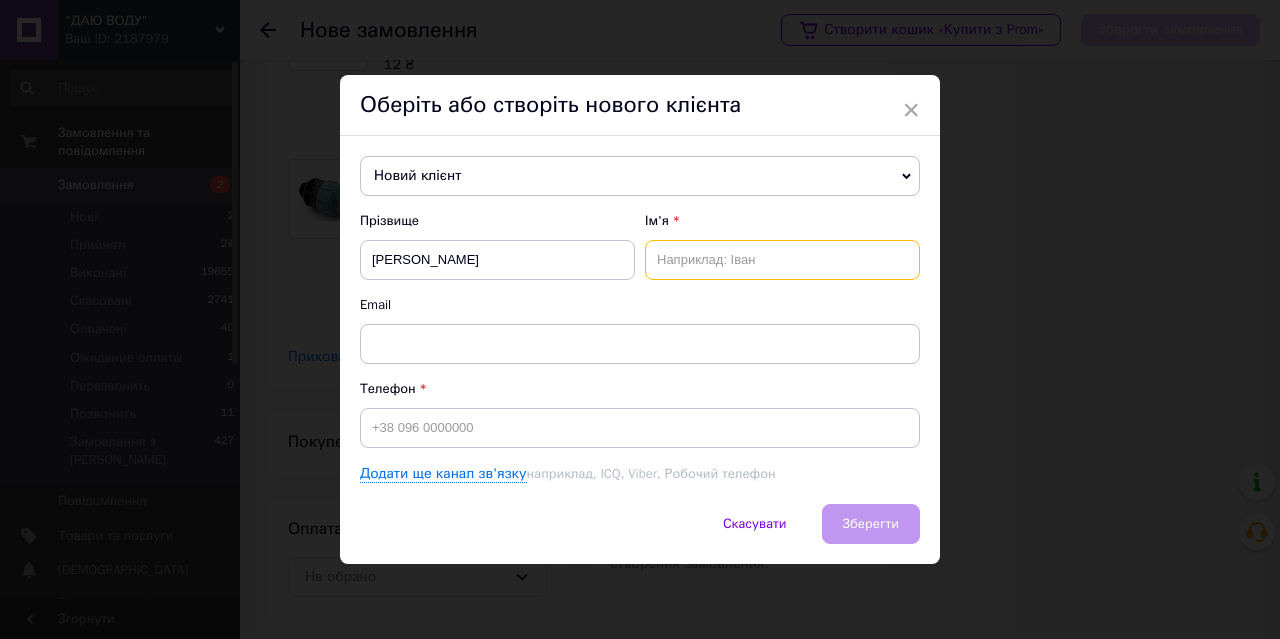 click at bounding box center (782, 260) 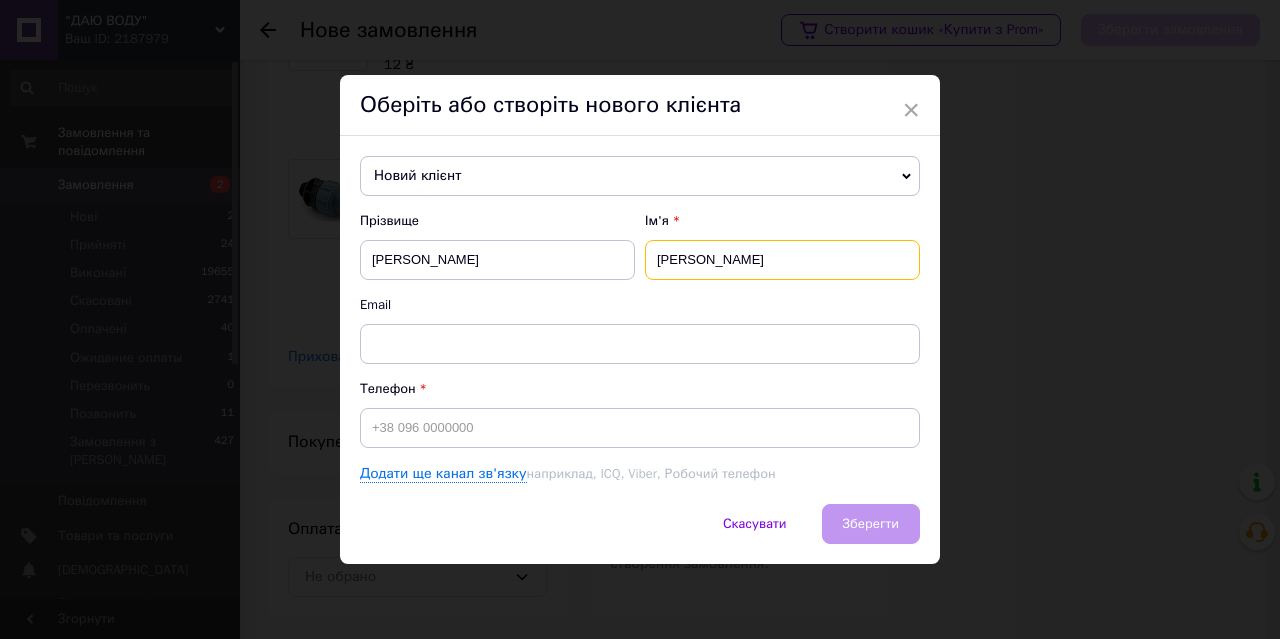 type on "[PERSON_NAME]" 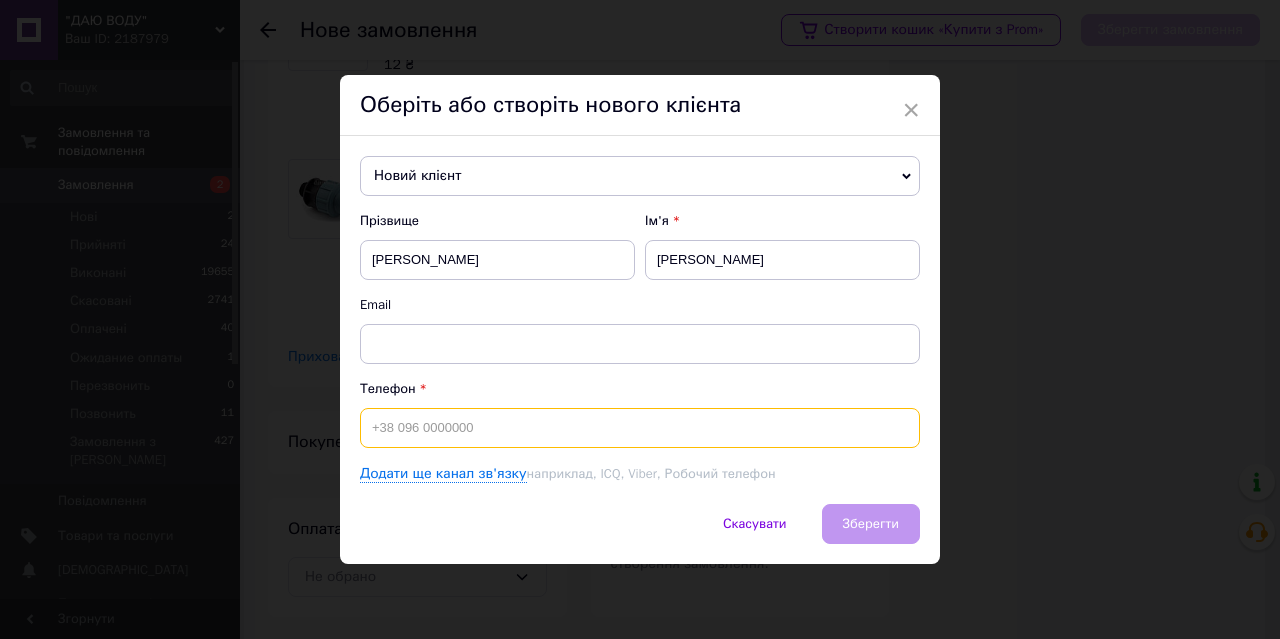 click at bounding box center [640, 428] 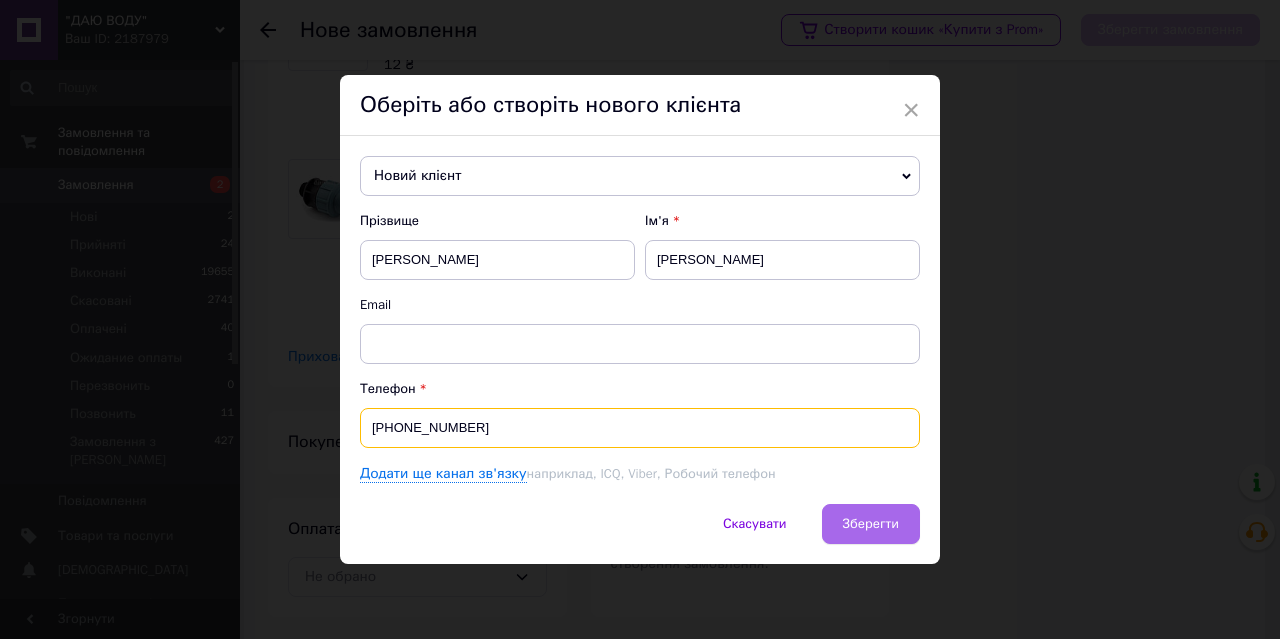 type on "[PHONE_NUMBER]" 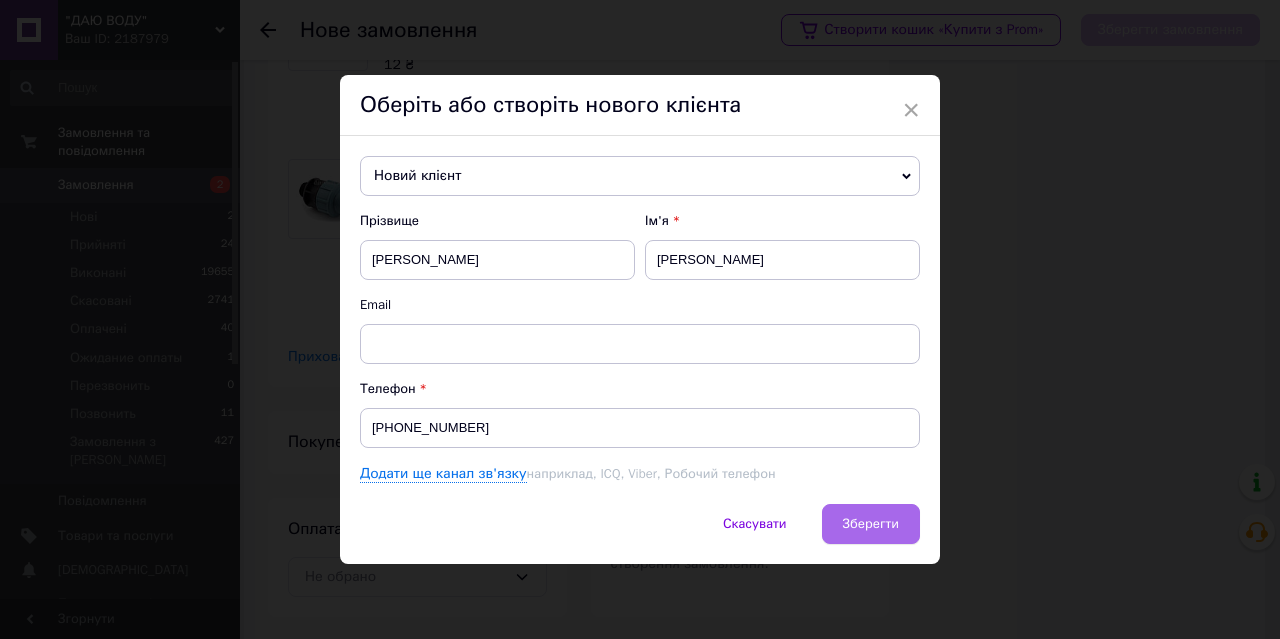 click on "Зберегти" at bounding box center [871, 523] 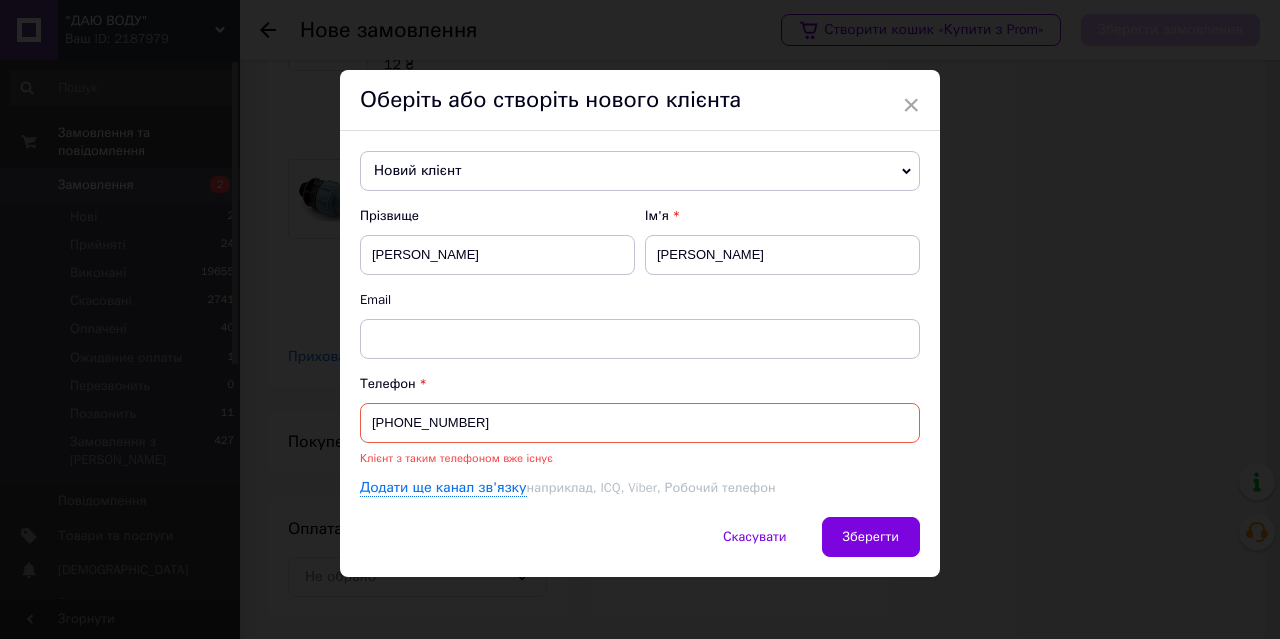 drag, startPoint x: 480, startPoint y: 421, endPoint x: 370, endPoint y: 424, distance: 110.0409 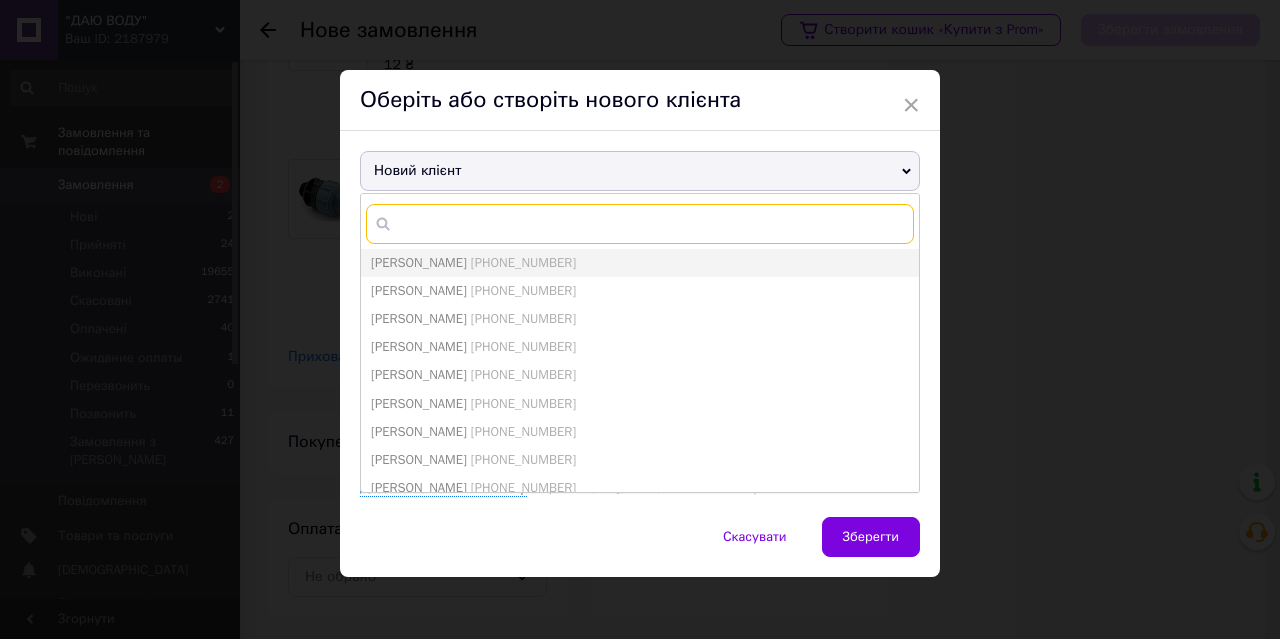 paste on "[PHONE_NUMBER]" 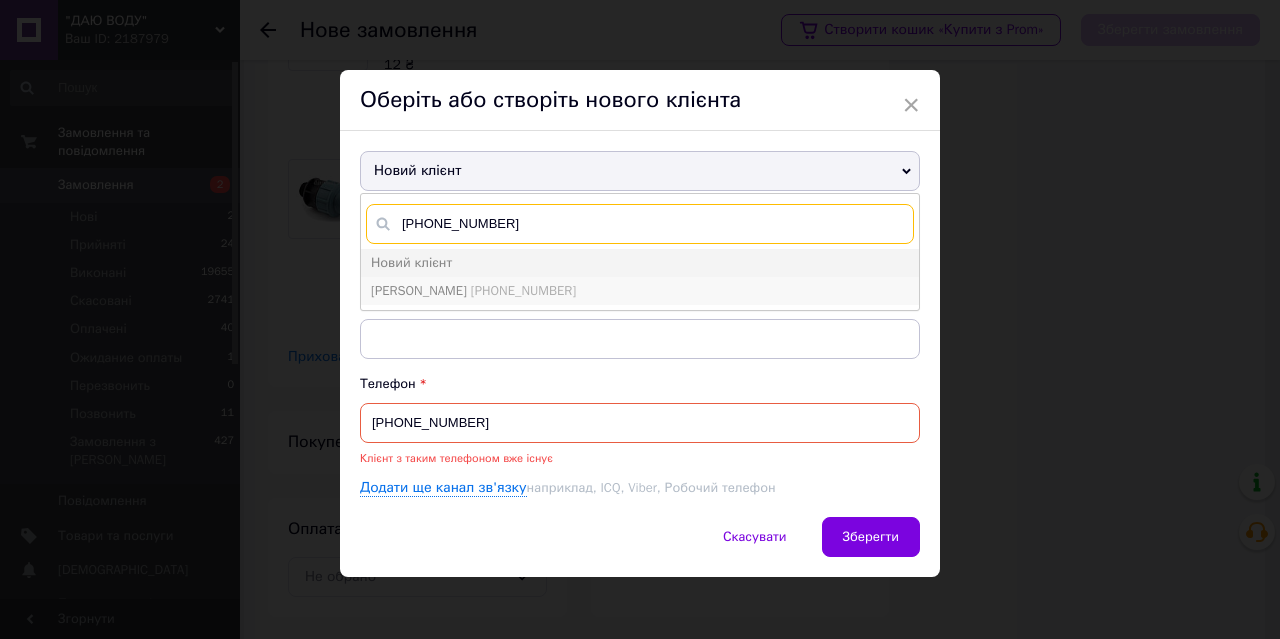 type on "[PHONE_NUMBER]" 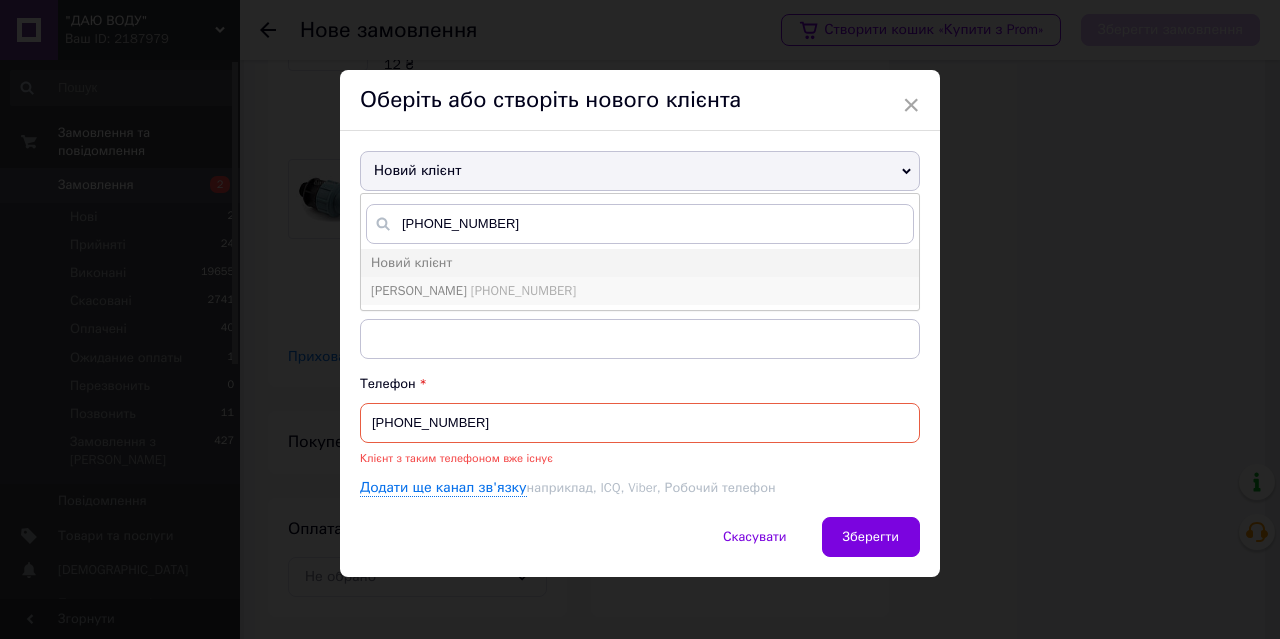 click on "[PHONE_NUMBER]" at bounding box center (523, 290) 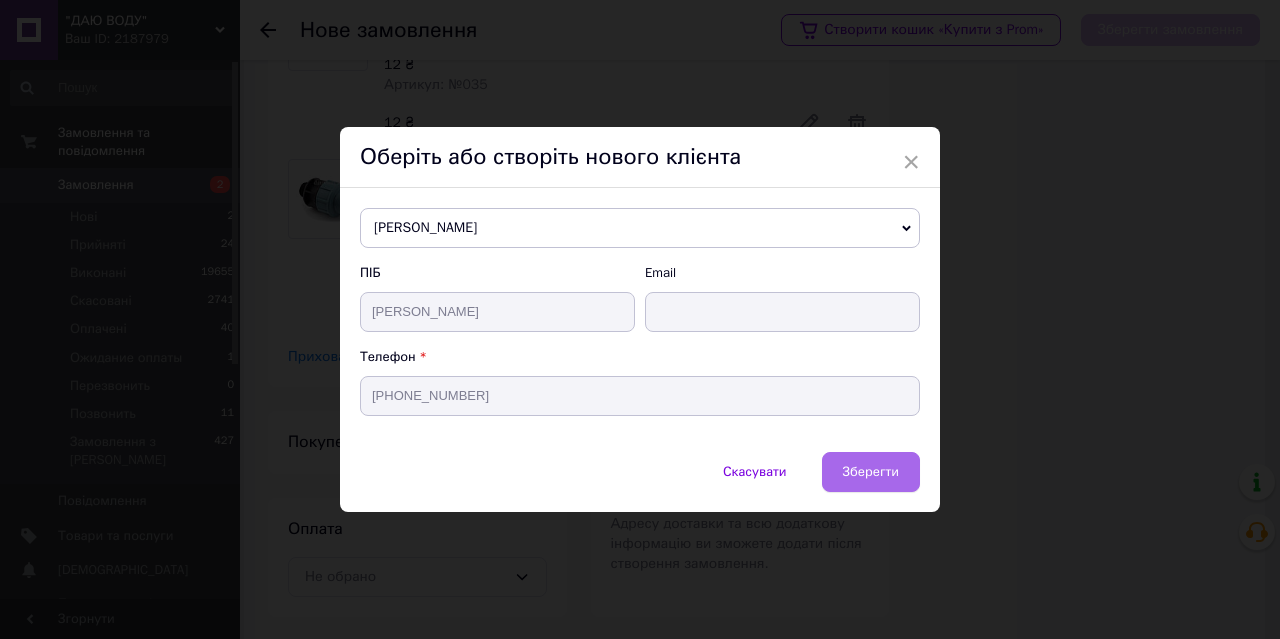 click on "Зберегти" at bounding box center (871, 471) 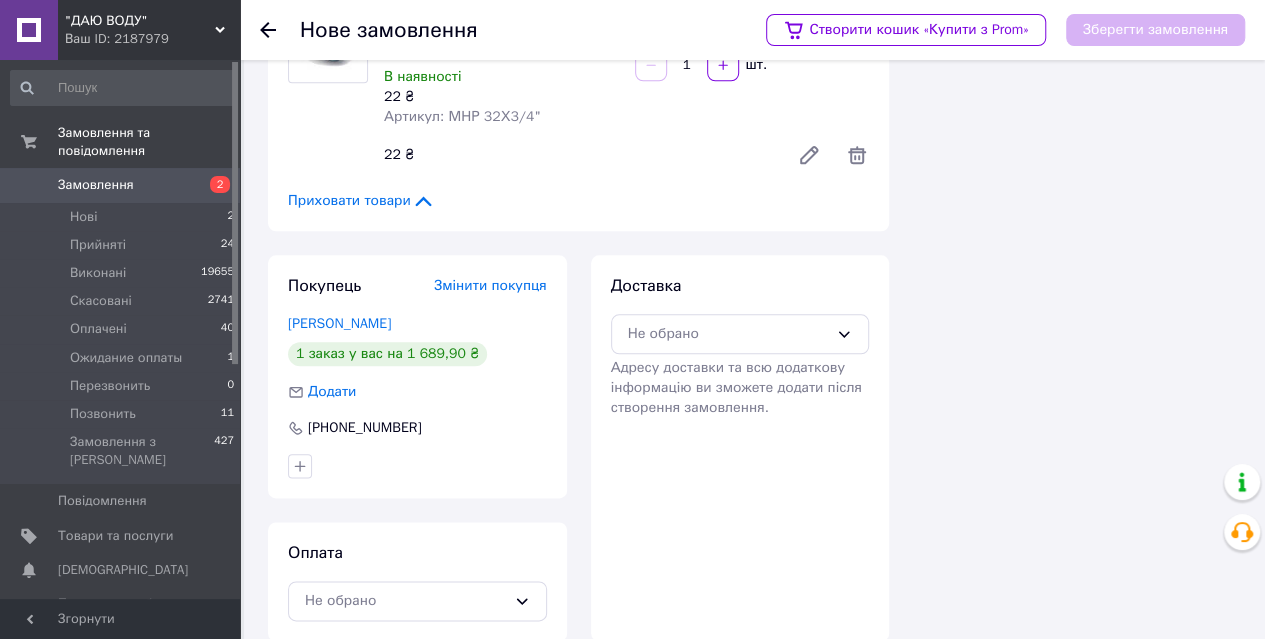scroll, scrollTop: 986, scrollLeft: 0, axis: vertical 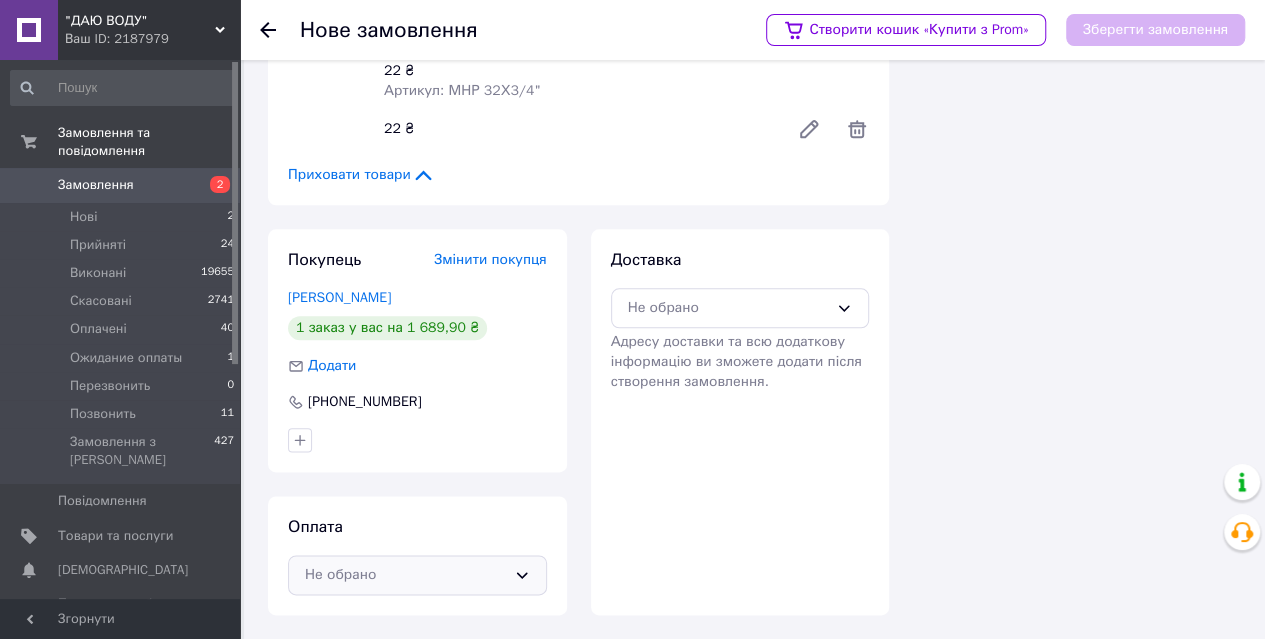click on "Не обрано" at bounding box center (405, 575) 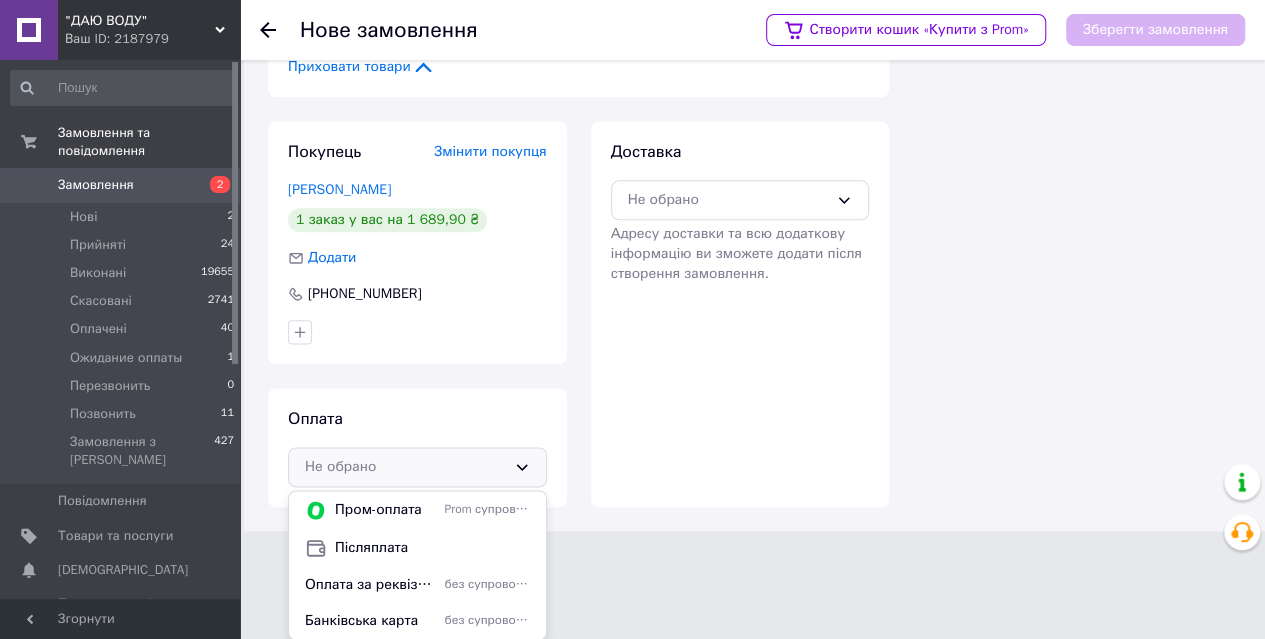 drag, startPoint x: 379, startPoint y: 615, endPoint x: 607, endPoint y: 337, distance: 359.5386 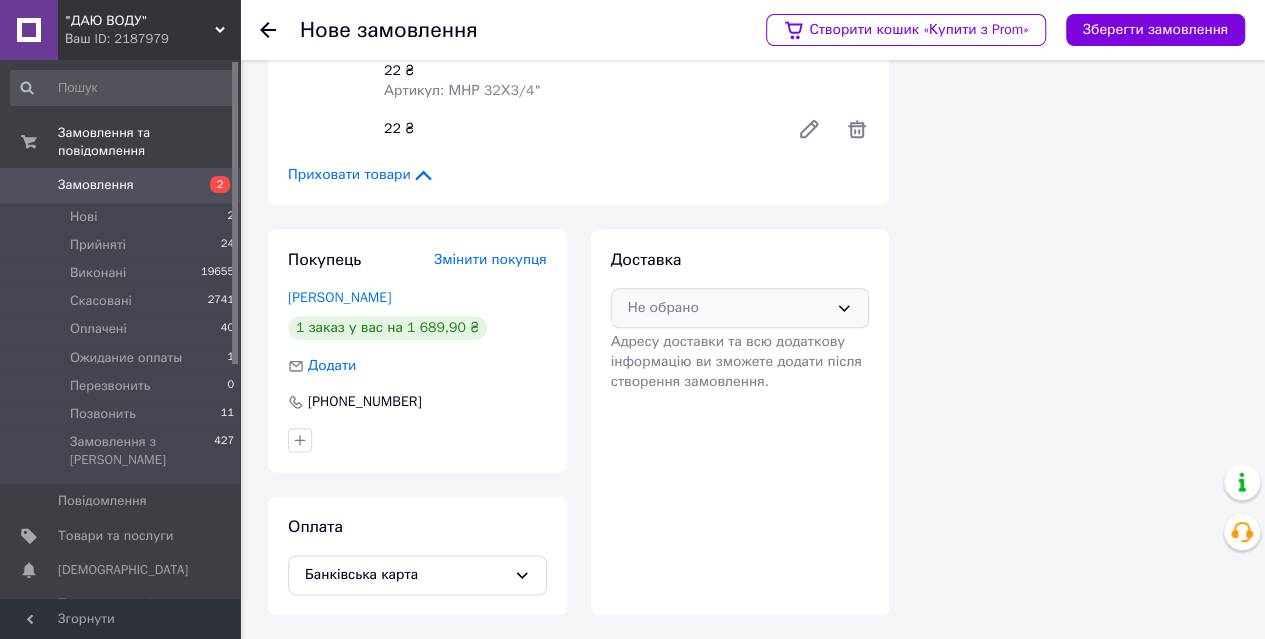 scroll, scrollTop: 986, scrollLeft: 0, axis: vertical 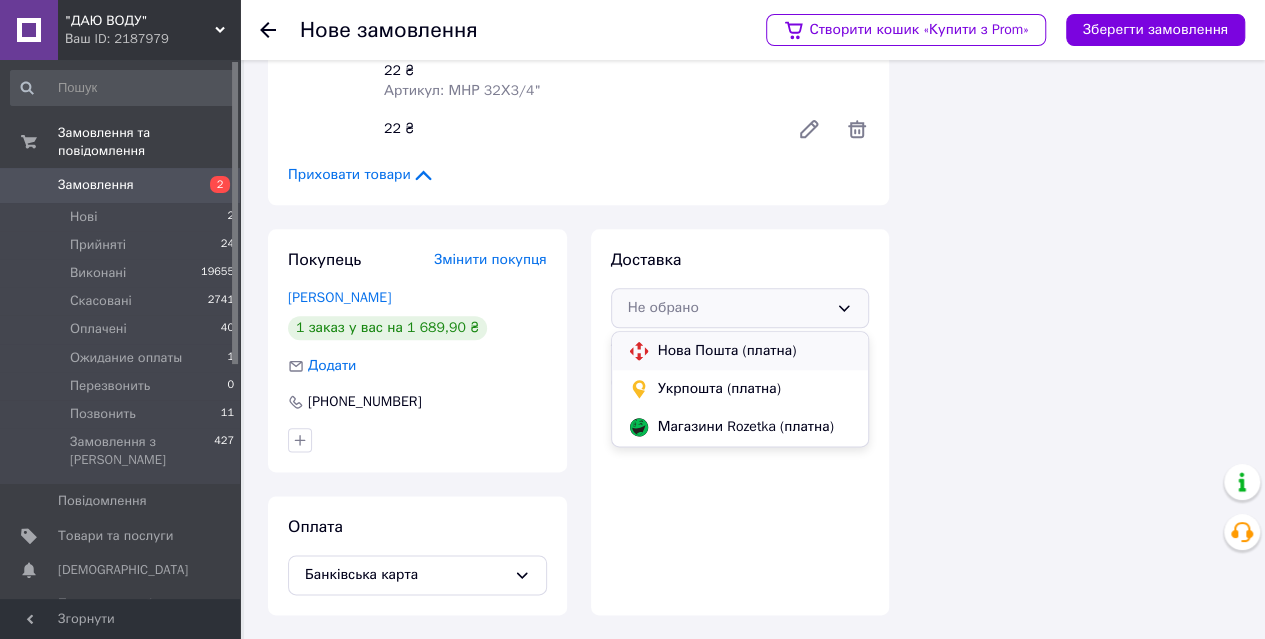 click on "Нова Пошта (платна)" at bounding box center [755, 351] 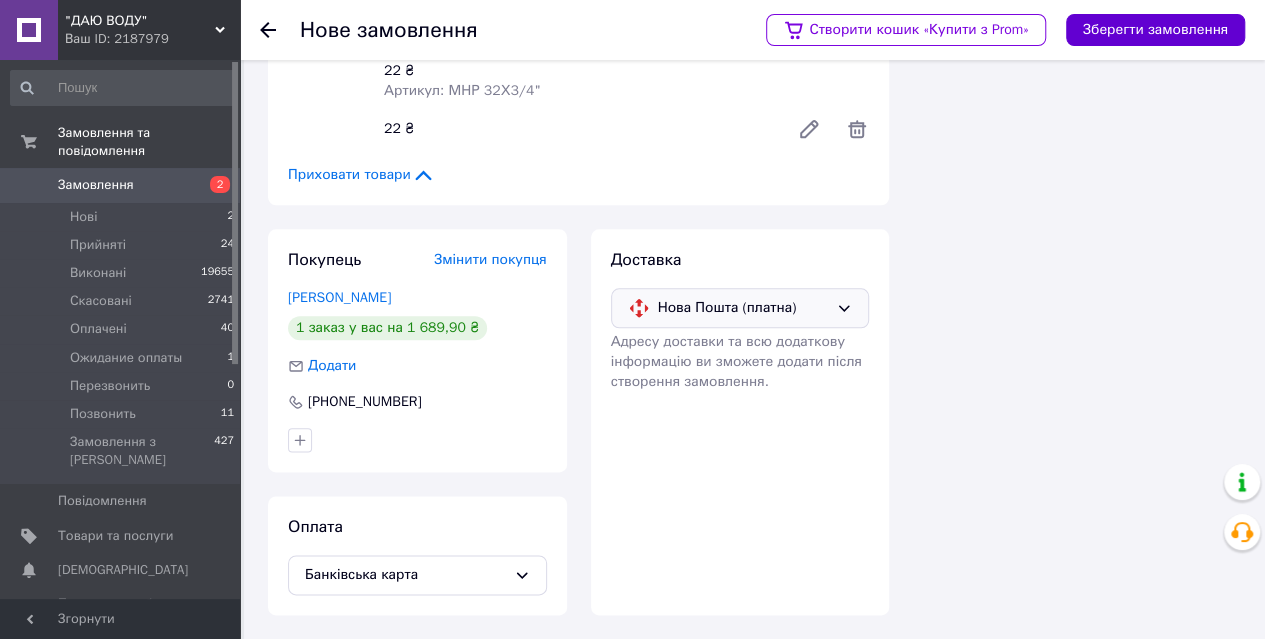 click on "Зберегти замовлення" at bounding box center [1155, 30] 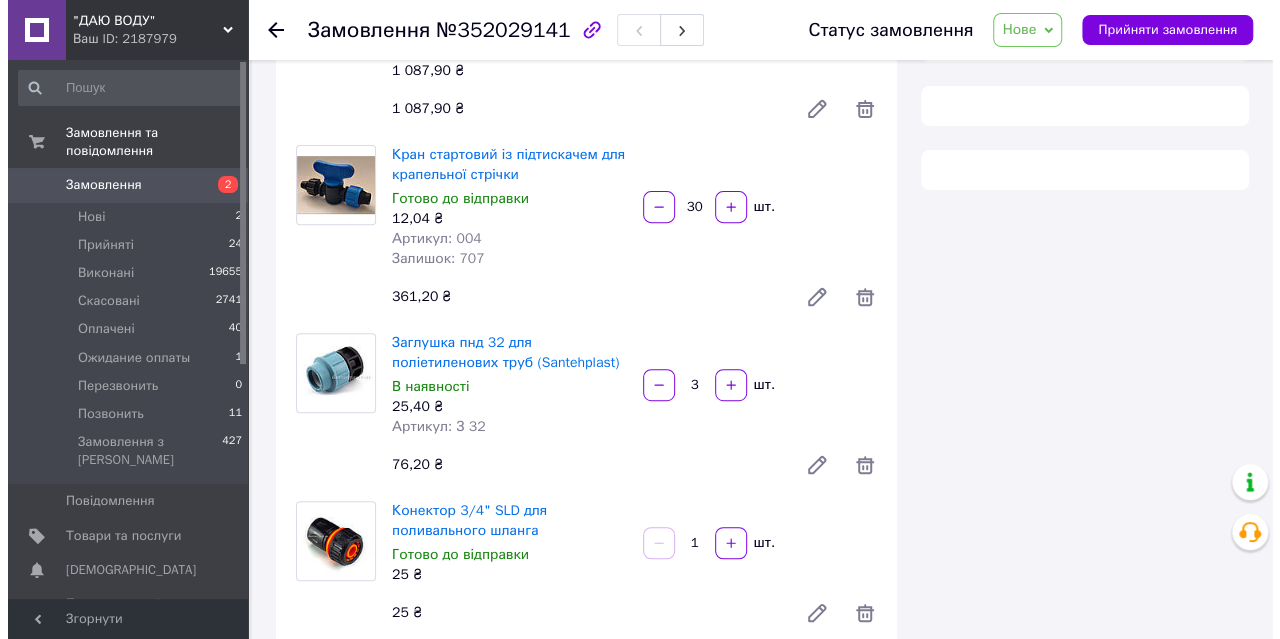 scroll, scrollTop: 986, scrollLeft: 0, axis: vertical 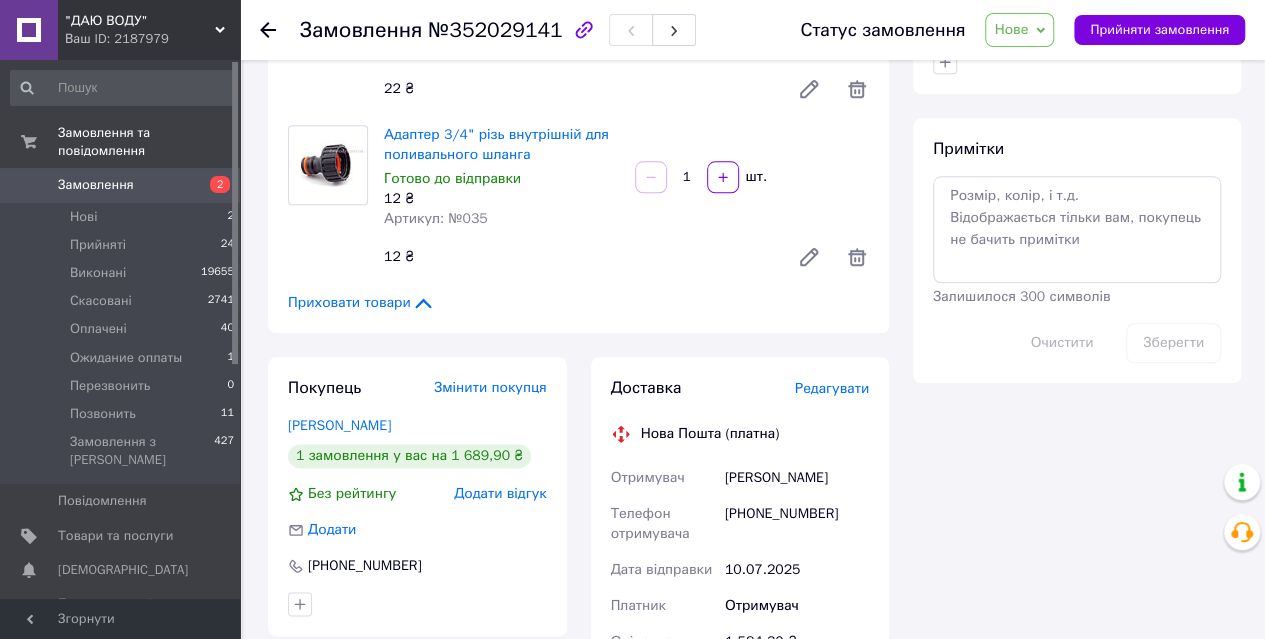click on "Редагувати" at bounding box center [832, 388] 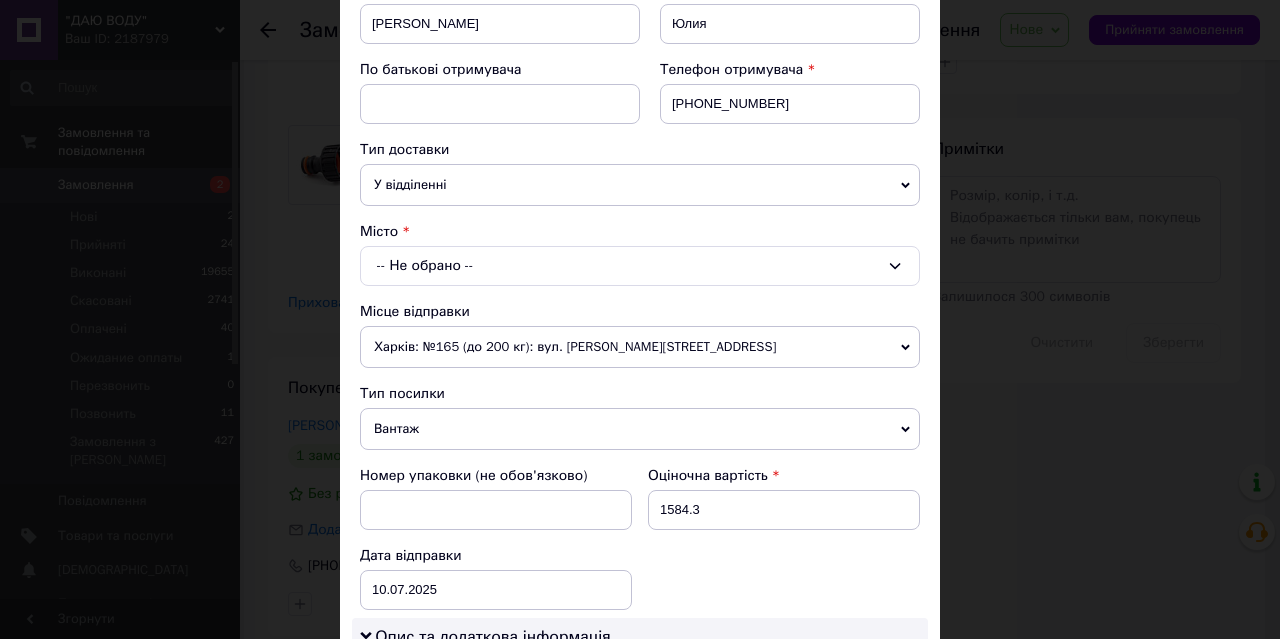 scroll, scrollTop: 166, scrollLeft: 0, axis: vertical 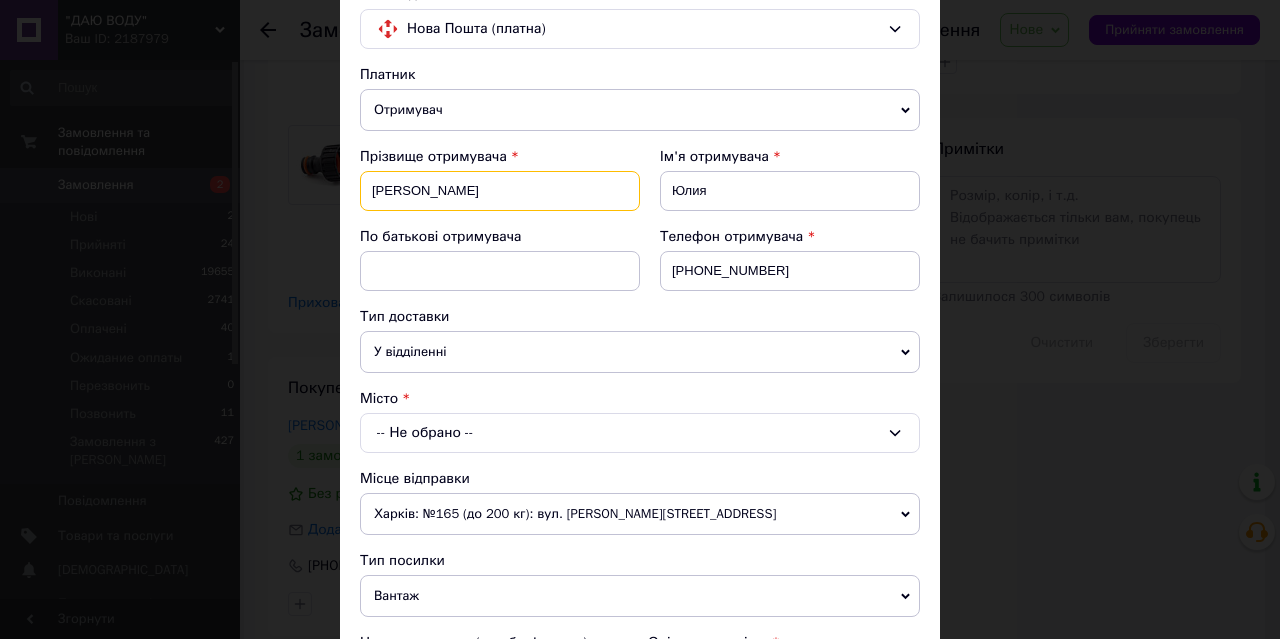 drag, startPoint x: 362, startPoint y: 186, endPoint x: 448, endPoint y: 189, distance: 86.05231 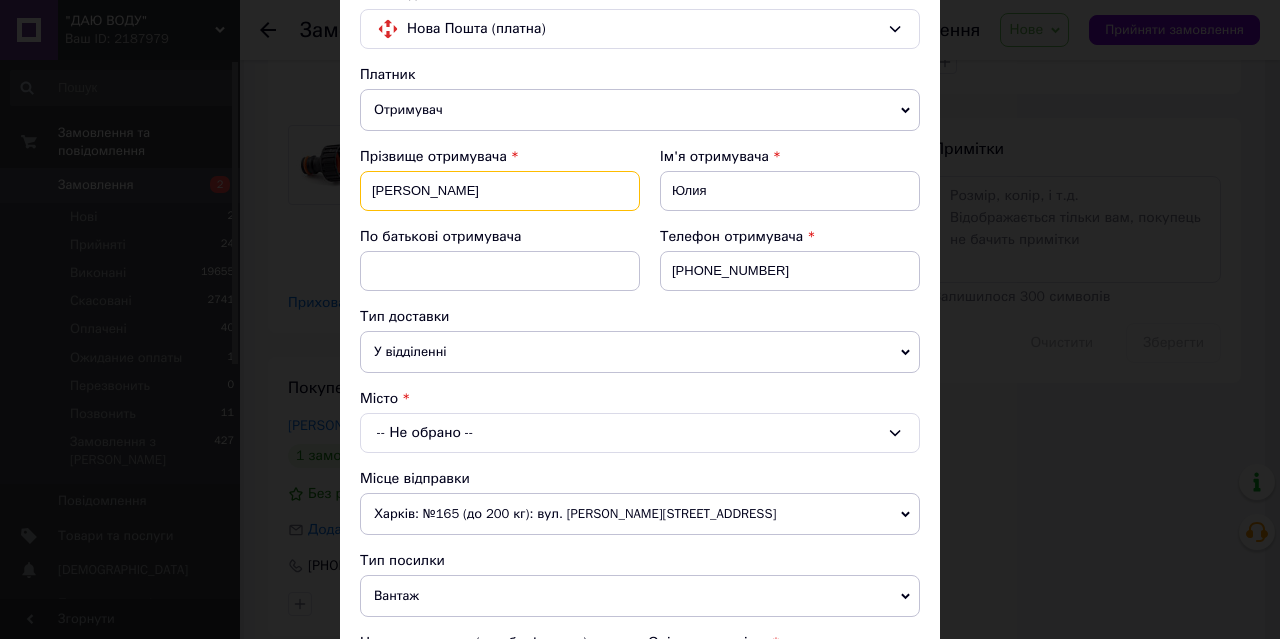 type on "[PERSON_NAME]" 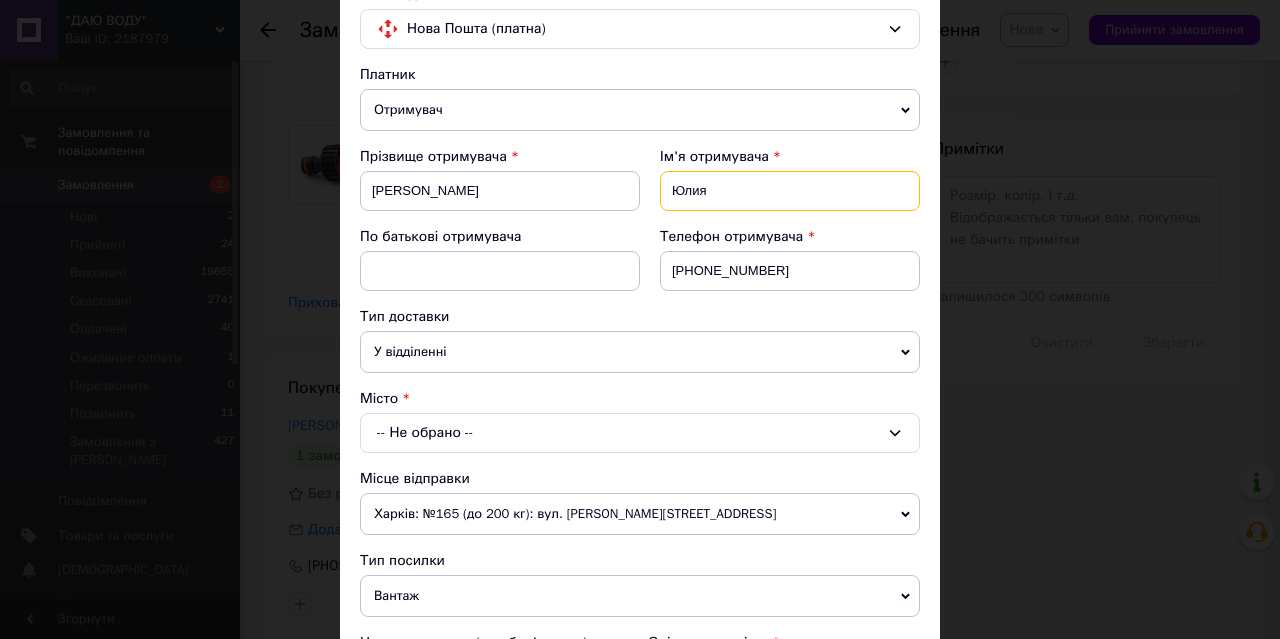 click on "Юлия" at bounding box center [790, 191] 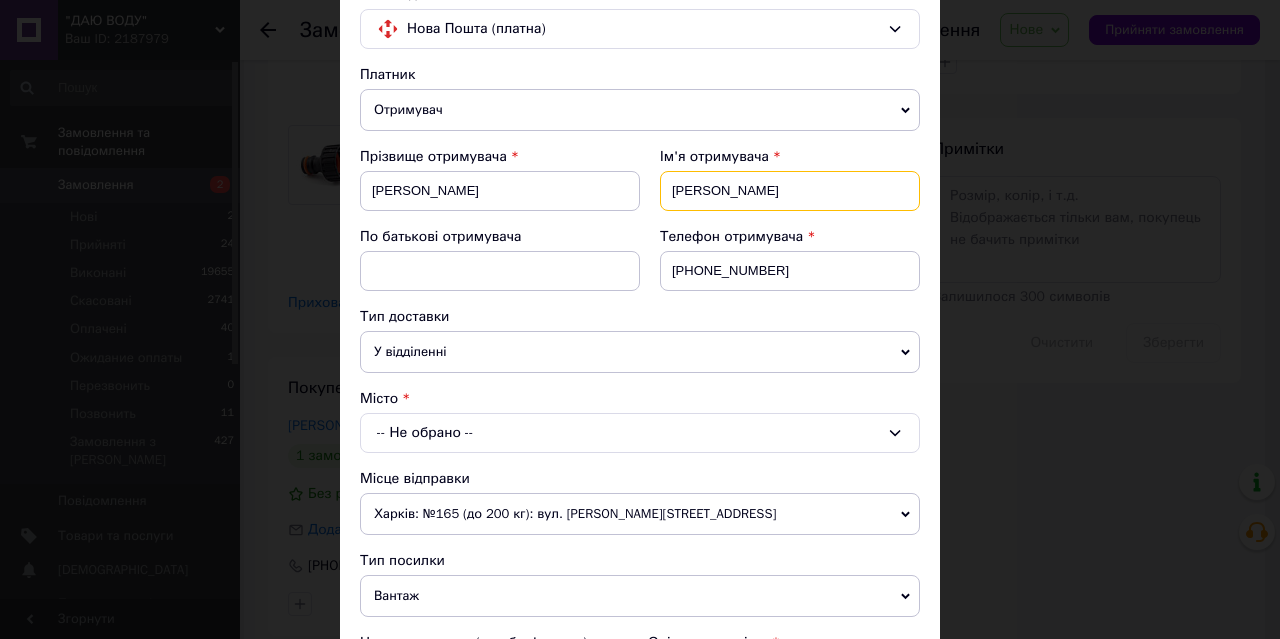 type on "[PERSON_NAME]" 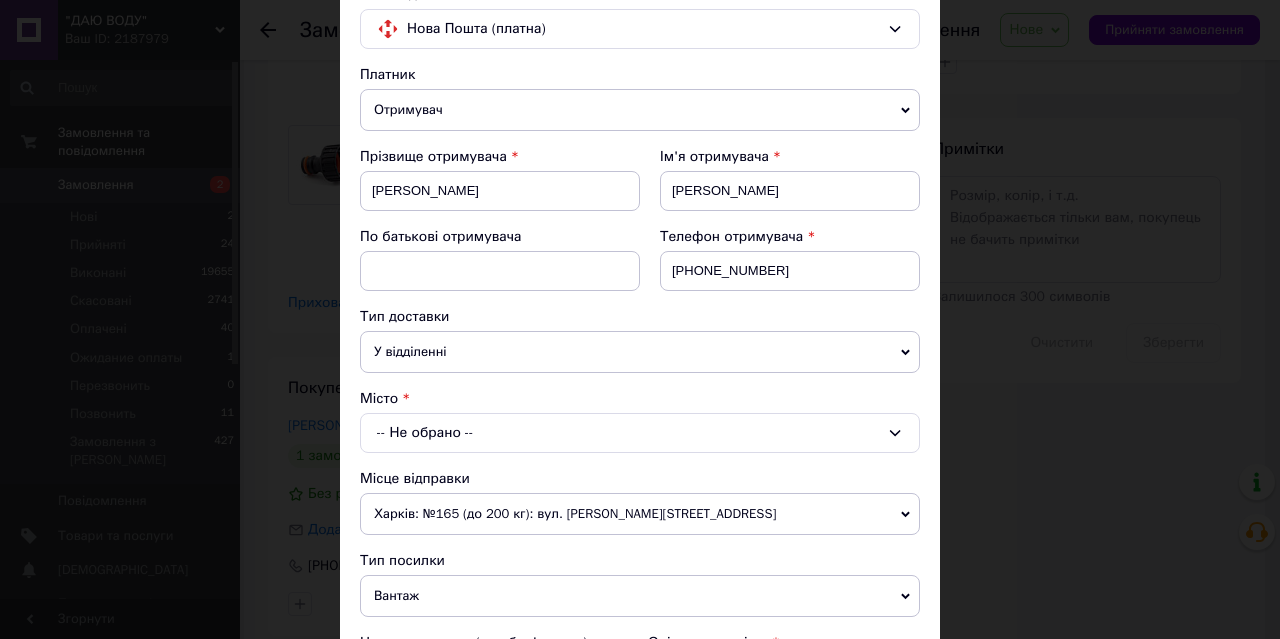 click on "-- Не обрано --" at bounding box center (640, 433) 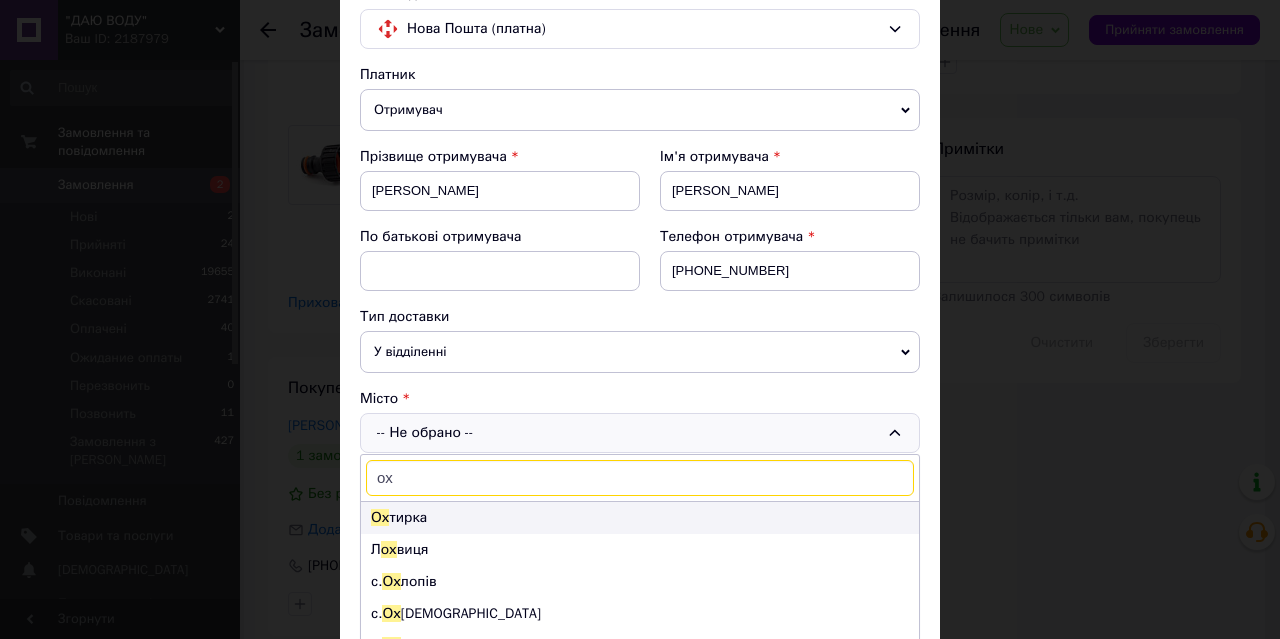 type on "ох" 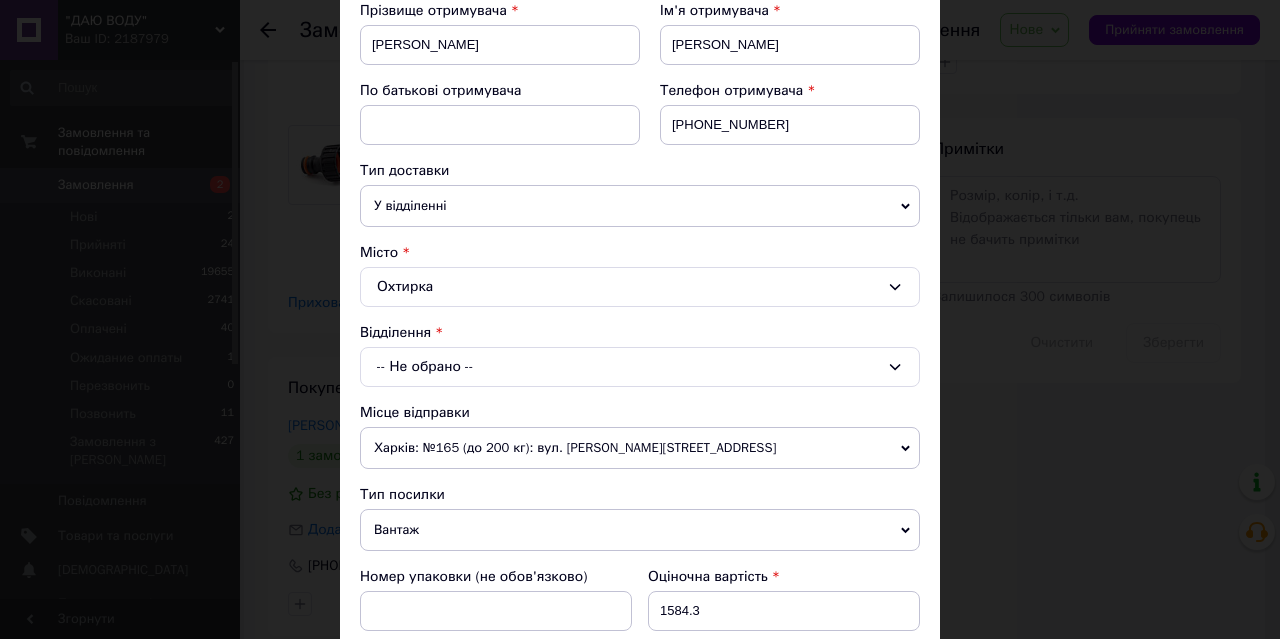 scroll, scrollTop: 333, scrollLeft: 0, axis: vertical 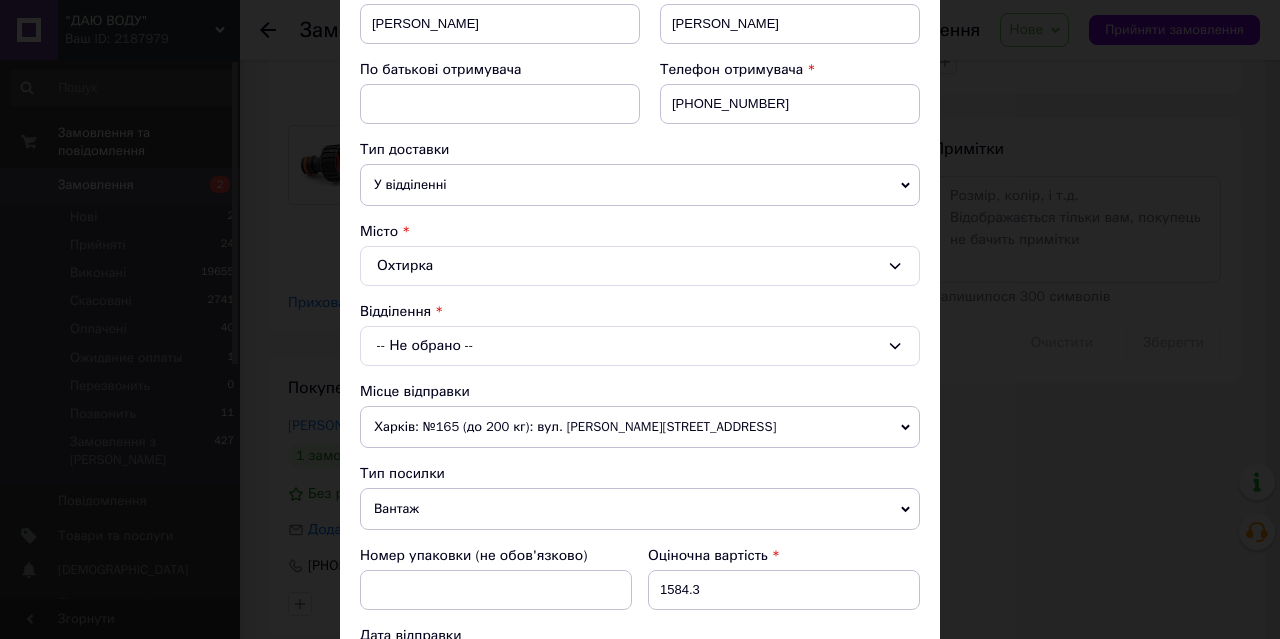 click on "-- Не обрано --" at bounding box center (640, 346) 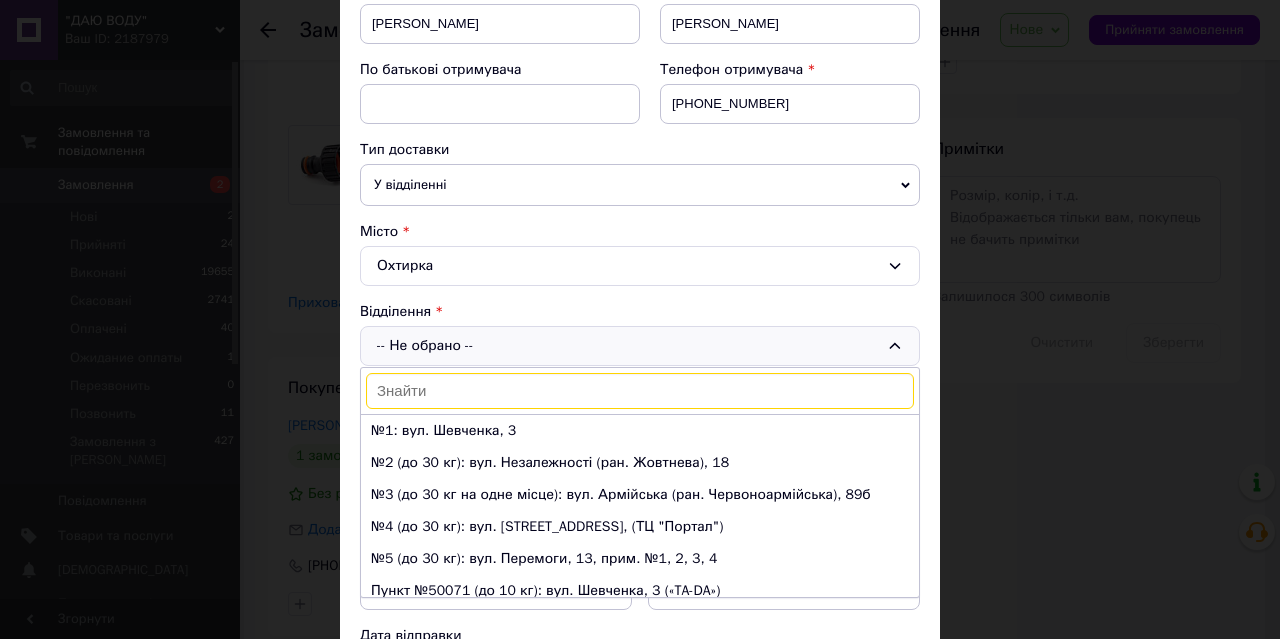 click on "№5 (до 30 кг): вул. Перемоги, 13, прим. №1, 2, 3, 4" at bounding box center (640, 559) 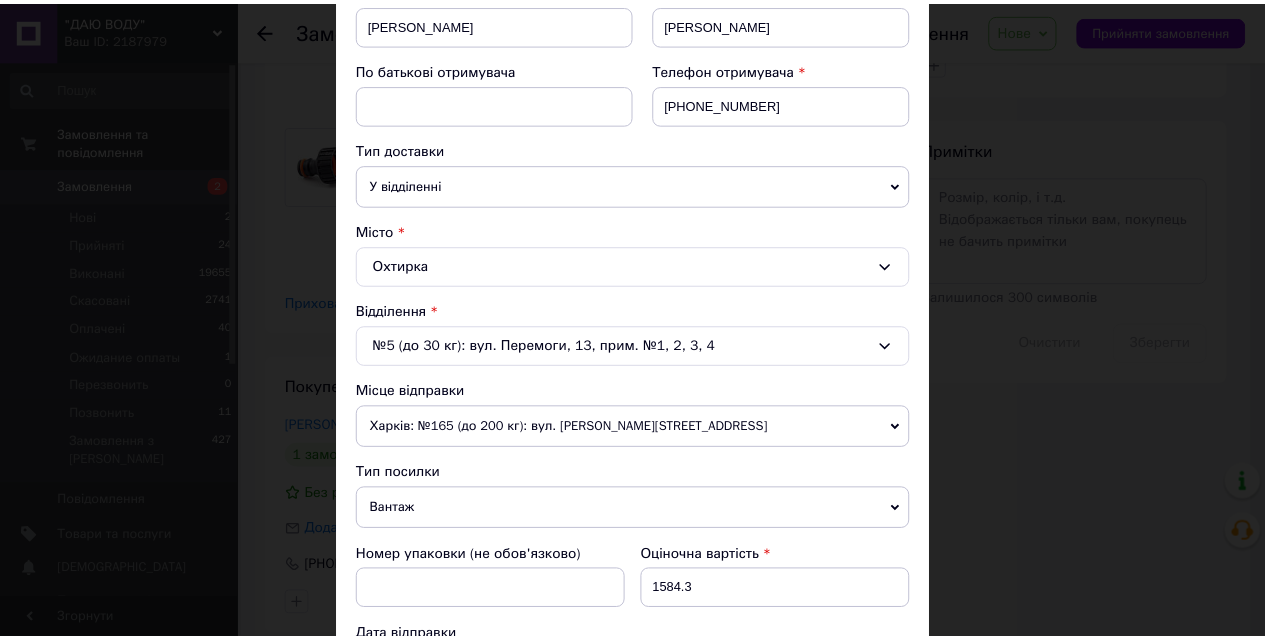 scroll, scrollTop: 938, scrollLeft: 0, axis: vertical 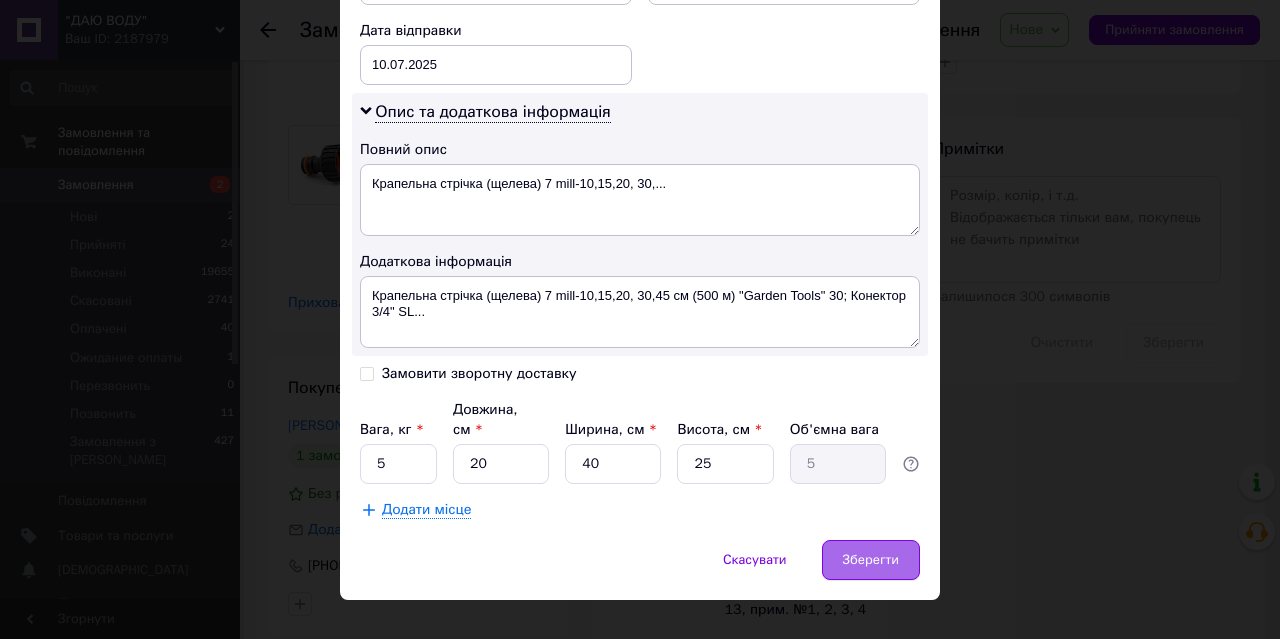 click on "Зберегти" at bounding box center (871, 560) 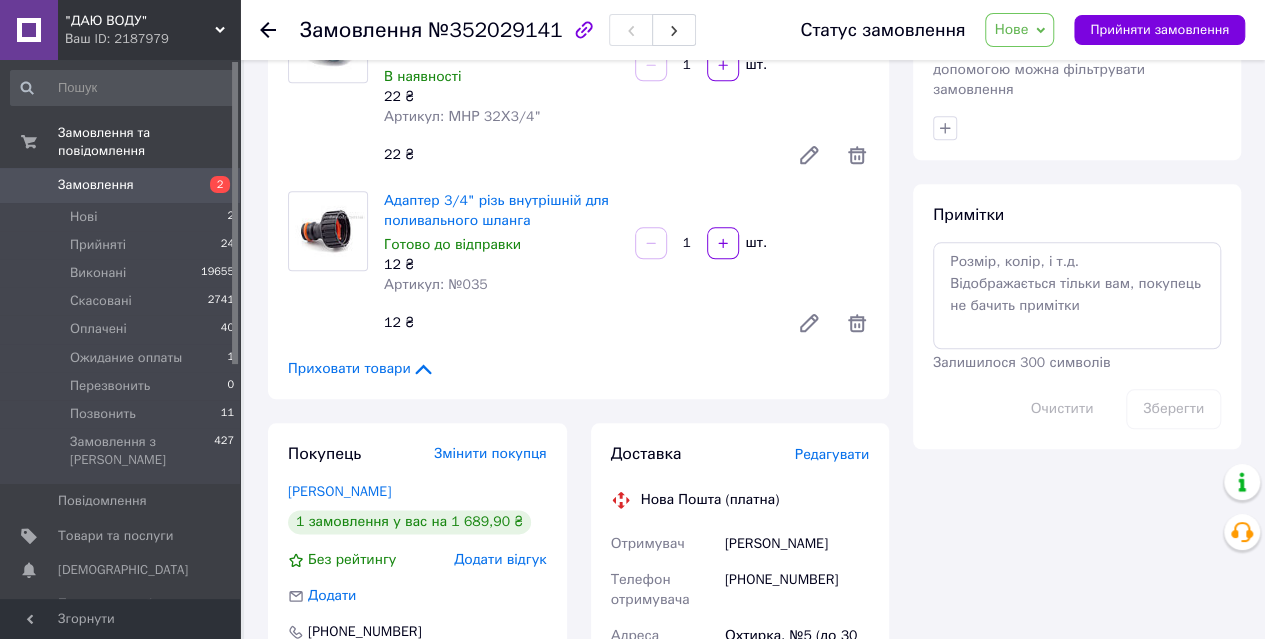 scroll, scrollTop: 819, scrollLeft: 0, axis: vertical 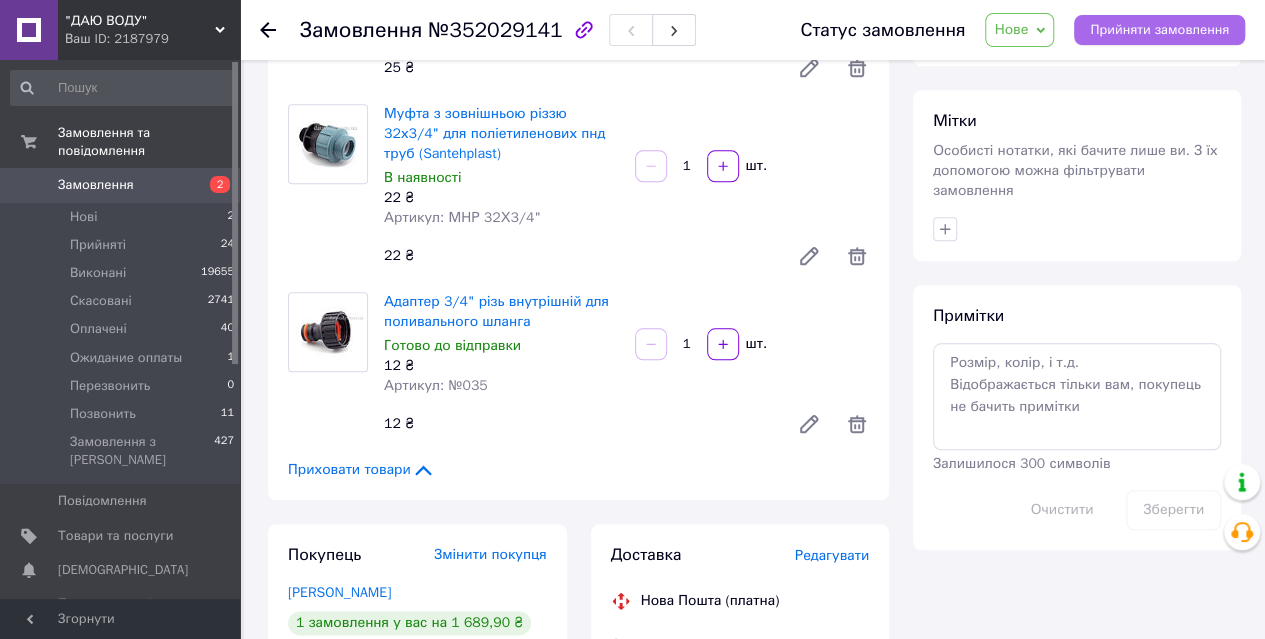 click on "Прийняти замовлення" at bounding box center [1159, 30] 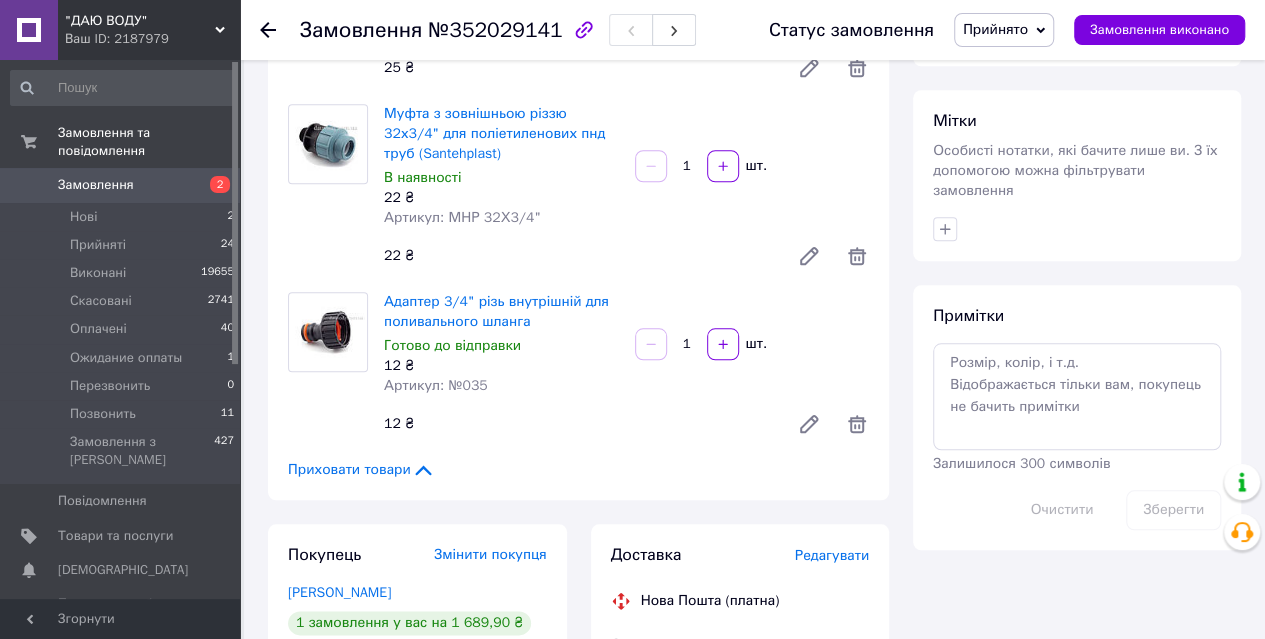 click on "Прийнято" at bounding box center [995, 29] 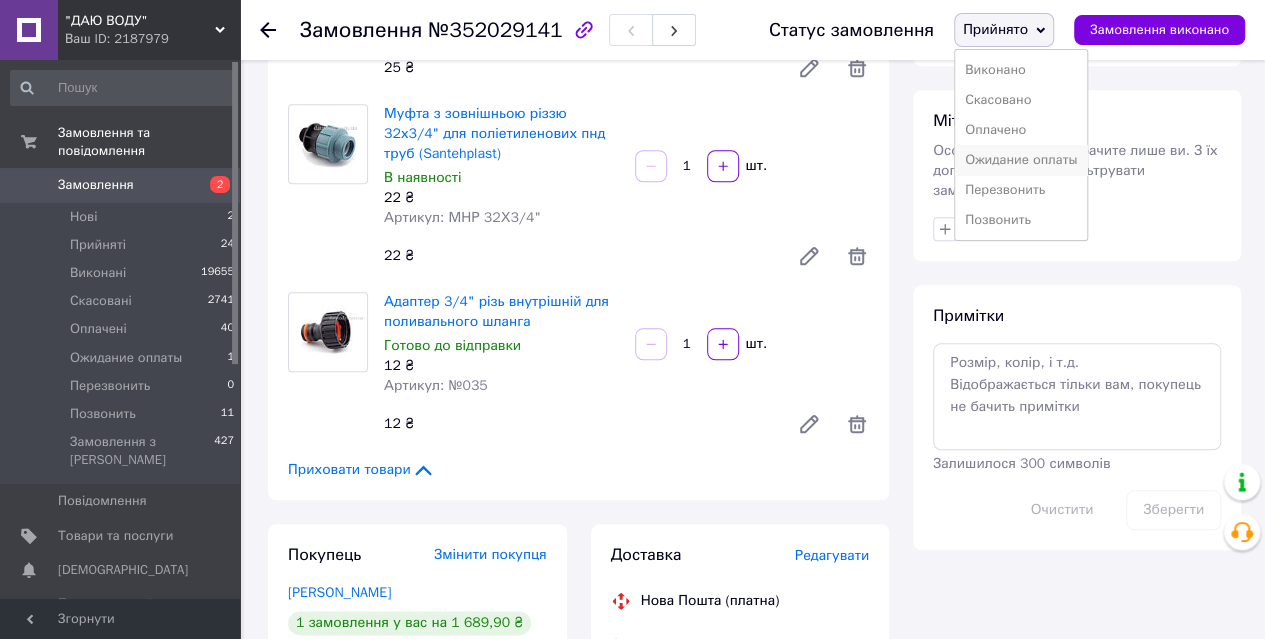click on "Ожидание оплаты" at bounding box center (1021, 160) 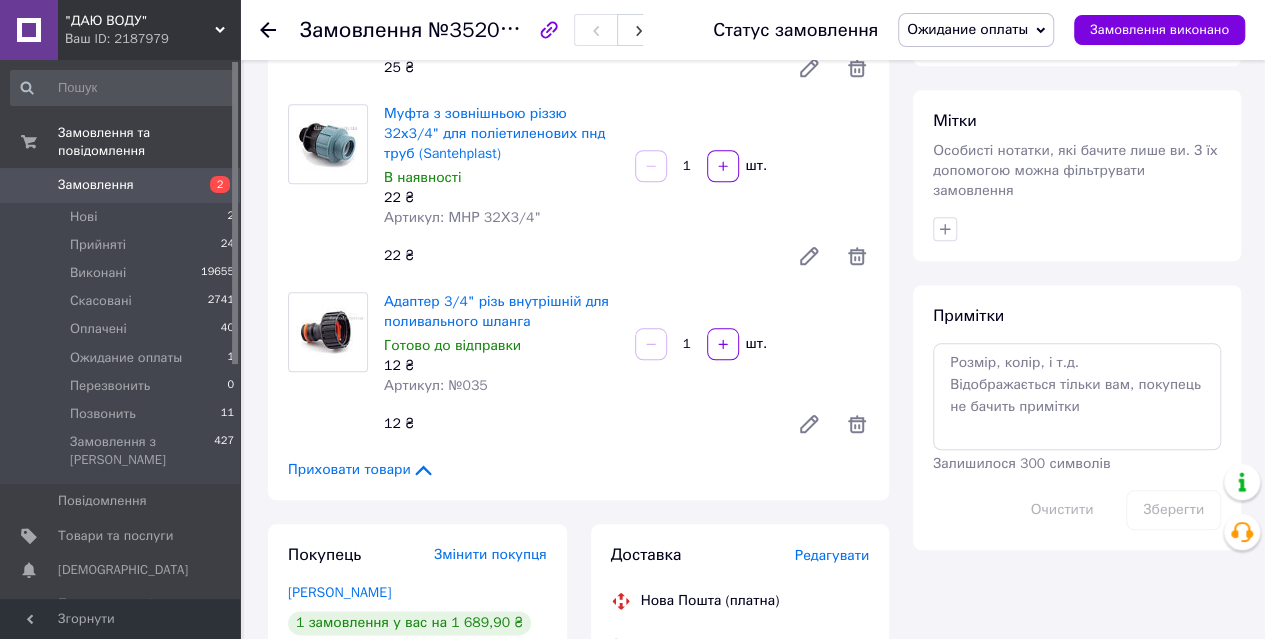 click 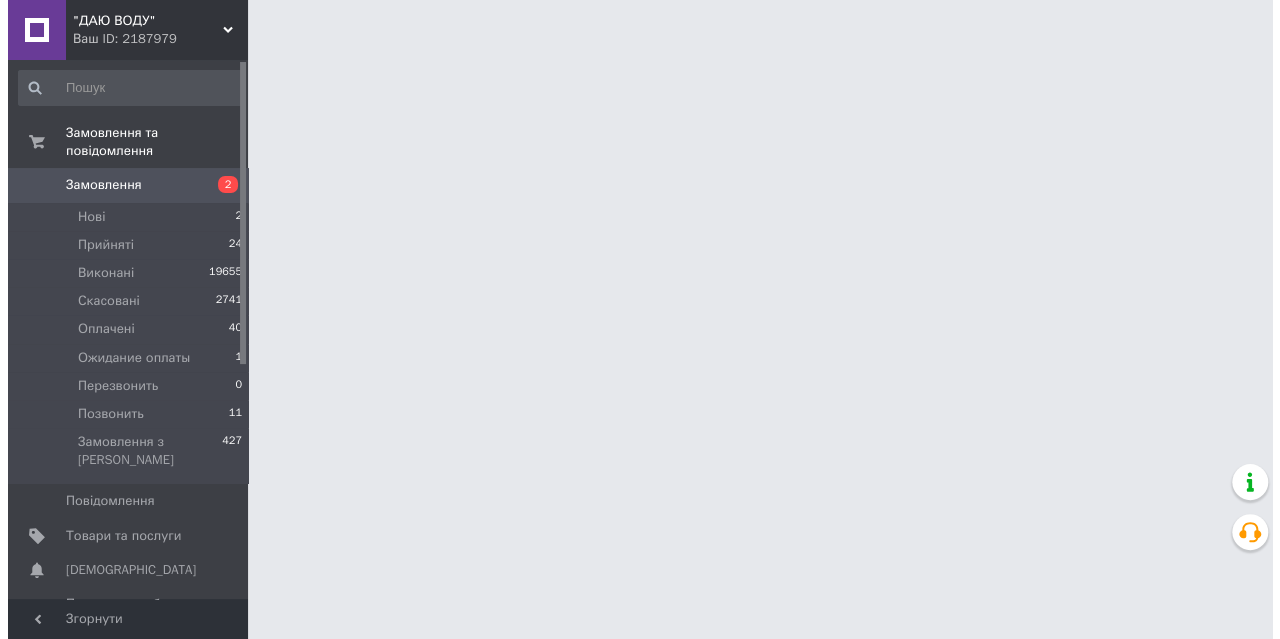 scroll, scrollTop: 0, scrollLeft: 0, axis: both 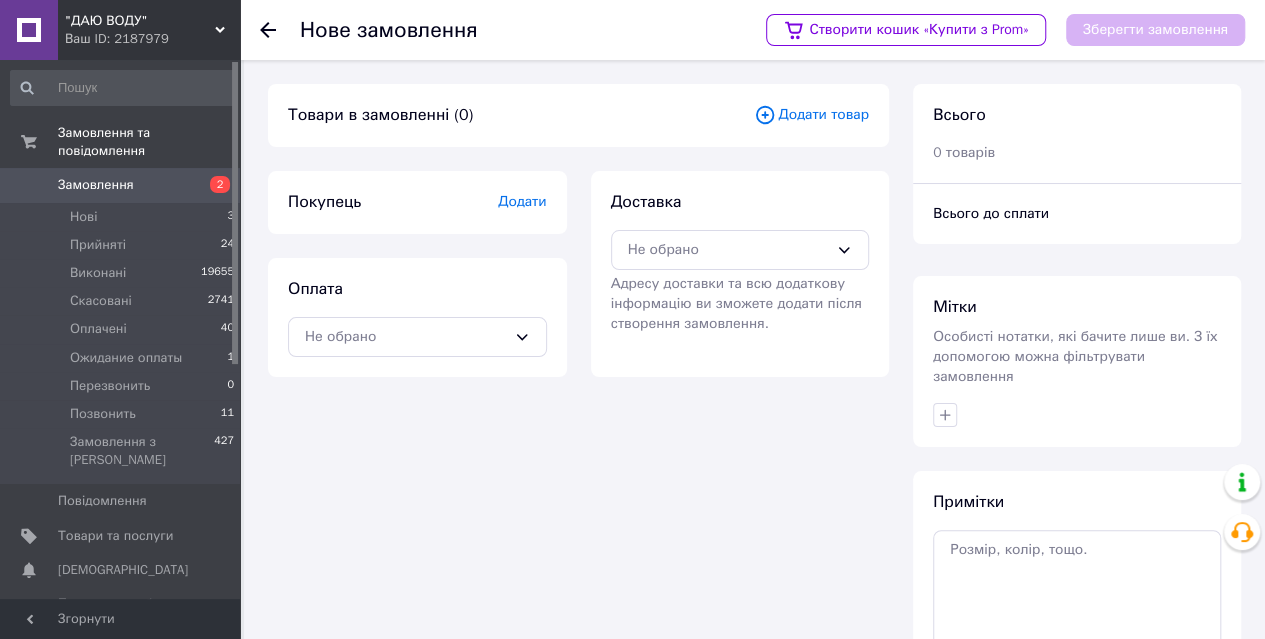 click on "Додати товар" at bounding box center (811, 115) 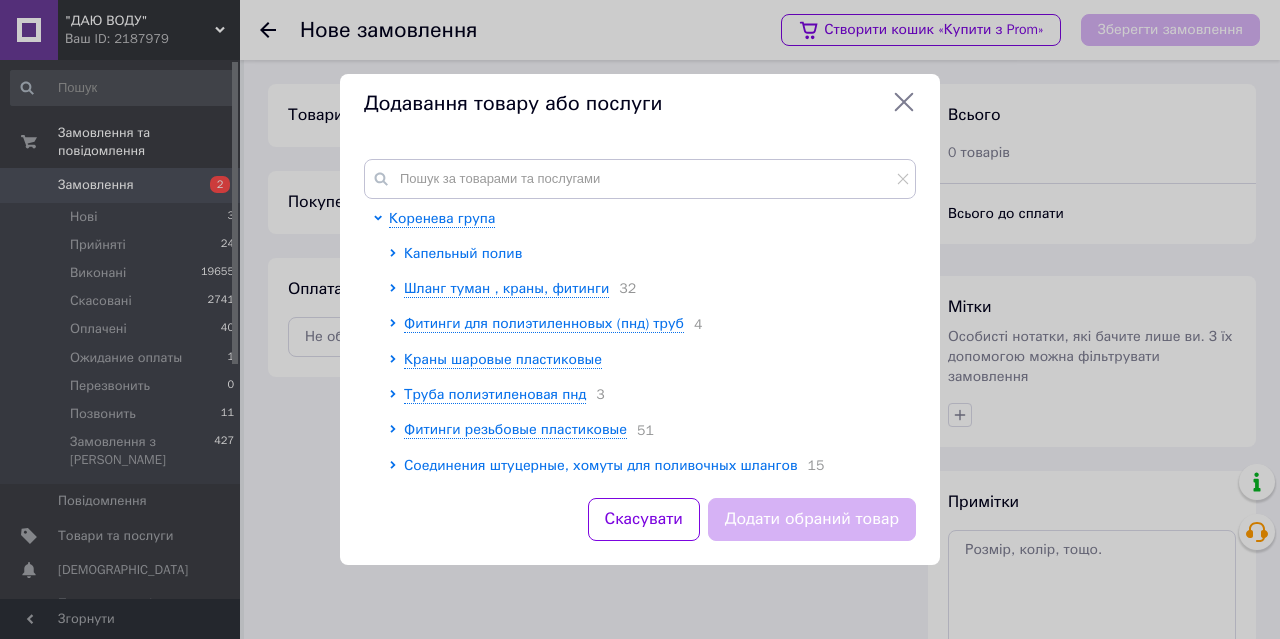 click on "Капельный полив" at bounding box center (463, 253) 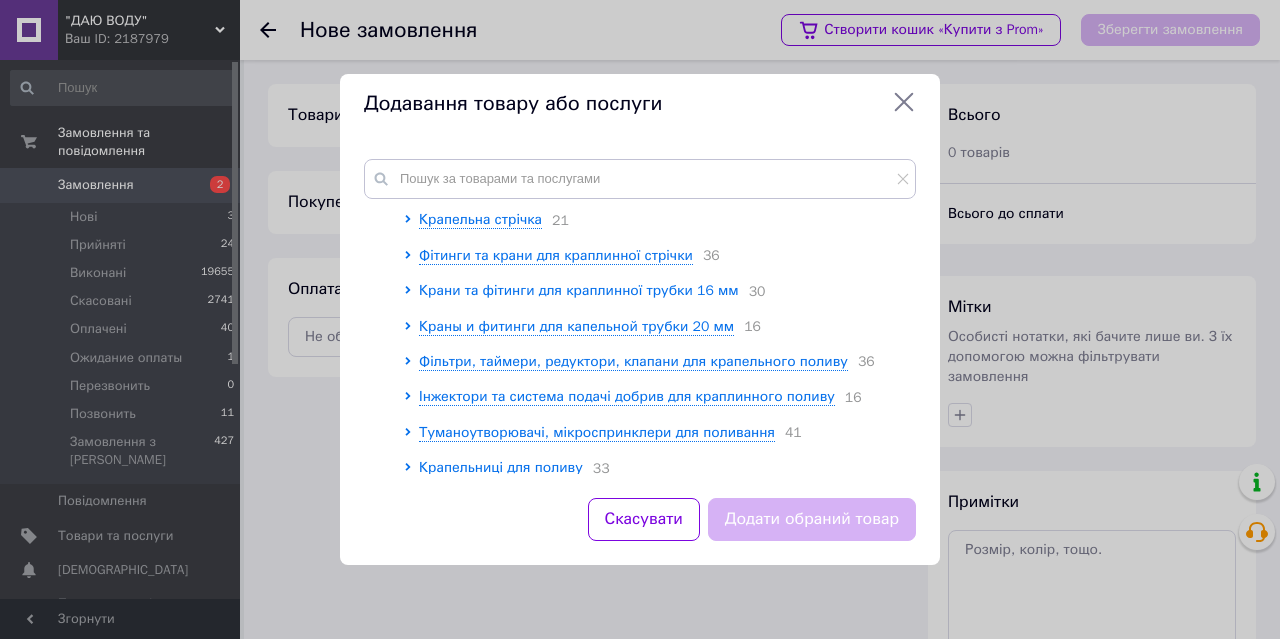 scroll, scrollTop: 166, scrollLeft: 0, axis: vertical 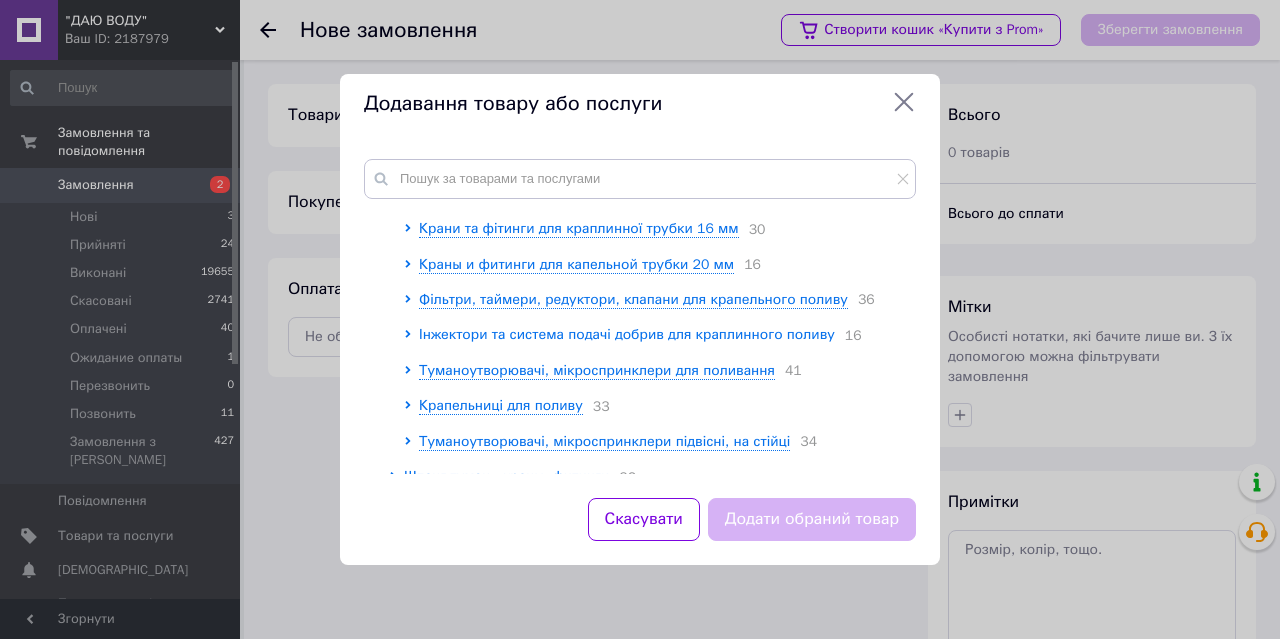 click on "Інжектори та система подачі добрив для краплинного поливу" at bounding box center (627, 334) 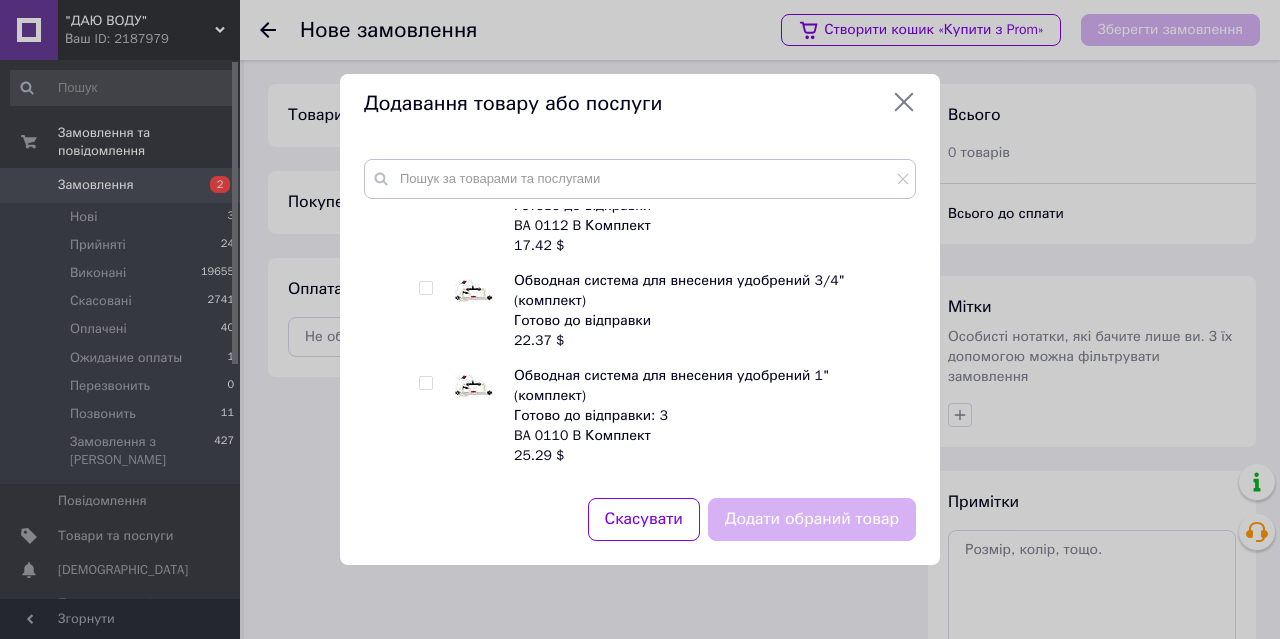 scroll, scrollTop: 1500, scrollLeft: 0, axis: vertical 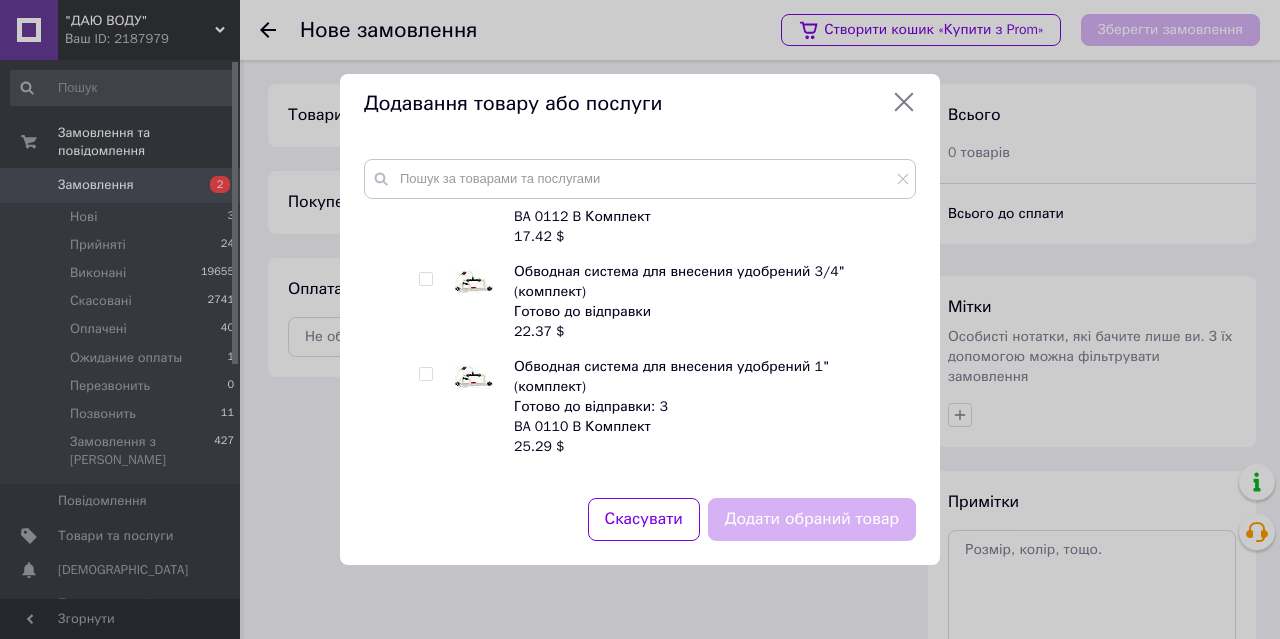click at bounding box center [425, 279] 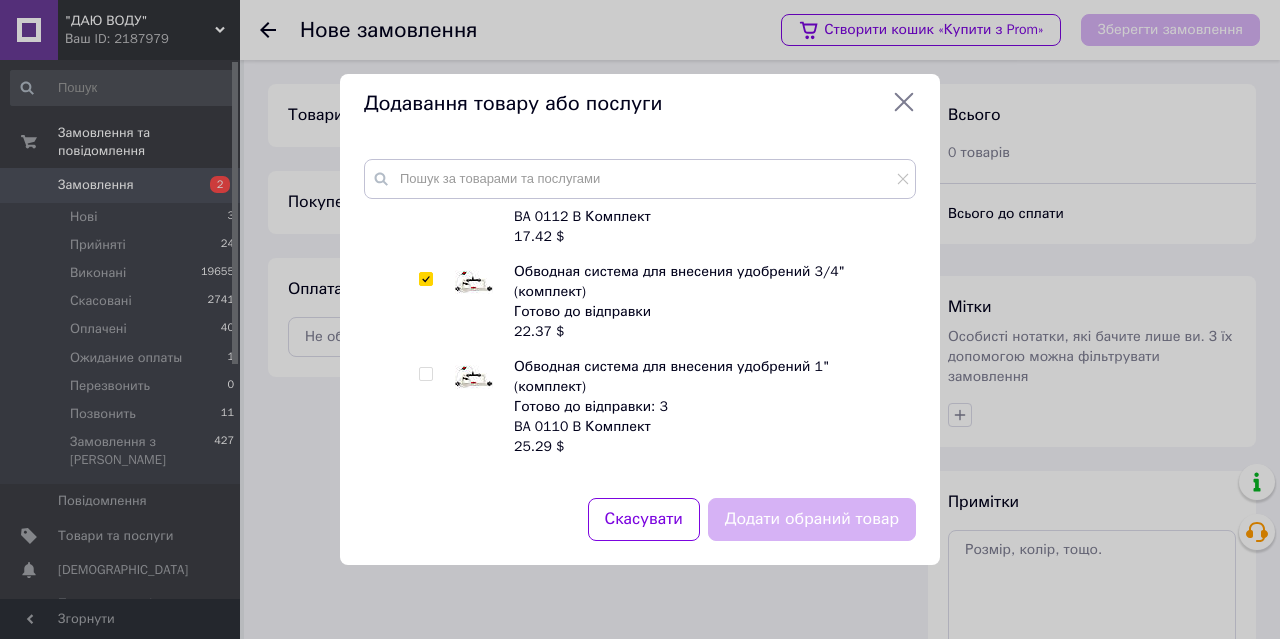 checkbox on "true" 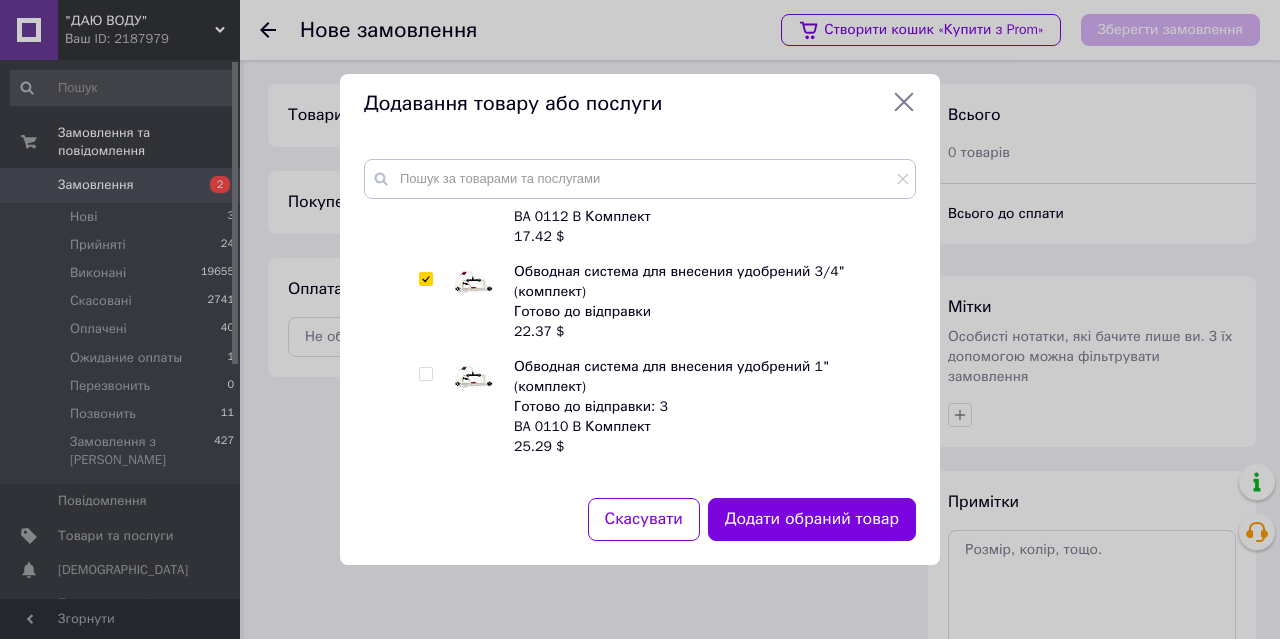 scroll, scrollTop: 166, scrollLeft: 0, axis: vertical 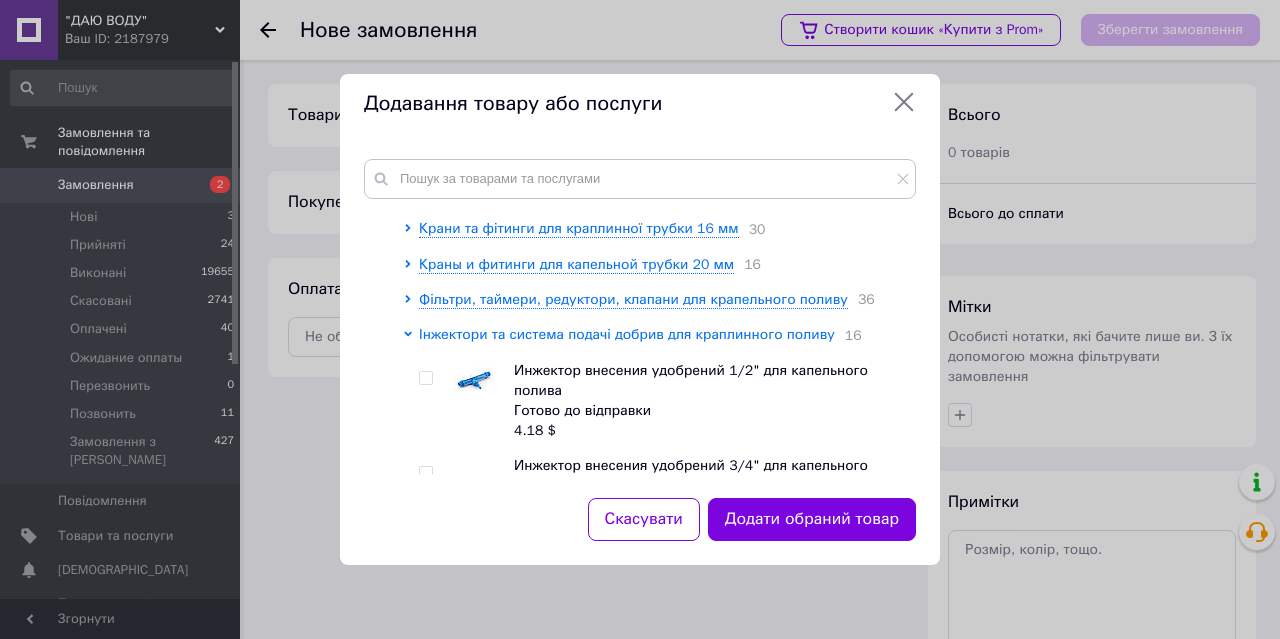 click on "Інжектори та система подачі добрив для краплинного поливу" at bounding box center [627, 334] 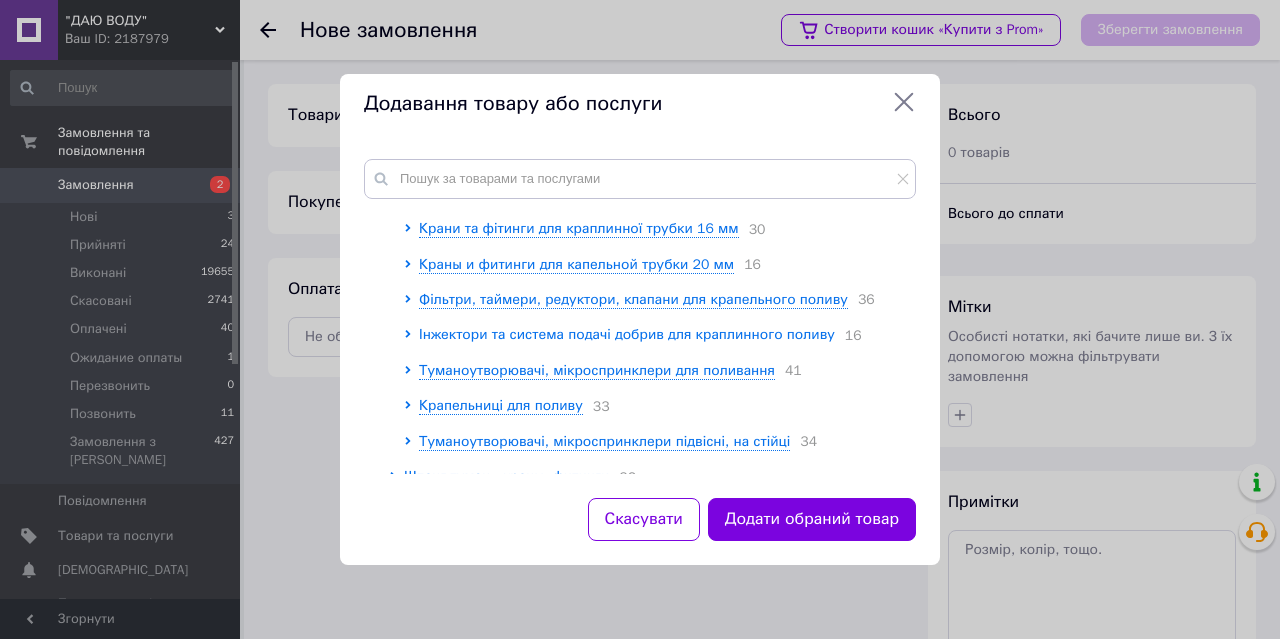 scroll, scrollTop: 0, scrollLeft: 0, axis: both 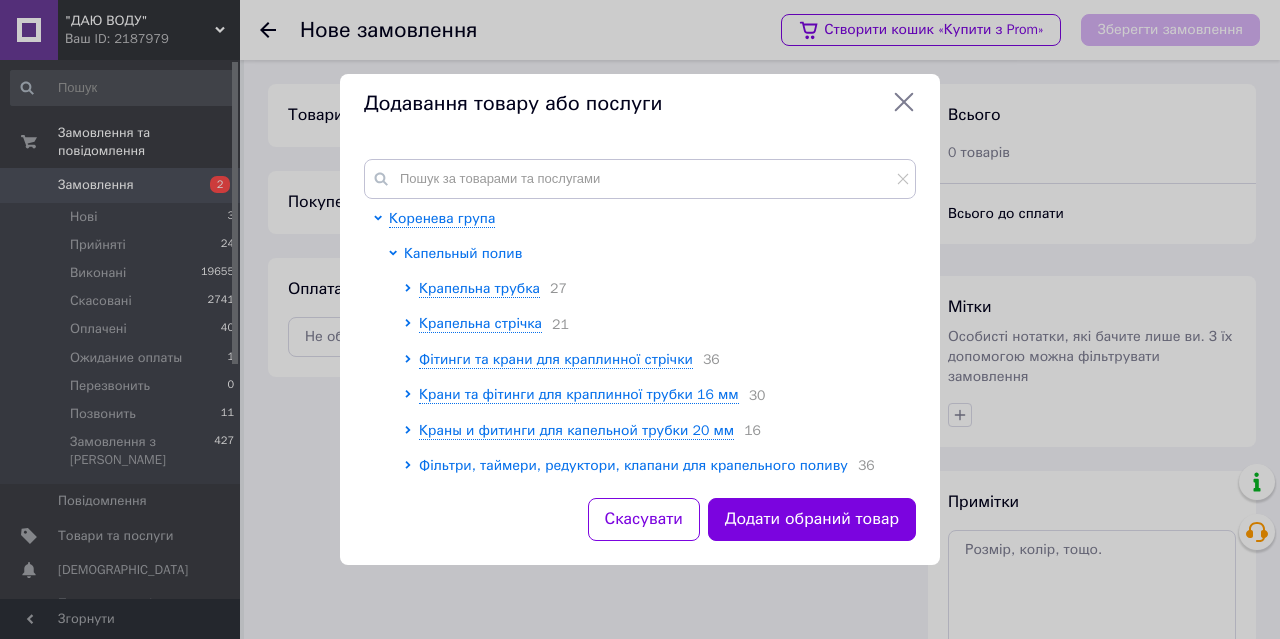 click on "Капельный полив" at bounding box center [463, 253] 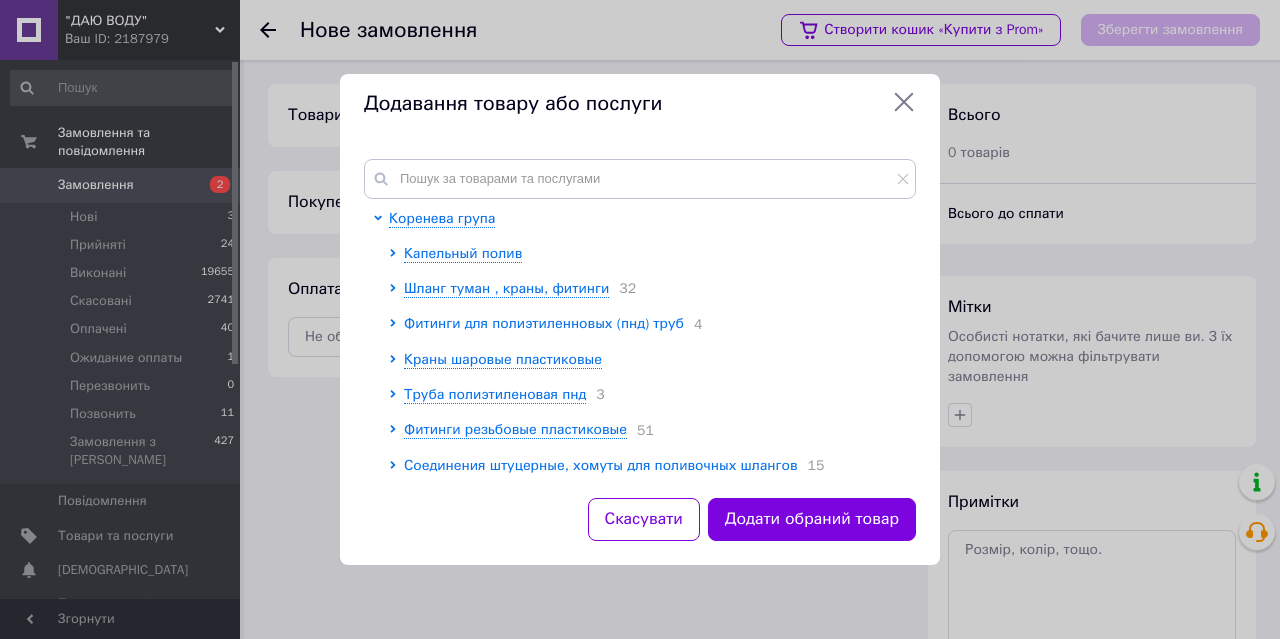 click on "Фитинги для полиэтиленновых (пнд) труб" at bounding box center (544, 323) 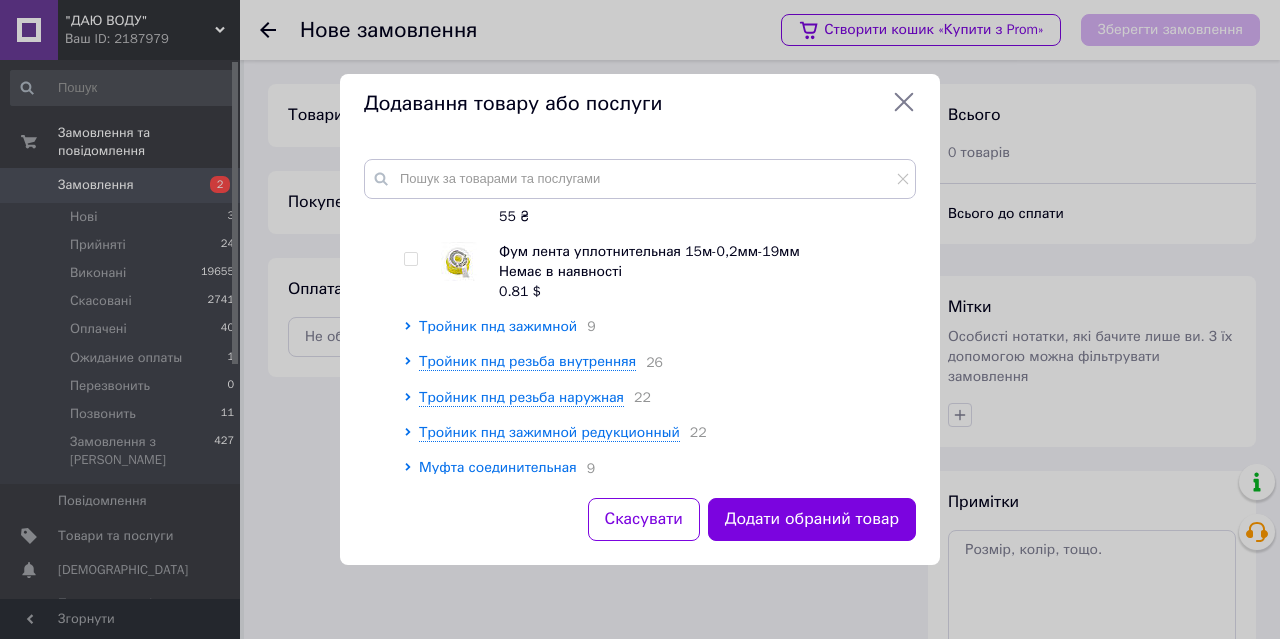 scroll, scrollTop: 500, scrollLeft: 0, axis: vertical 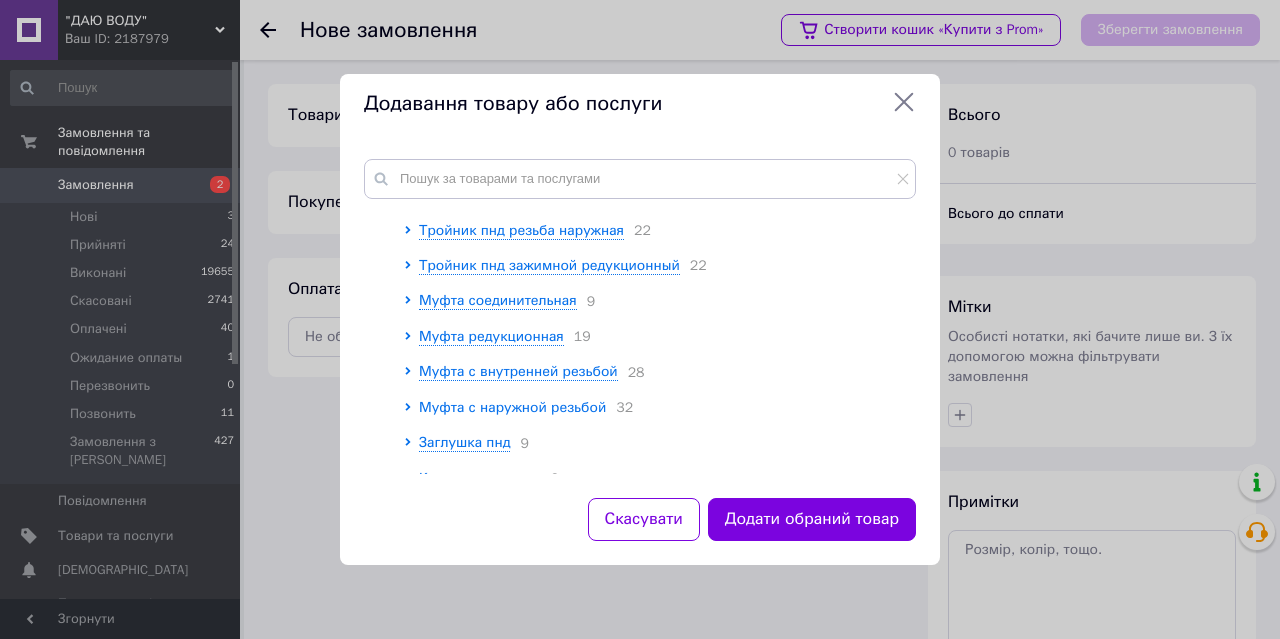 click on "Муфта с наружной резьбой" at bounding box center (512, 407) 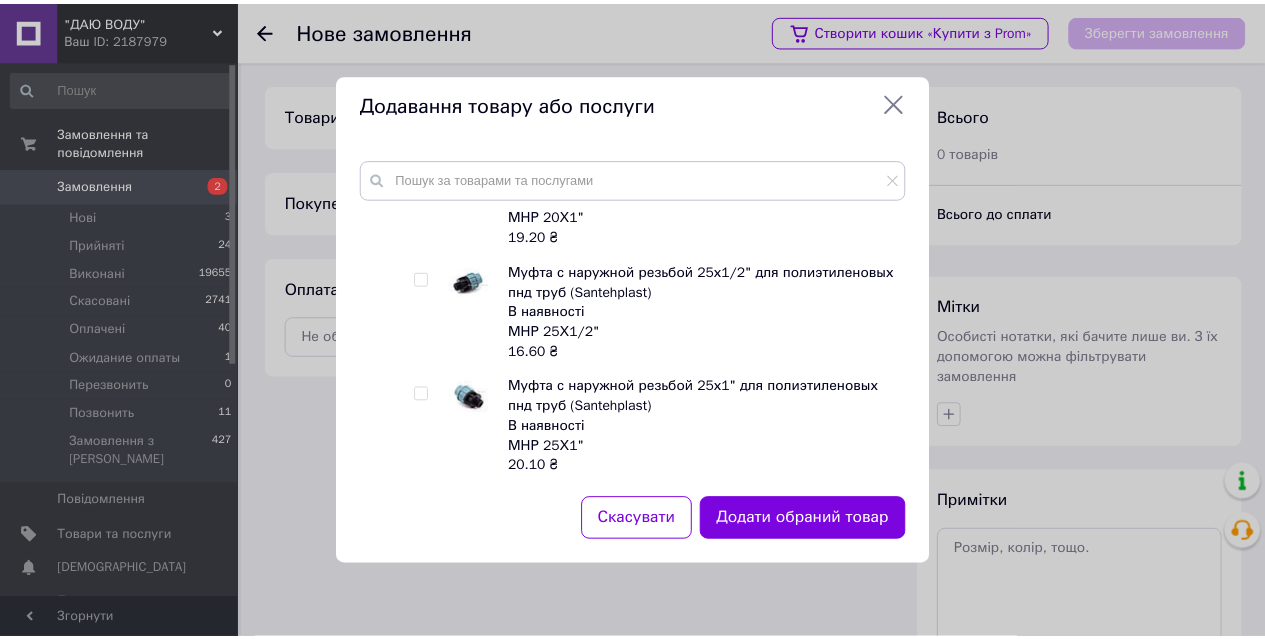 scroll, scrollTop: 1166, scrollLeft: 0, axis: vertical 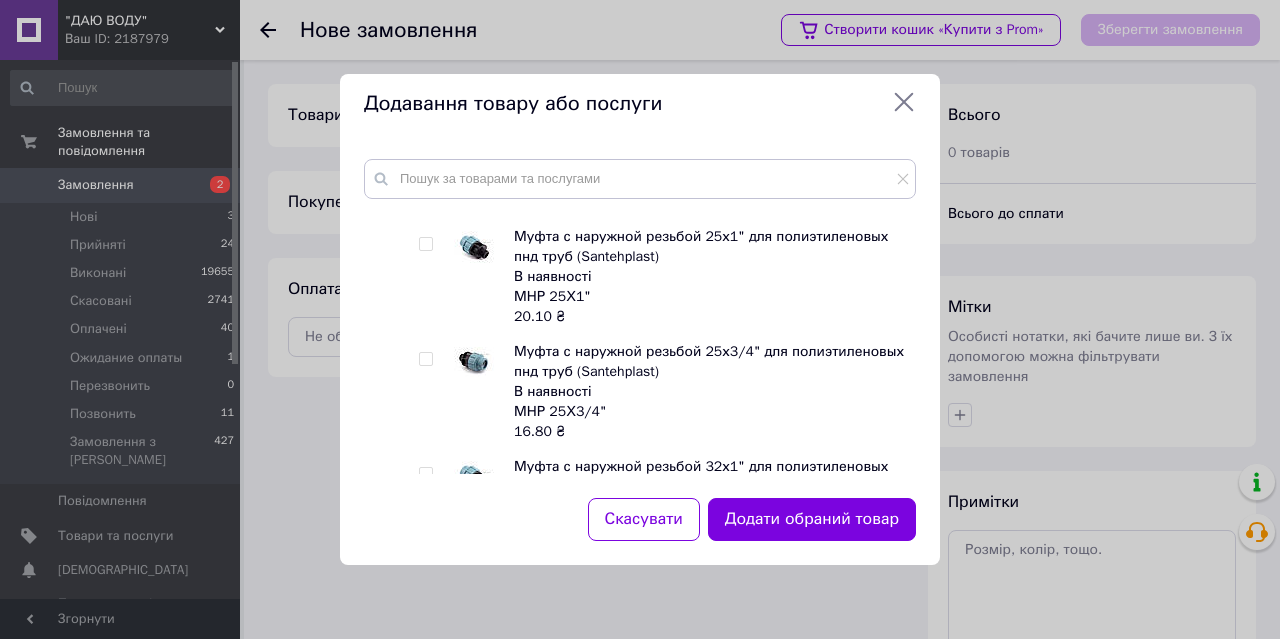 click at bounding box center [425, 359] 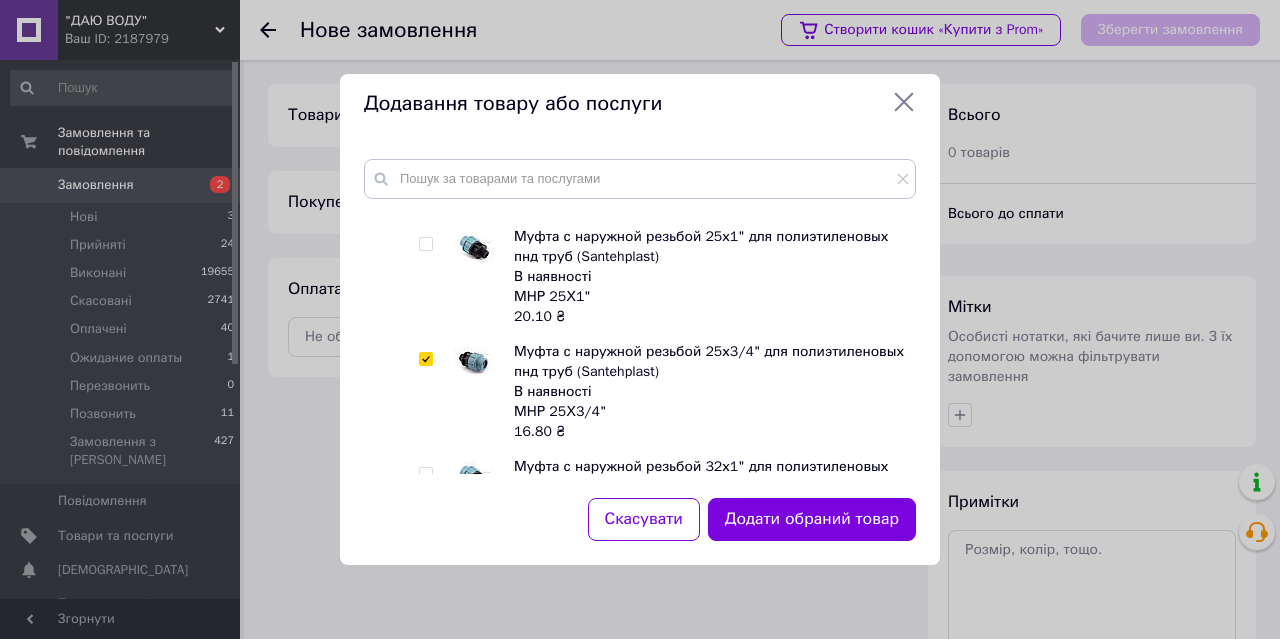 checkbox on "true" 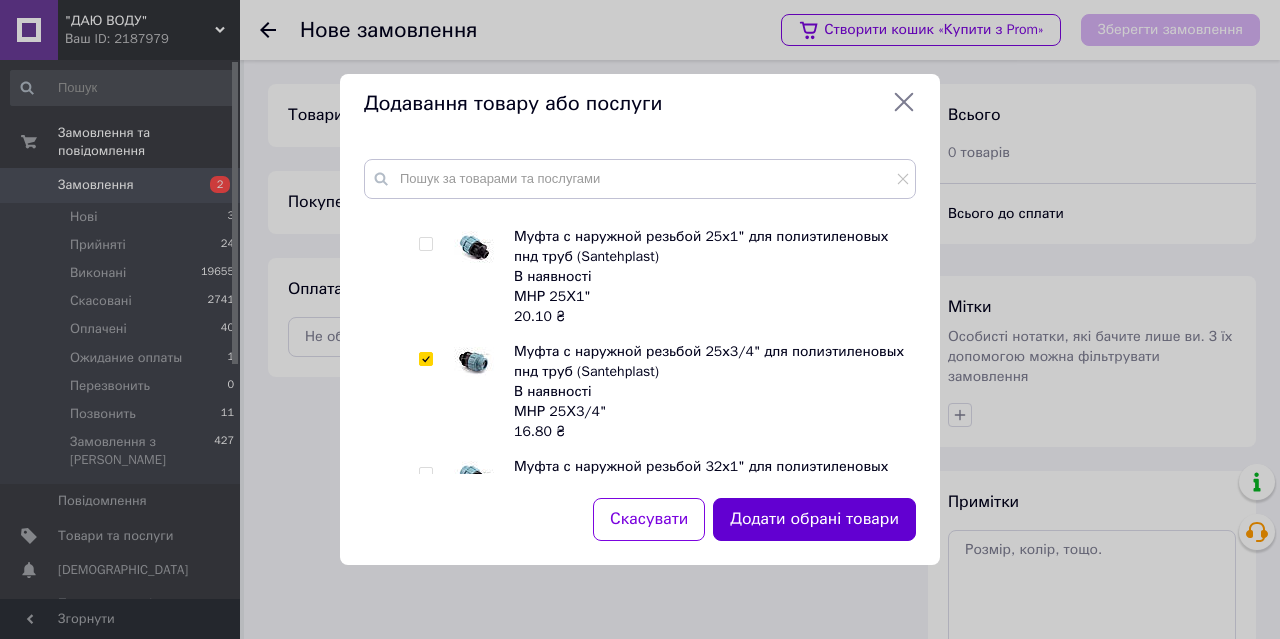 click on "Додати обрані товари" at bounding box center (814, 519) 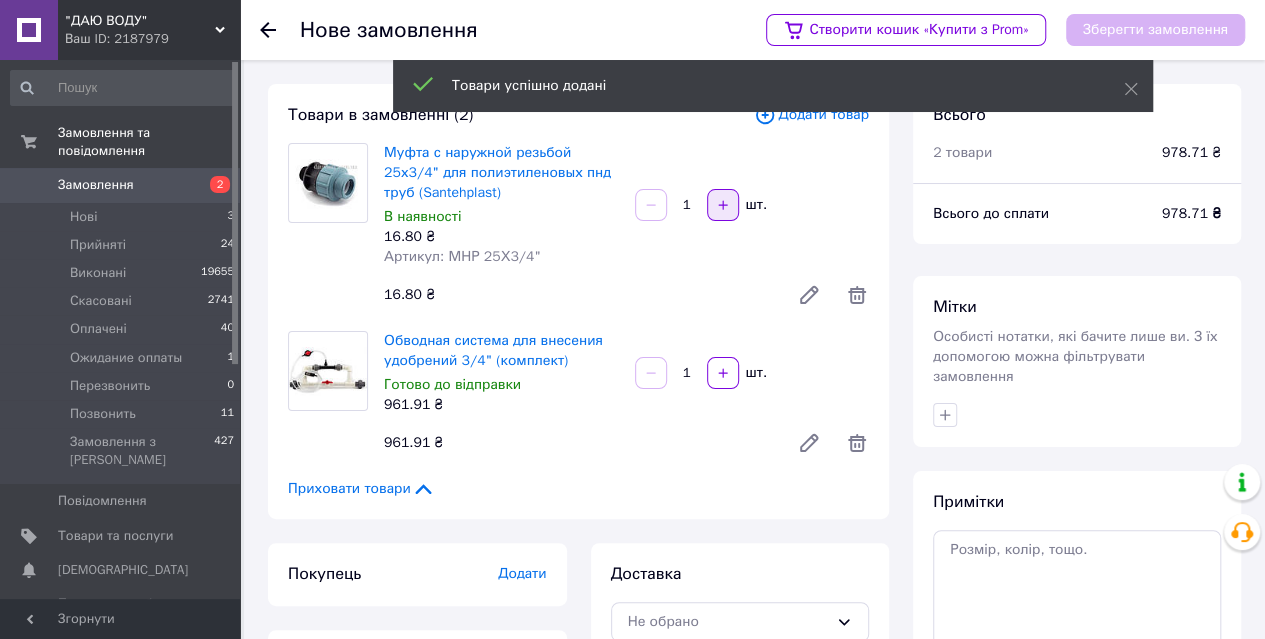 click at bounding box center (723, 205) 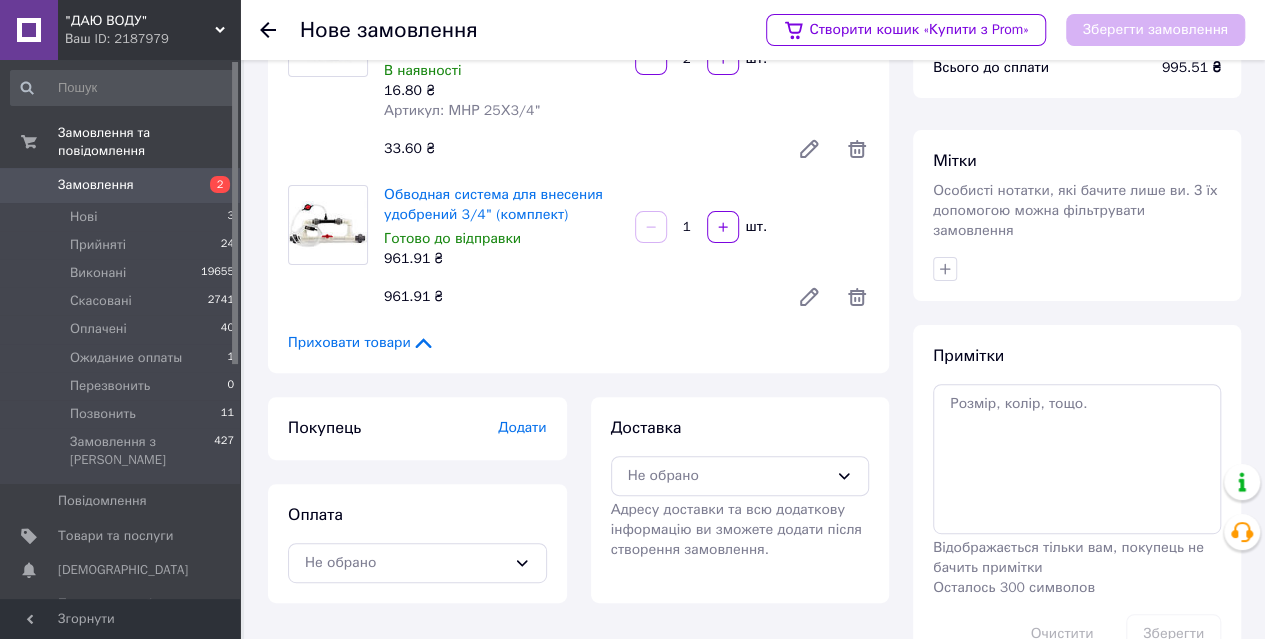 scroll, scrollTop: 183, scrollLeft: 0, axis: vertical 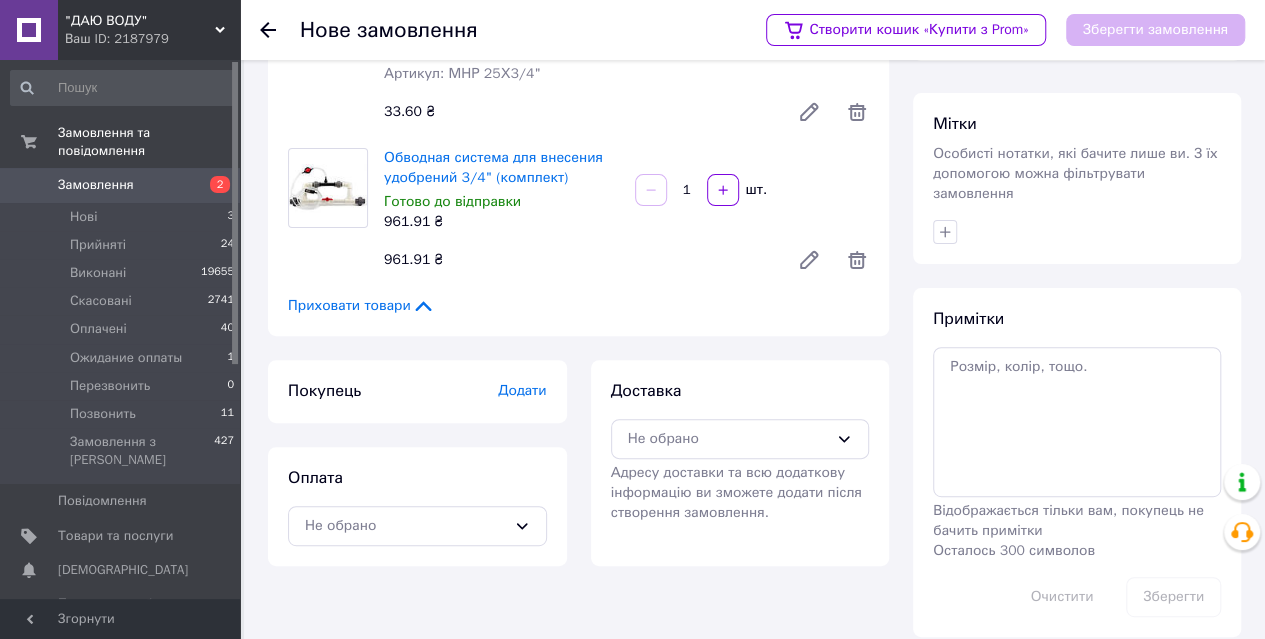 click on "Додати" at bounding box center (522, 390) 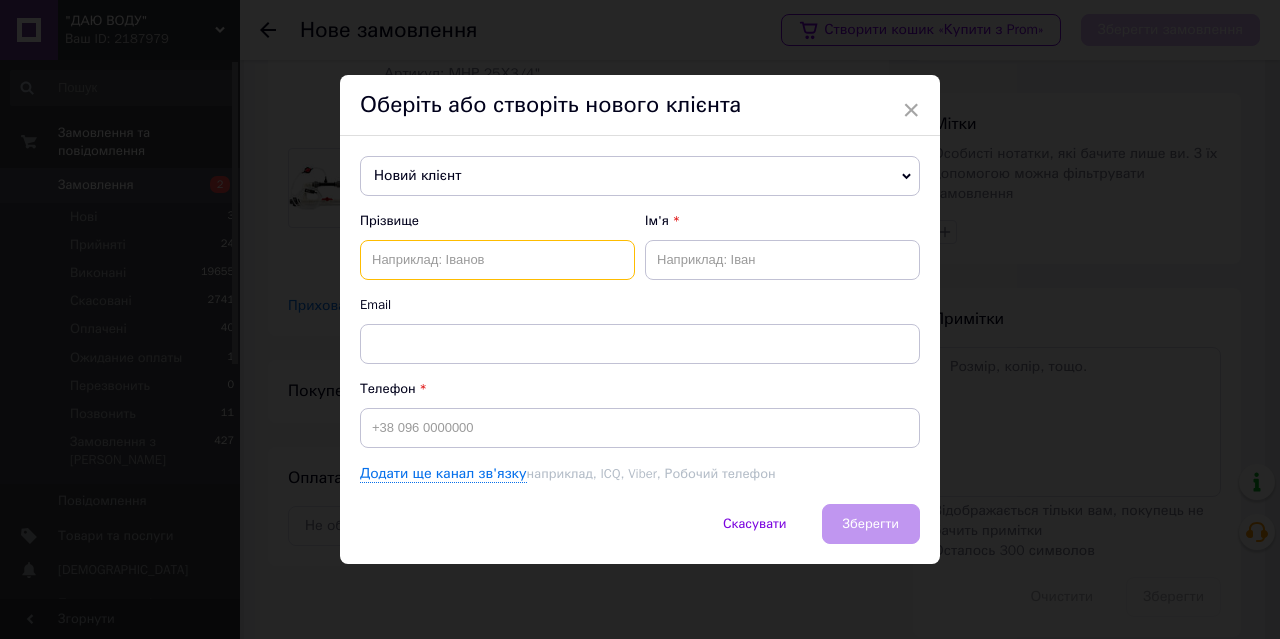 click at bounding box center [497, 260] 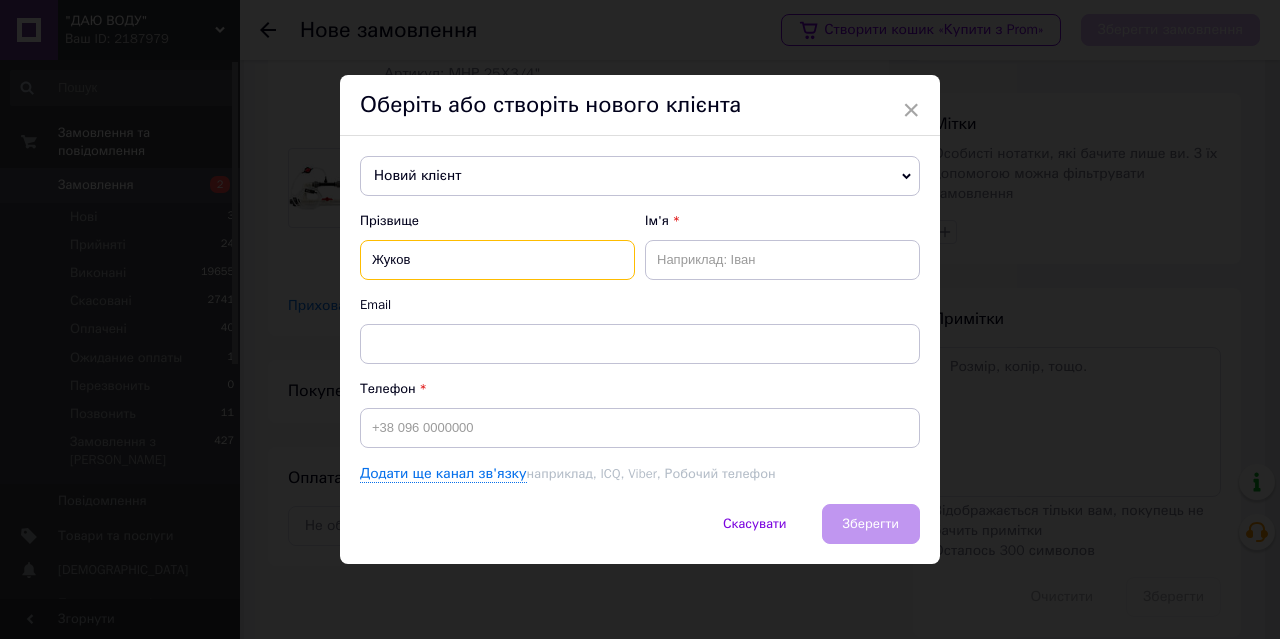 type on "Жуков" 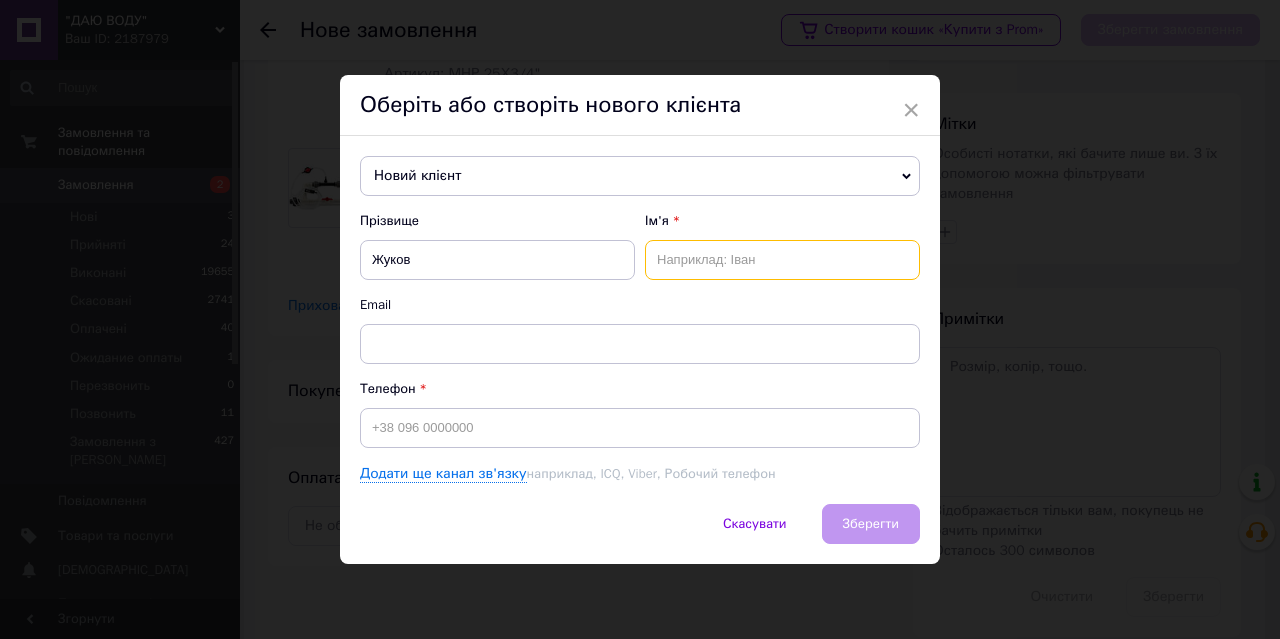 click at bounding box center (782, 260) 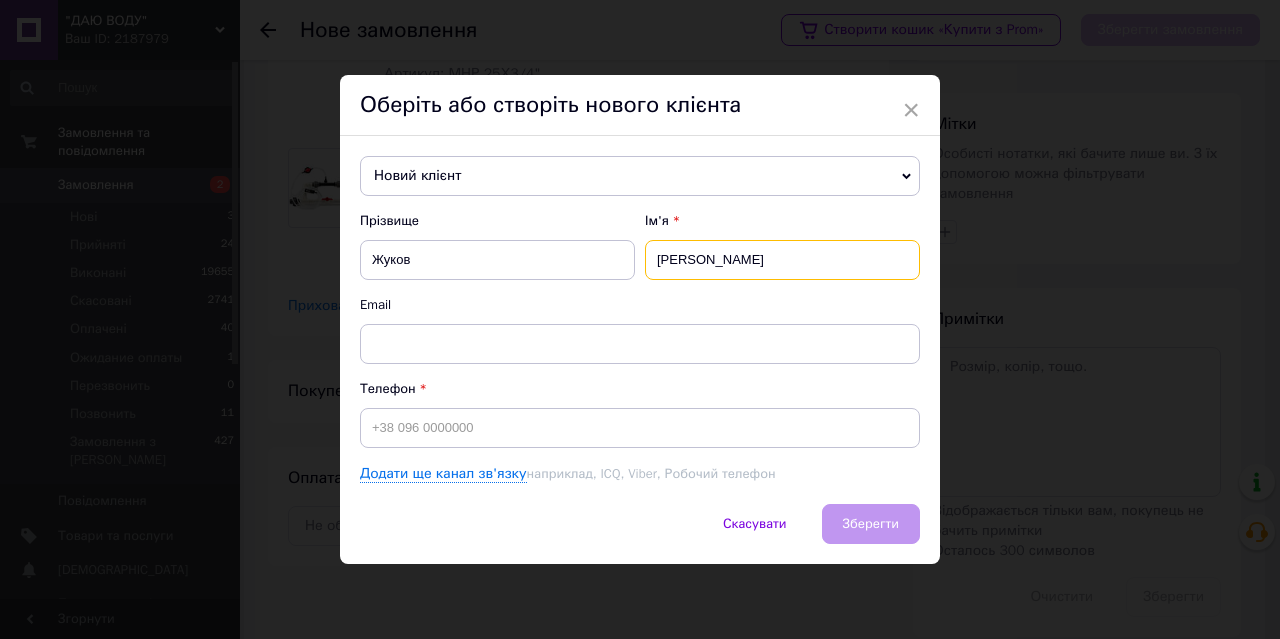 type on "[PERSON_NAME]" 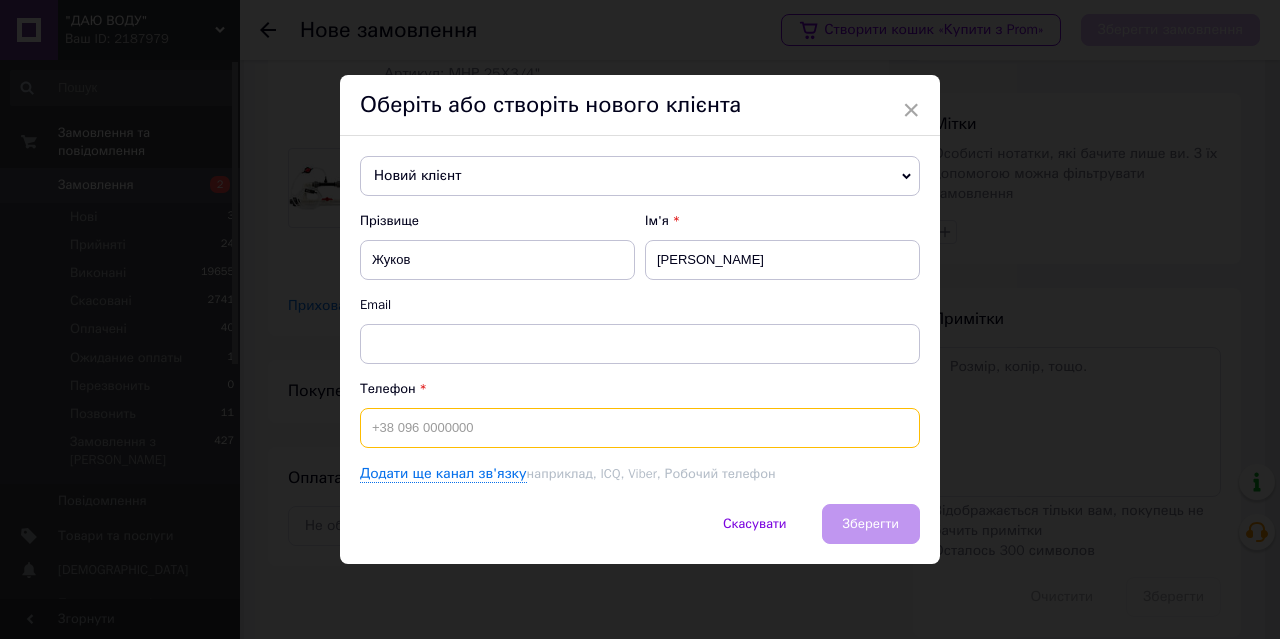 drag, startPoint x: 454, startPoint y: 432, endPoint x: 455, endPoint y: 417, distance: 15.033297 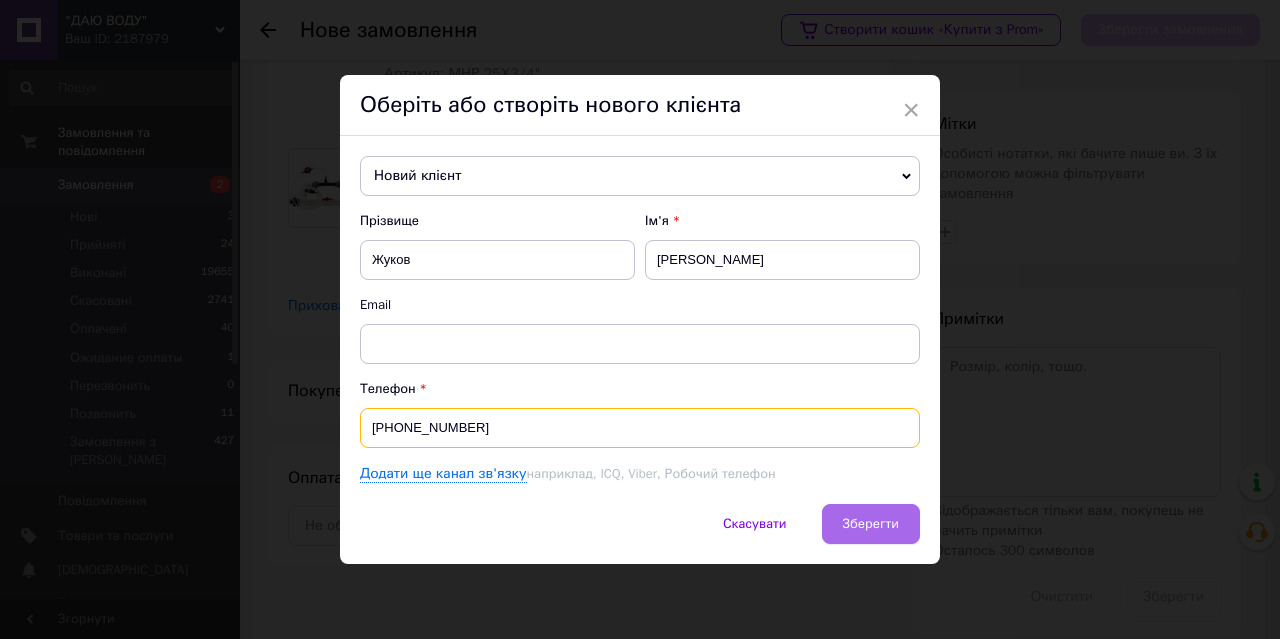 type on "[PHONE_NUMBER]" 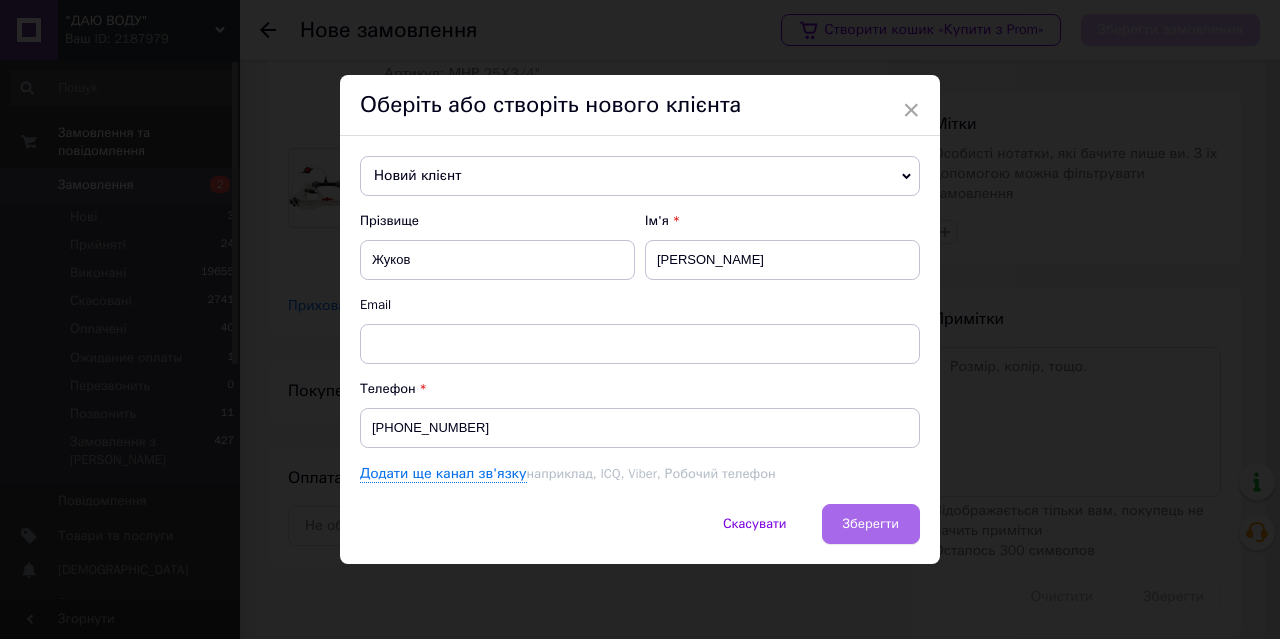 click on "Зберегти" at bounding box center (871, 523) 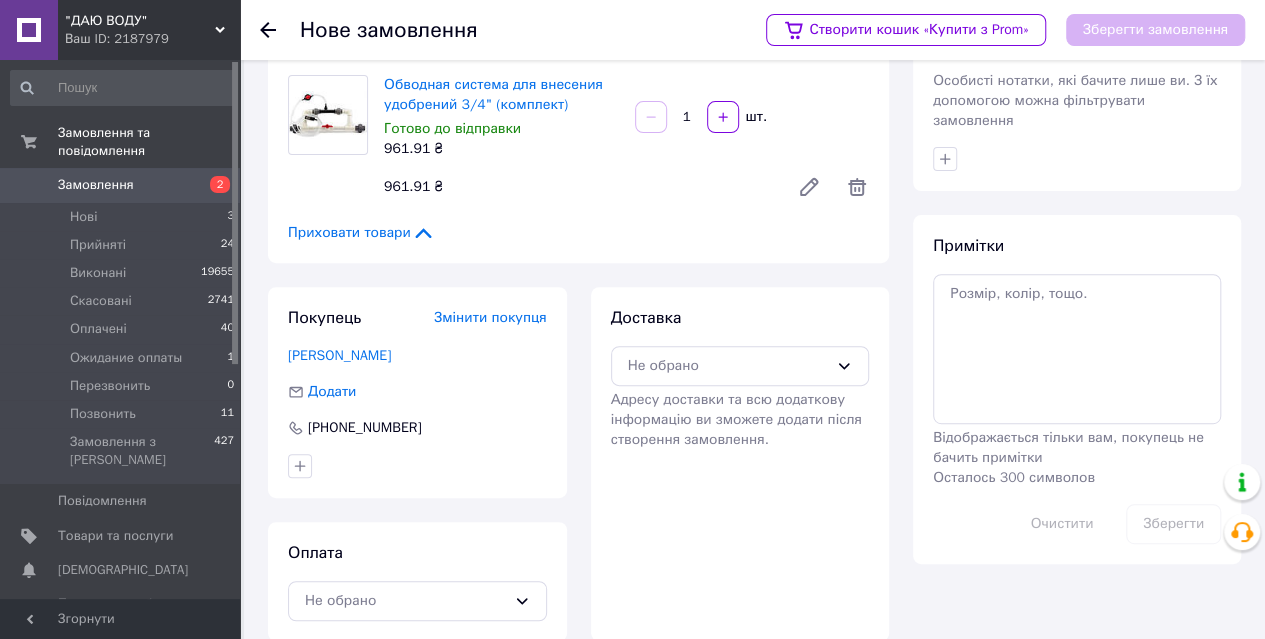 scroll, scrollTop: 281, scrollLeft: 0, axis: vertical 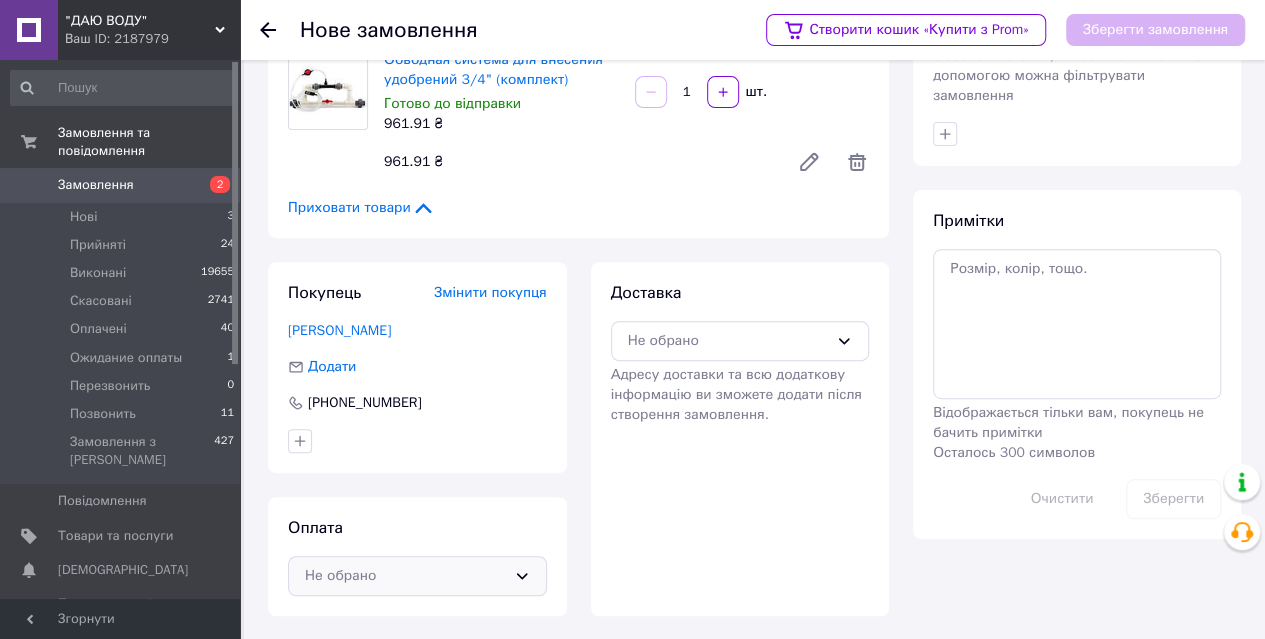 click on "Не обрано" at bounding box center [405, 576] 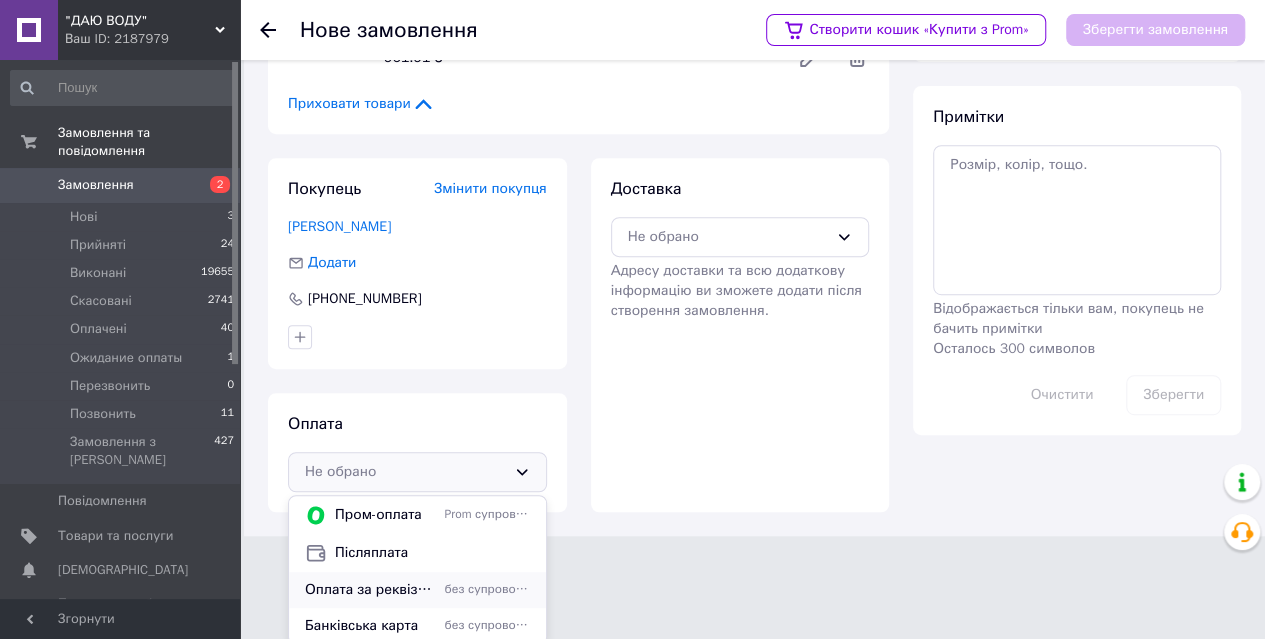 scroll, scrollTop: 390, scrollLeft: 0, axis: vertical 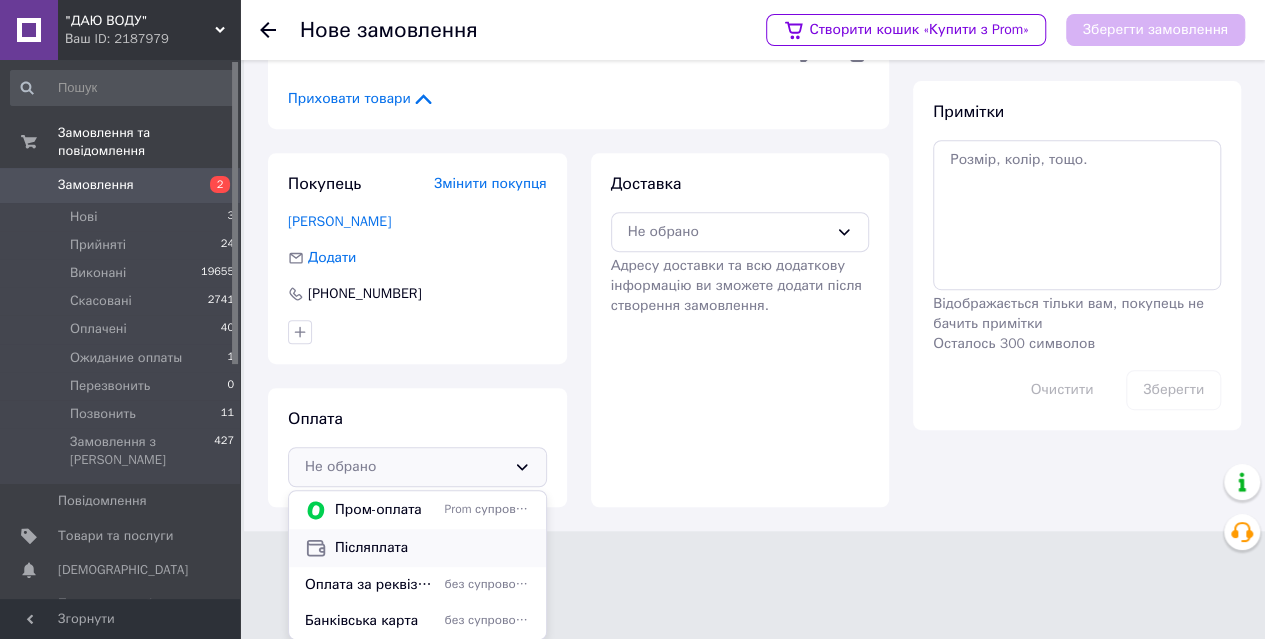 click on "Післяплата" at bounding box center [432, 548] 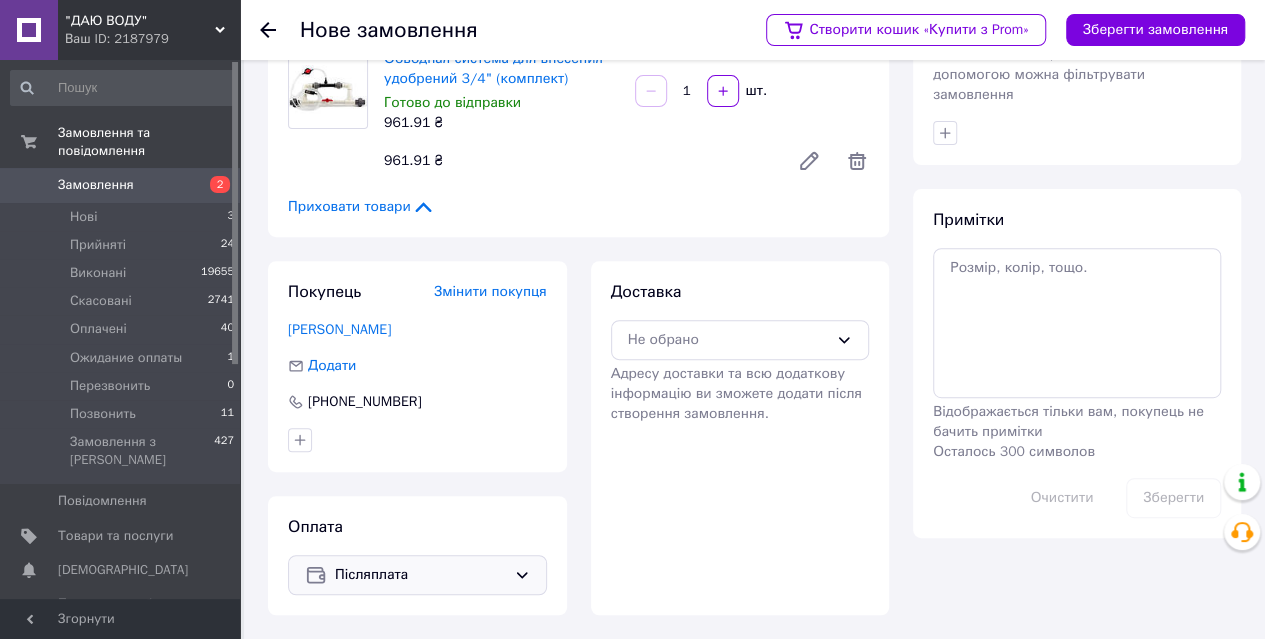 scroll, scrollTop: 281, scrollLeft: 0, axis: vertical 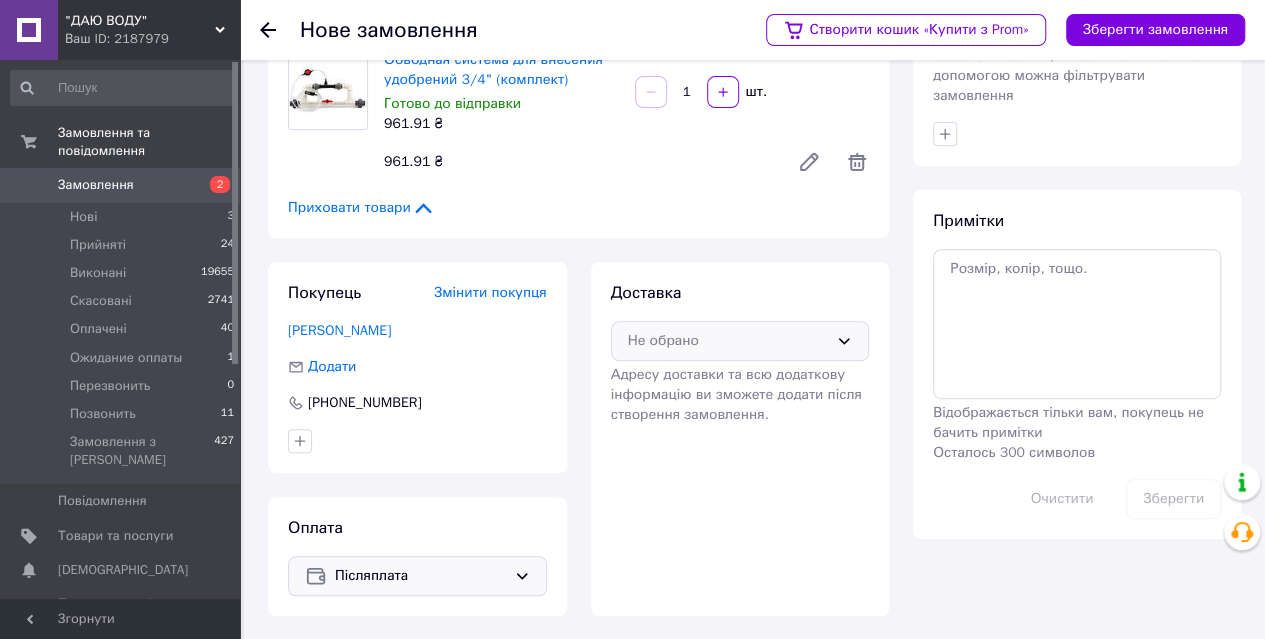 click on "Не обрано" at bounding box center [728, 341] 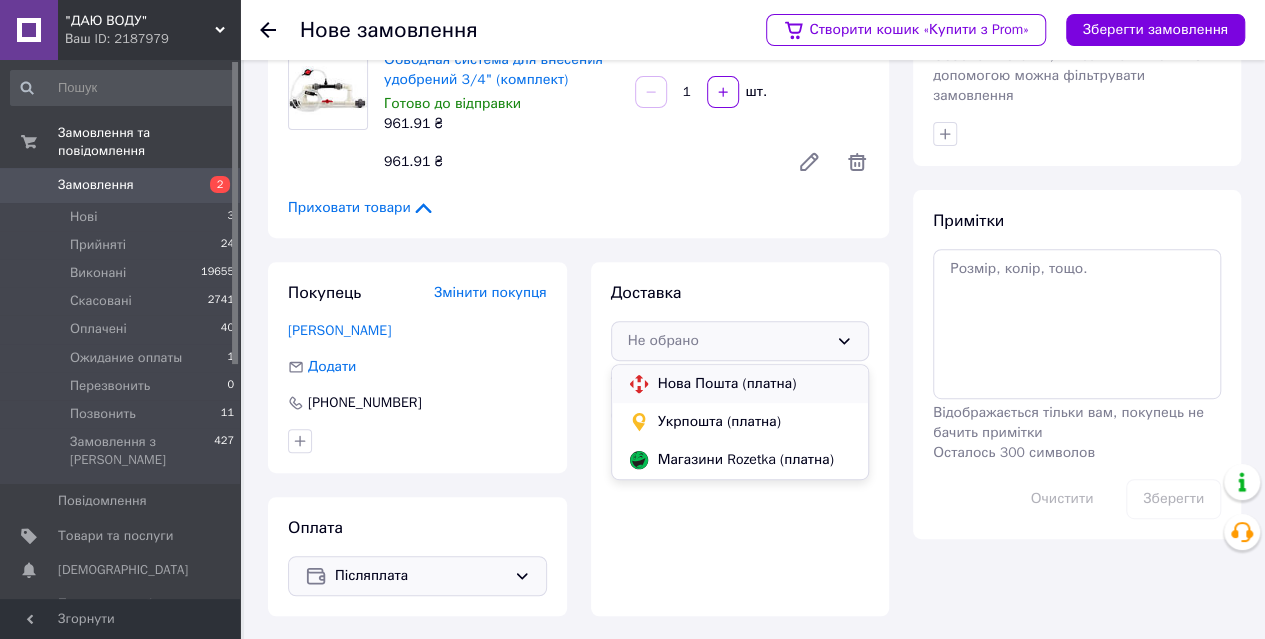 click on "Нова Пошта (платна)" at bounding box center (755, 384) 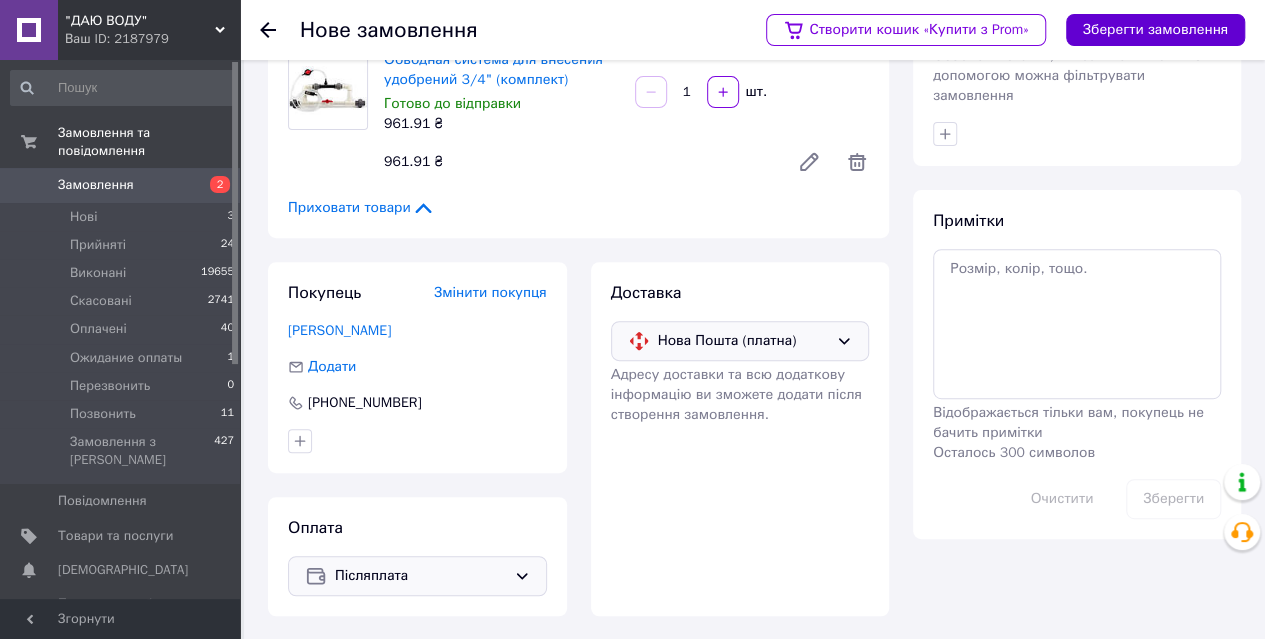 click on "Зберегти замовлення" at bounding box center [1155, 30] 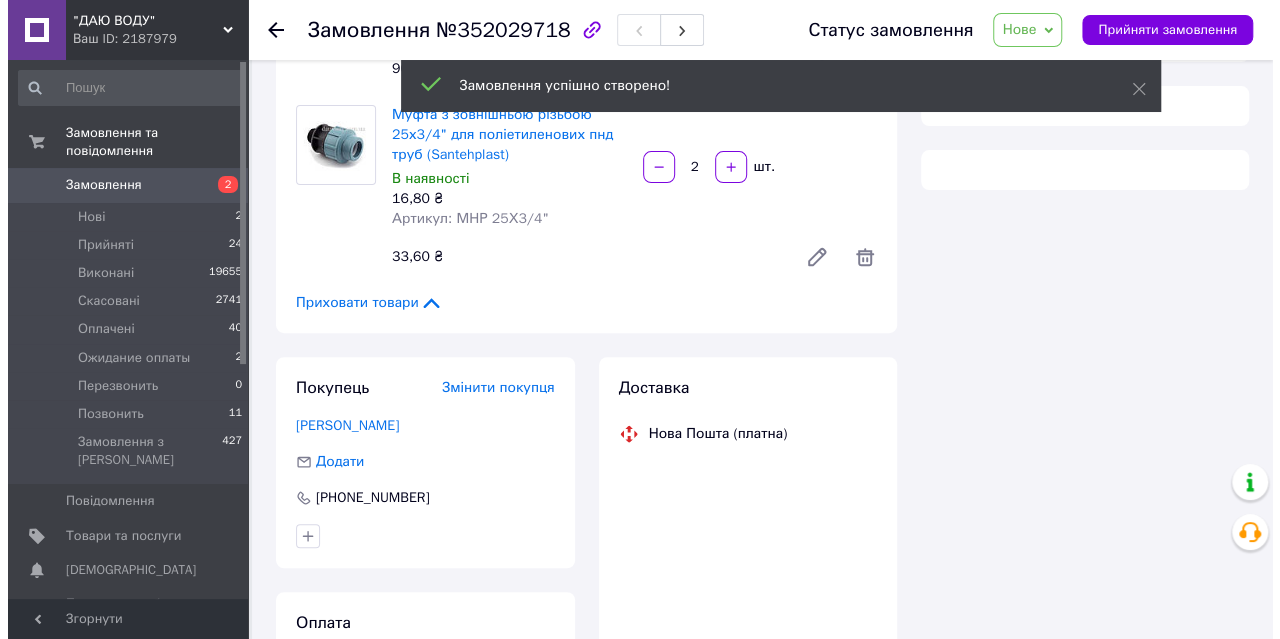 scroll, scrollTop: 281, scrollLeft: 0, axis: vertical 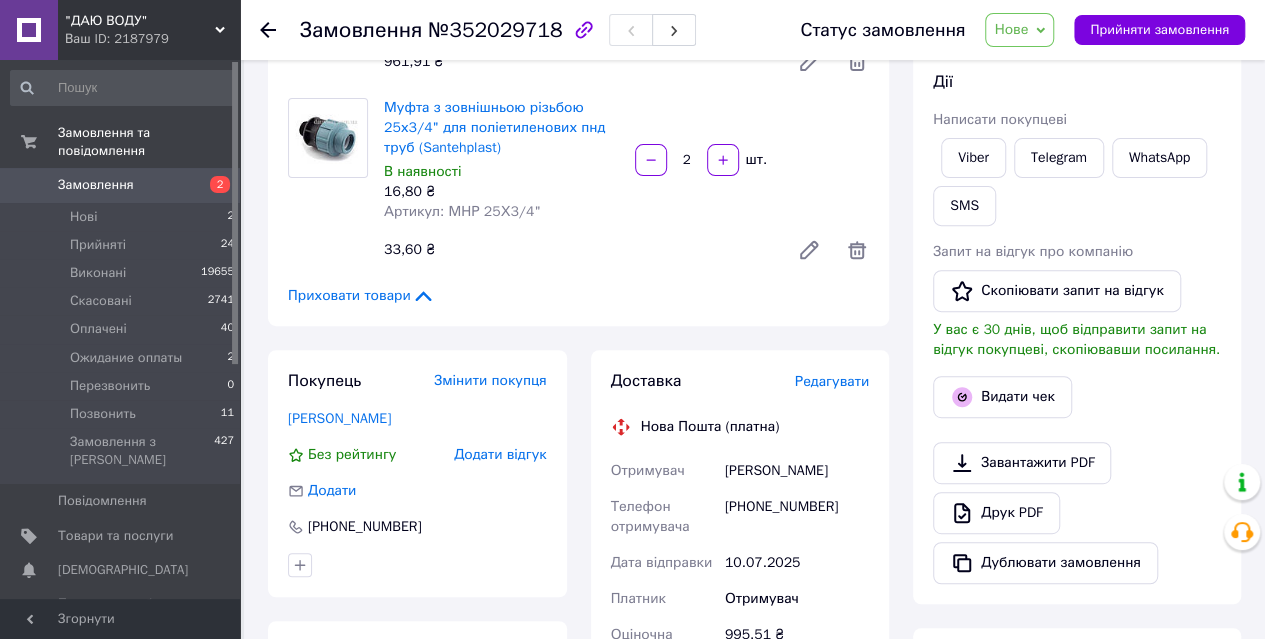 click on "Редагувати" at bounding box center (832, 381) 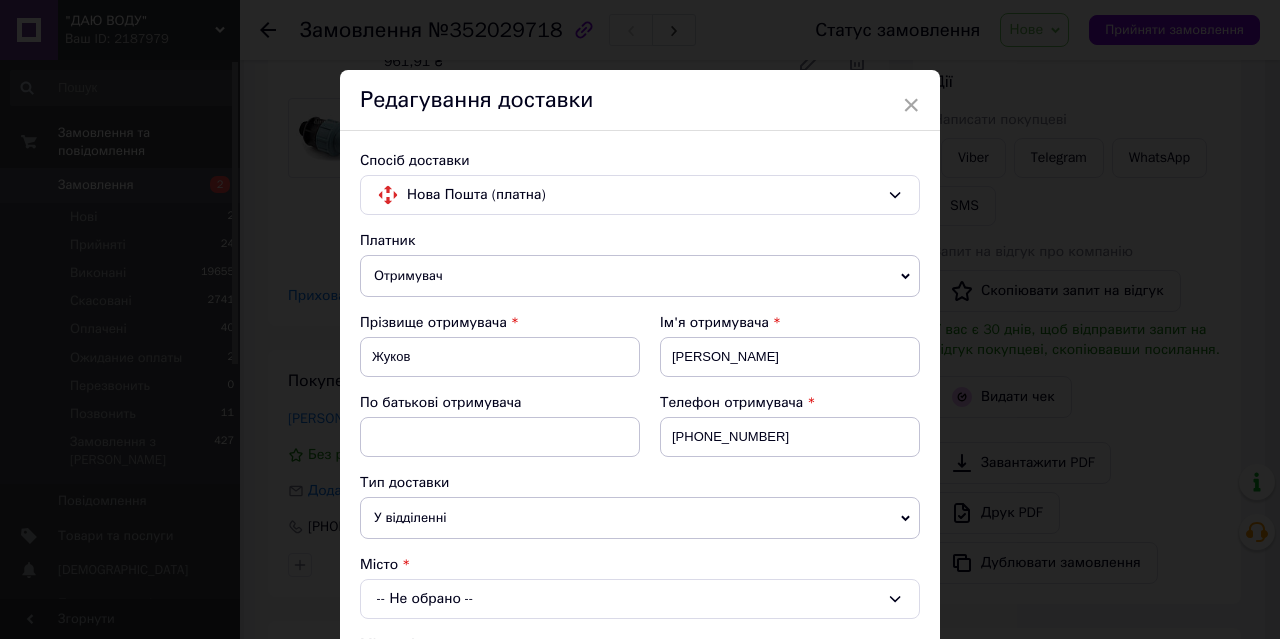 scroll, scrollTop: 333, scrollLeft: 0, axis: vertical 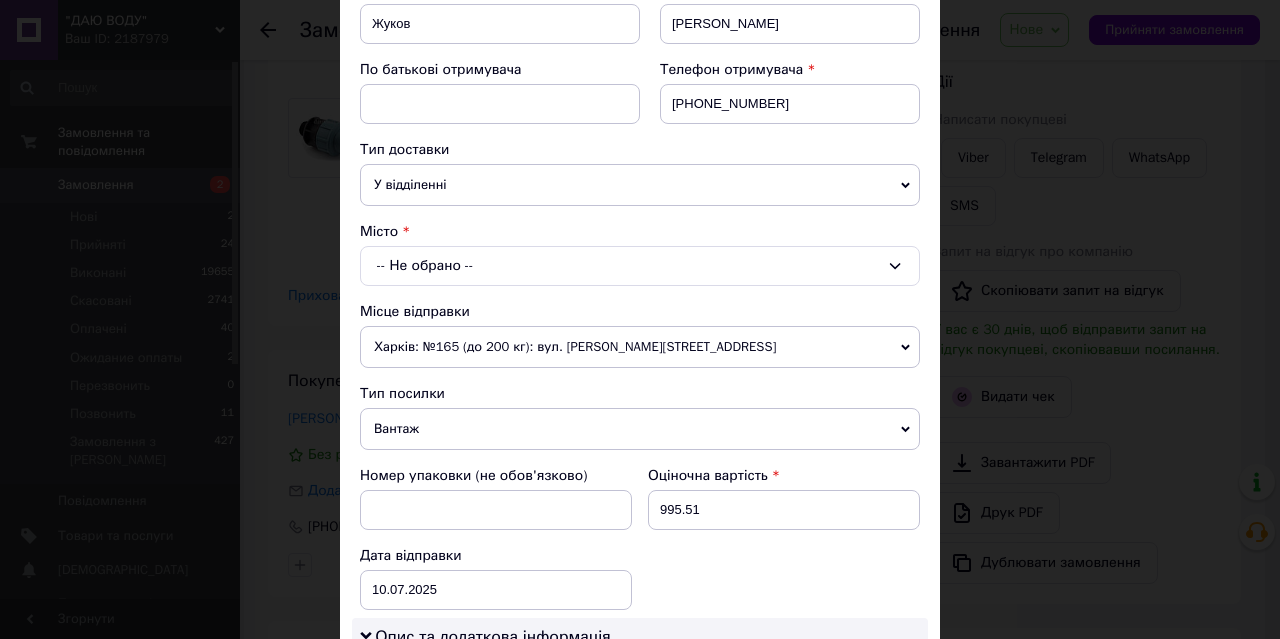 click on "-- Не обрано --" at bounding box center [640, 266] 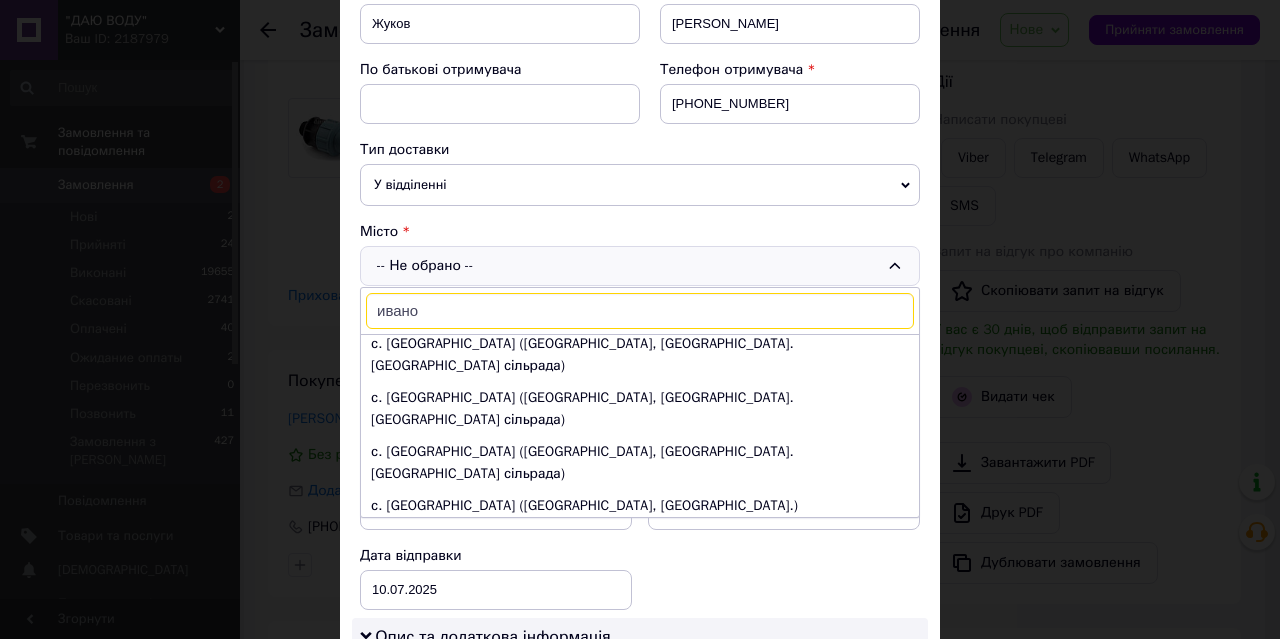 scroll, scrollTop: 666, scrollLeft: 0, axis: vertical 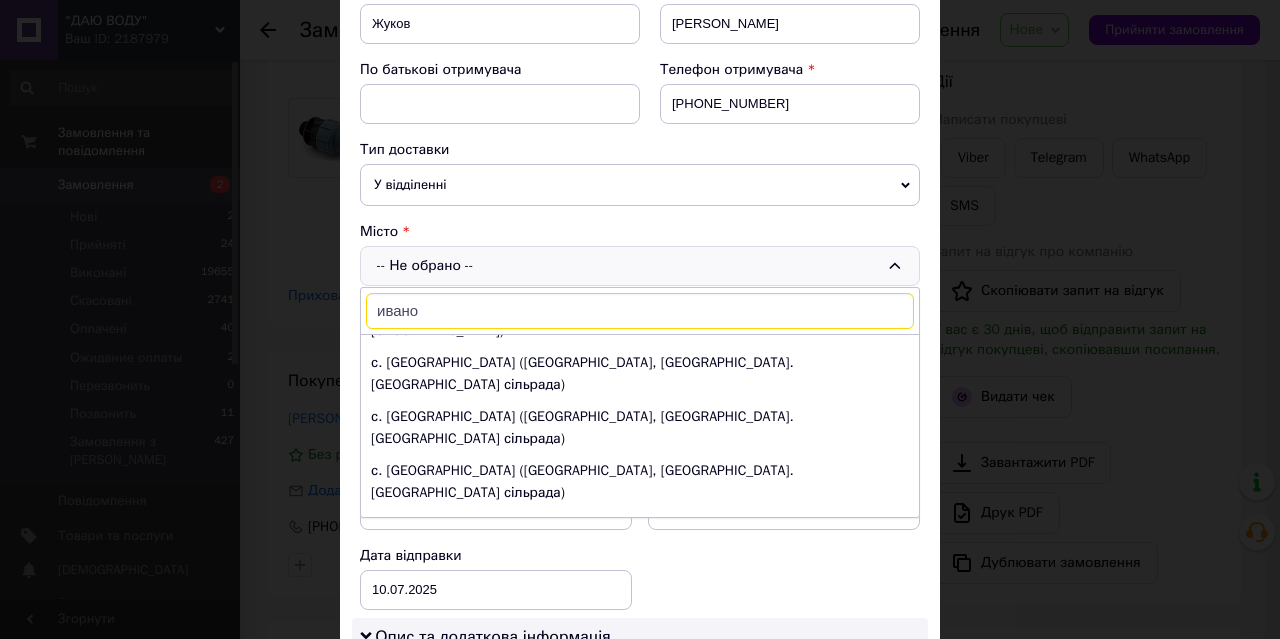 type on "ивано" 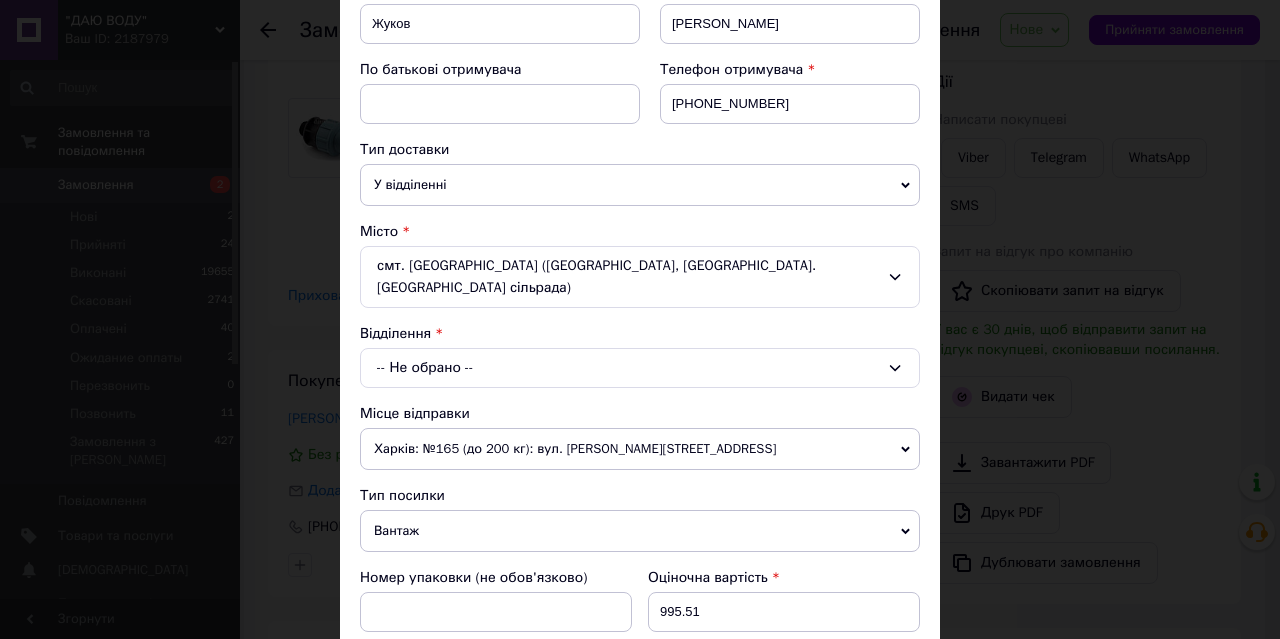 click on "-- Не обрано --" at bounding box center [640, 368] 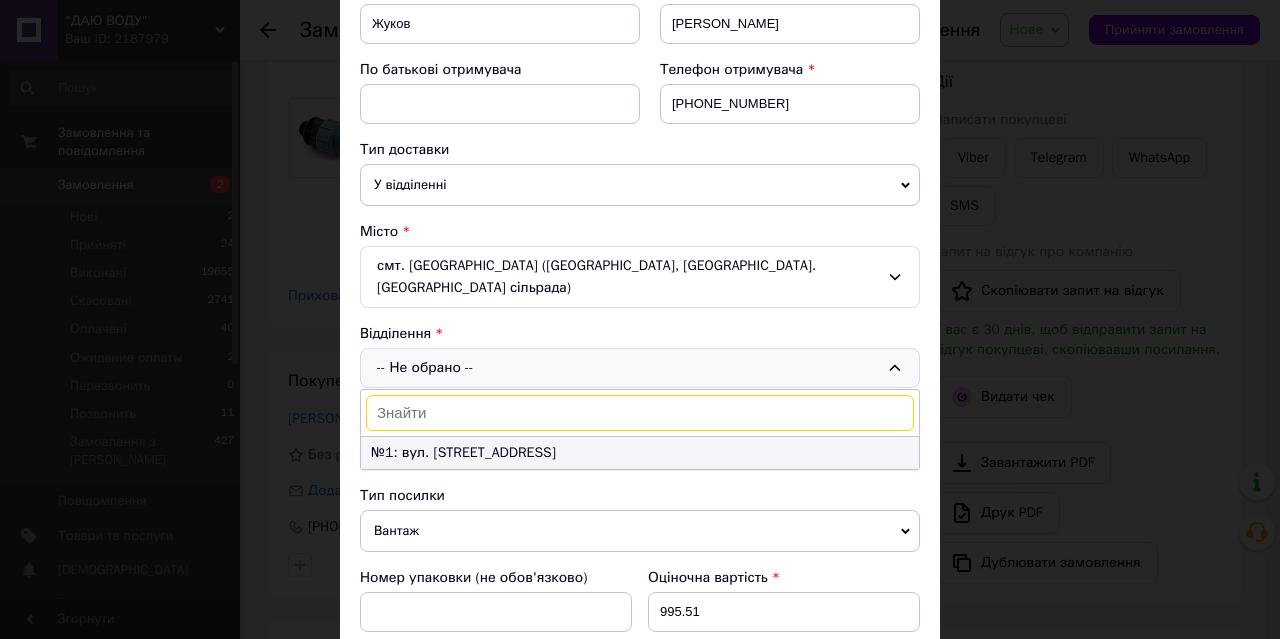 click on "№1: вул. [STREET_ADDRESS]" at bounding box center [640, 453] 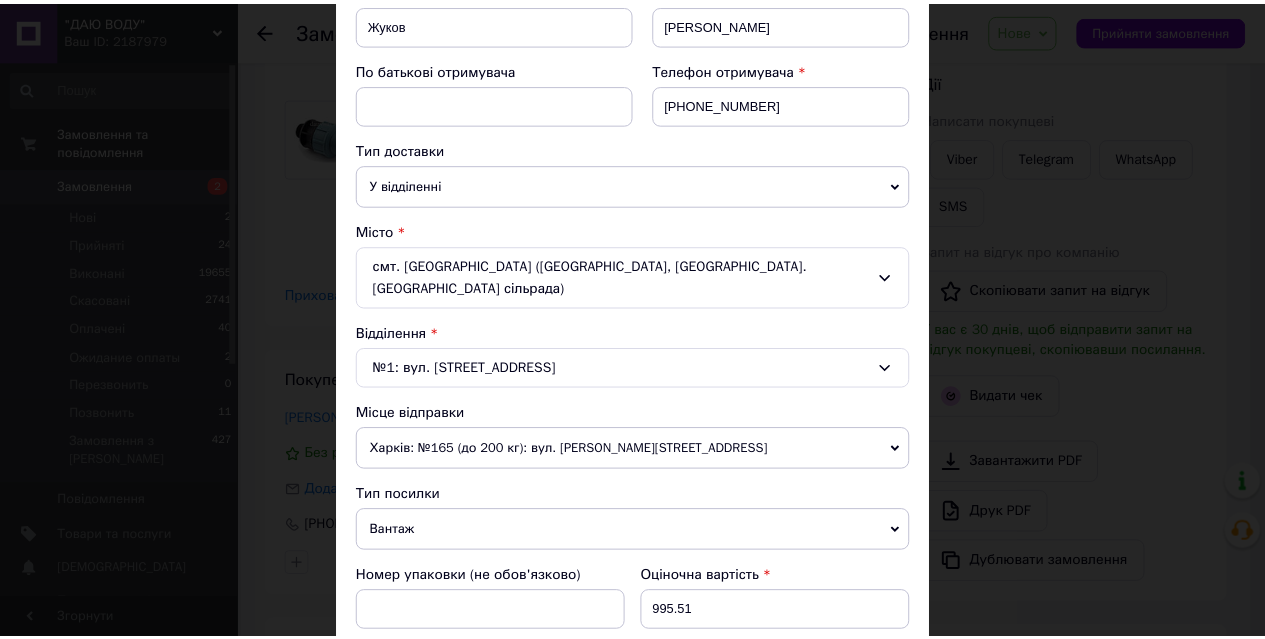 scroll, scrollTop: 1099, scrollLeft: 0, axis: vertical 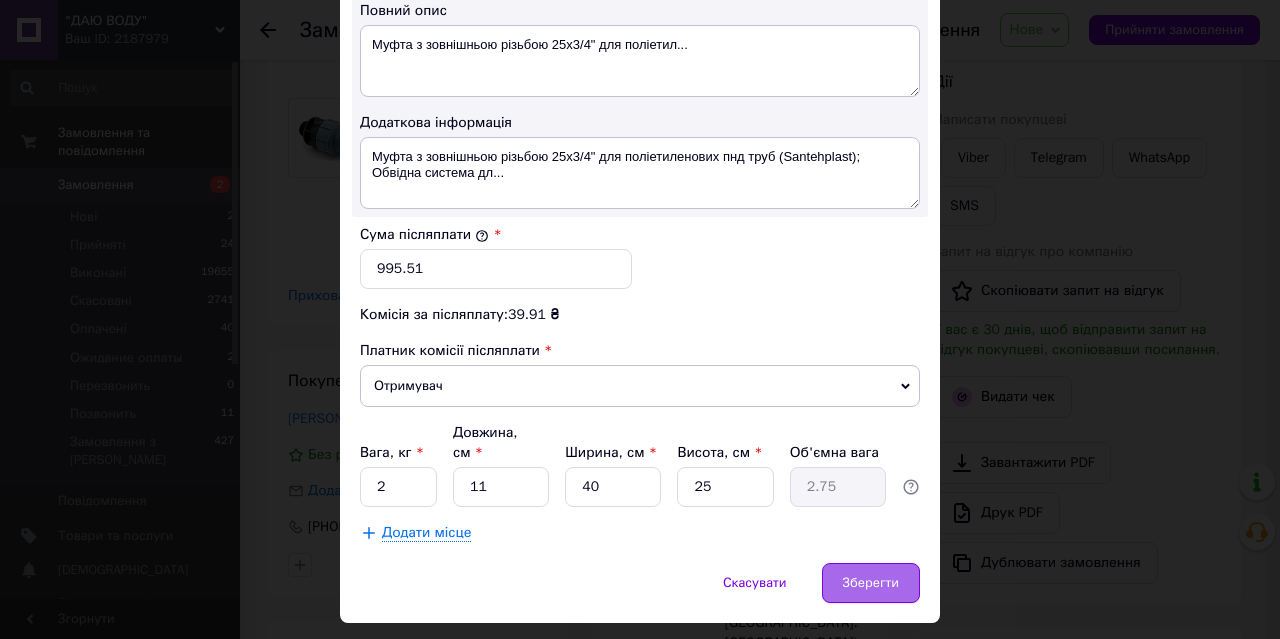 click on "Зберегти" at bounding box center [871, 583] 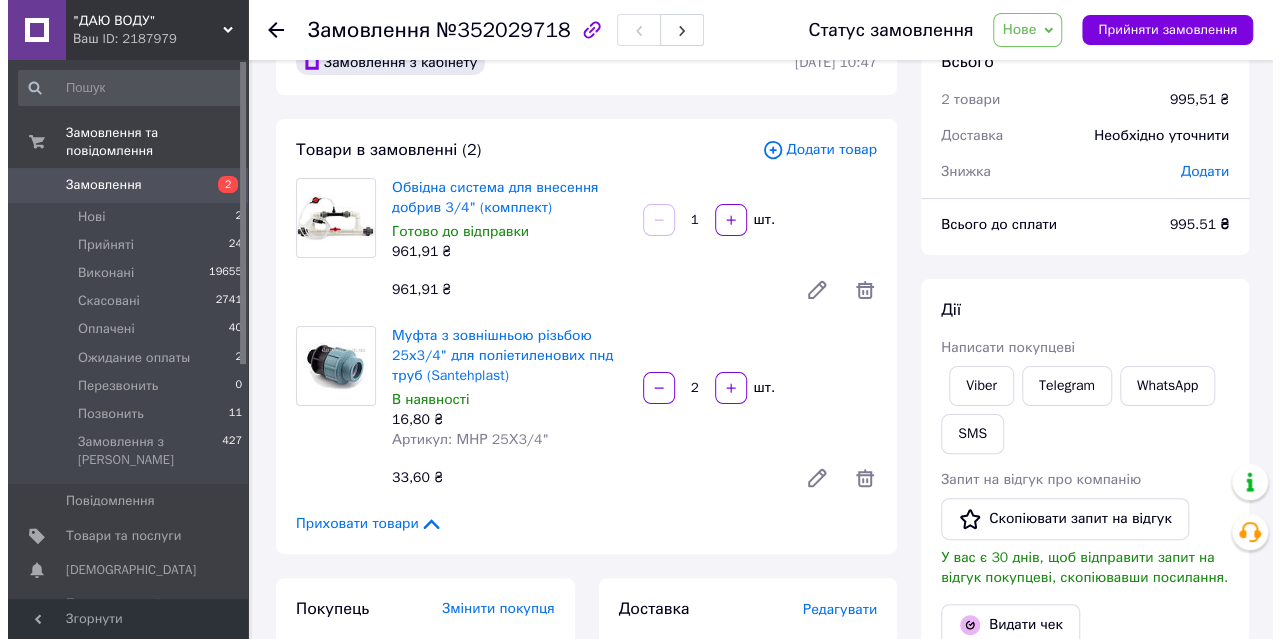 scroll, scrollTop: 0, scrollLeft: 0, axis: both 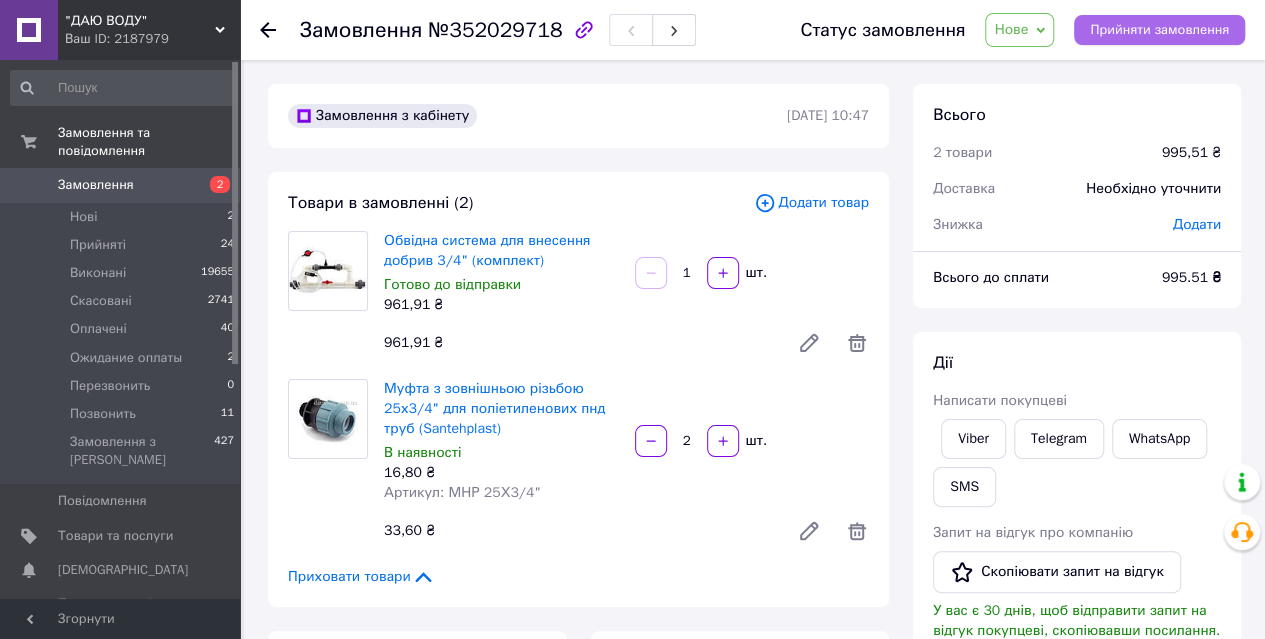 click on "Прийняти замовлення" at bounding box center [1159, 30] 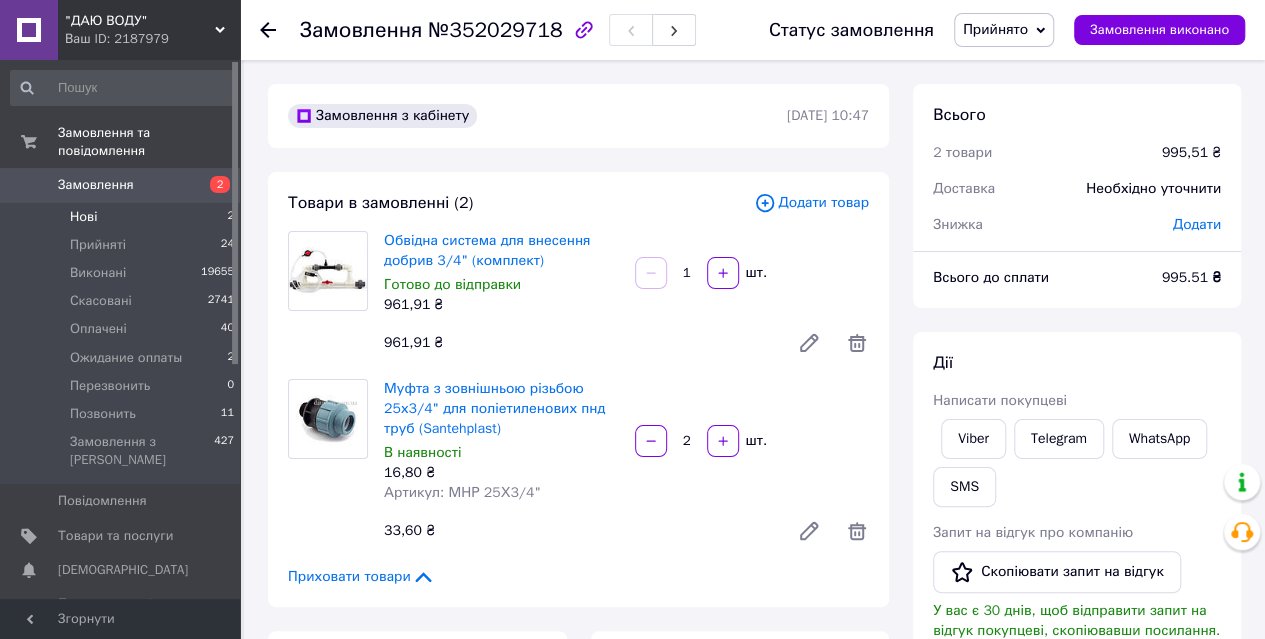 click on "Нові" at bounding box center [83, 217] 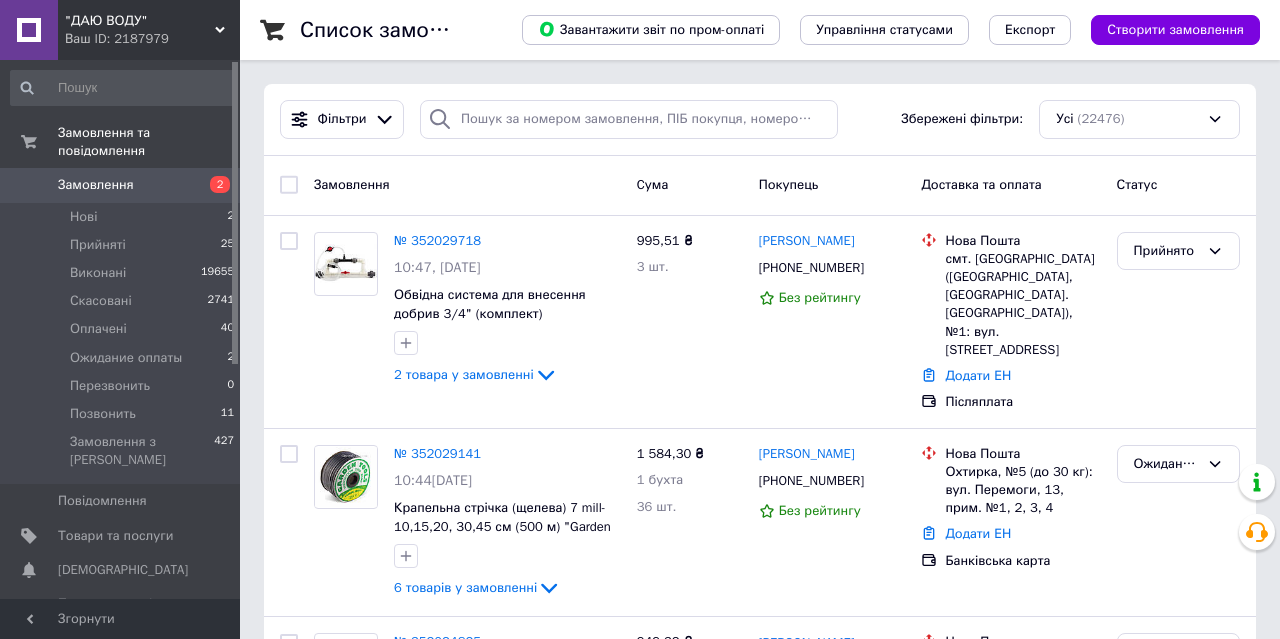 click on "Замовлення" at bounding box center [96, 185] 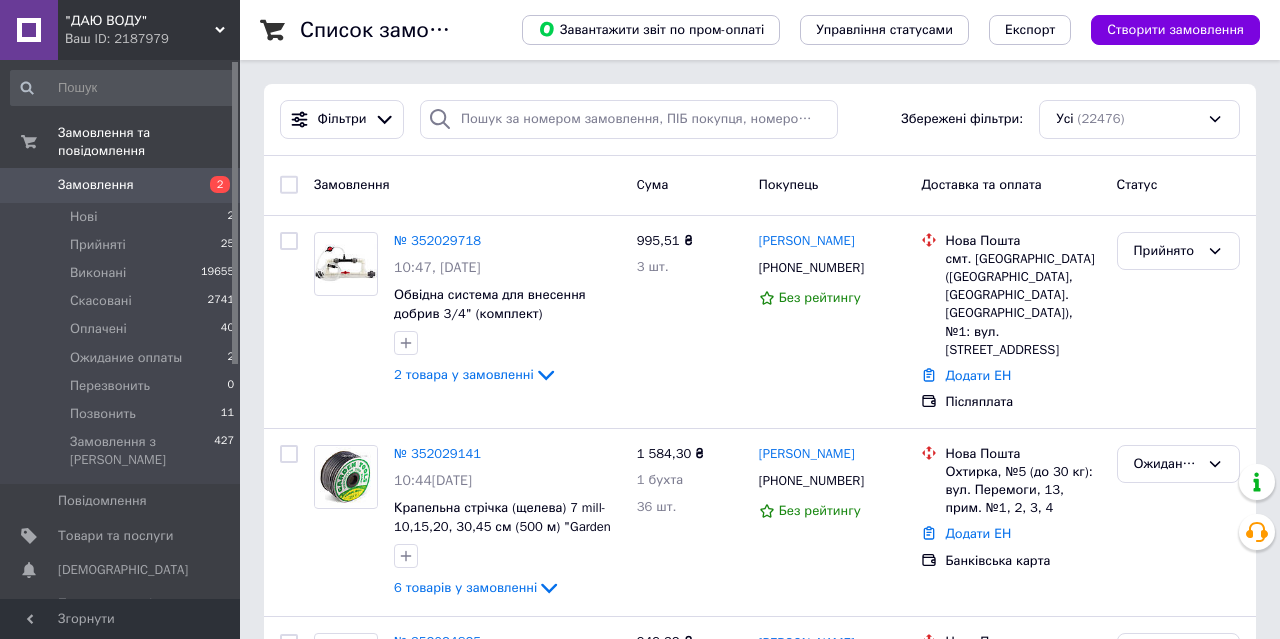 click on "Нове" at bounding box center (1166, 839) 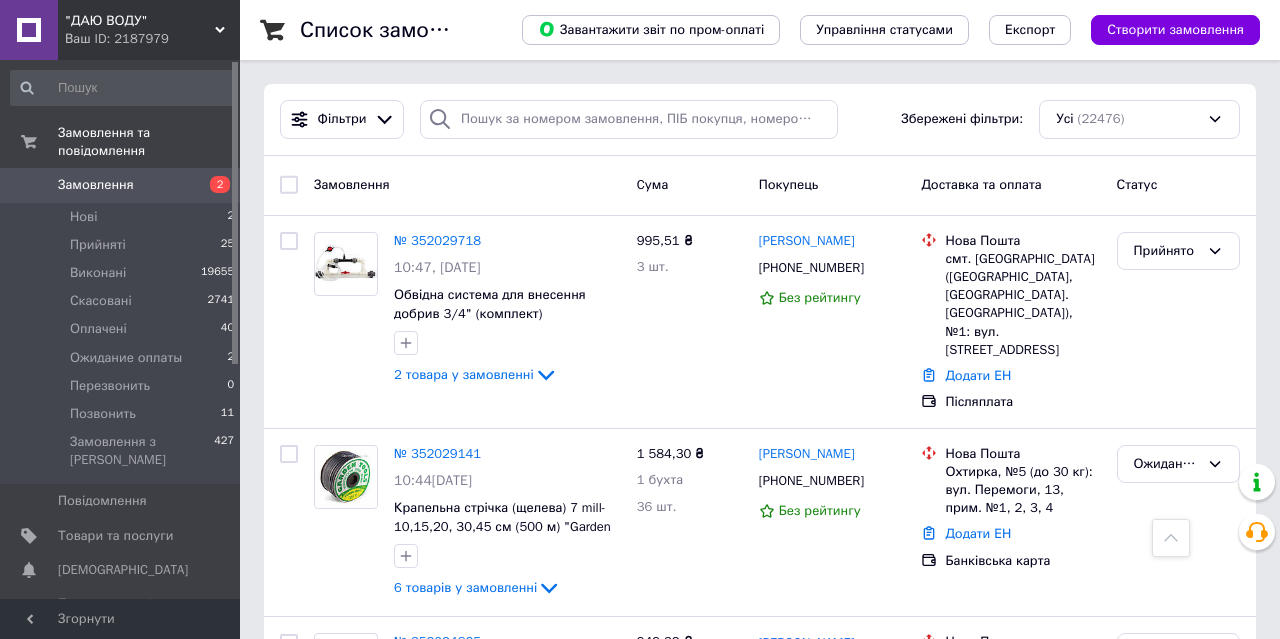 click on "Прийнято" at bounding box center [1178, 880] 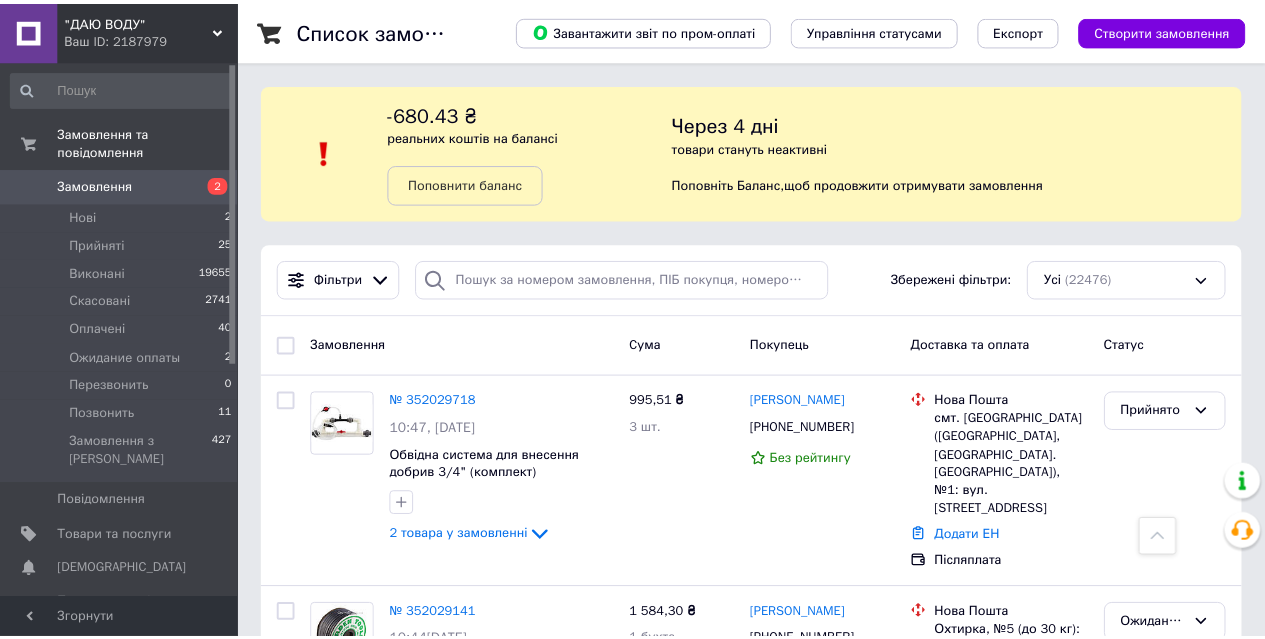 scroll, scrollTop: 660, scrollLeft: 0, axis: vertical 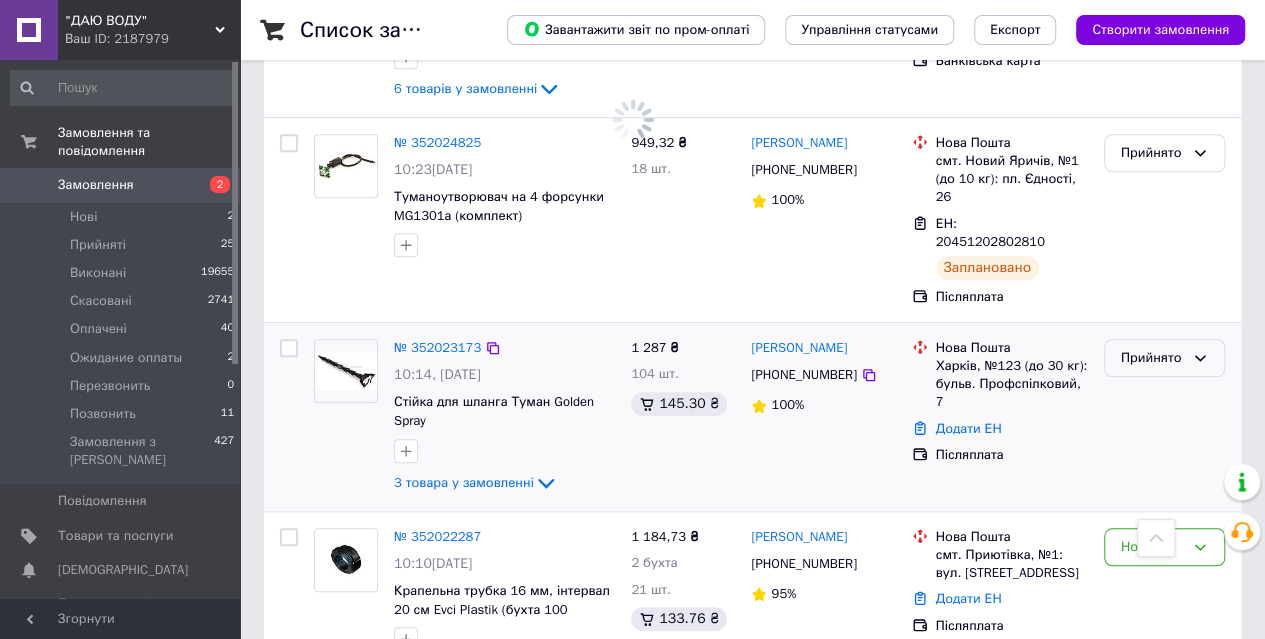 click on "Прийнято" at bounding box center (1164, 358) 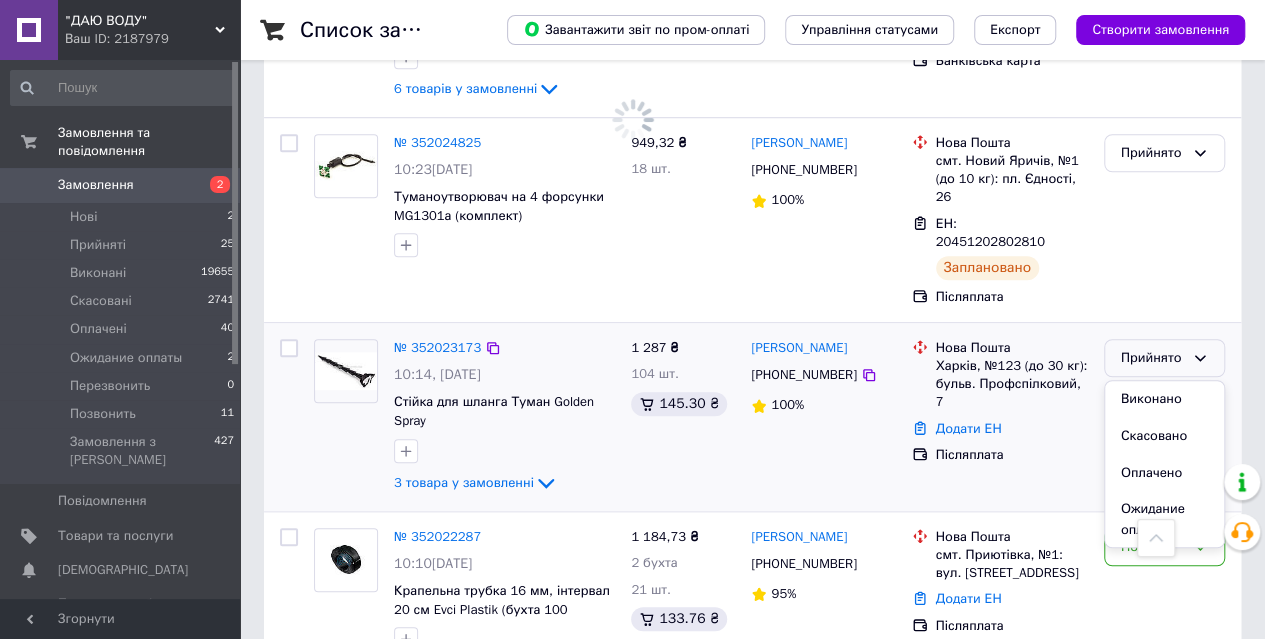 click on "Позвонить" at bounding box center [1164, 603] 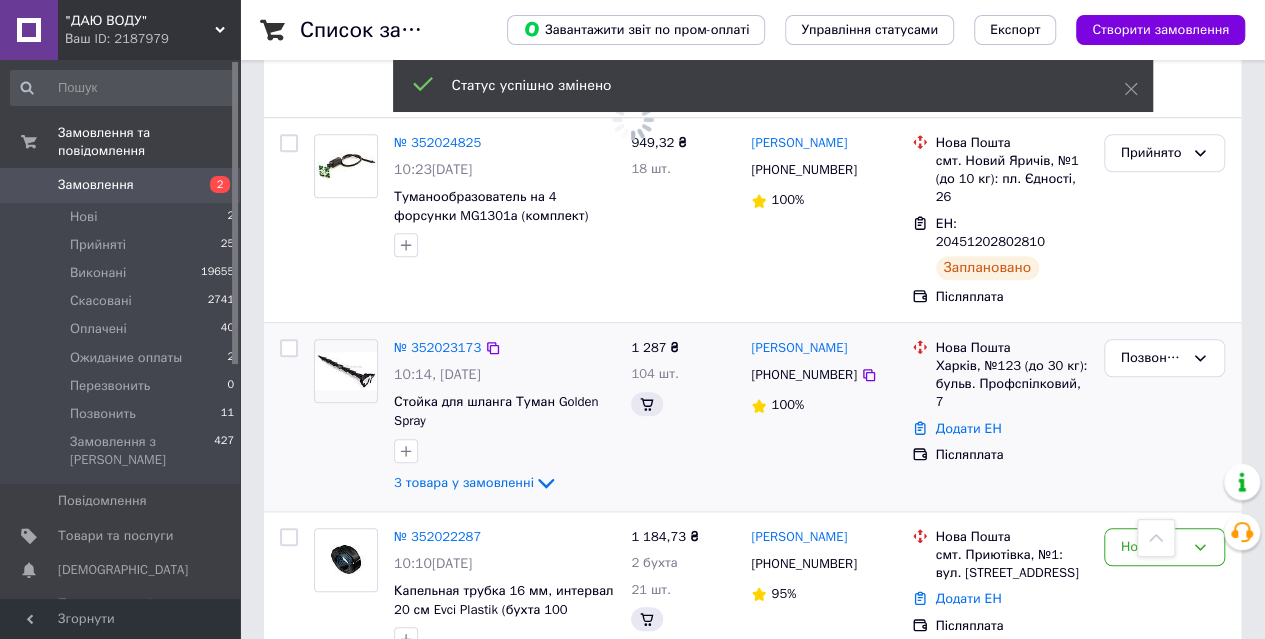 click 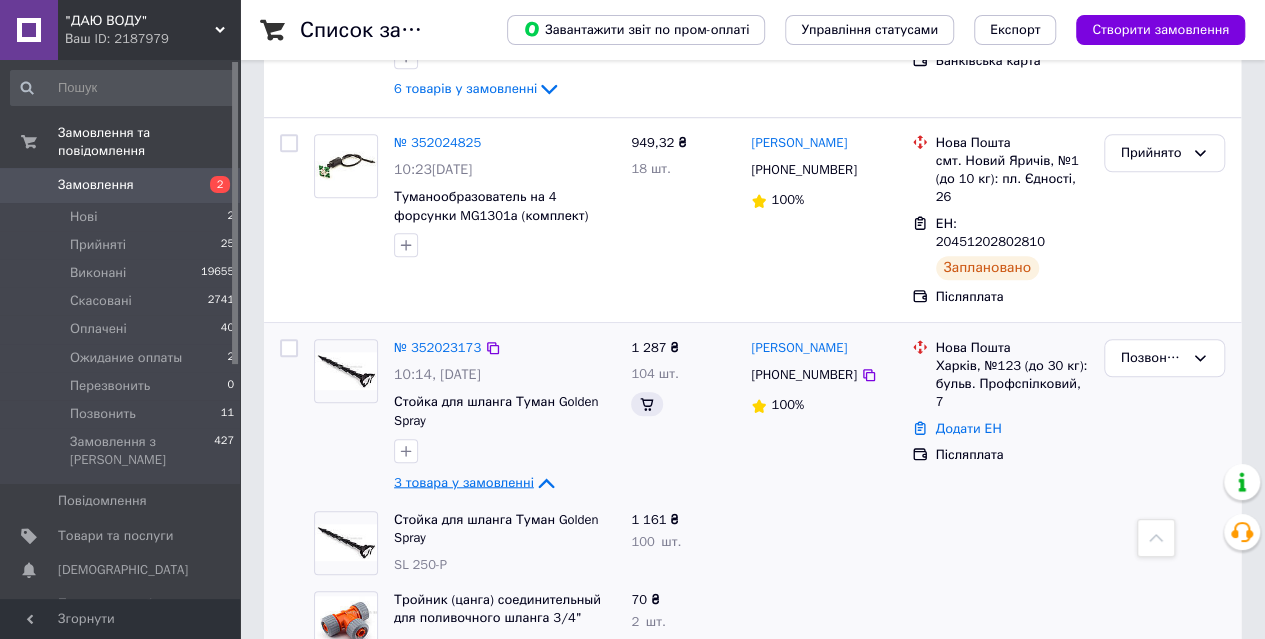click 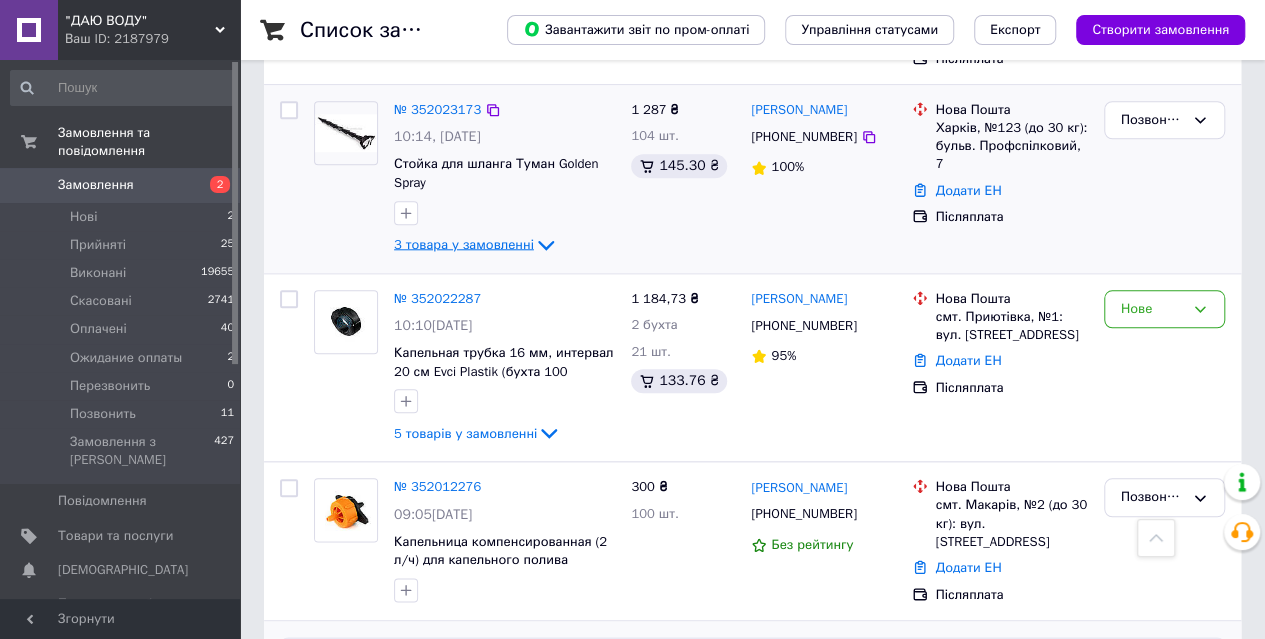 scroll, scrollTop: 826, scrollLeft: 0, axis: vertical 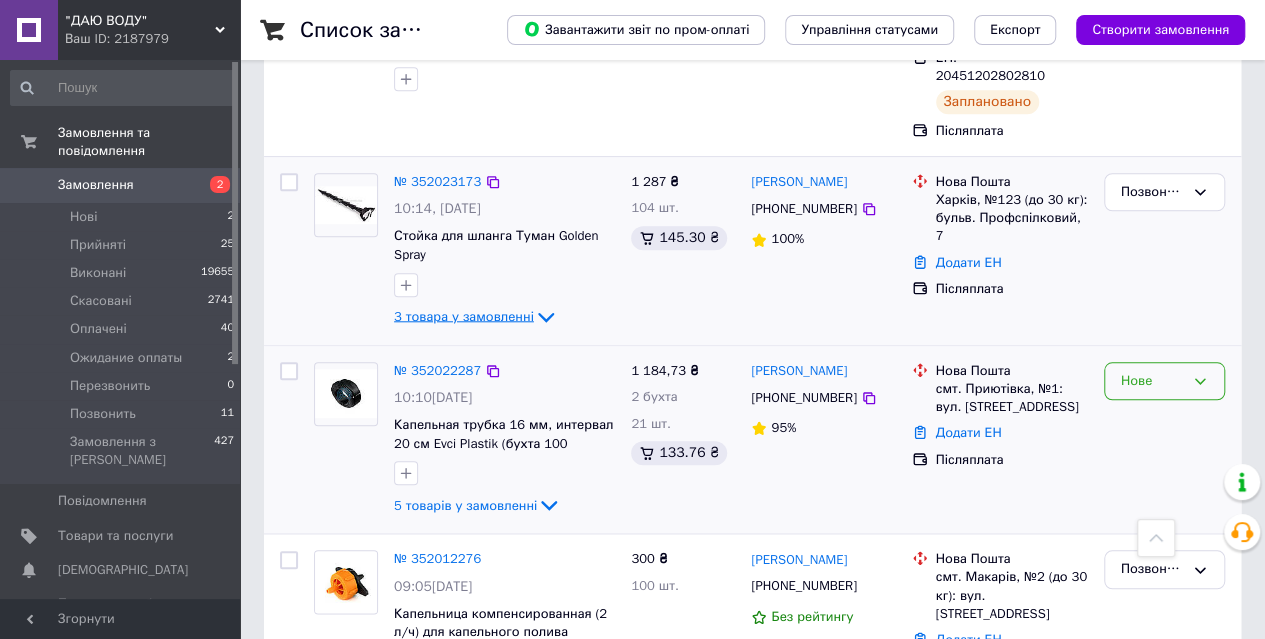 click on "Нове" at bounding box center [1152, 381] 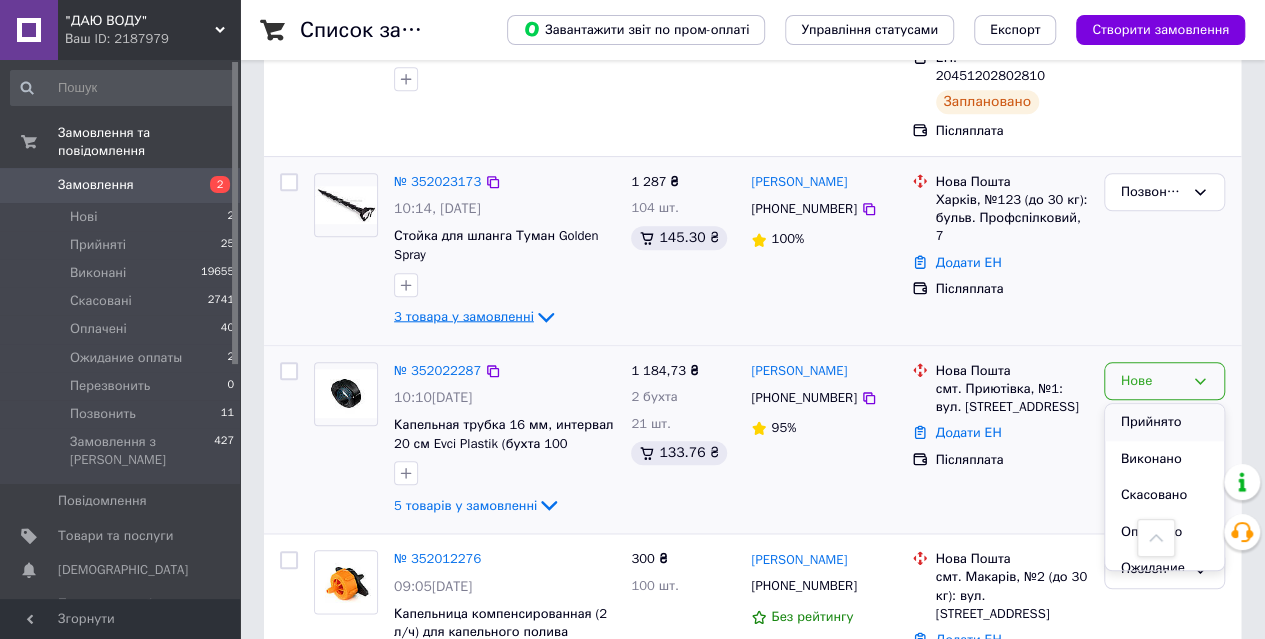 click on "Прийнято" at bounding box center [1164, 422] 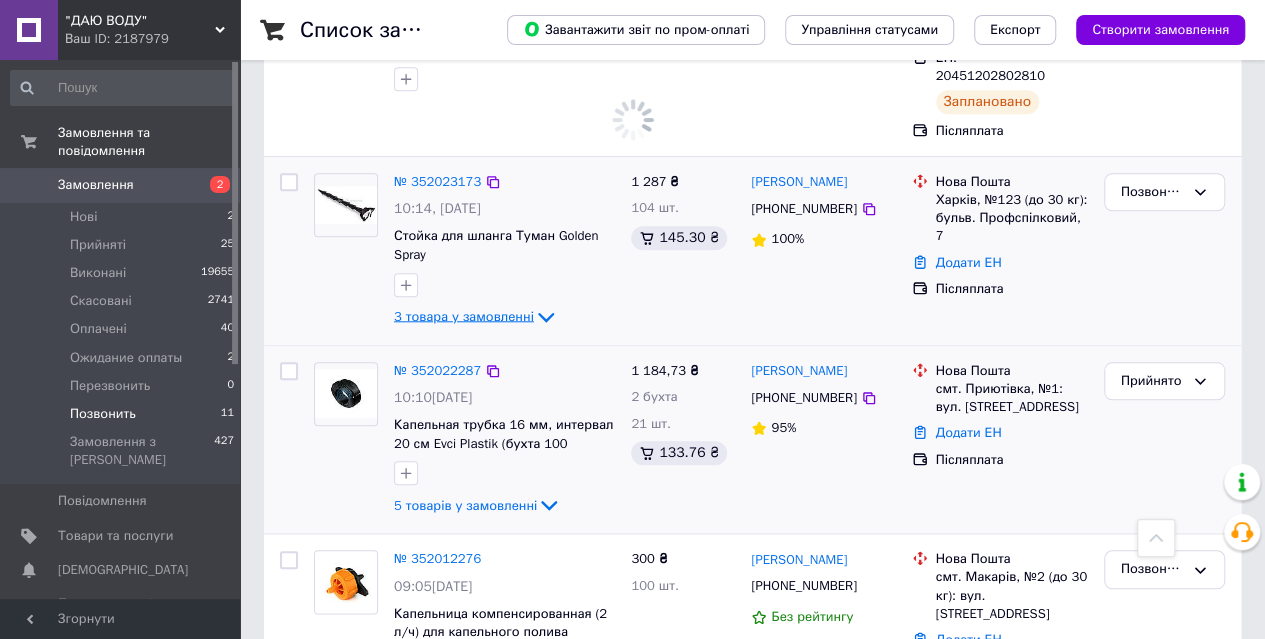 click on "Позвонить" at bounding box center (103, 414) 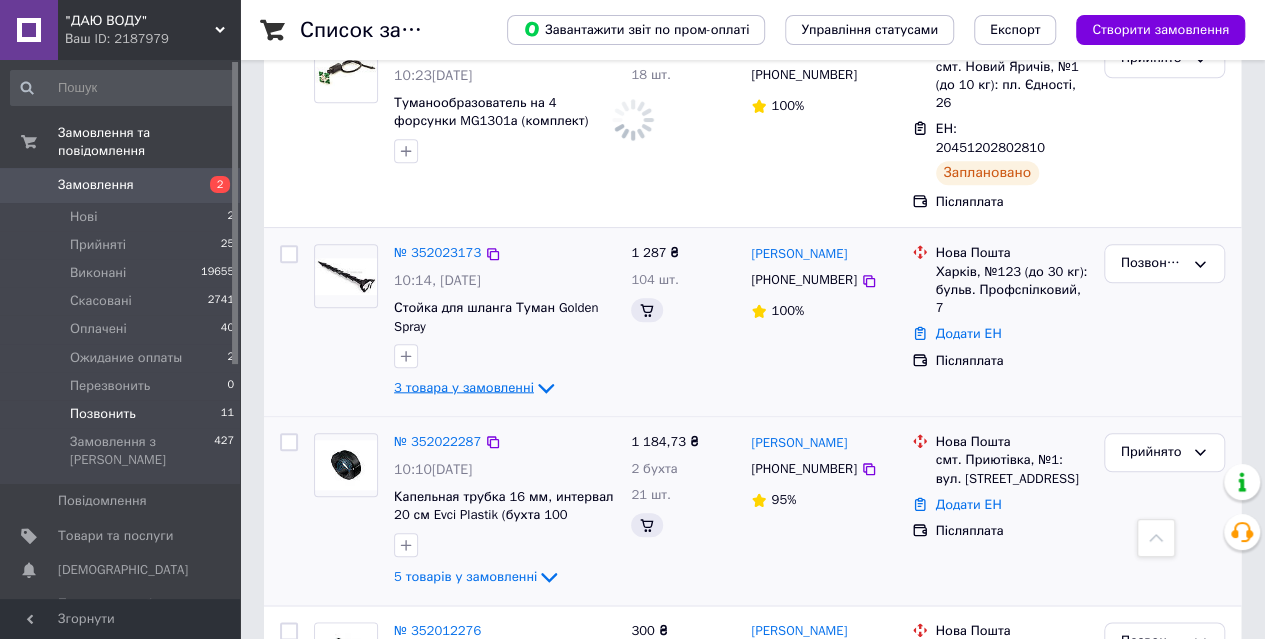 click on "Позвонить" at bounding box center [103, 414] 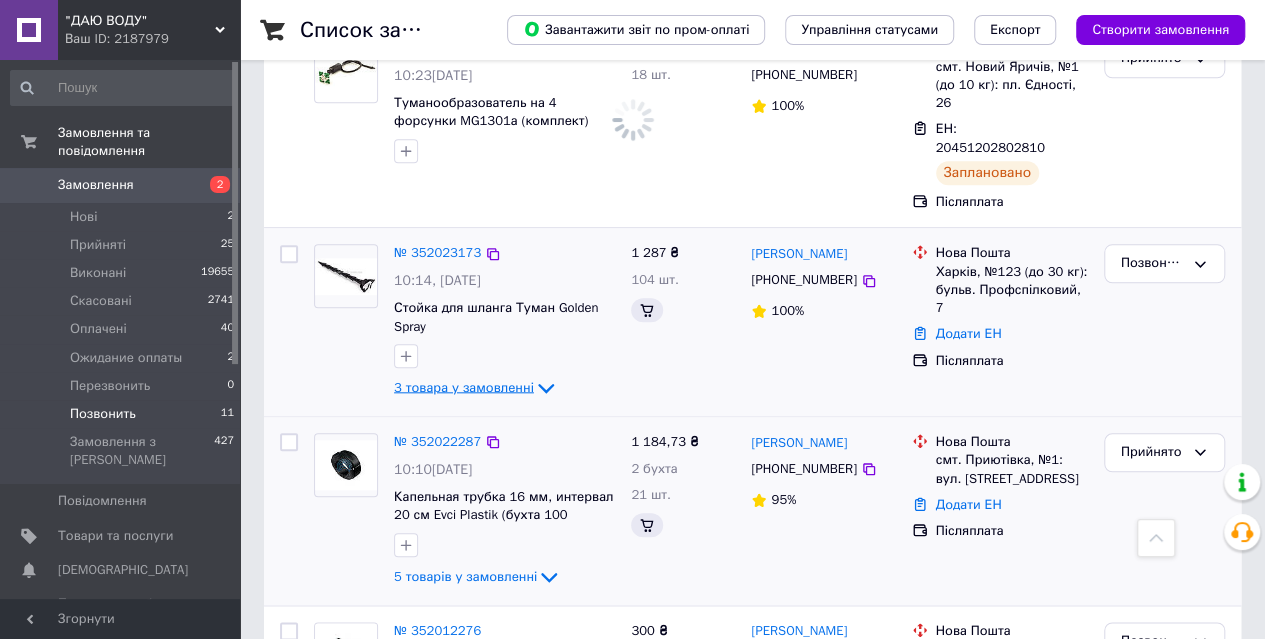 scroll, scrollTop: 897, scrollLeft: 0, axis: vertical 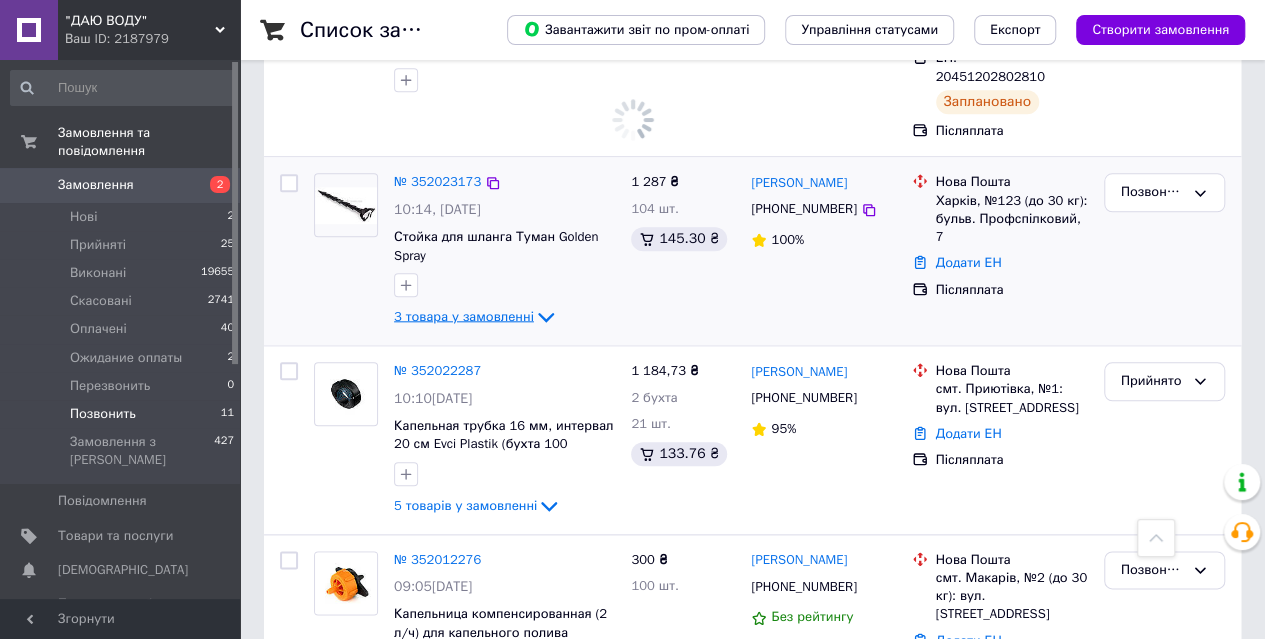 click on "Позвонить" at bounding box center [103, 414] 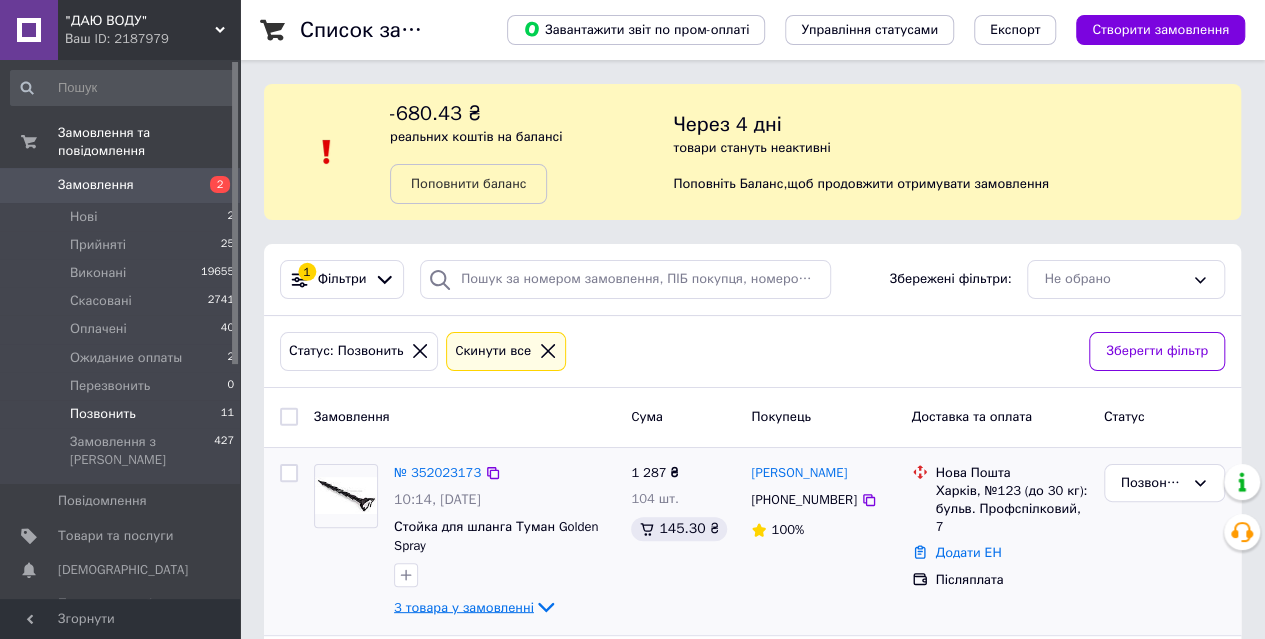 scroll, scrollTop: 2026, scrollLeft: 0, axis: vertical 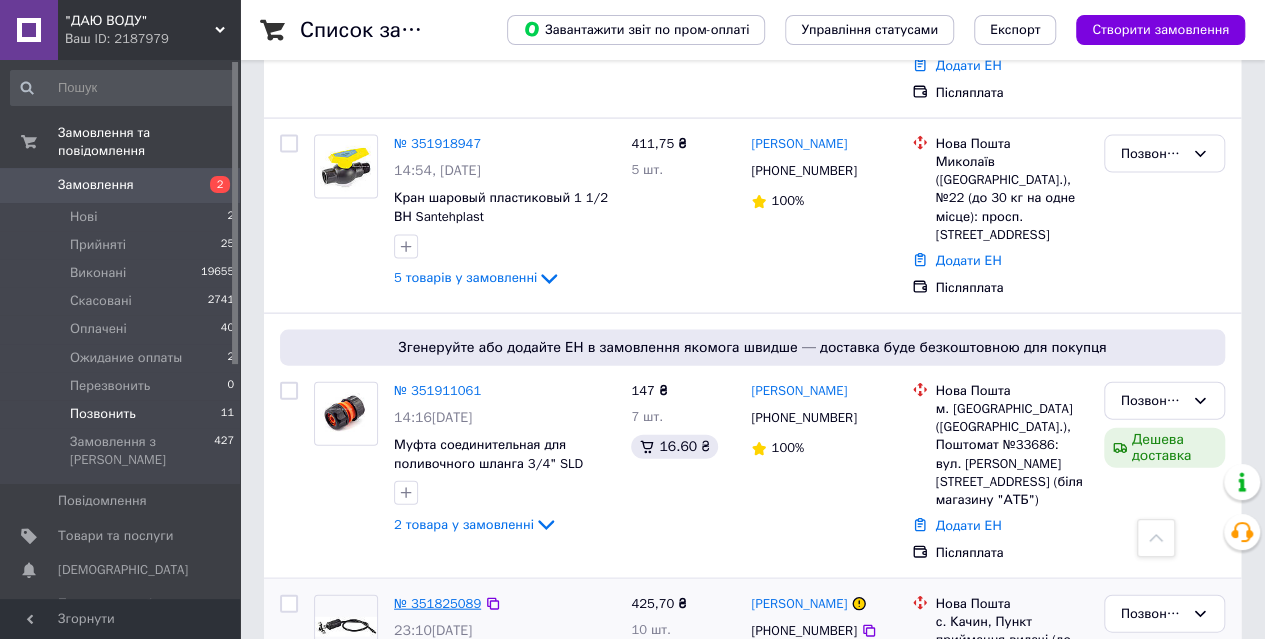 click on "№ 351825089" at bounding box center [437, 603] 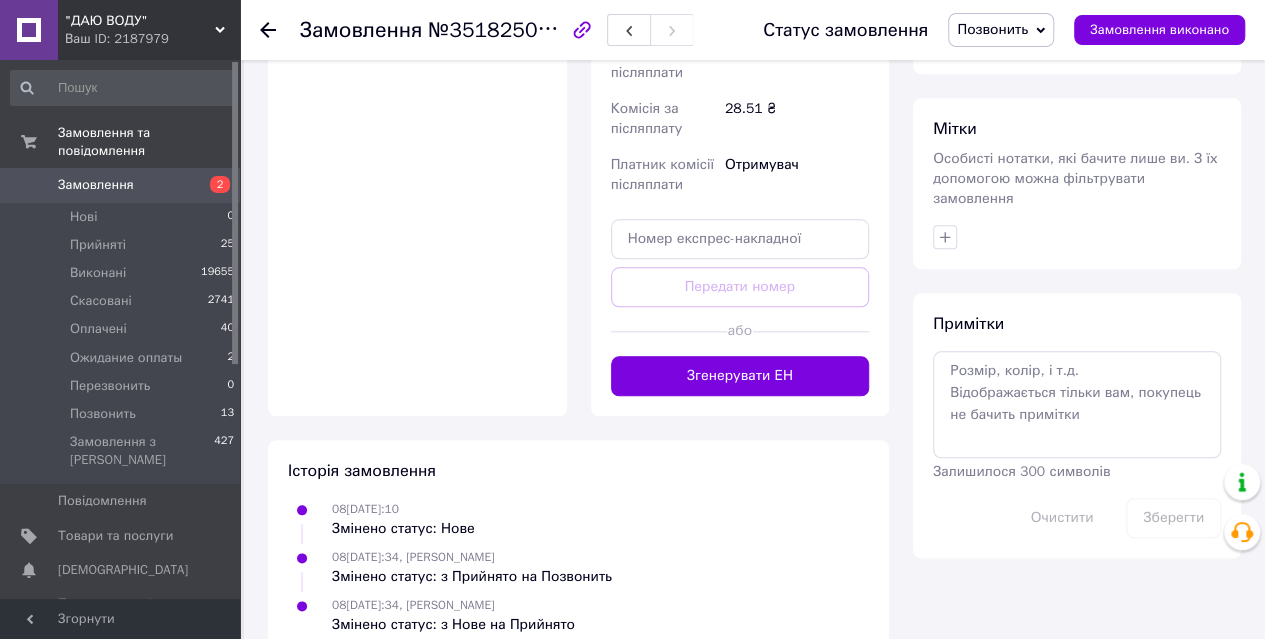 scroll, scrollTop: 212, scrollLeft: 0, axis: vertical 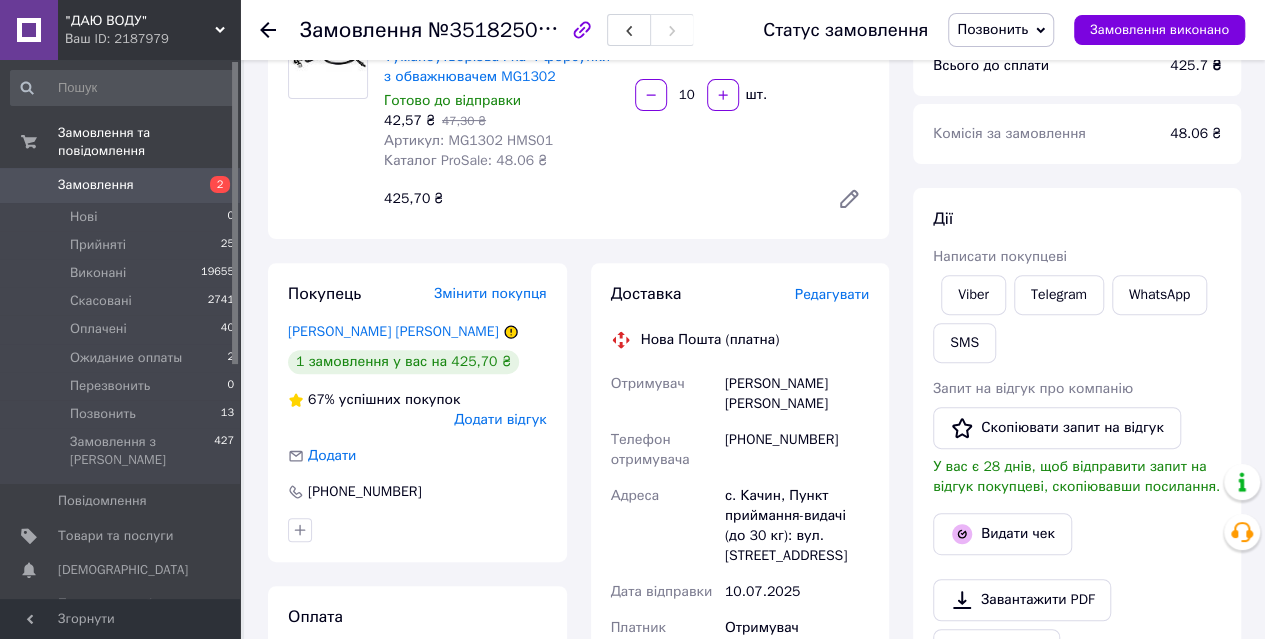 click 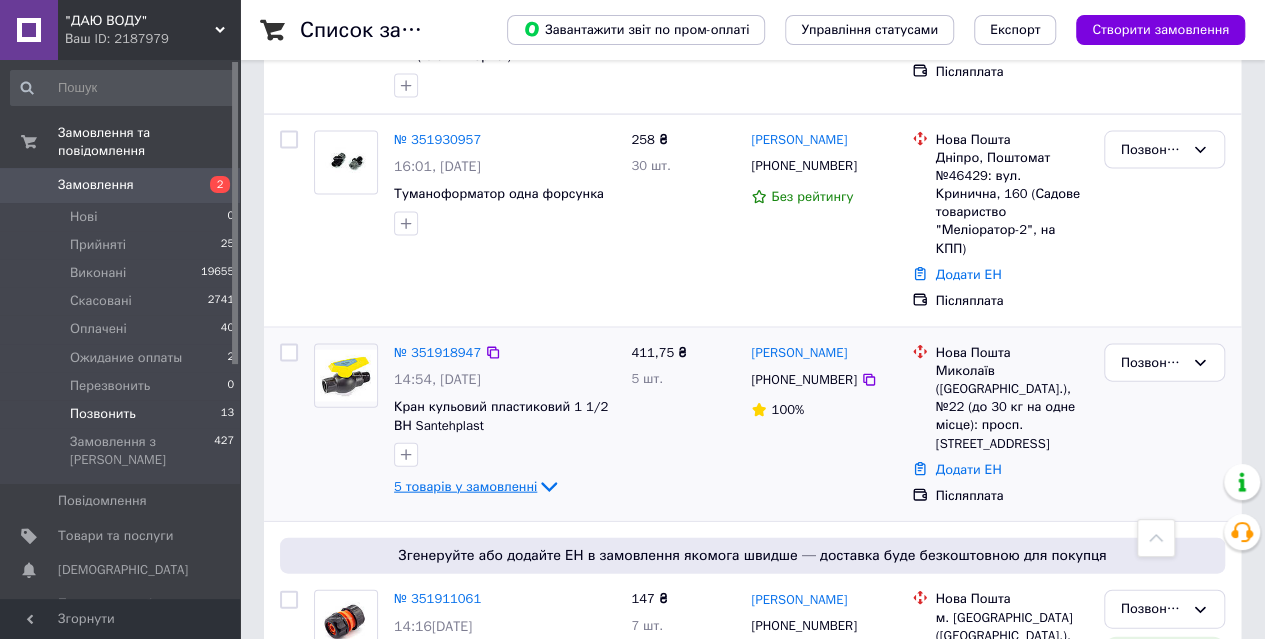 scroll, scrollTop: 2214, scrollLeft: 0, axis: vertical 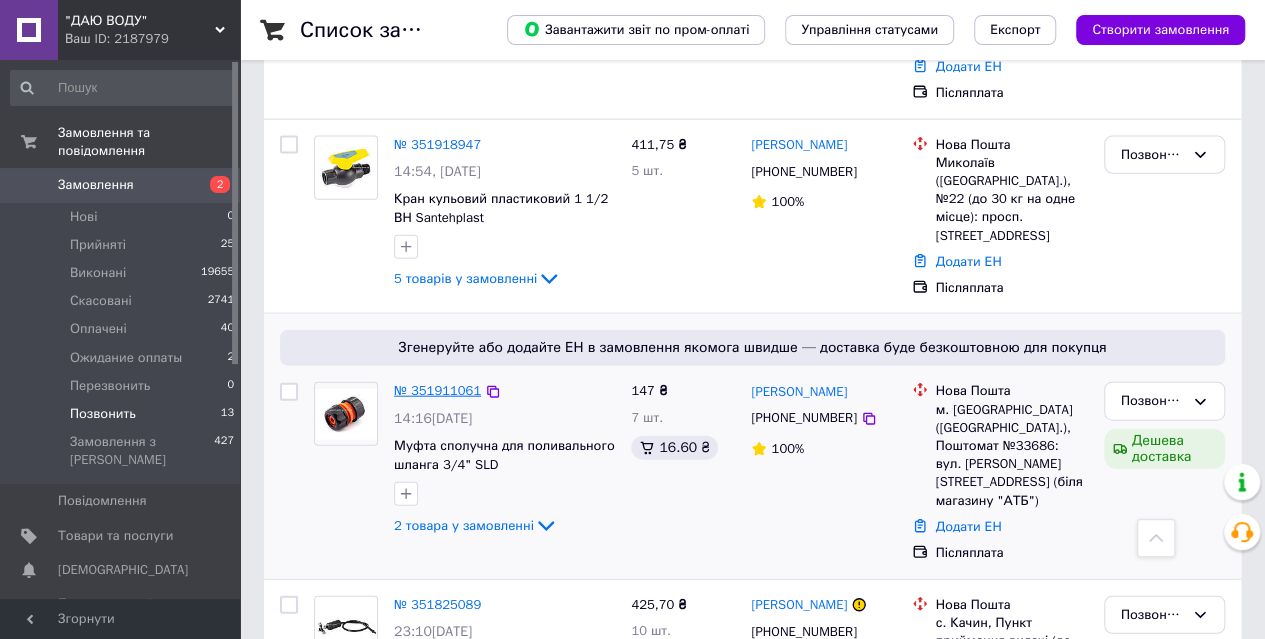 click on "№ 351911061" at bounding box center (437, 390) 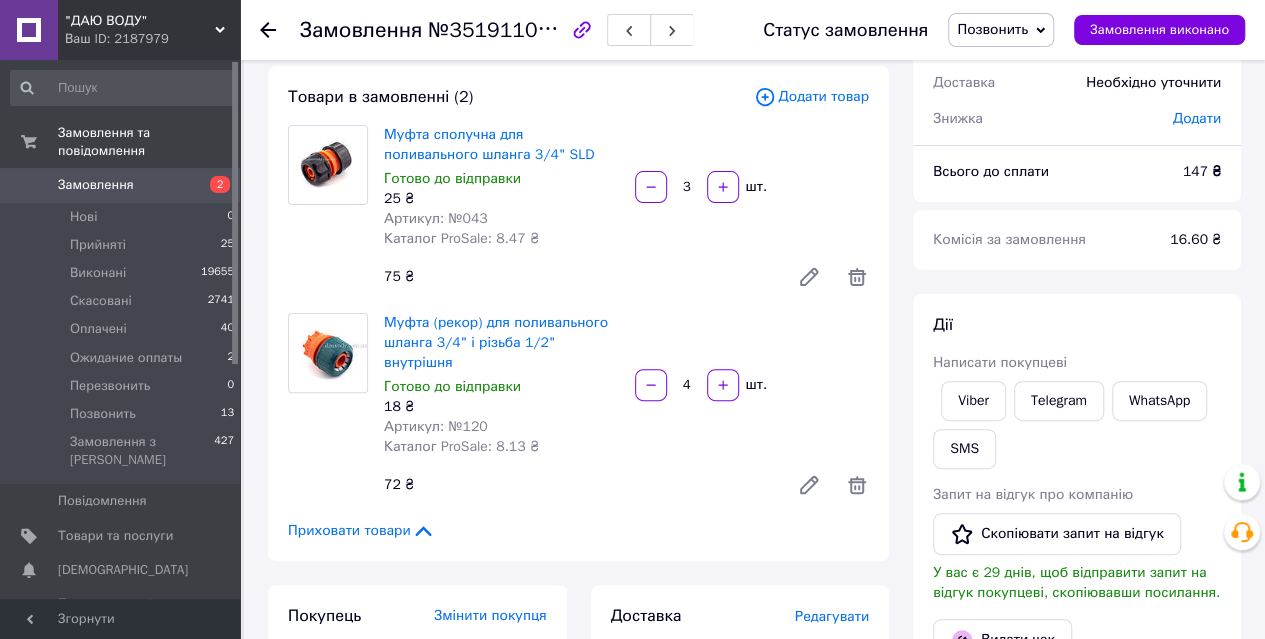 scroll, scrollTop: 0, scrollLeft: 0, axis: both 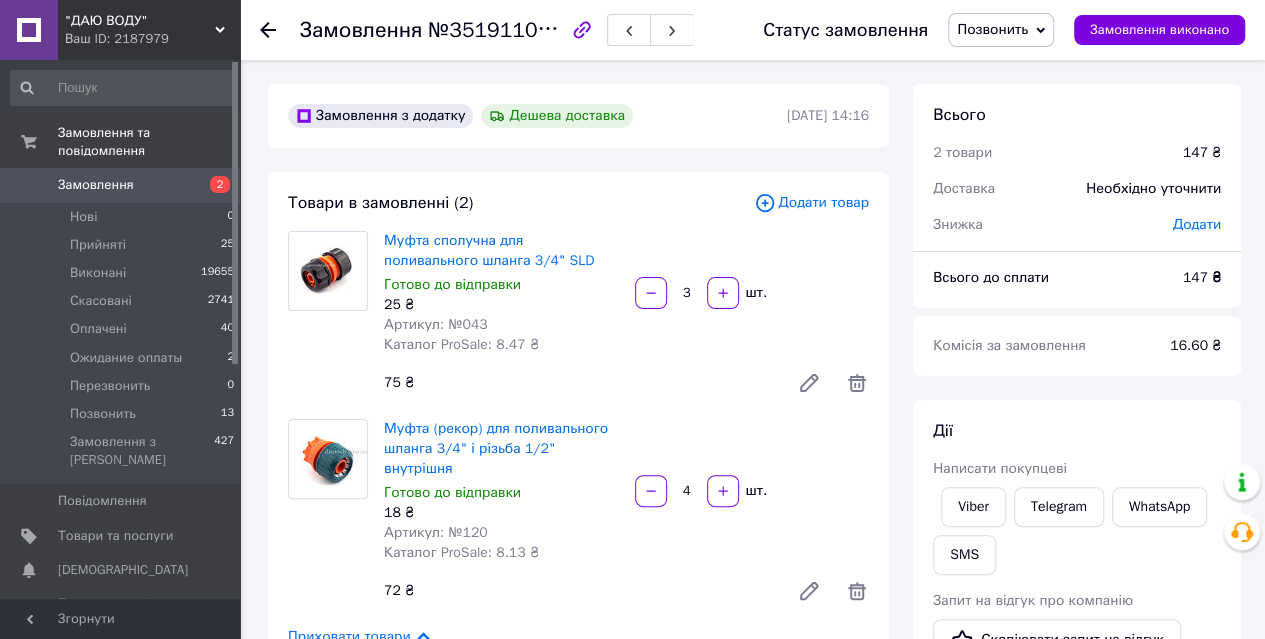 click on "Позвонить" at bounding box center (992, 29) 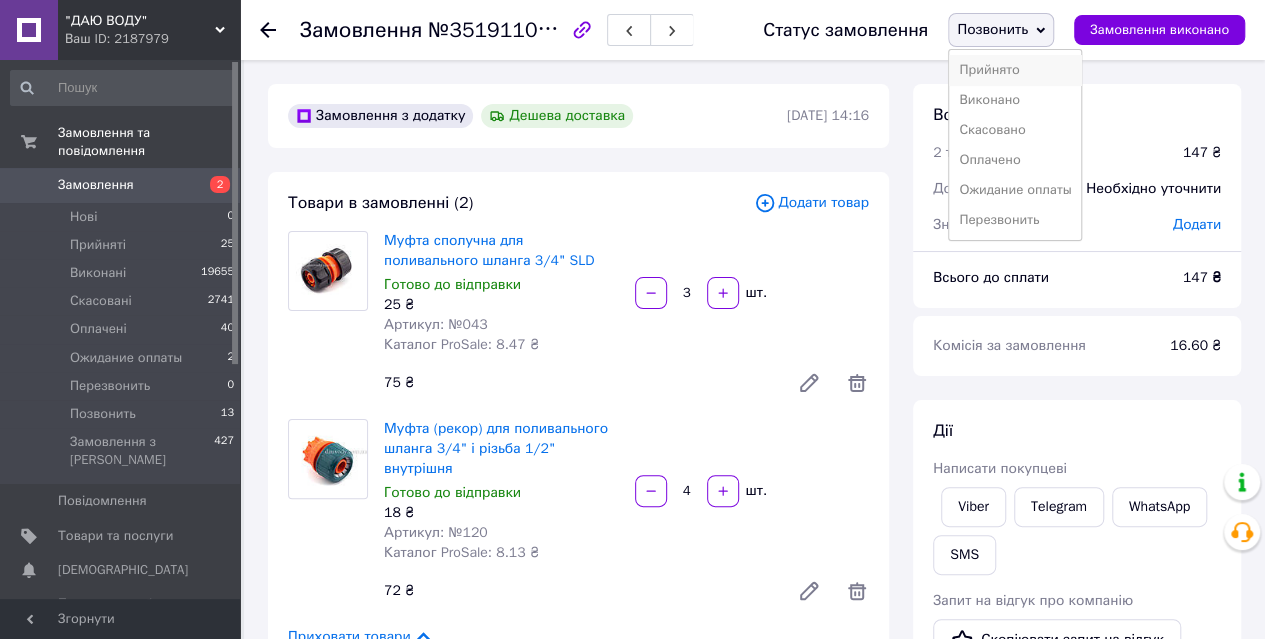 click on "Прийнято" at bounding box center [1015, 70] 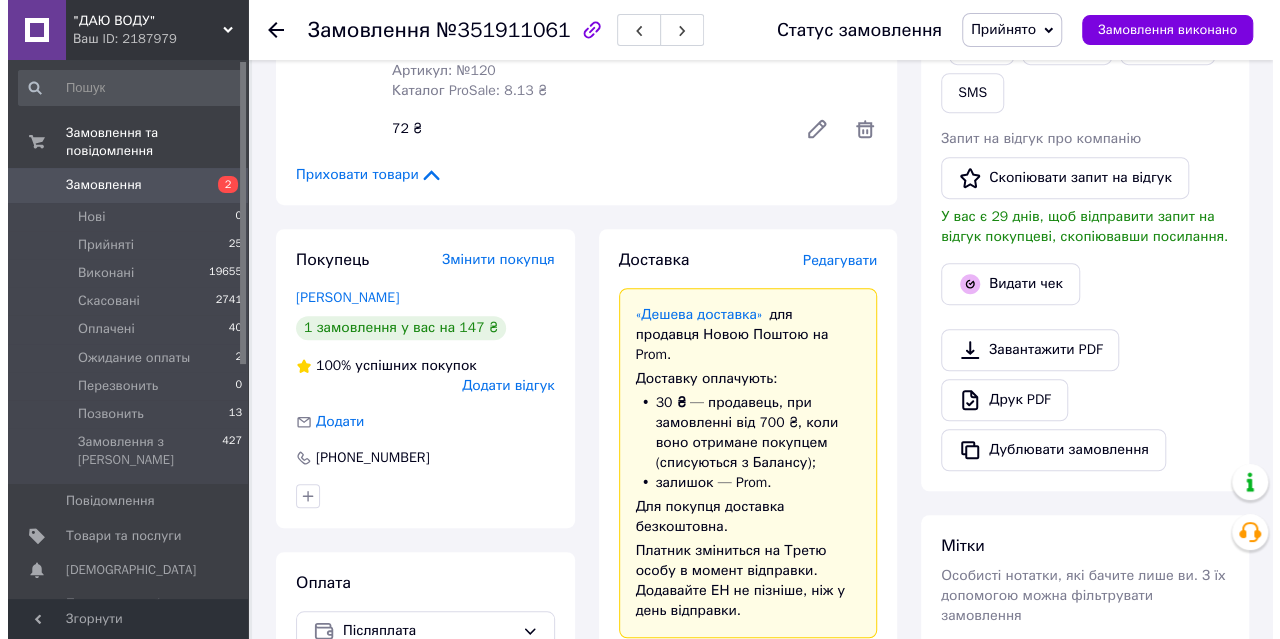 scroll, scrollTop: 333, scrollLeft: 0, axis: vertical 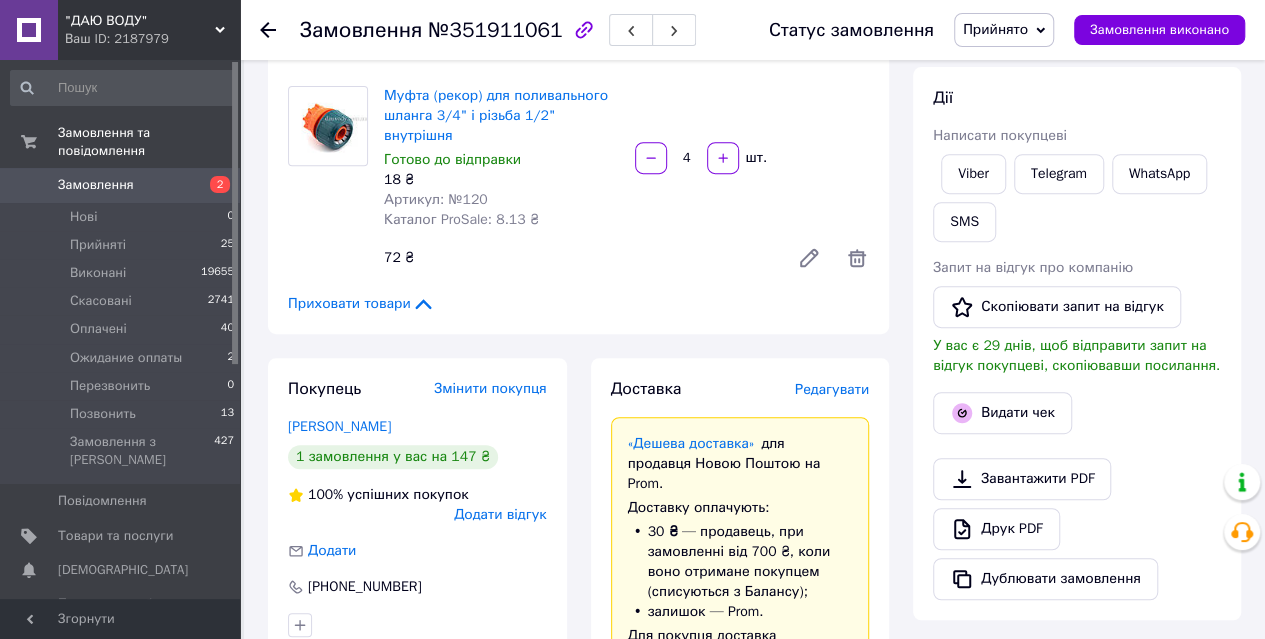 click on "Редагувати" at bounding box center (832, 389) 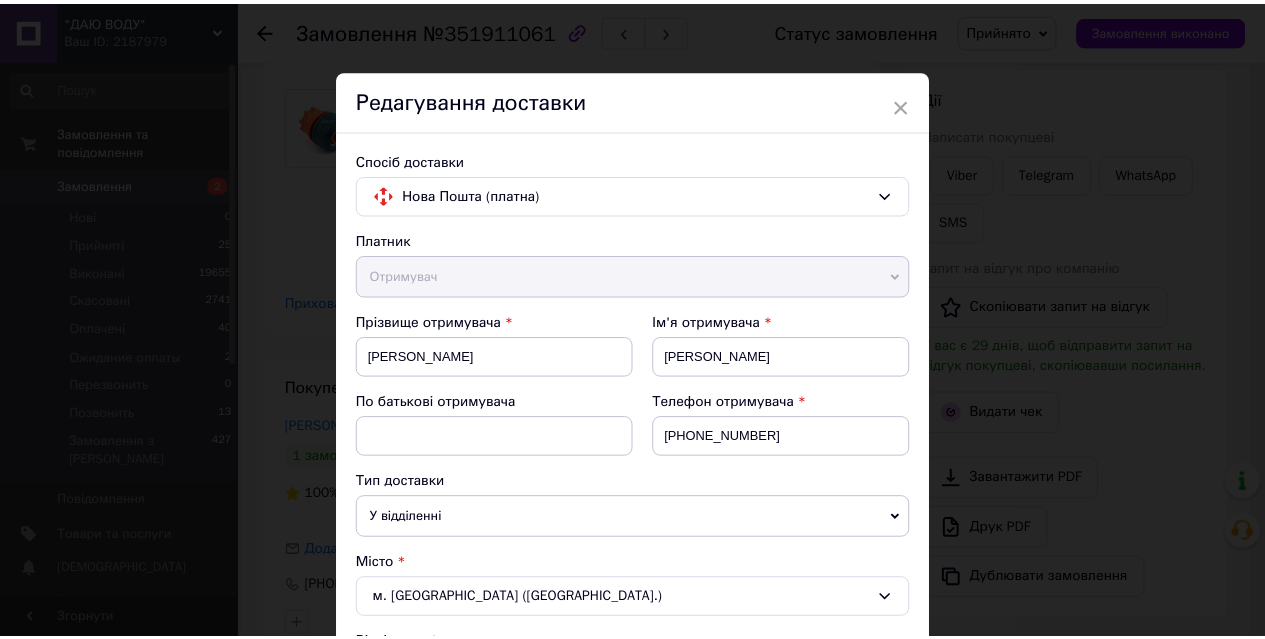 scroll, scrollTop: 1099, scrollLeft: 0, axis: vertical 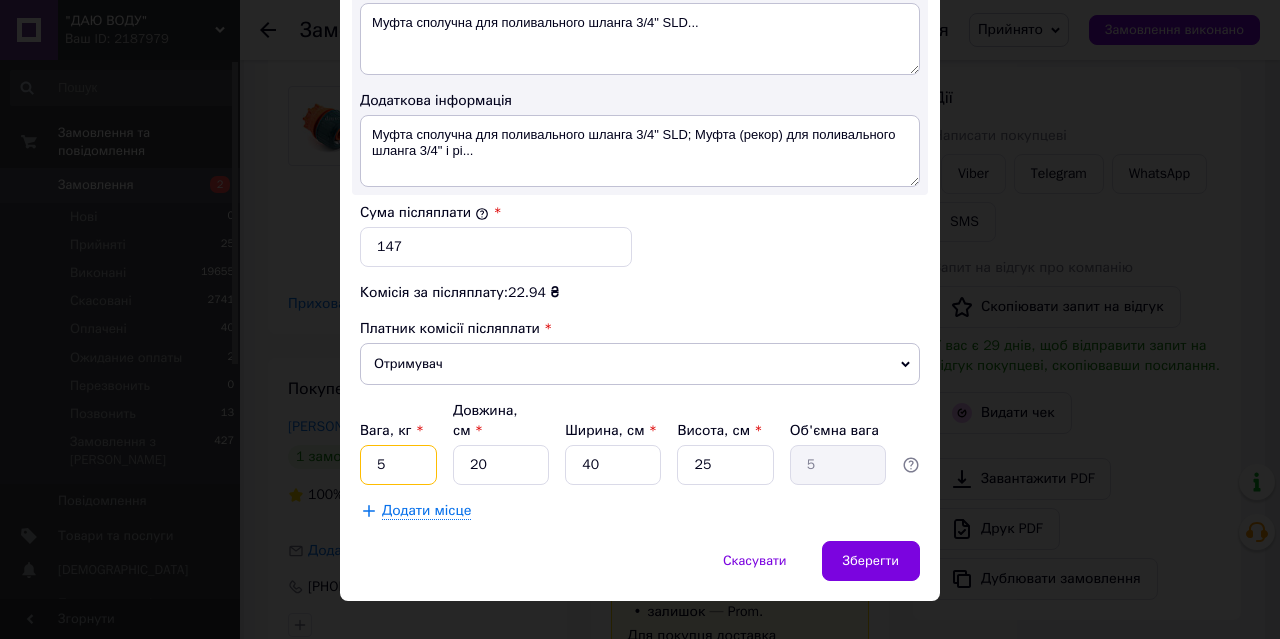 click on "5" at bounding box center (398, 465) 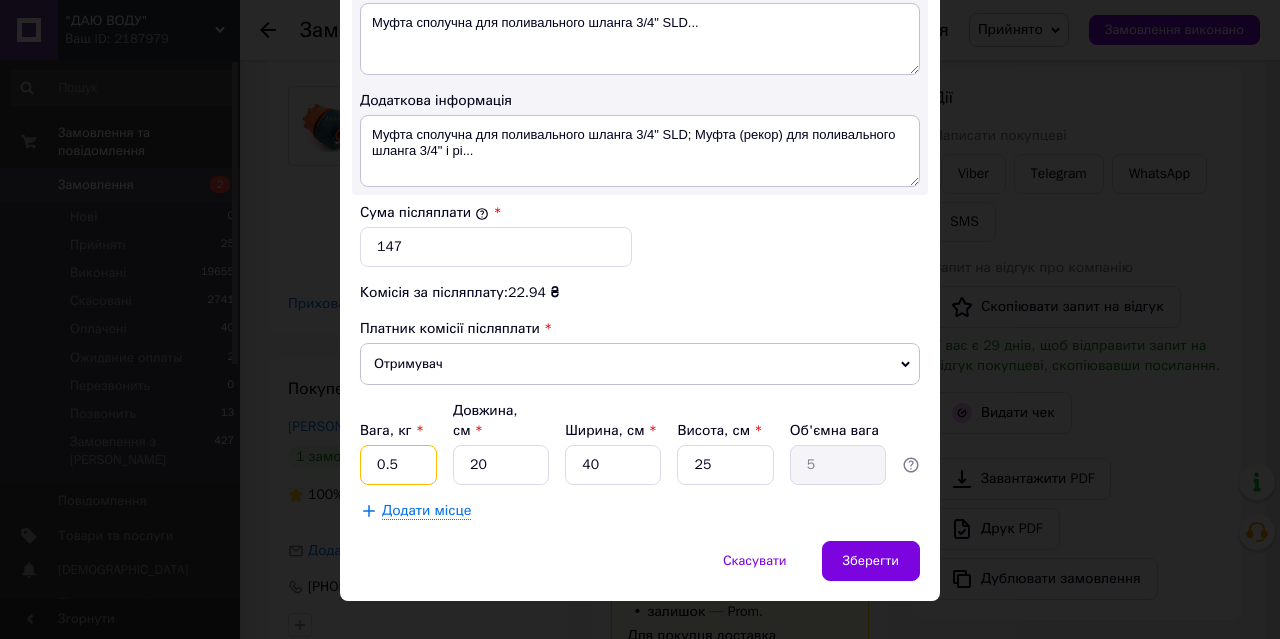 type on "0.5" 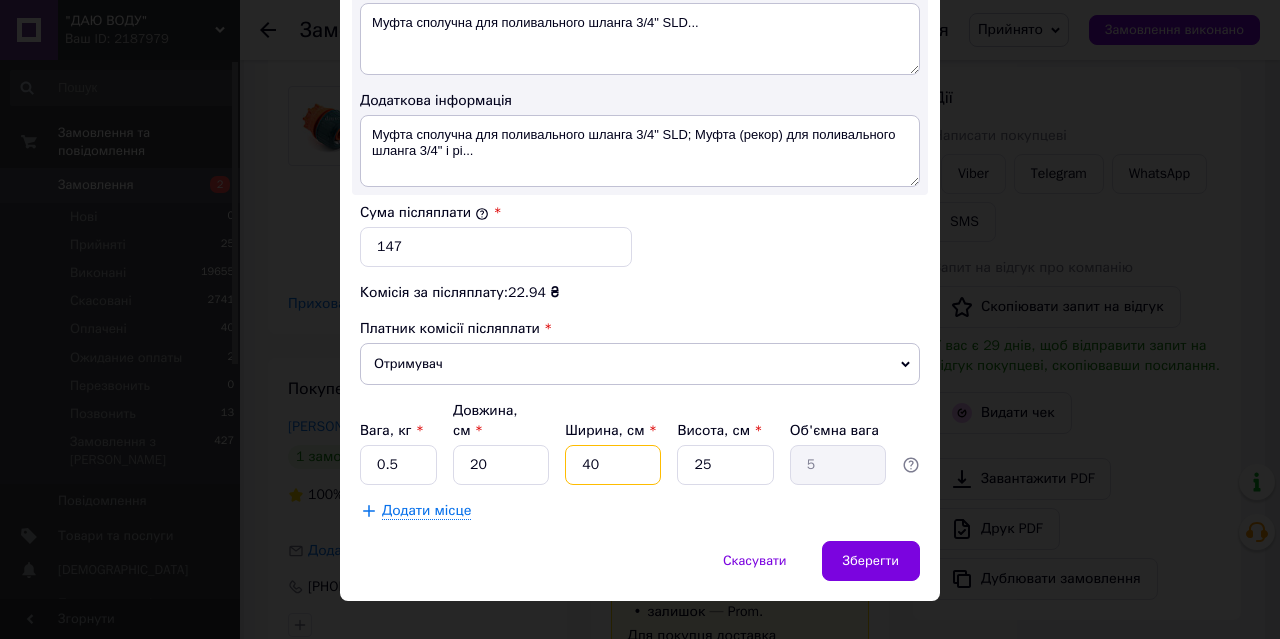 click on "40" at bounding box center [613, 465] 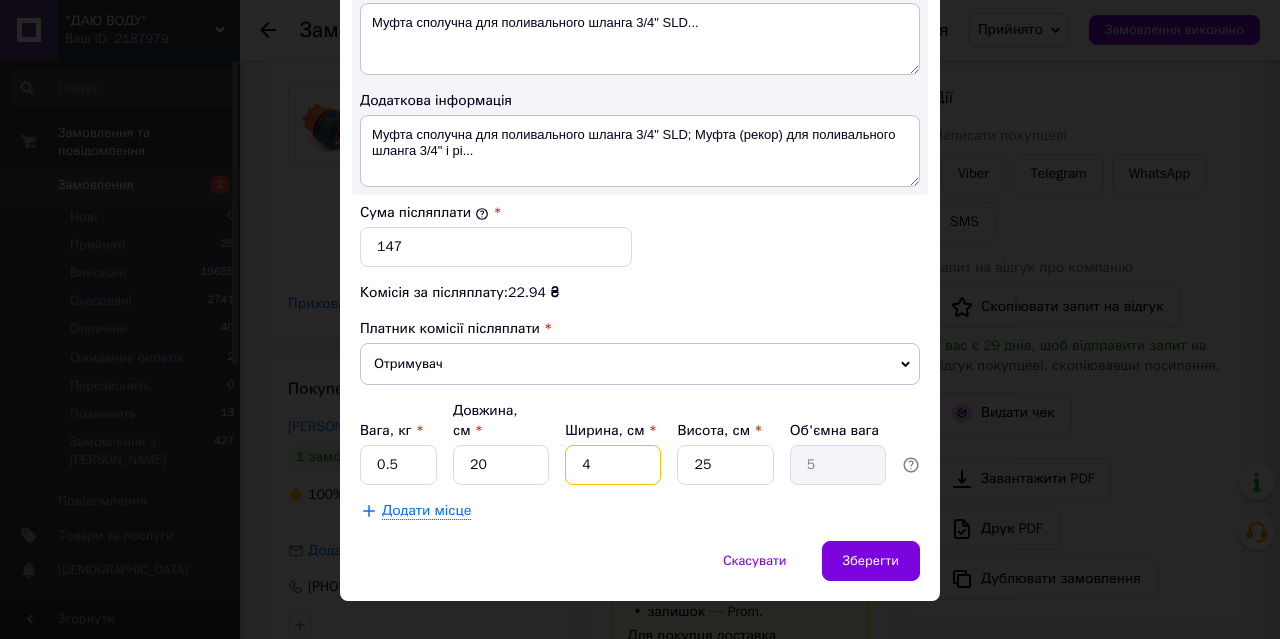 type on "0.5" 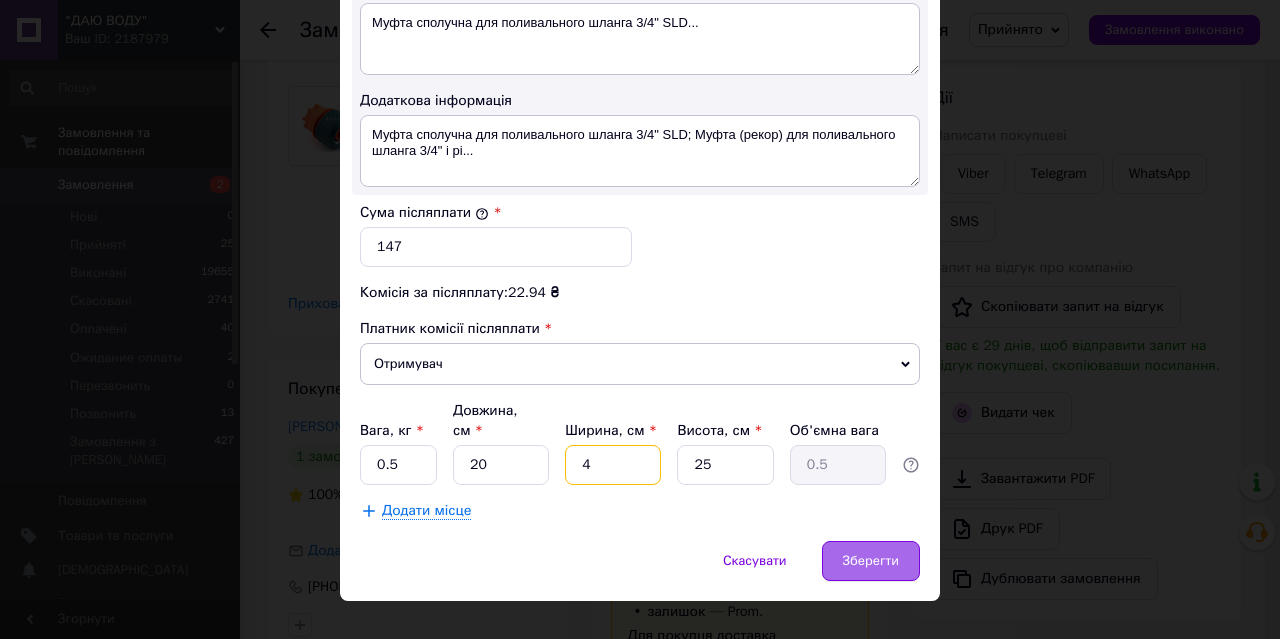 type on "4" 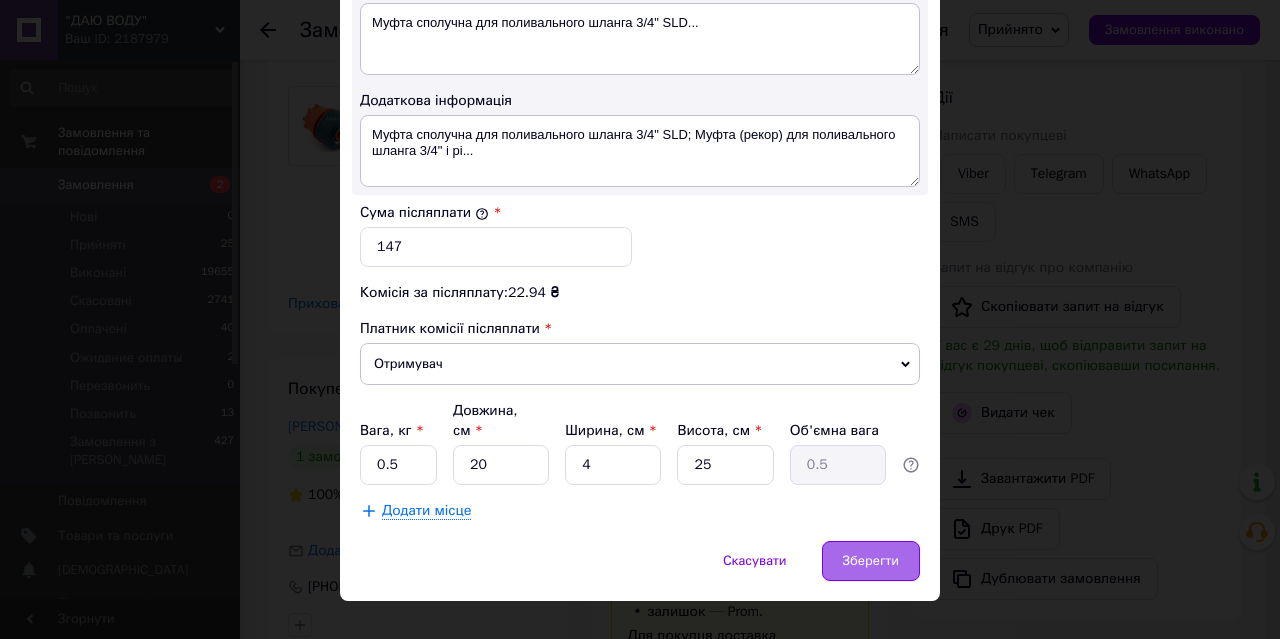 click on "Зберегти" at bounding box center [871, 561] 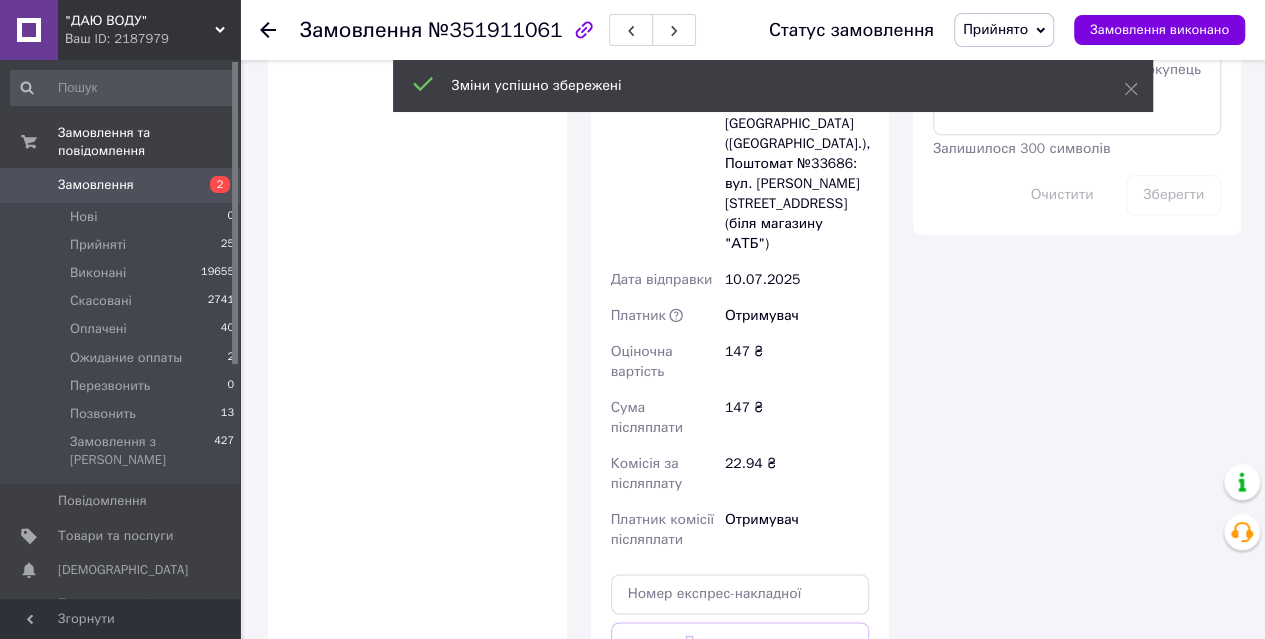 scroll, scrollTop: 1333, scrollLeft: 0, axis: vertical 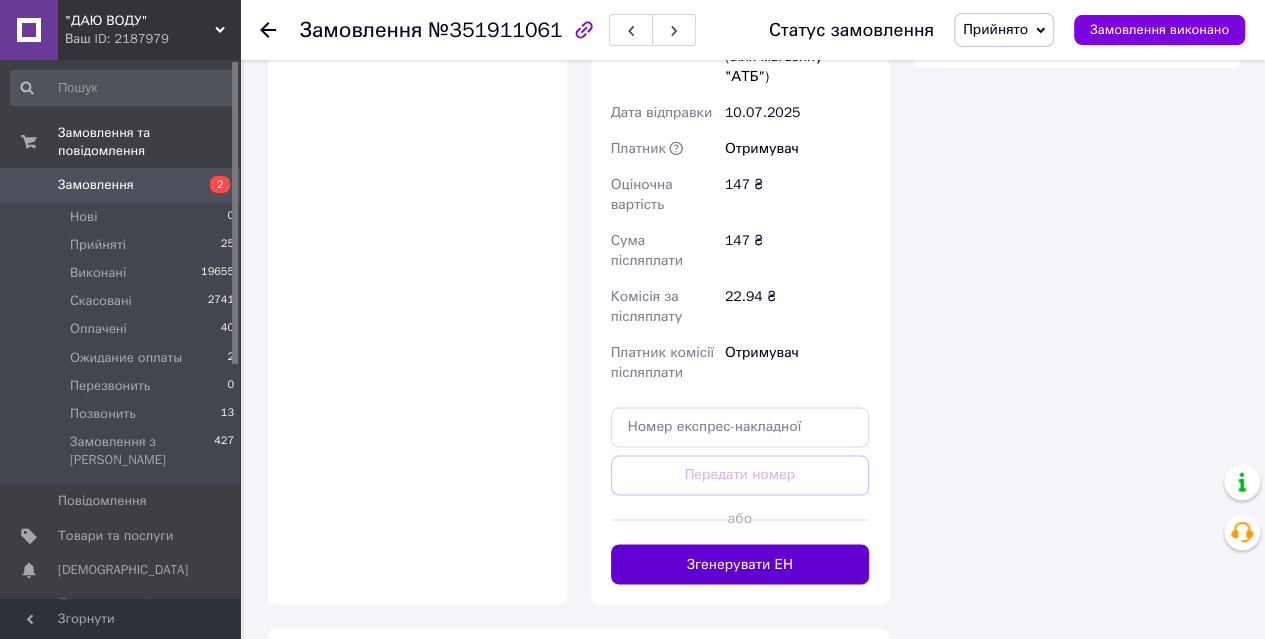 click on "Згенерувати ЕН" at bounding box center [740, 564] 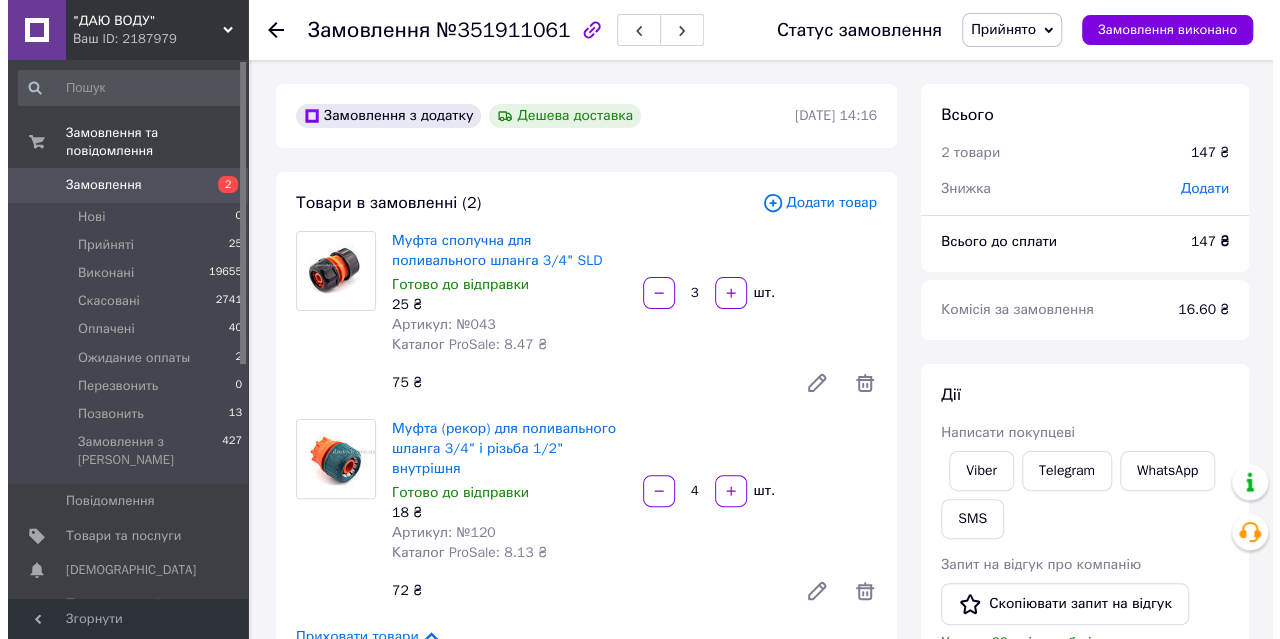 scroll, scrollTop: 0, scrollLeft: 0, axis: both 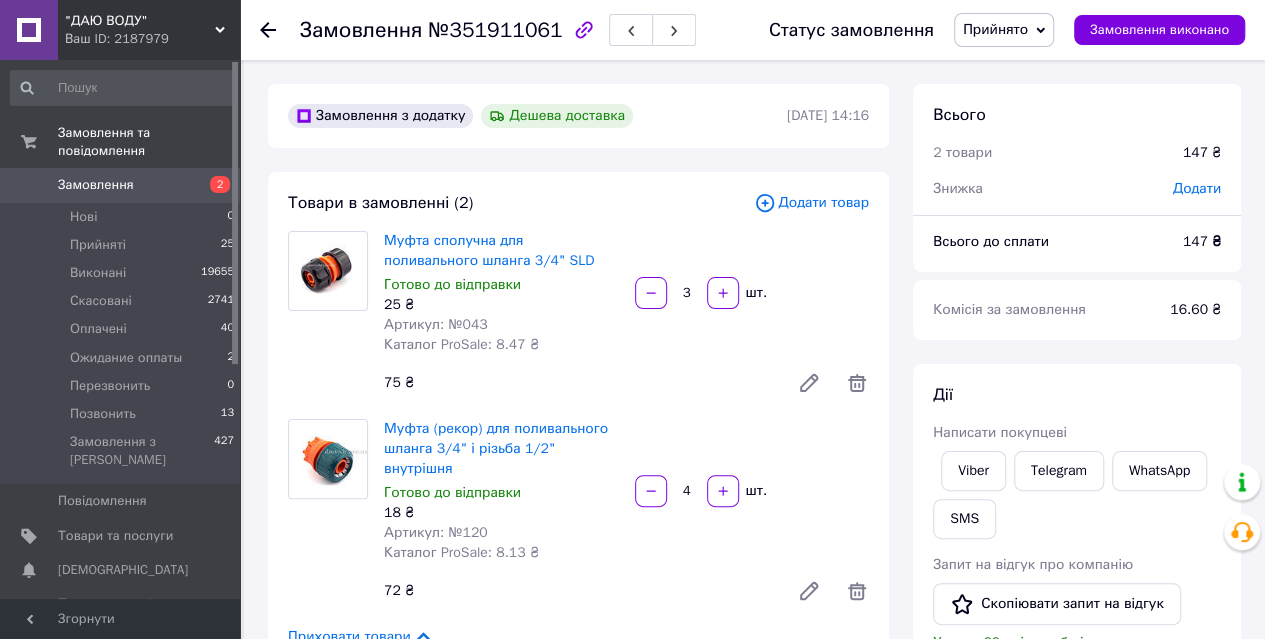 click 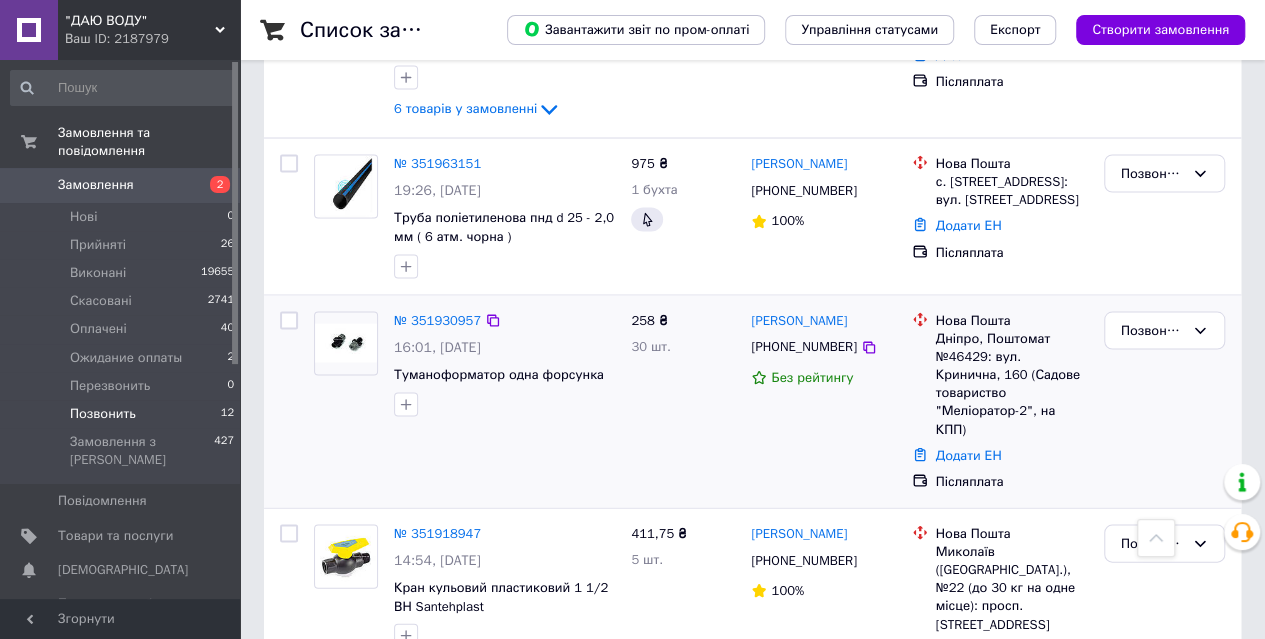 scroll, scrollTop: 1826, scrollLeft: 0, axis: vertical 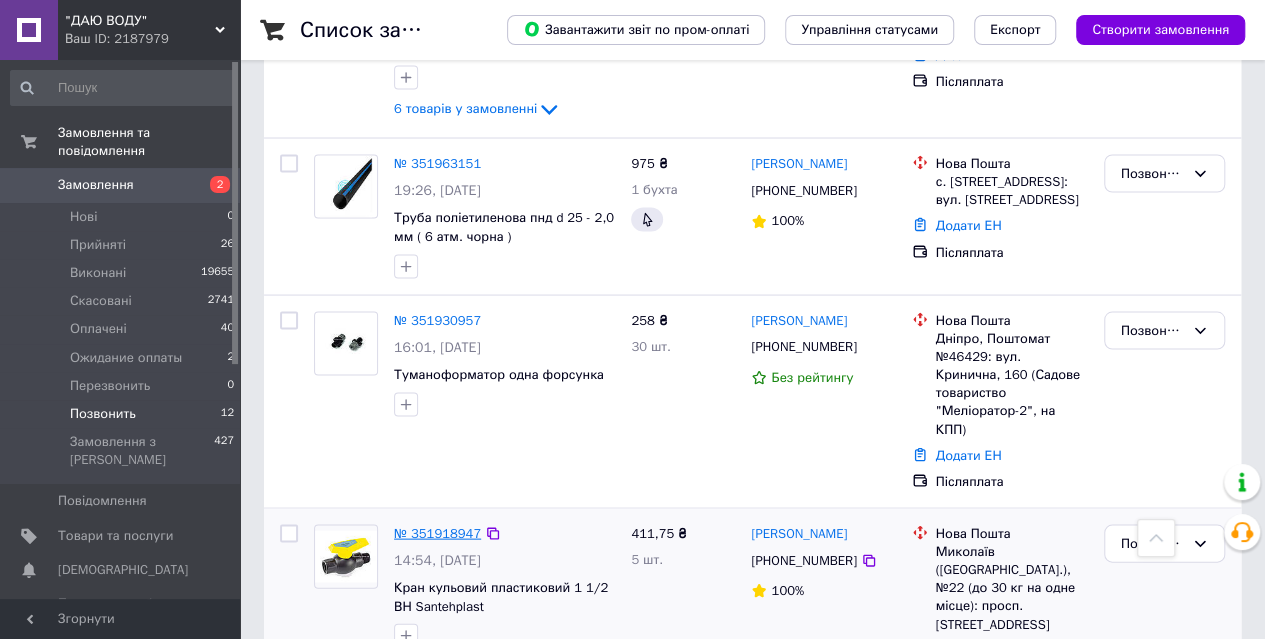 click on "№ 351918947" at bounding box center (437, 532) 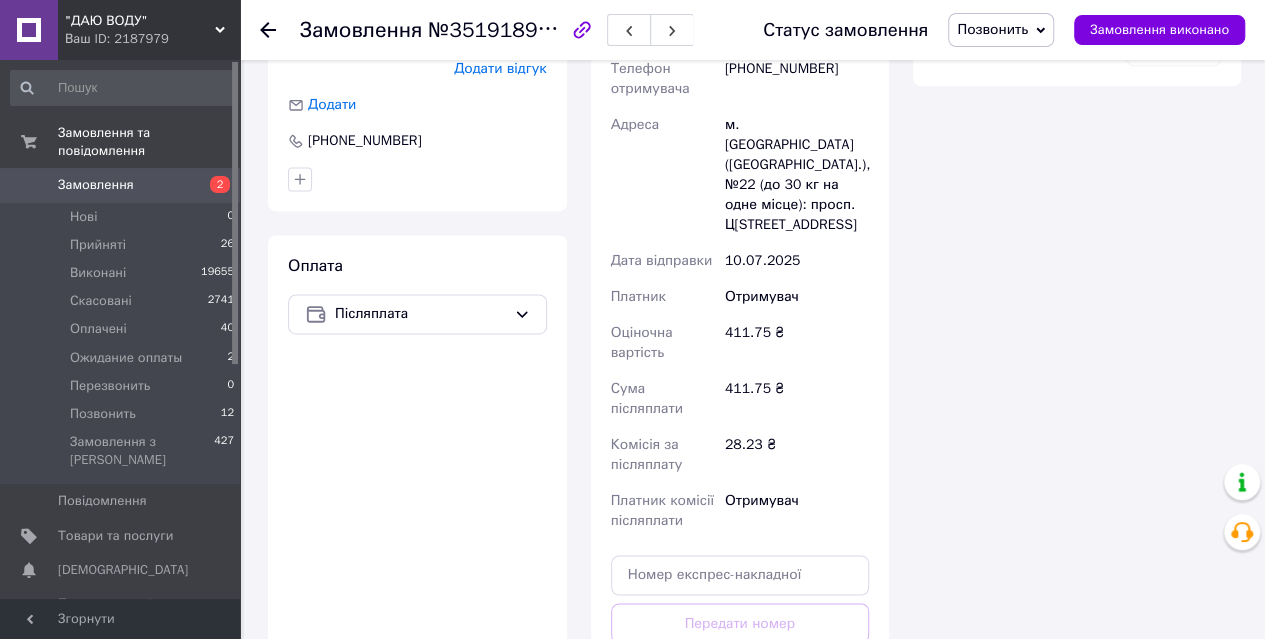 scroll, scrollTop: 1333, scrollLeft: 0, axis: vertical 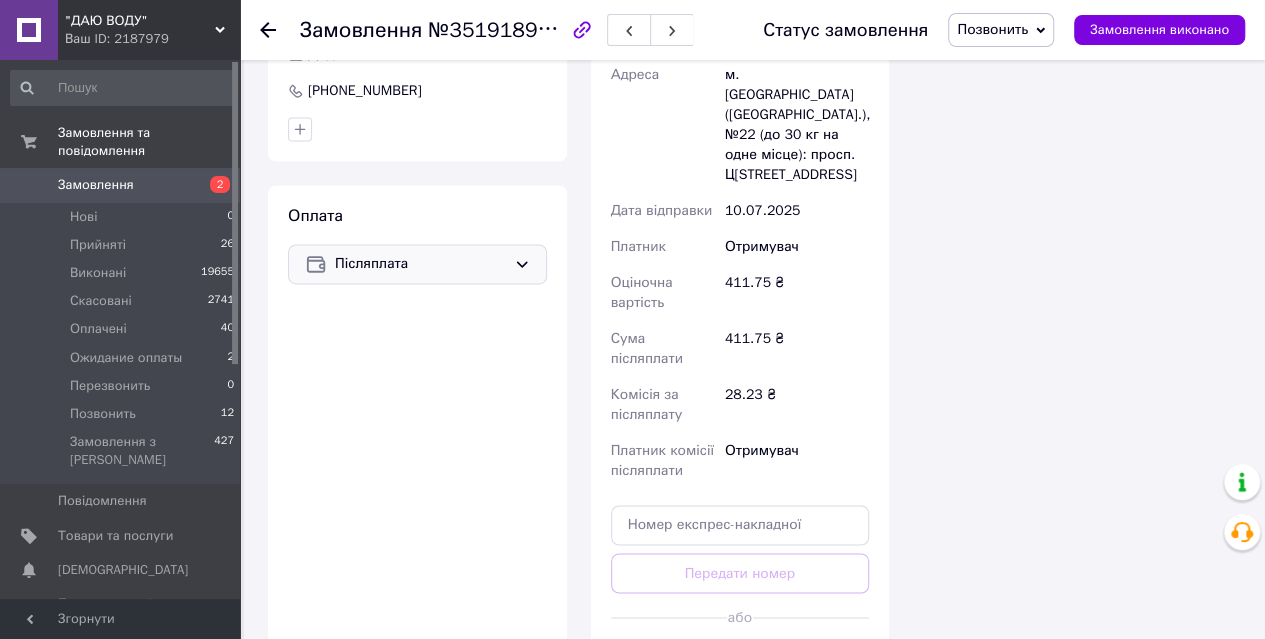 click on "Післяплата" at bounding box center [420, 264] 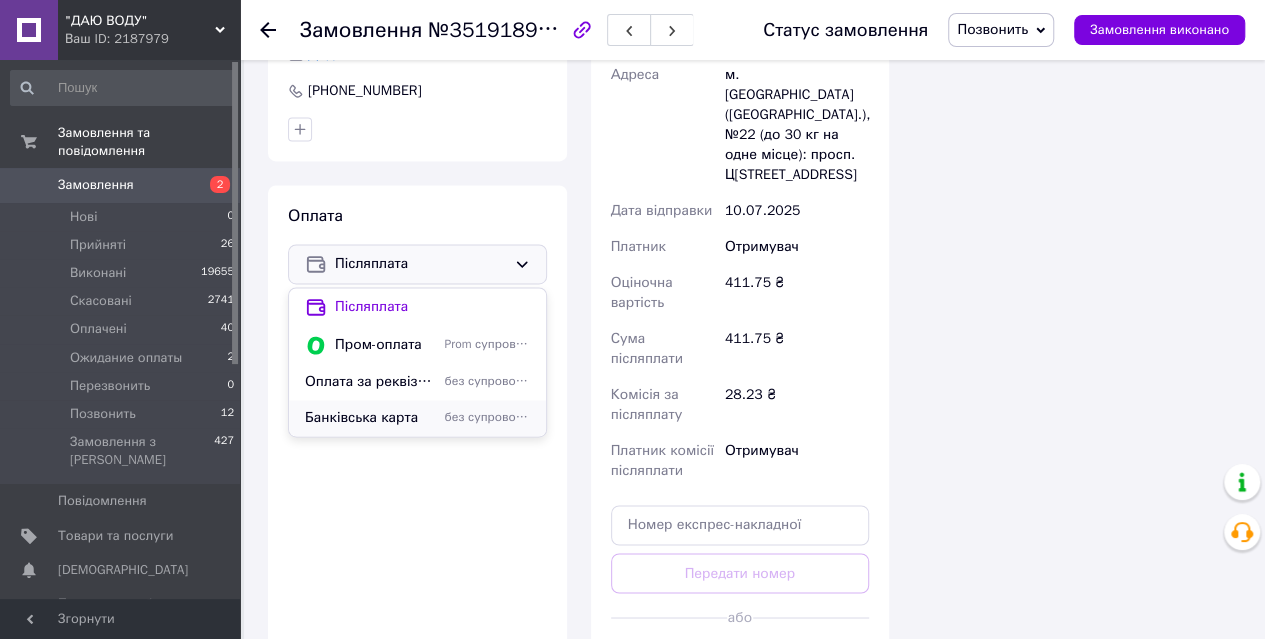 click on "Банківська карта" at bounding box center (371, 418) 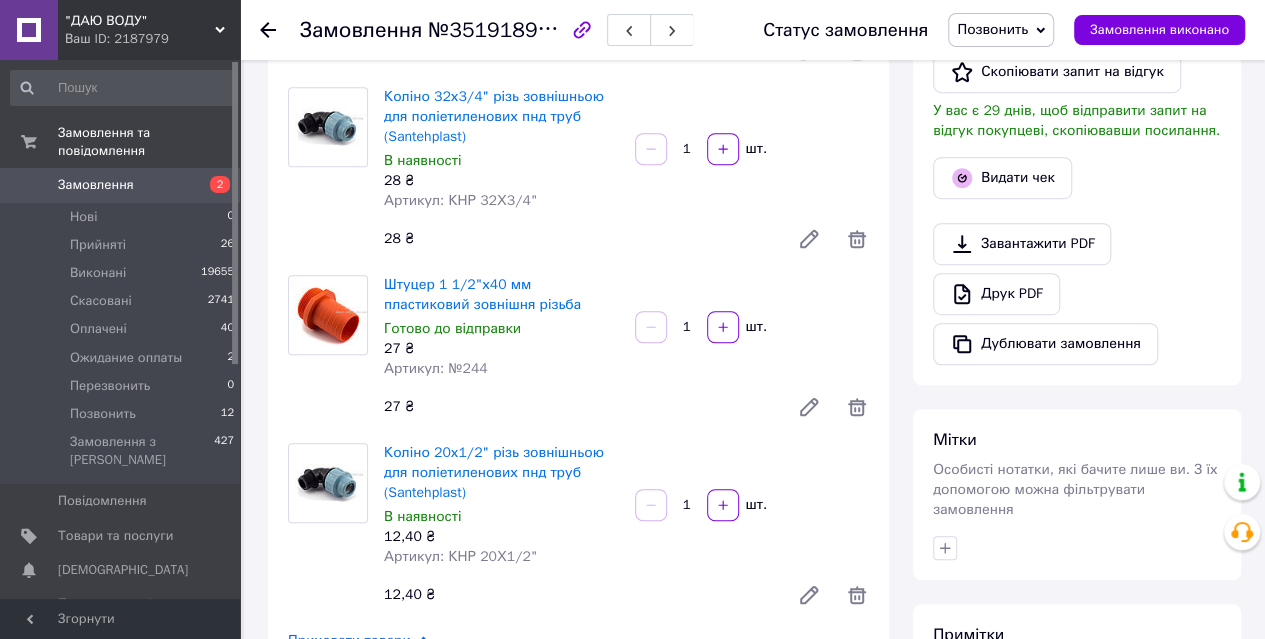 scroll, scrollTop: 0, scrollLeft: 0, axis: both 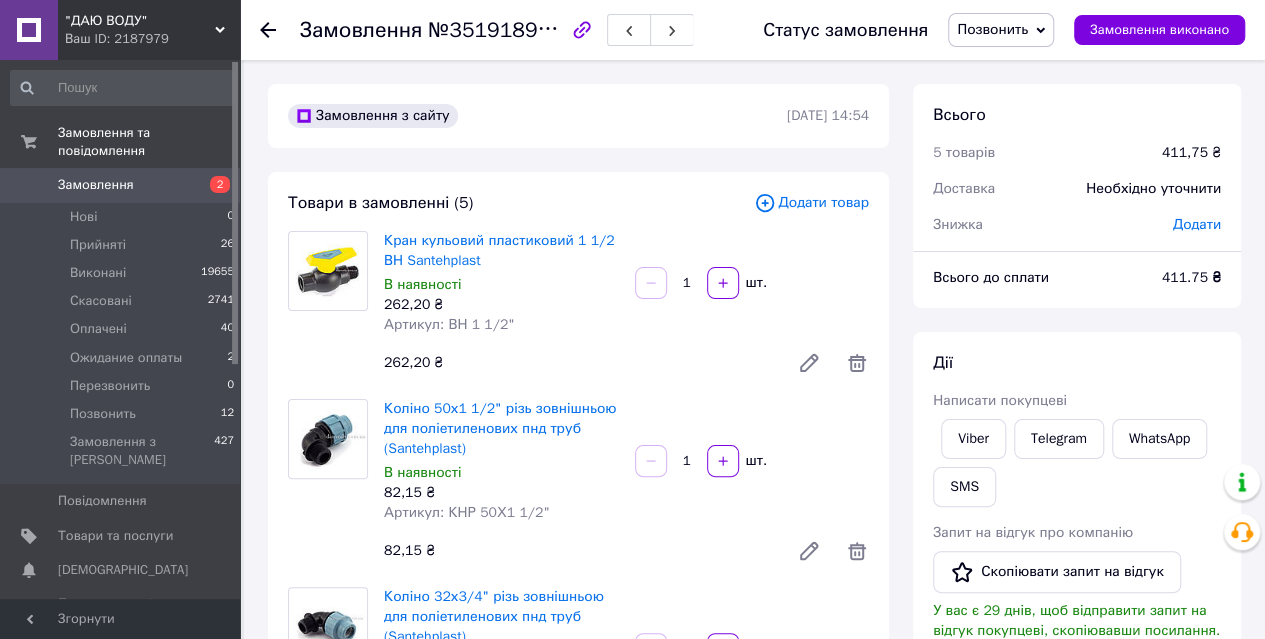 click on "Позвонить" at bounding box center (1001, 30) 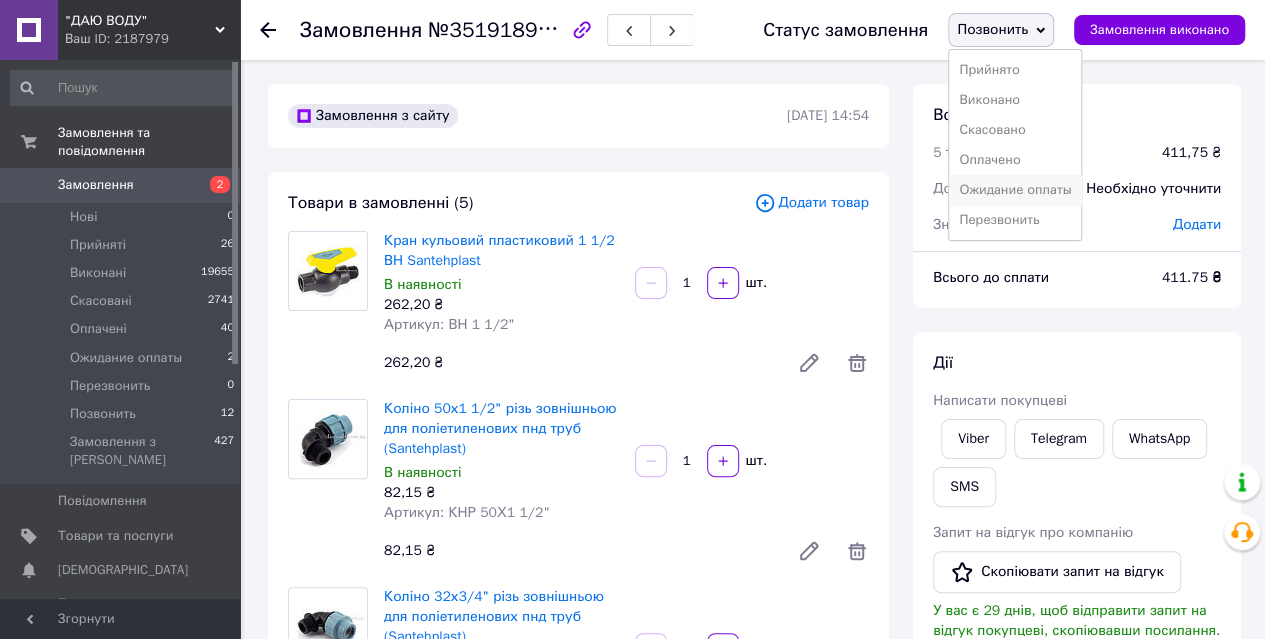 click on "Ожидание оплаты" at bounding box center [1015, 190] 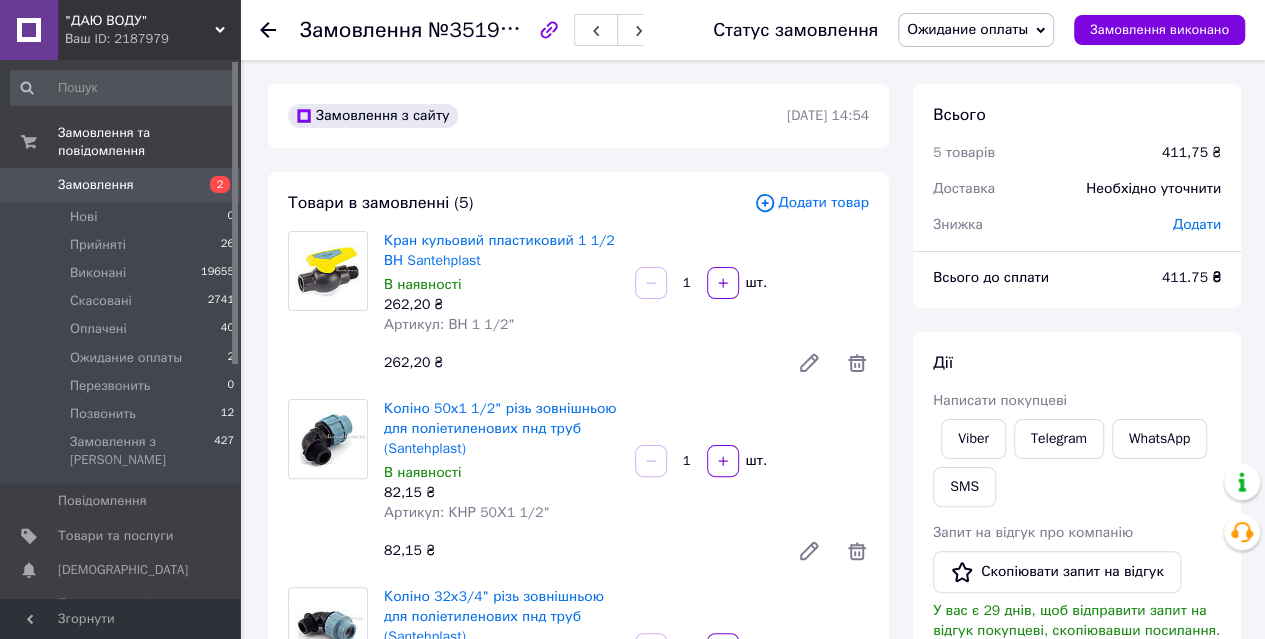 click 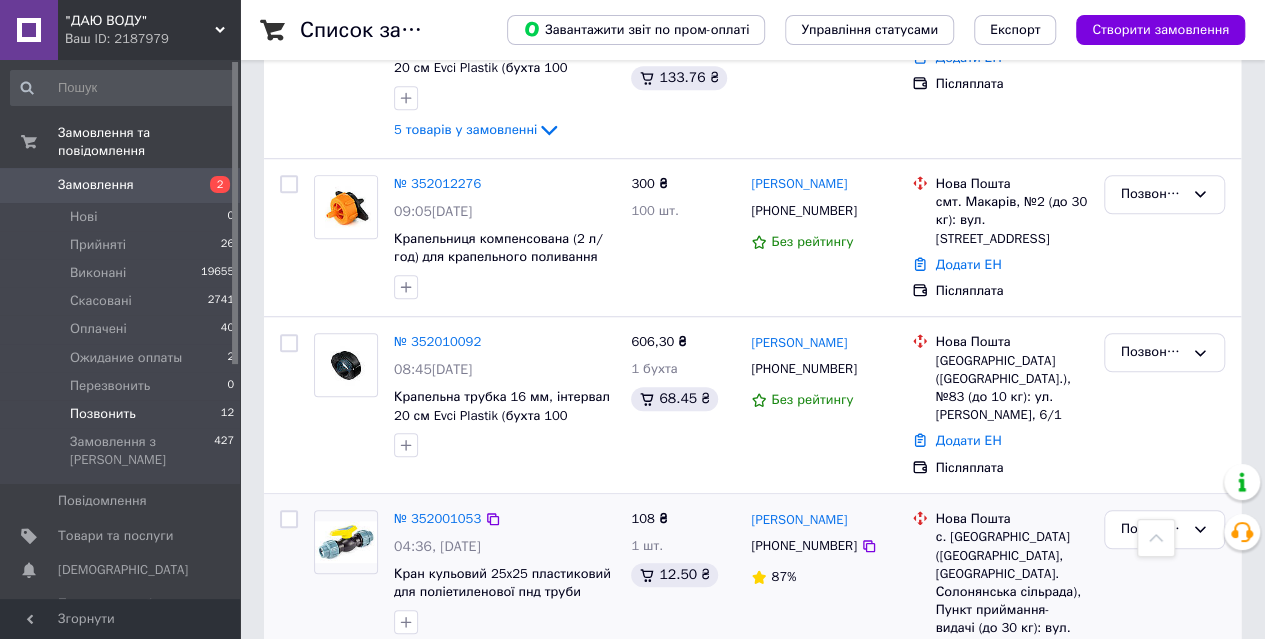 scroll, scrollTop: 833, scrollLeft: 0, axis: vertical 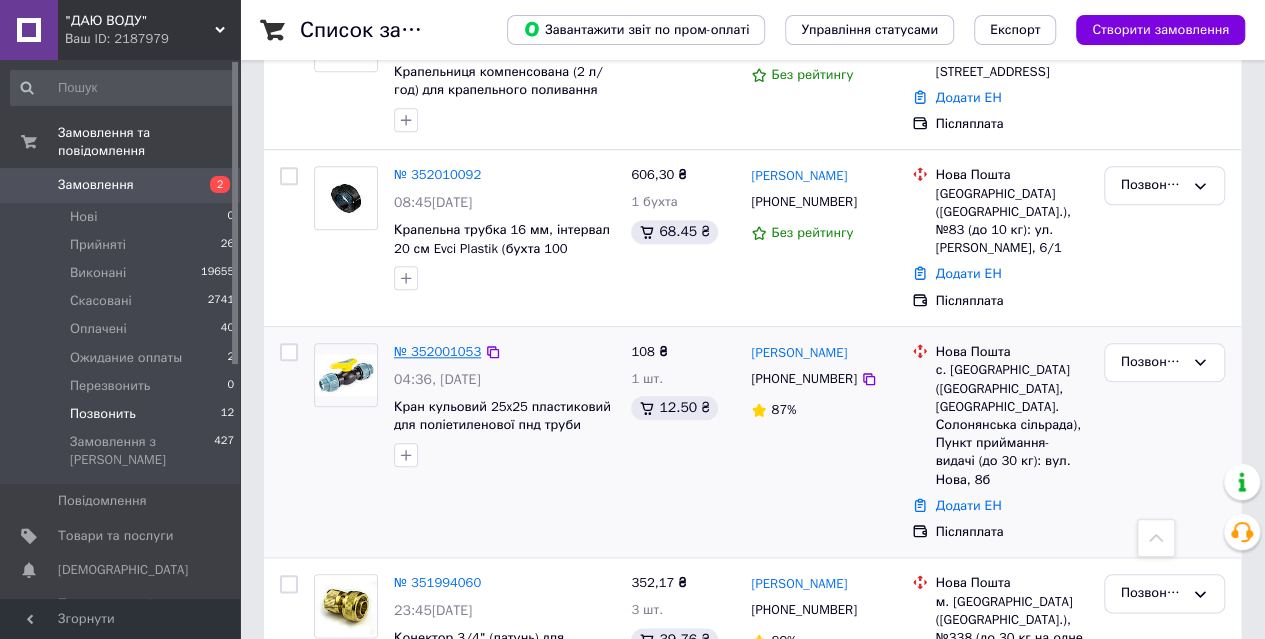 click on "№ 352001053" at bounding box center [437, 351] 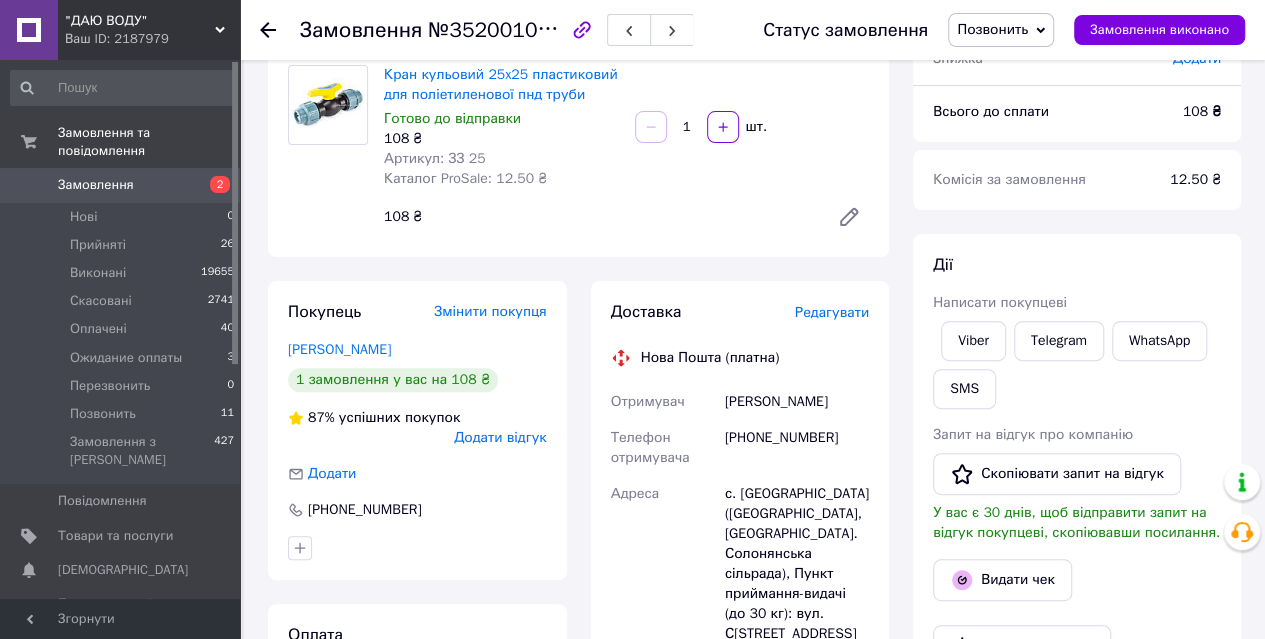 scroll, scrollTop: 0, scrollLeft: 0, axis: both 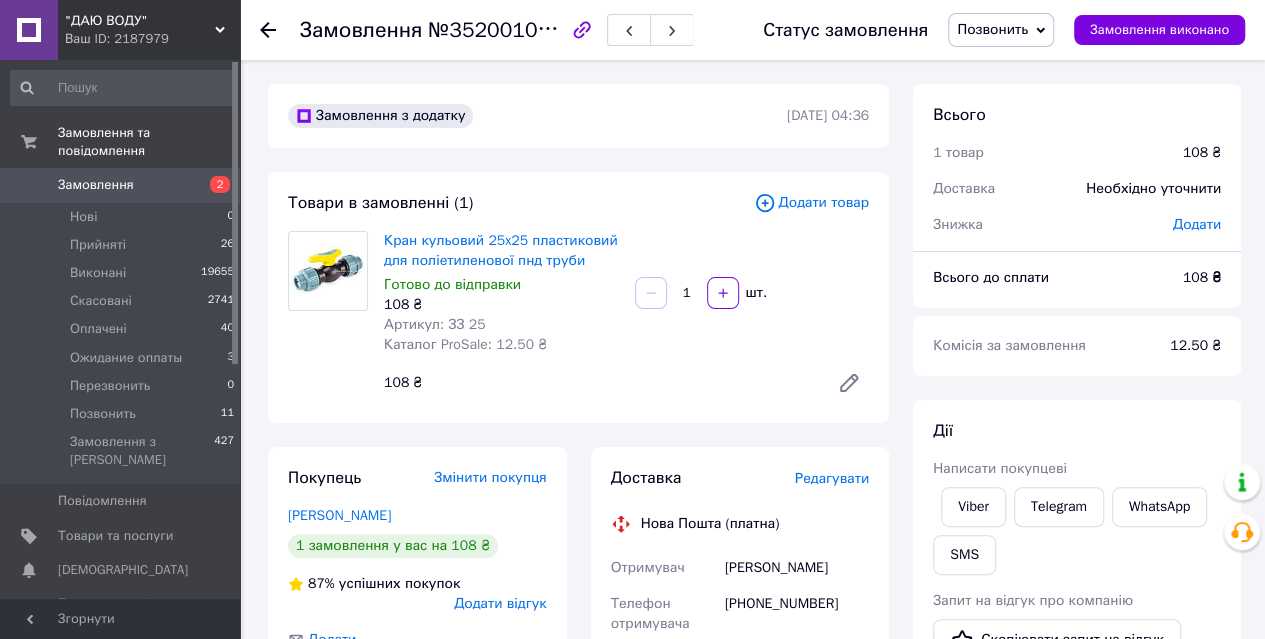 click 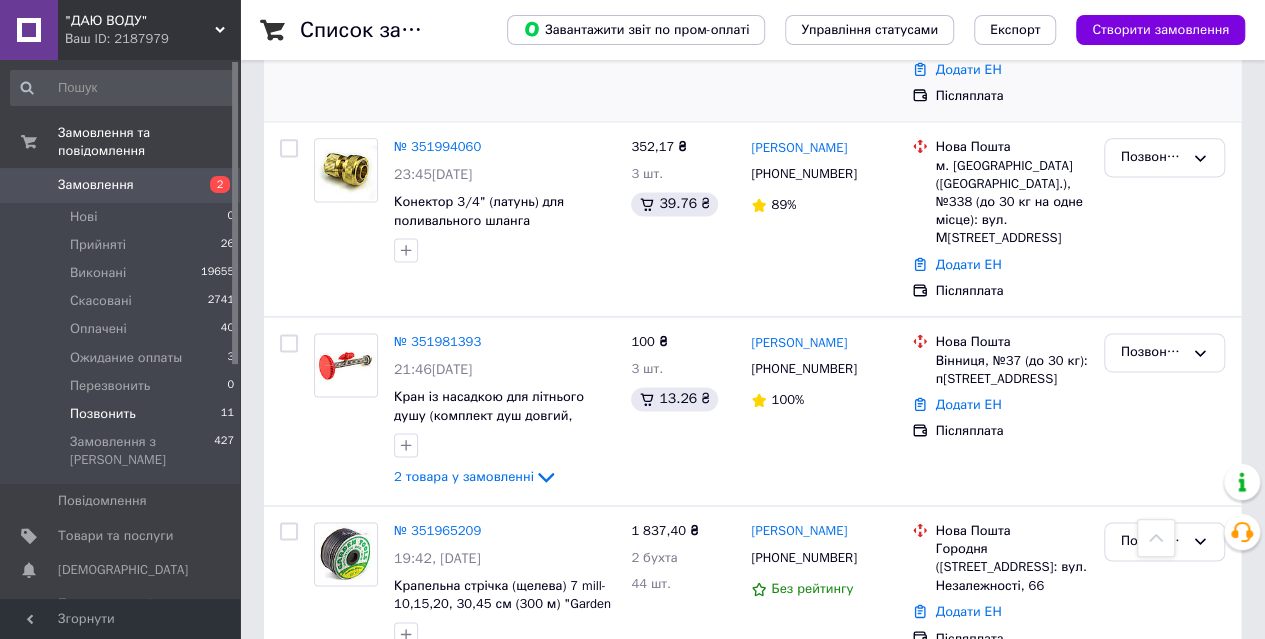scroll, scrollTop: 1333, scrollLeft: 0, axis: vertical 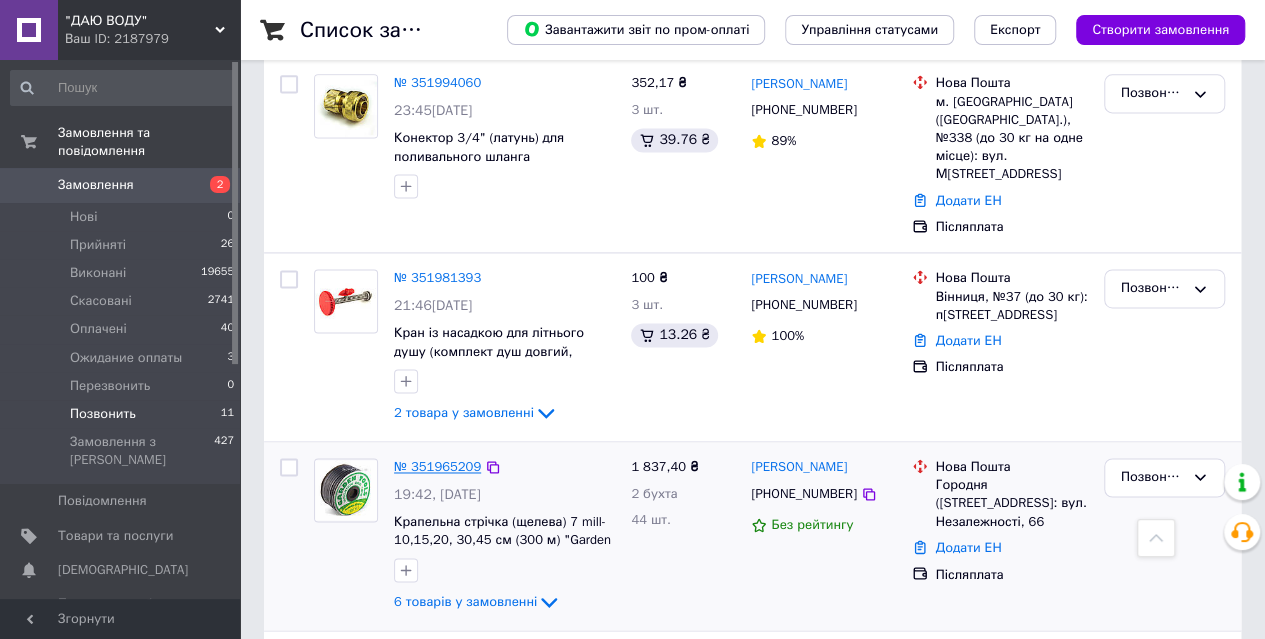 click on "№ 351965209" at bounding box center [437, 466] 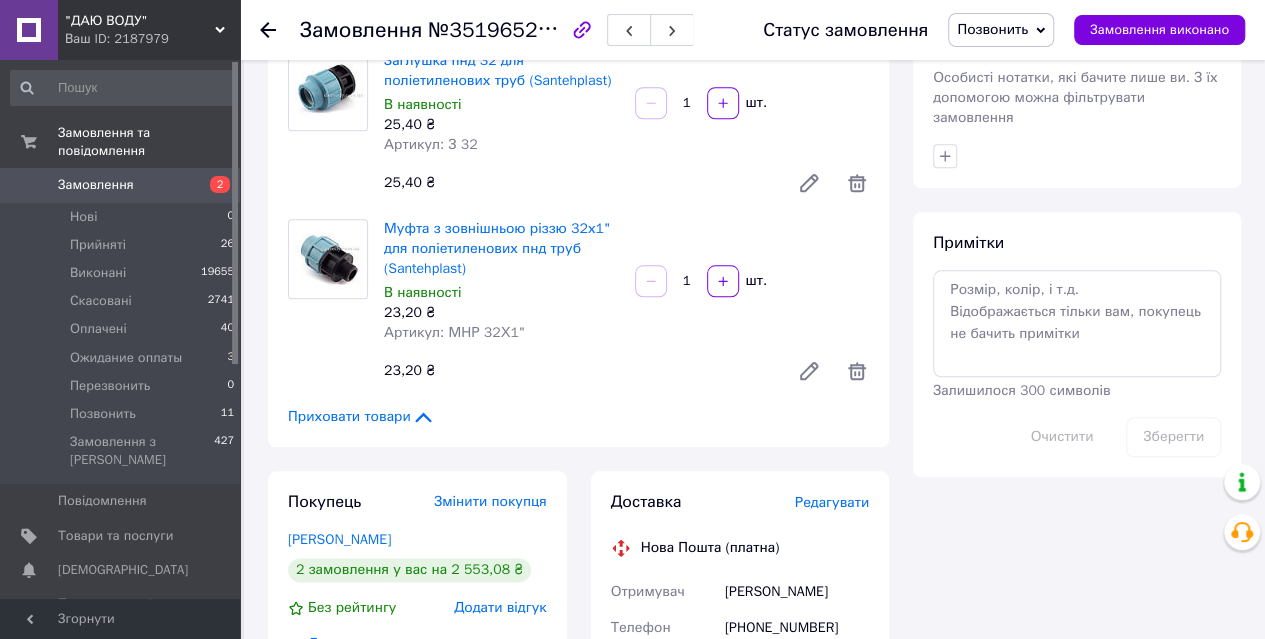 scroll, scrollTop: 1000, scrollLeft: 0, axis: vertical 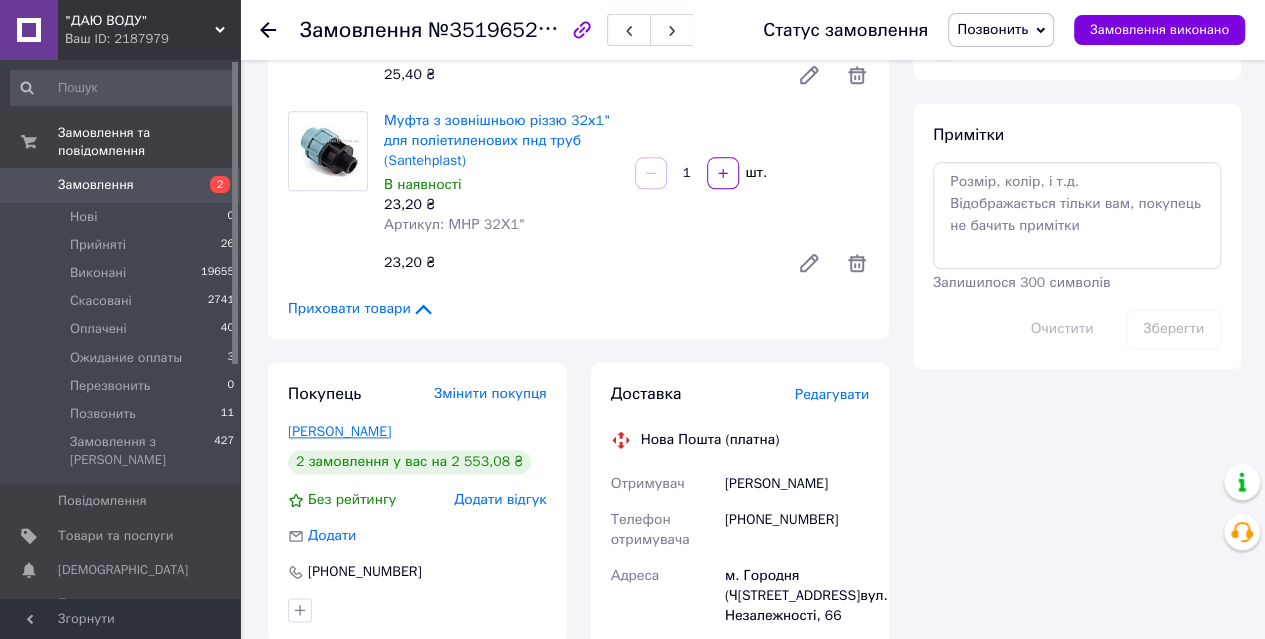 click on "[PERSON_NAME]" at bounding box center [339, 431] 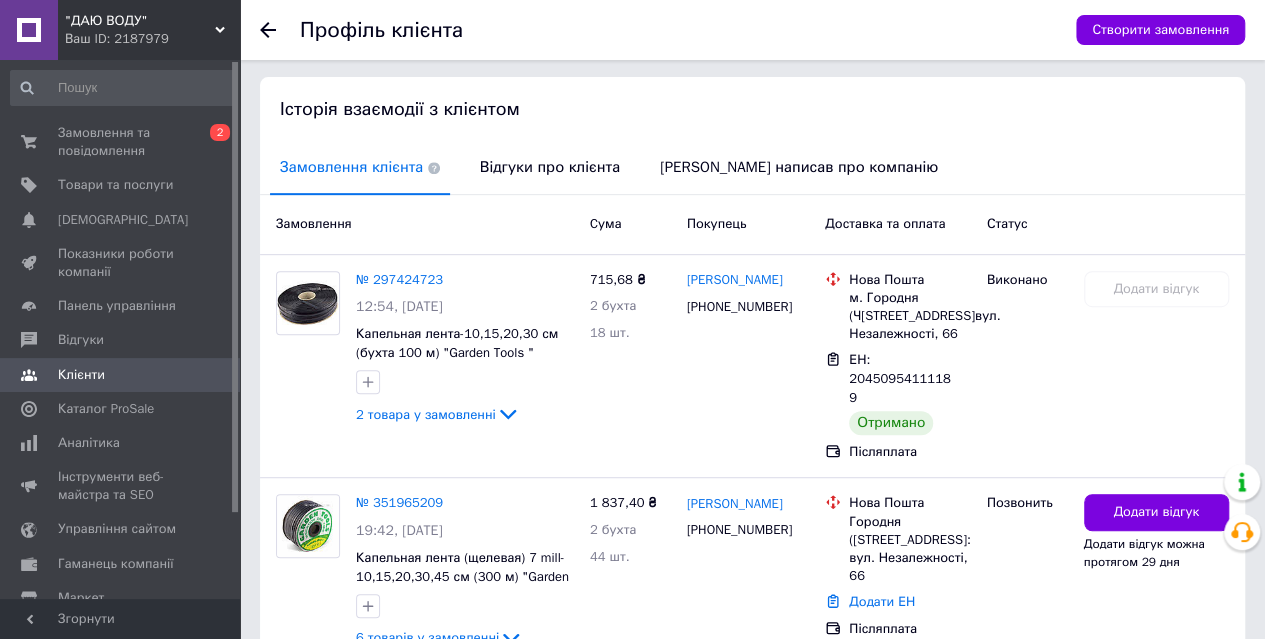 scroll, scrollTop: 500, scrollLeft: 0, axis: vertical 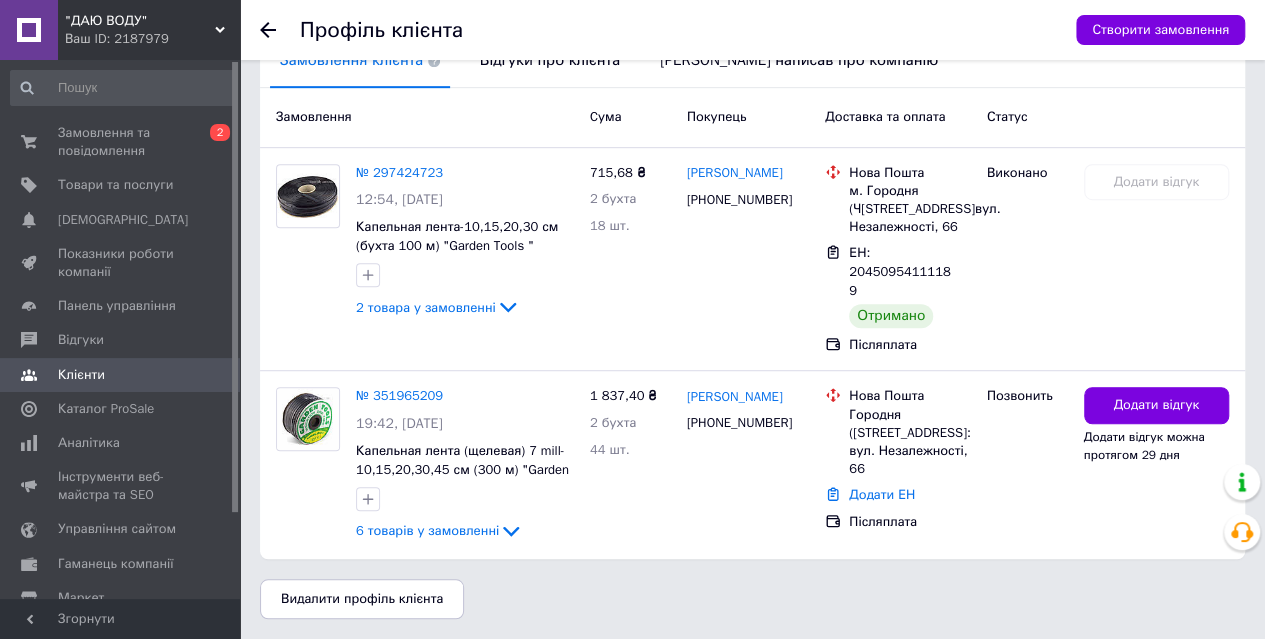 click 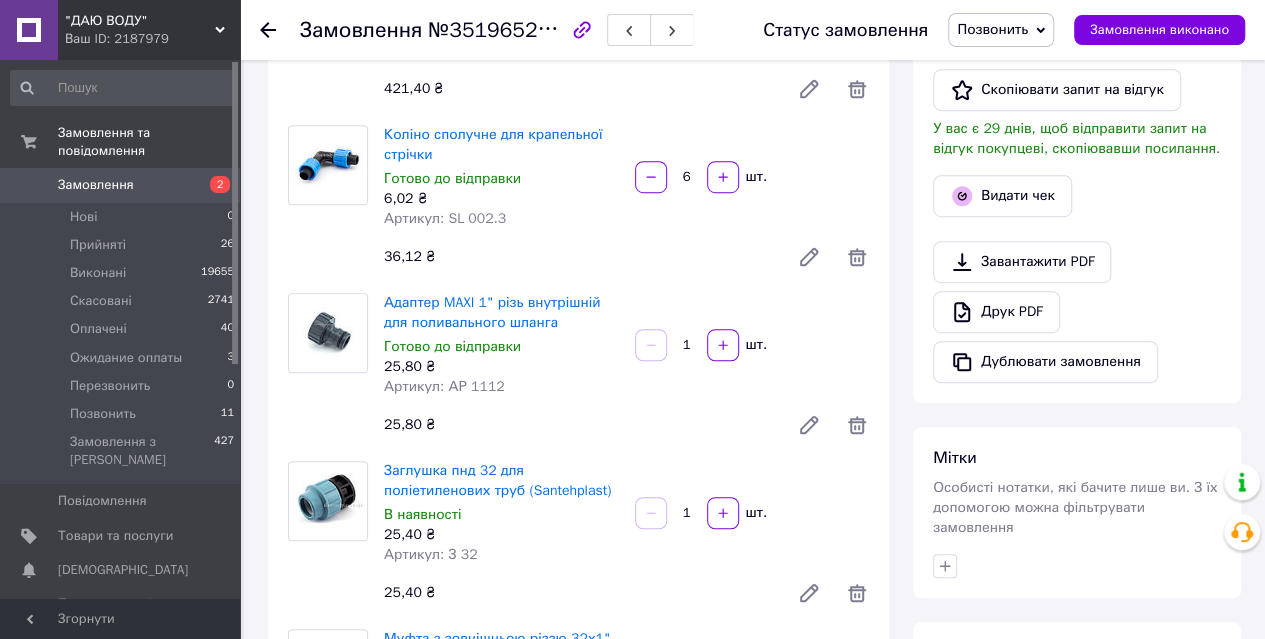 scroll, scrollTop: 333, scrollLeft: 0, axis: vertical 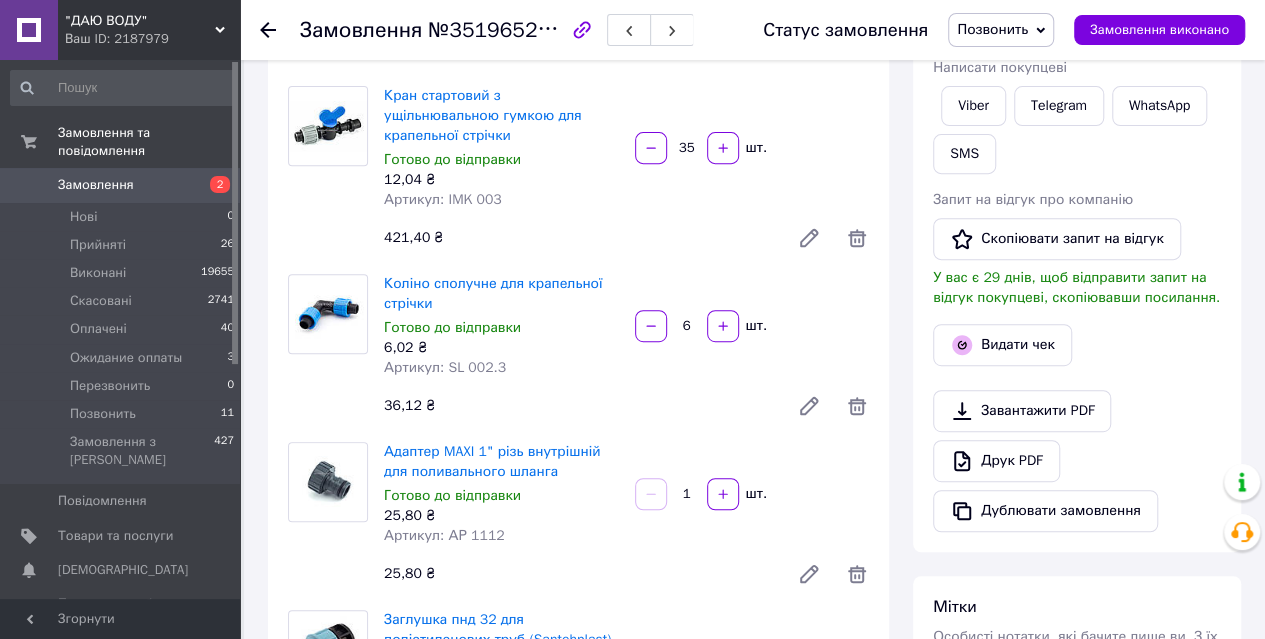 click on "6" at bounding box center [687, 326] 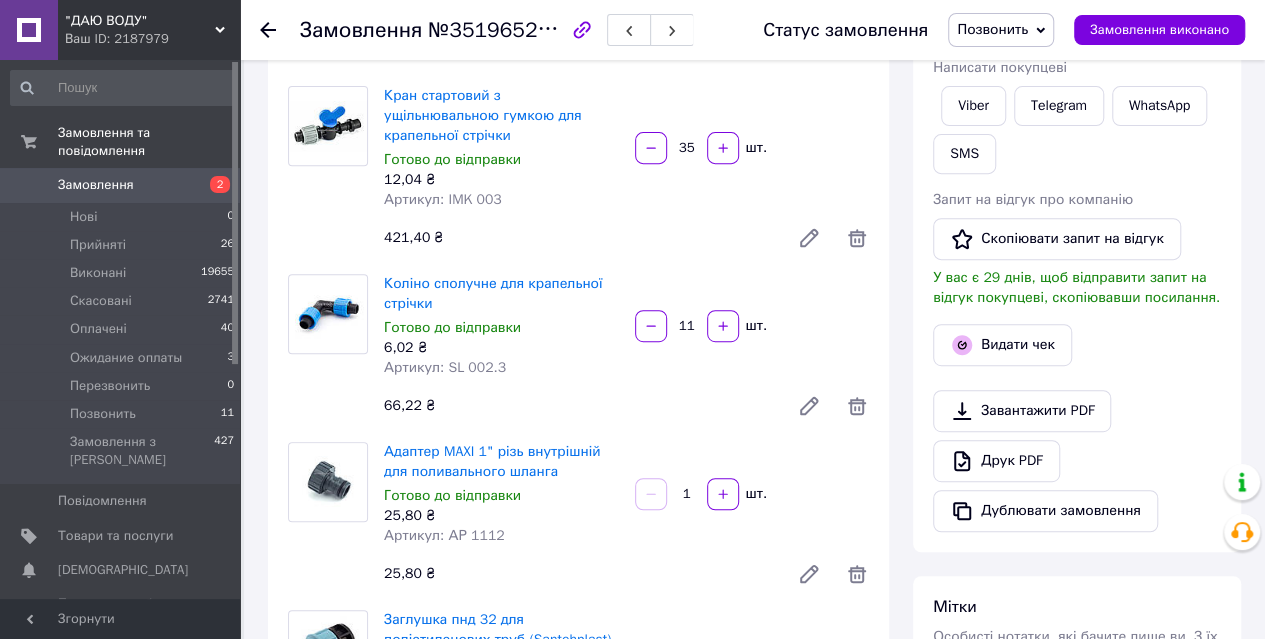 scroll, scrollTop: 0, scrollLeft: 0, axis: both 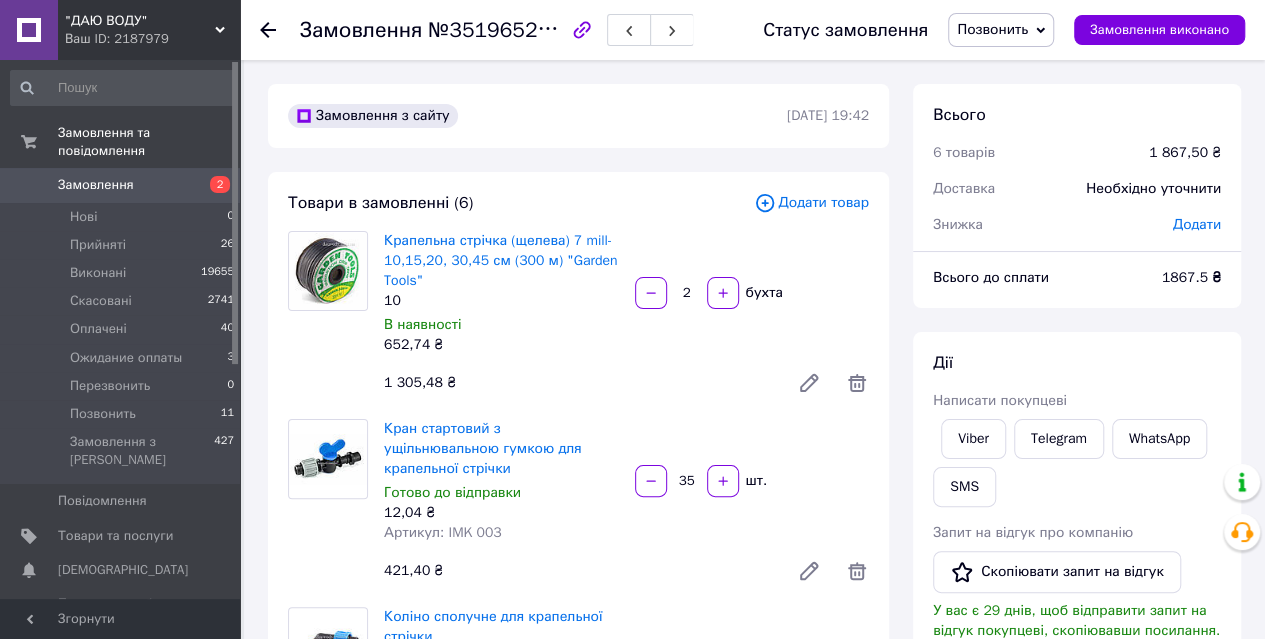 type on "11" 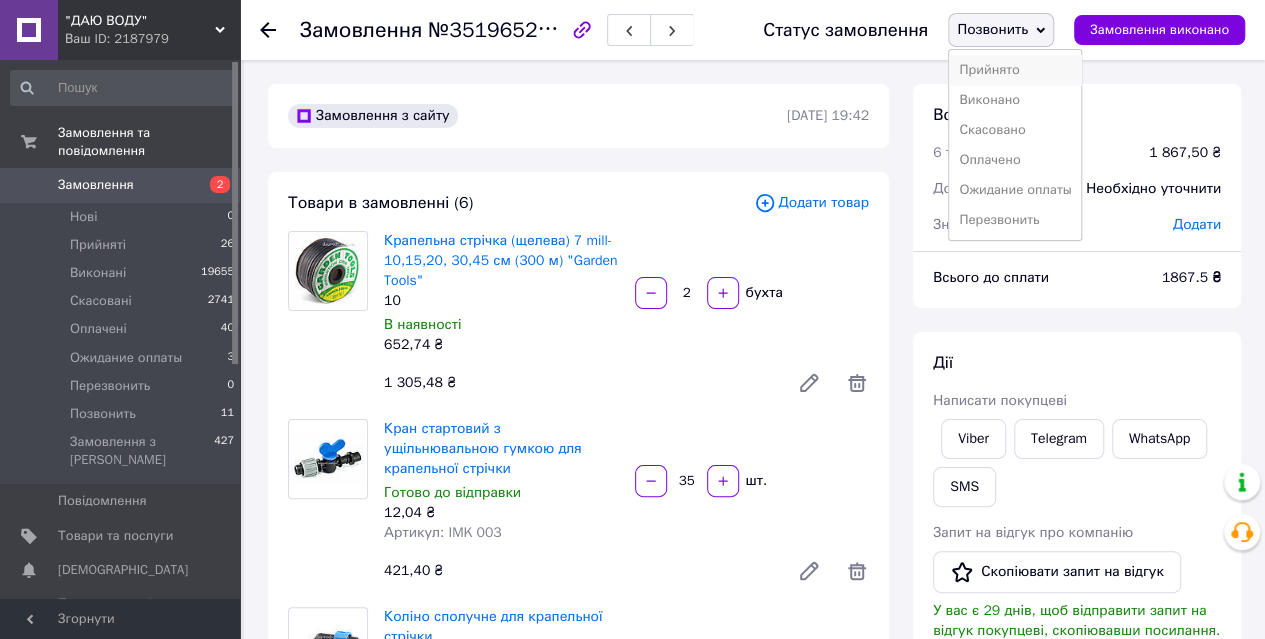 click on "Прийнято" at bounding box center [1015, 70] 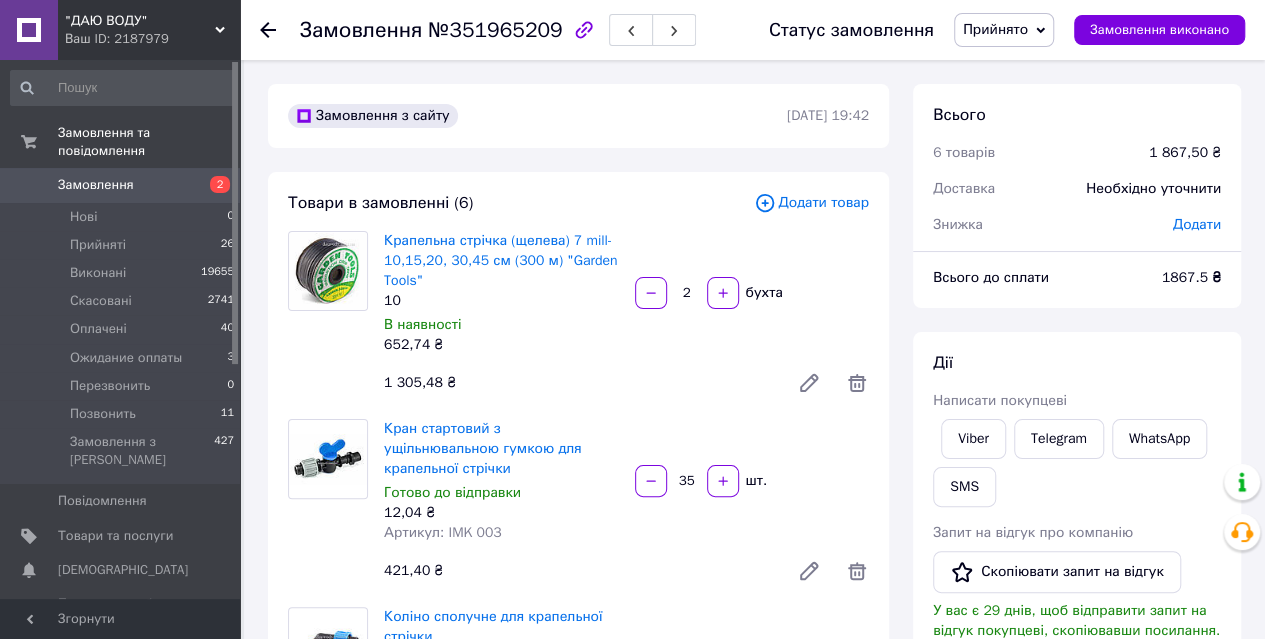 click 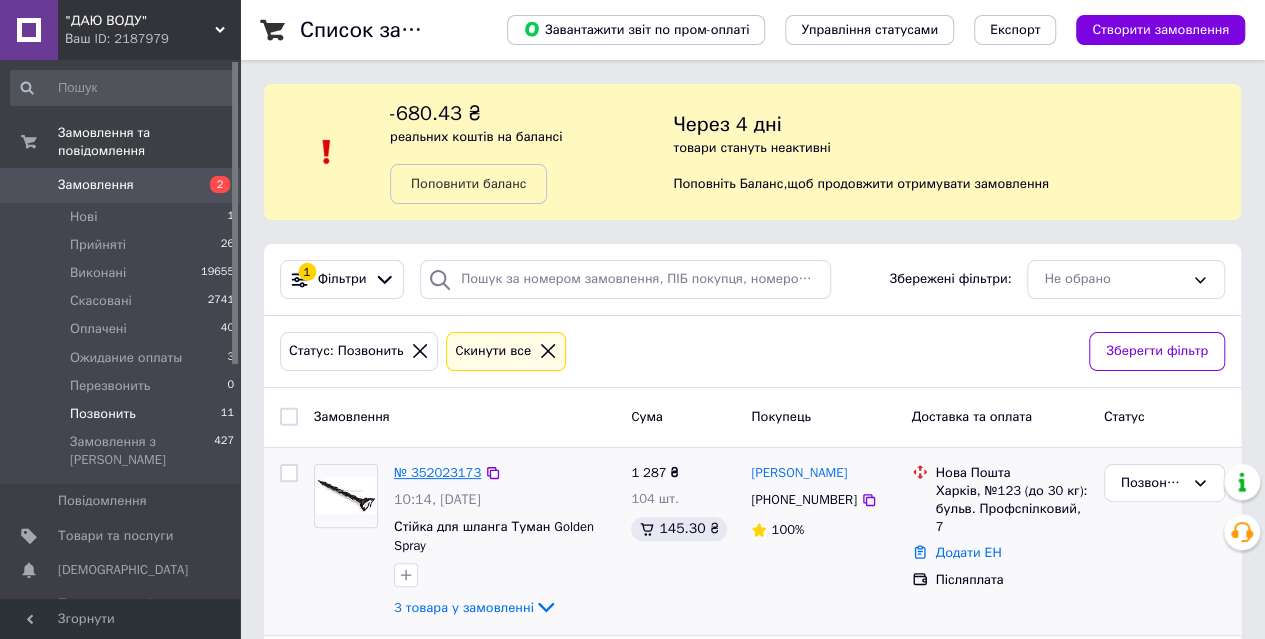 click on "№ 352023173" at bounding box center (437, 472) 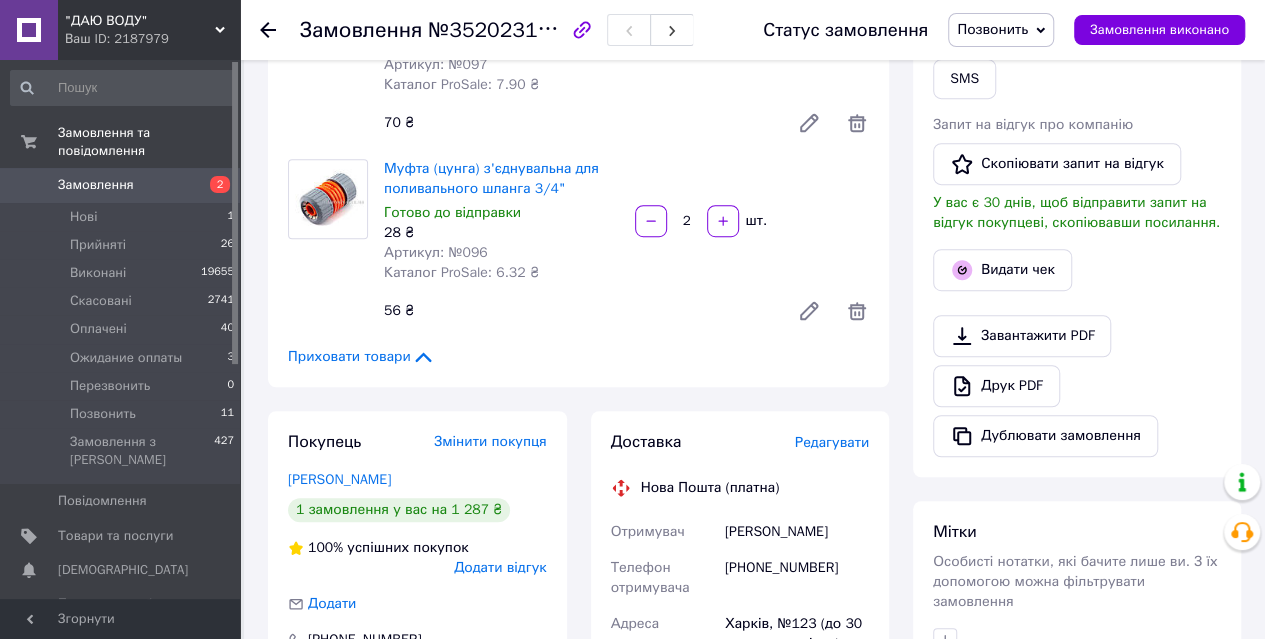 scroll, scrollTop: 500, scrollLeft: 0, axis: vertical 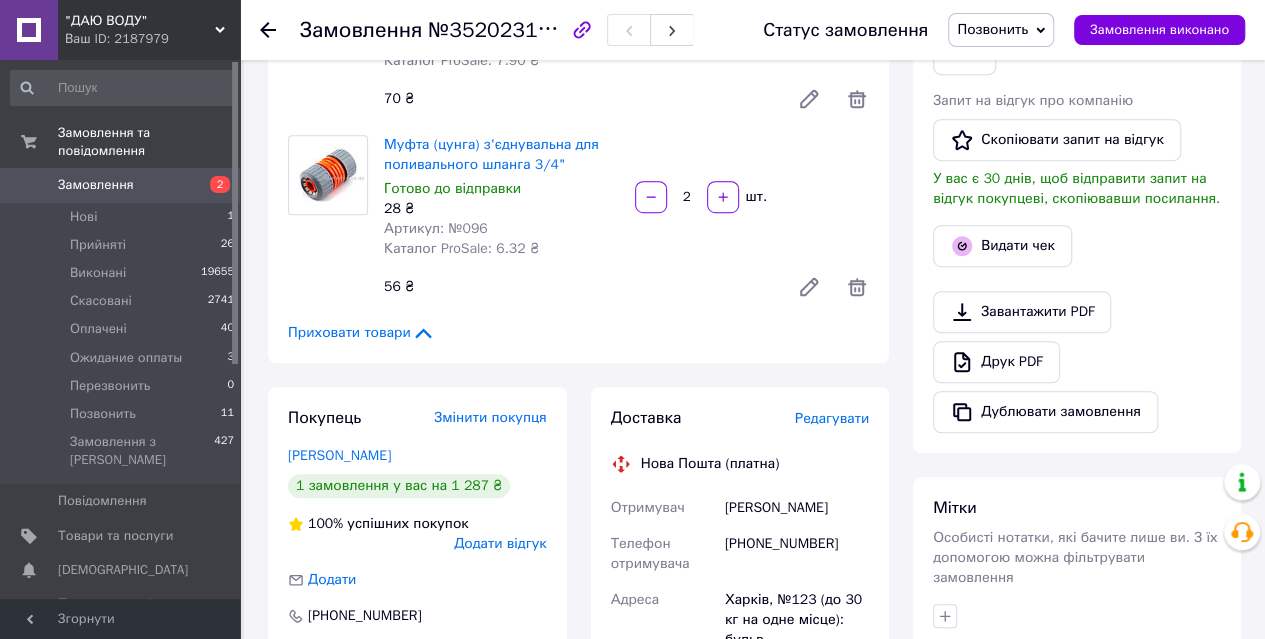 click on "Позвонить" at bounding box center [992, 29] 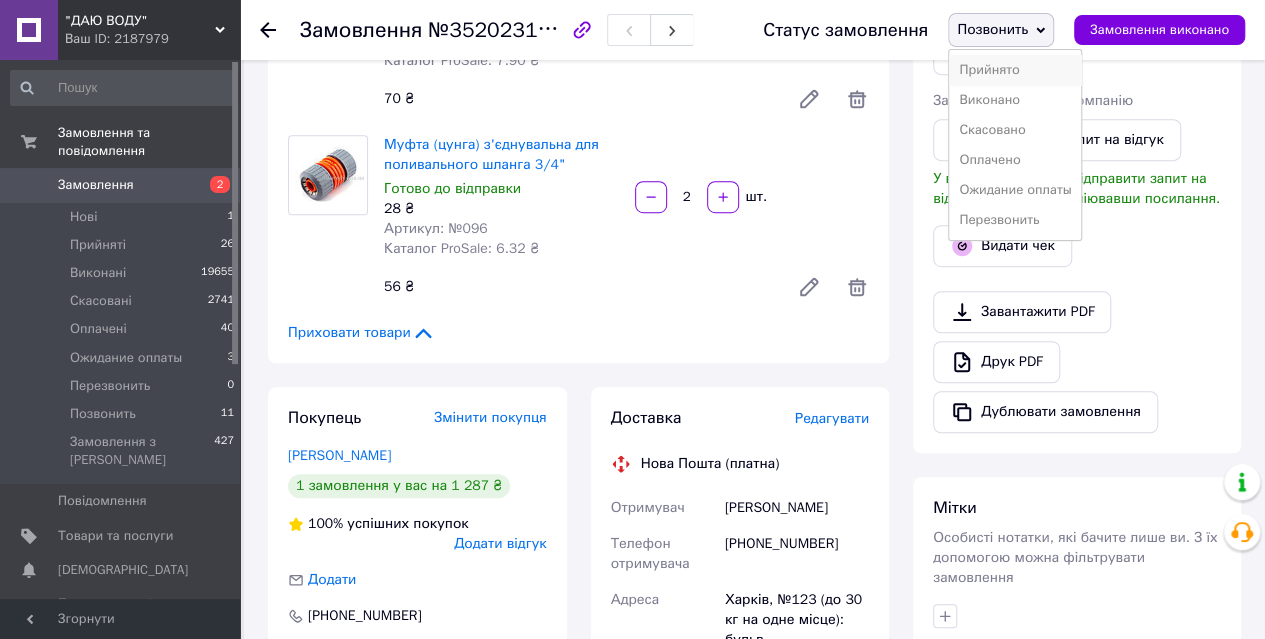 click on "Прийнято" at bounding box center (1015, 70) 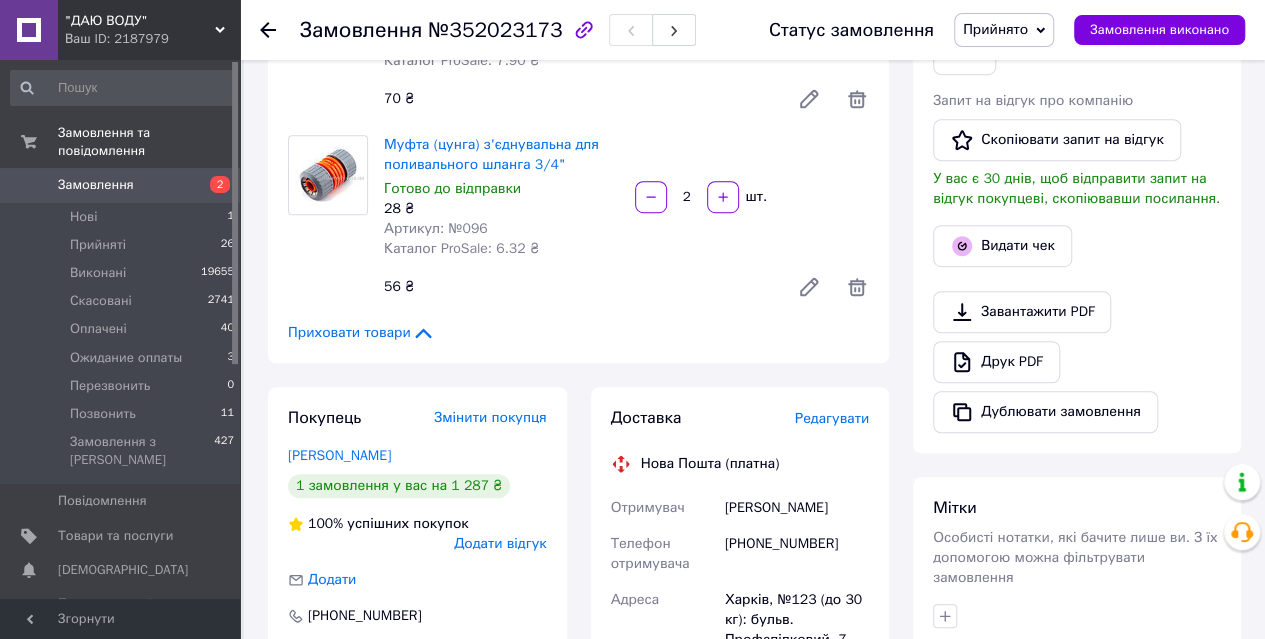 click 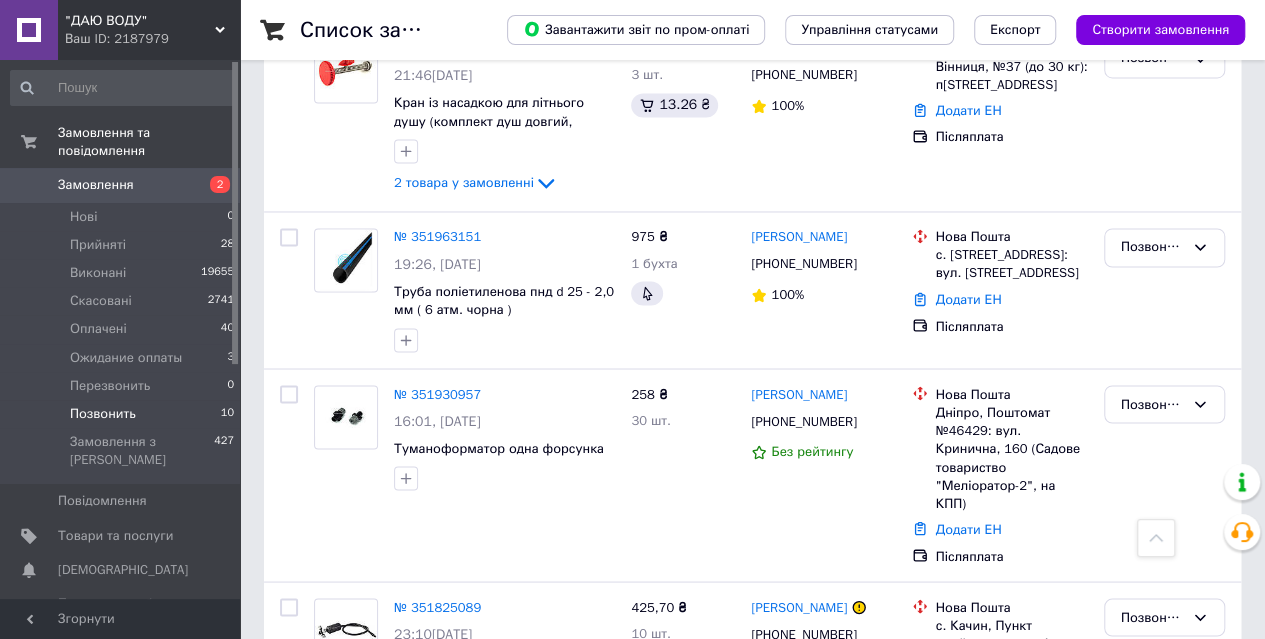 scroll, scrollTop: 1606, scrollLeft: 0, axis: vertical 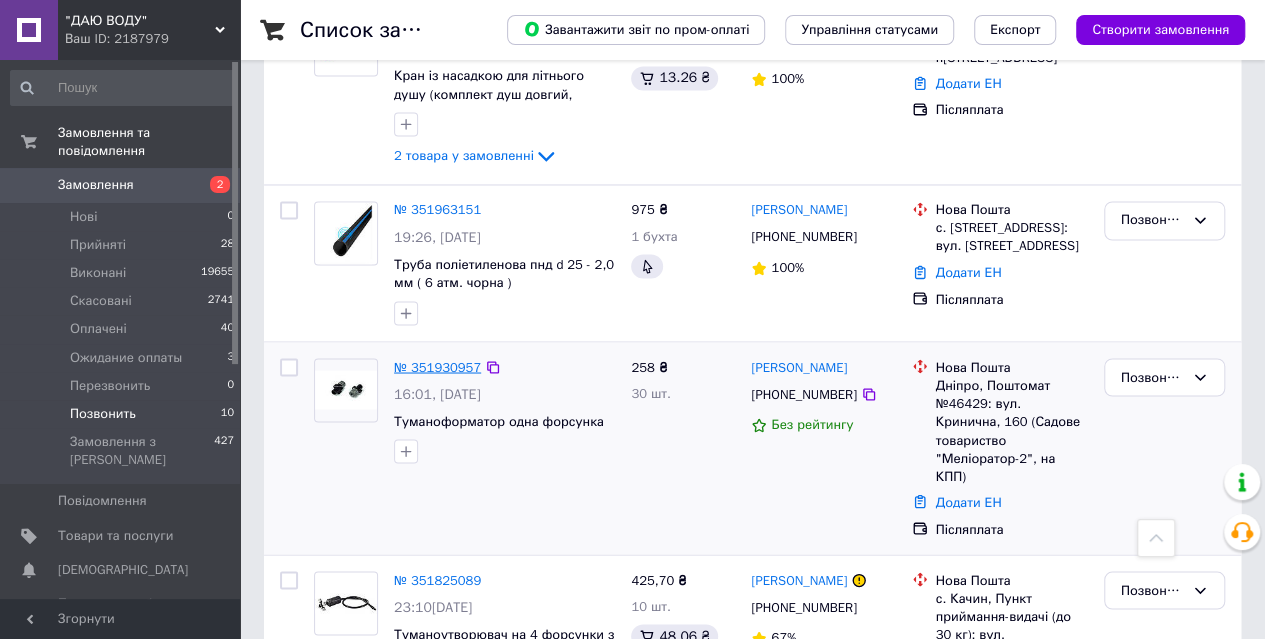 click on "№ 351930957" at bounding box center [437, 366] 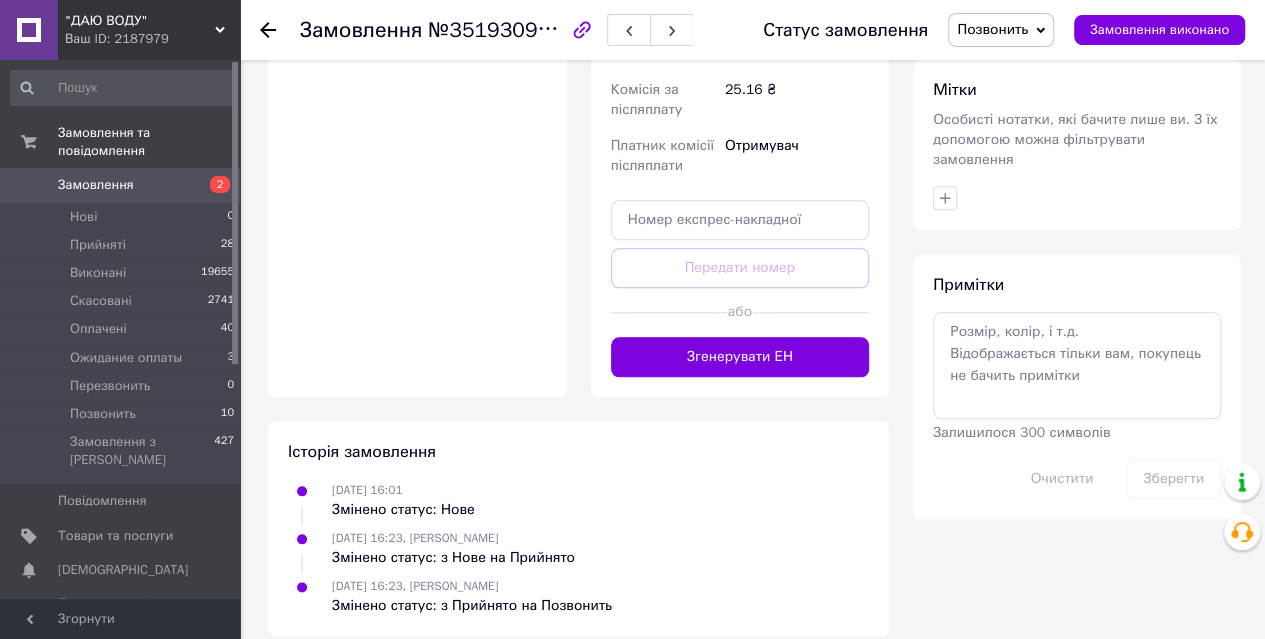 scroll, scrollTop: 16, scrollLeft: 0, axis: vertical 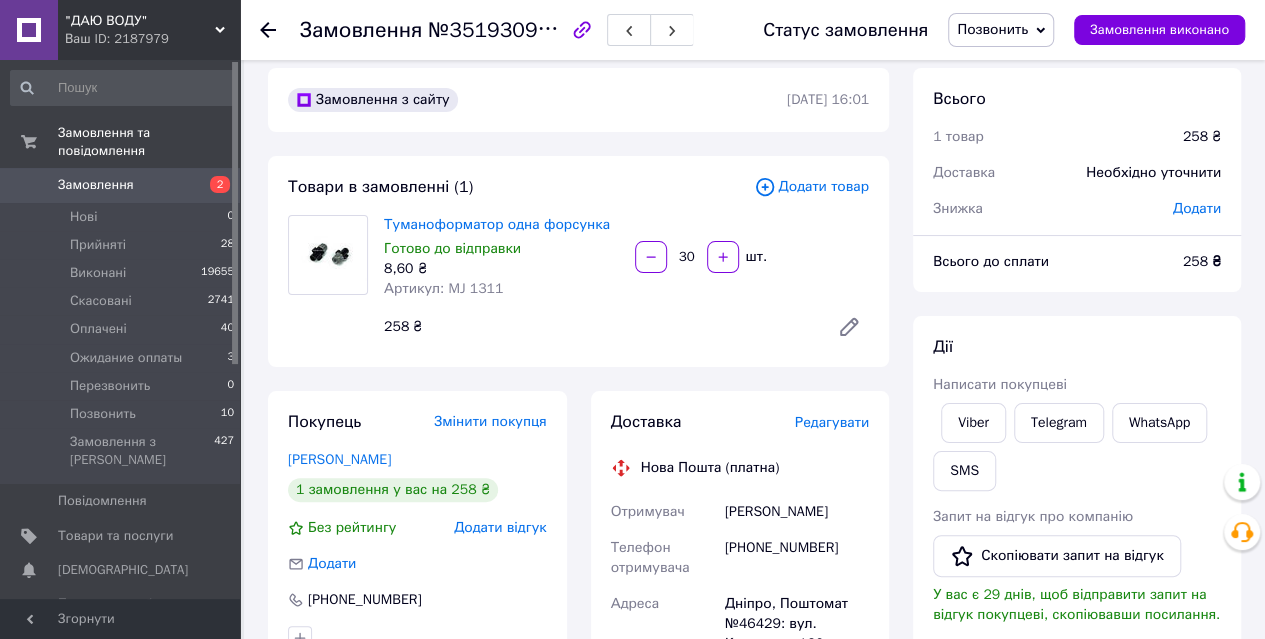 click 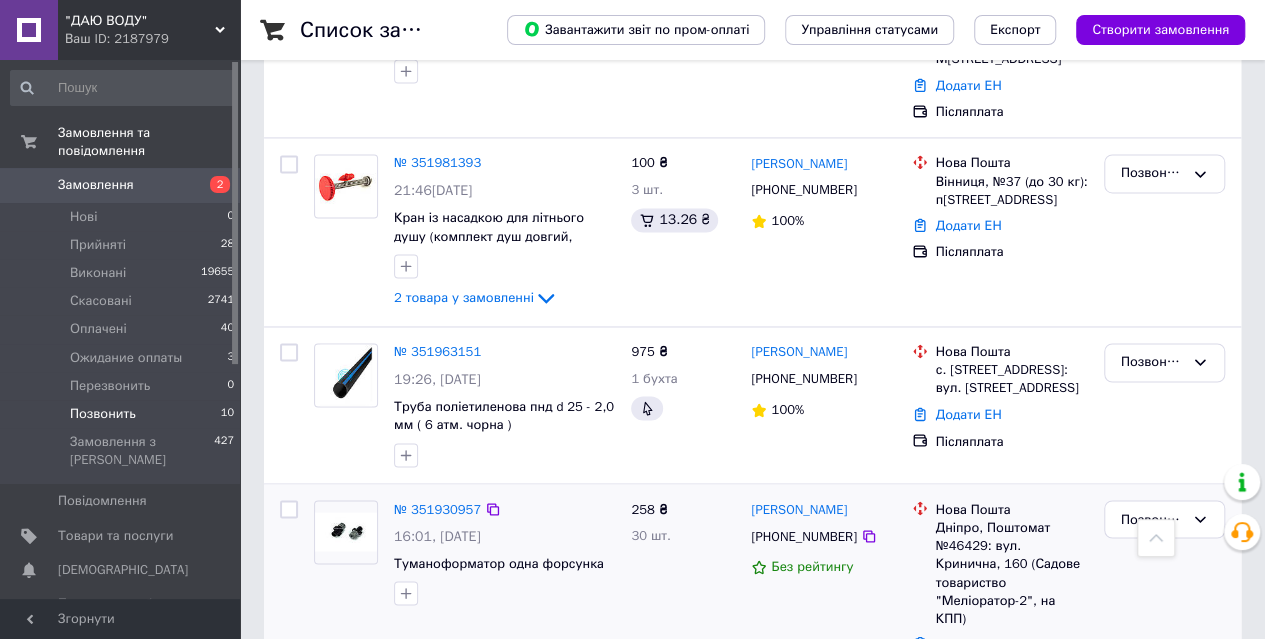 scroll, scrollTop: 1273, scrollLeft: 0, axis: vertical 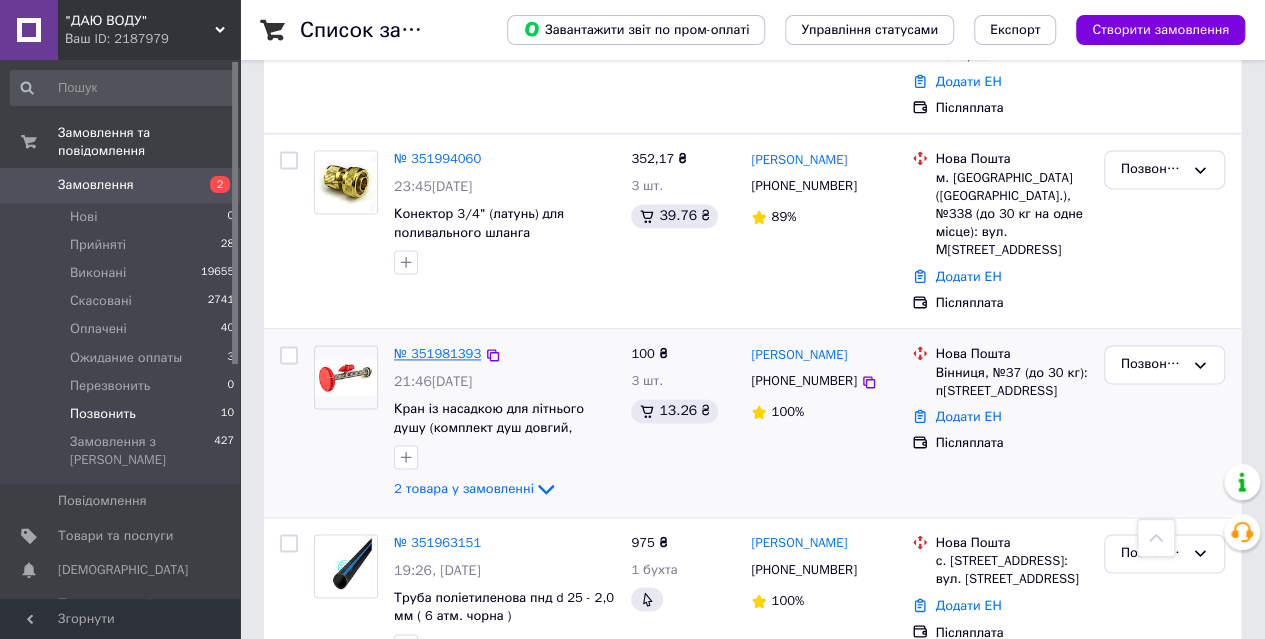 click on "№ 351981393" at bounding box center (437, 353) 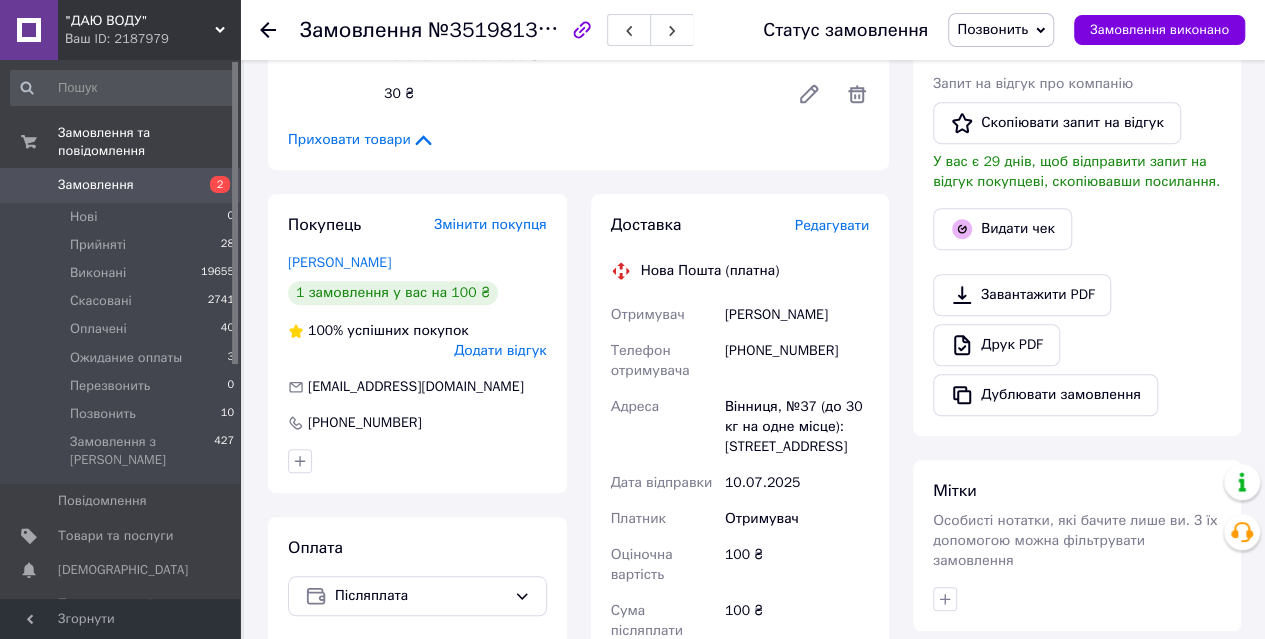 scroll, scrollTop: 574, scrollLeft: 0, axis: vertical 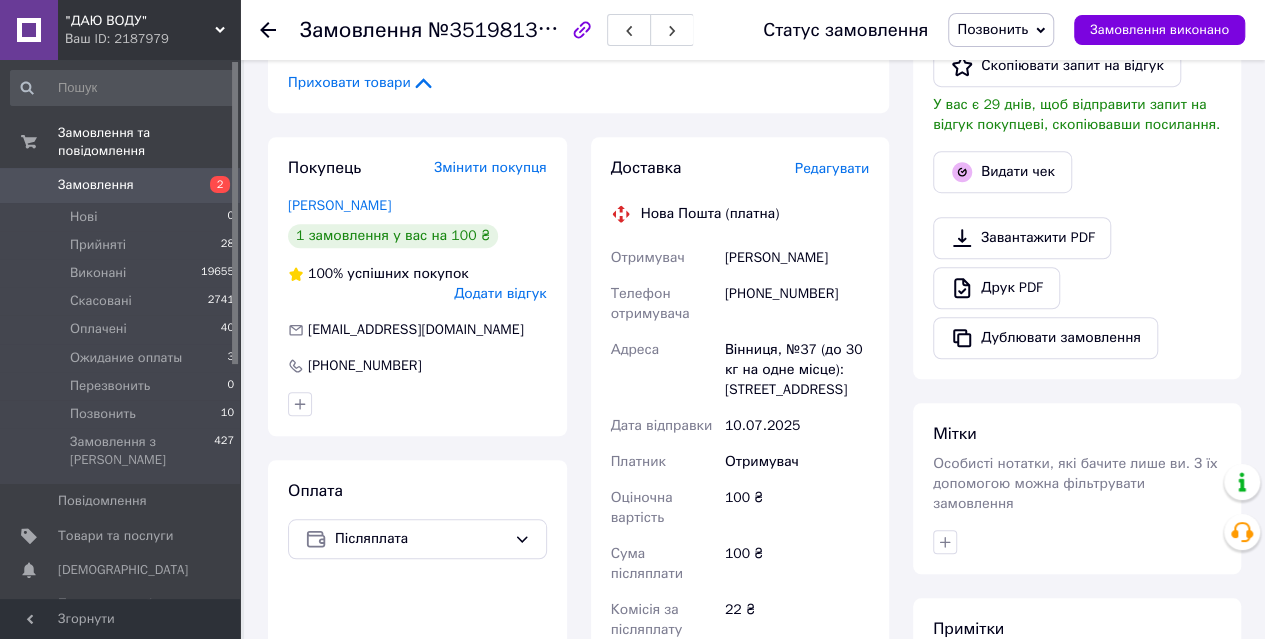 click on "Позвонить" at bounding box center (992, 29) 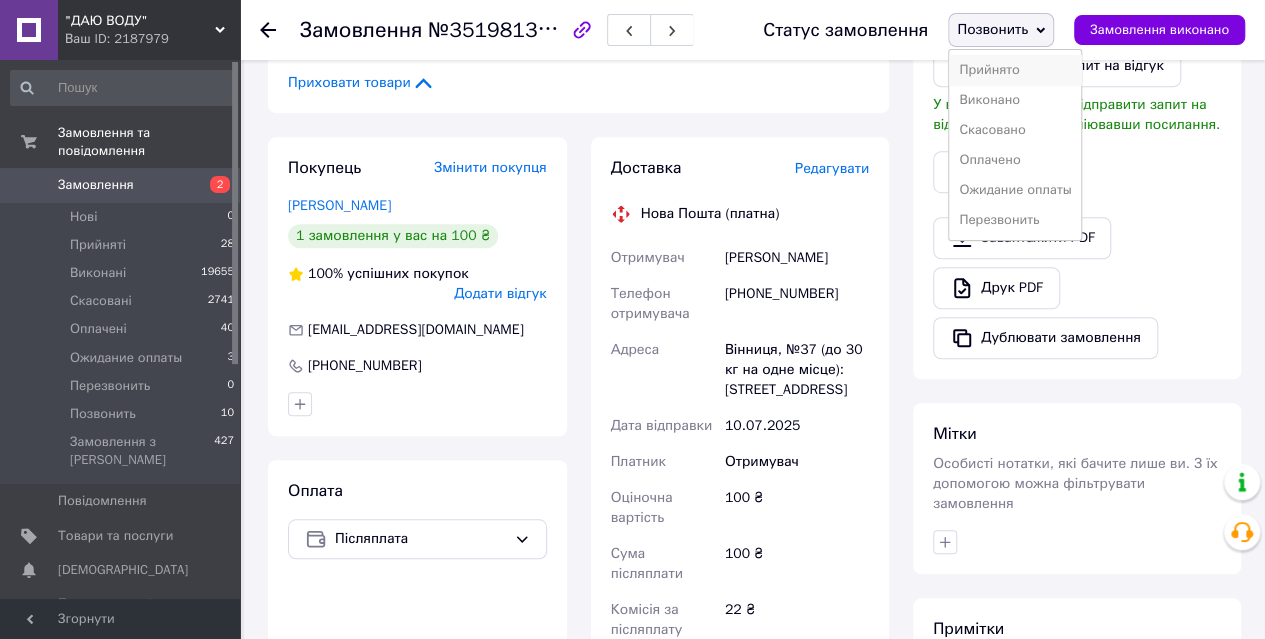 click on "Прийнято" at bounding box center [1015, 70] 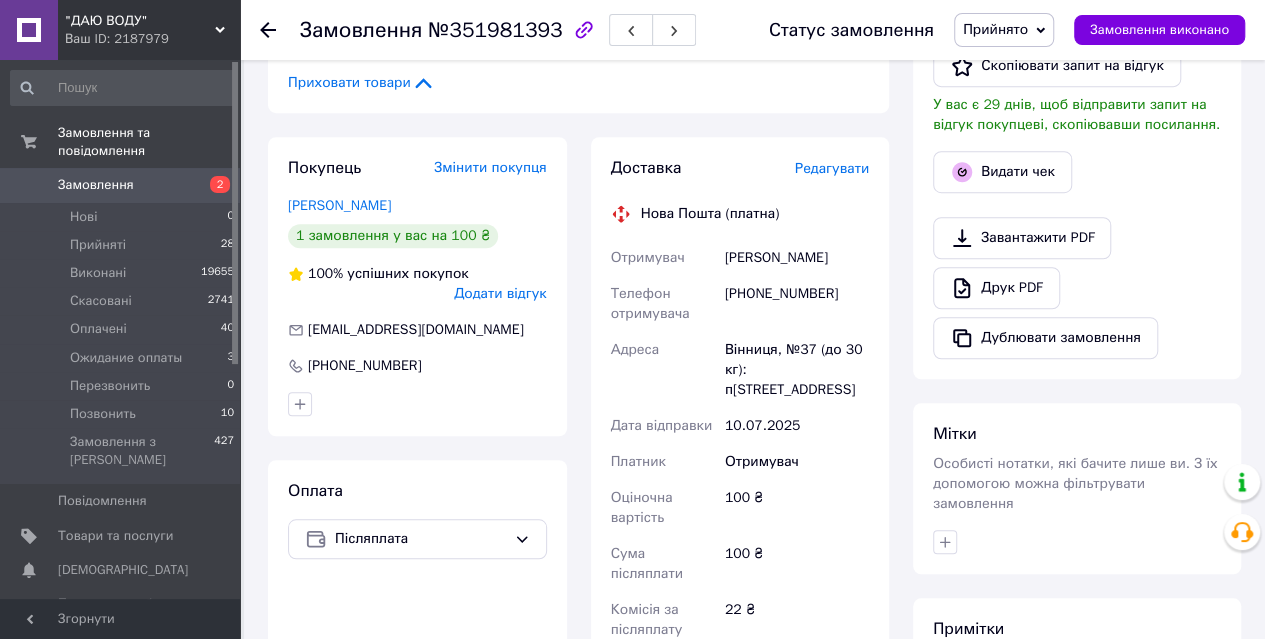 click 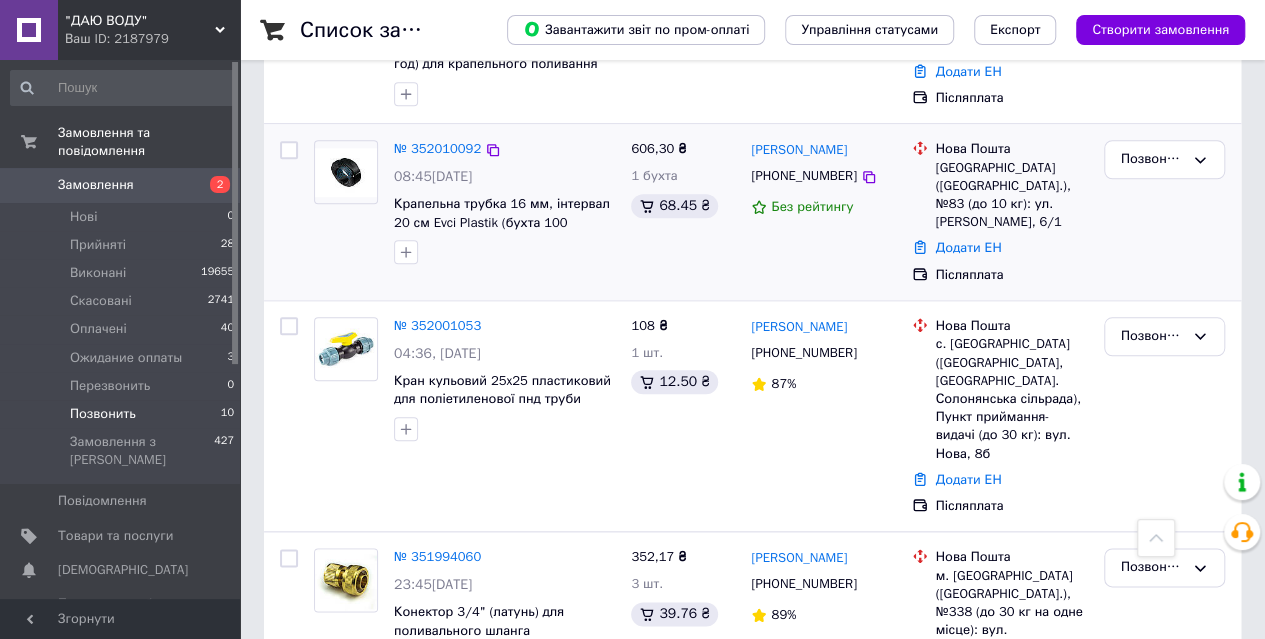 scroll, scrollTop: 1000, scrollLeft: 0, axis: vertical 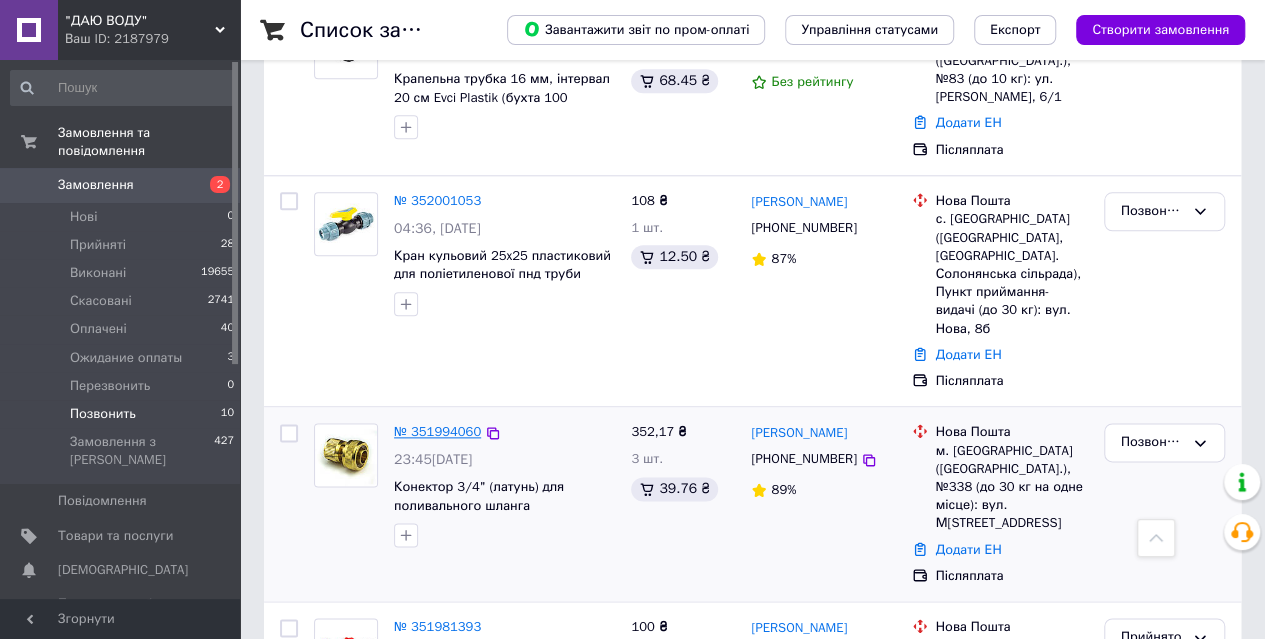 click on "№ 351994060" at bounding box center (437, 431) 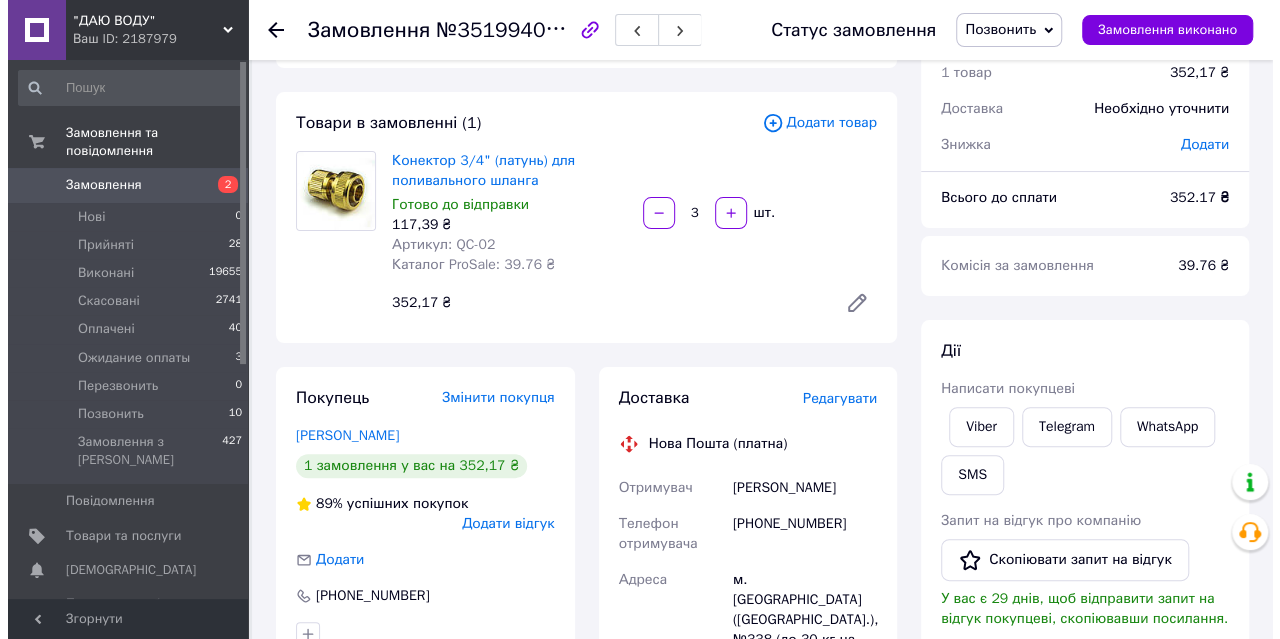 scroll, scrollTop: 36, scrollLeft: 0, axis: vertical 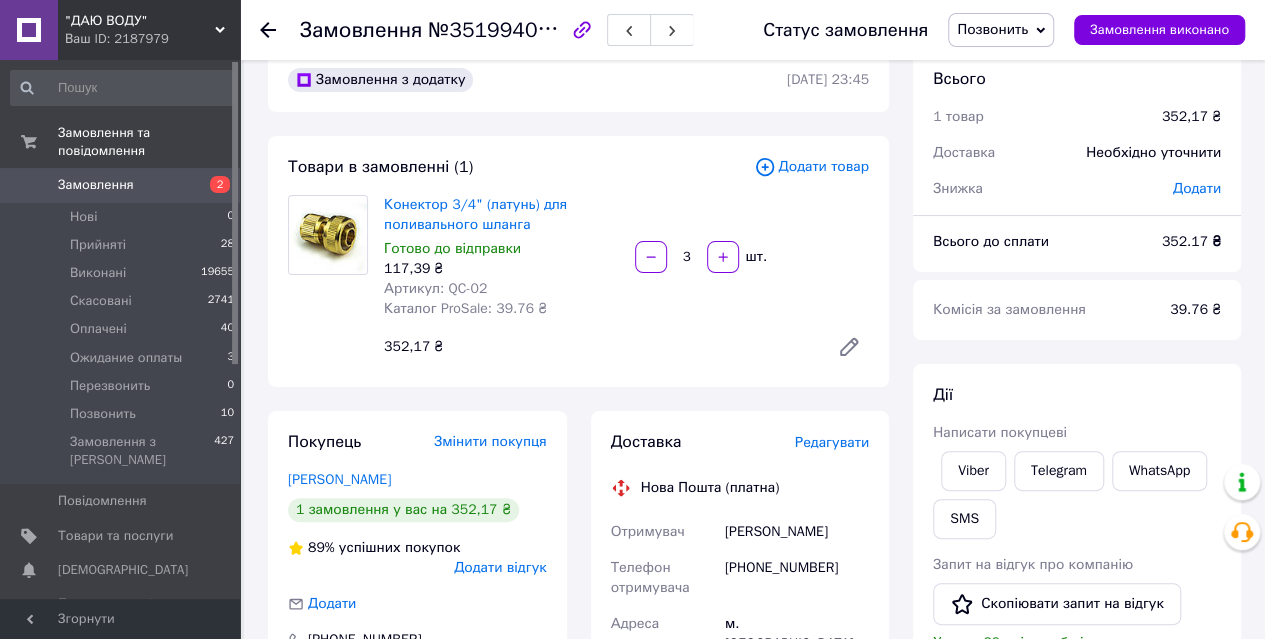 click on "Позвонить" at bounding box center [992, 29] 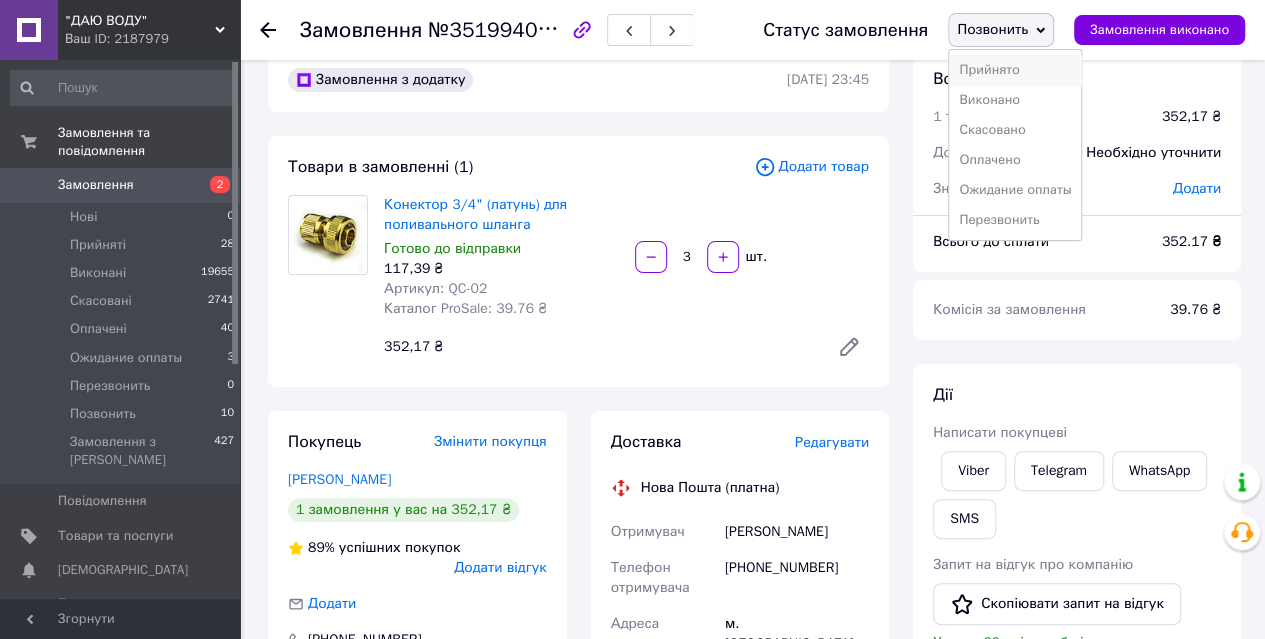 click on "Прийнято" at bounding box center (1015, 70) 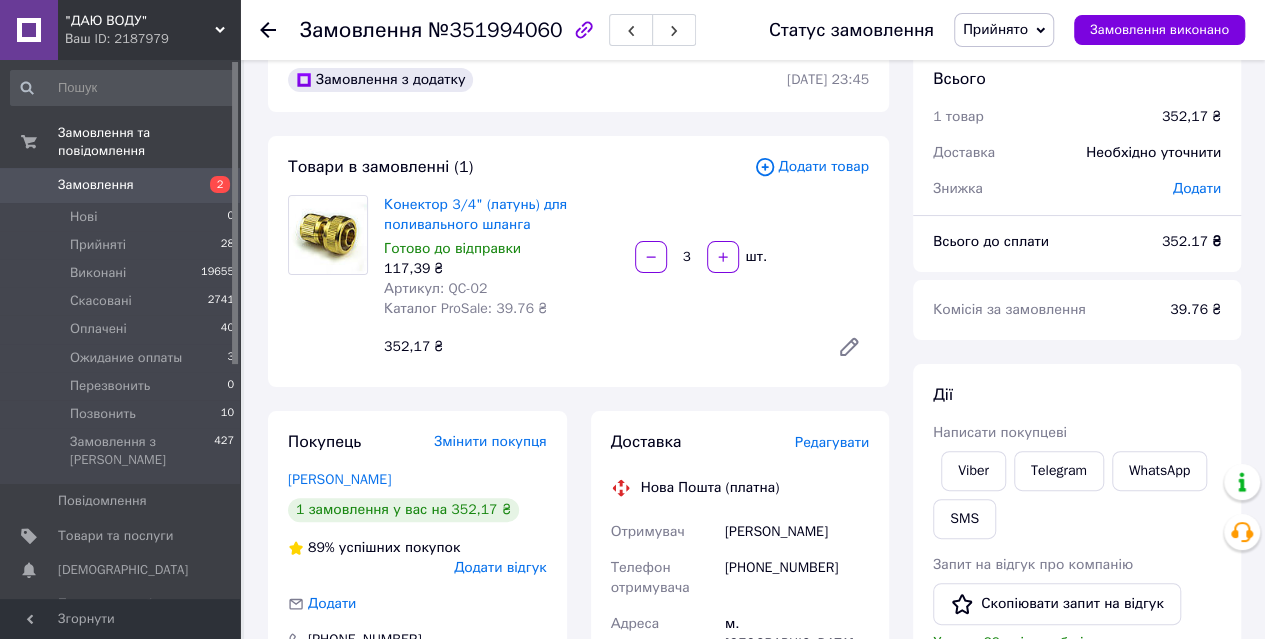 click on "Редагувати" at bounding box center (832, 442) 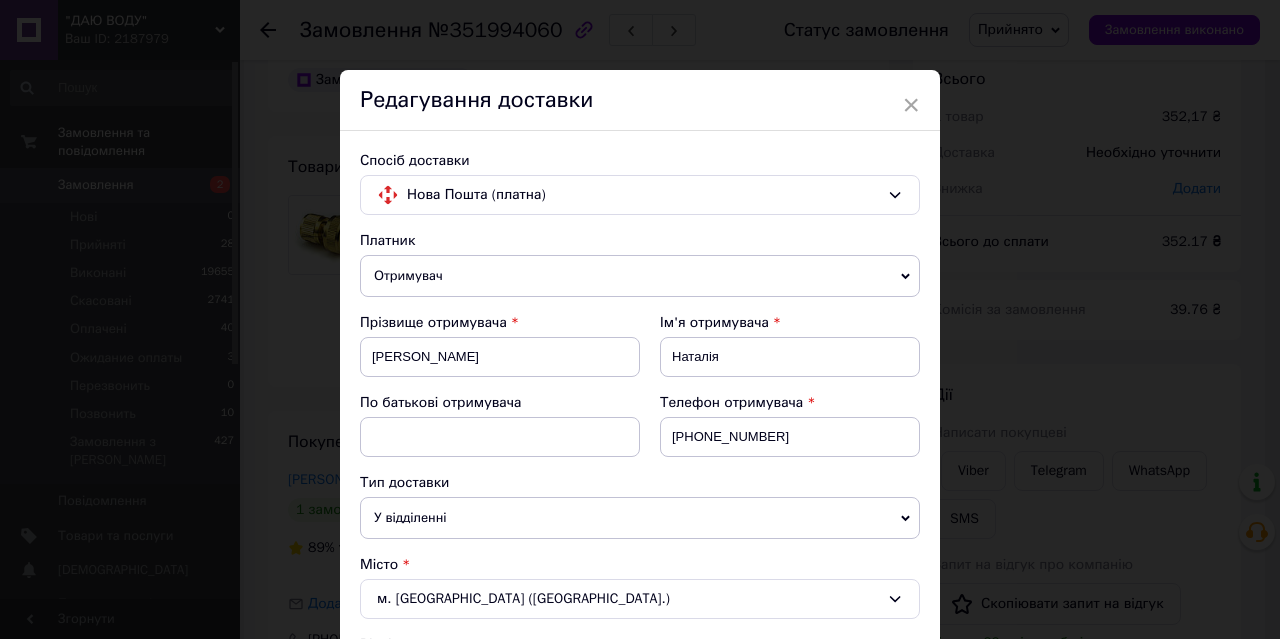 scroll, scrollTop: 876, scrollLeft: 0, axis: vertical 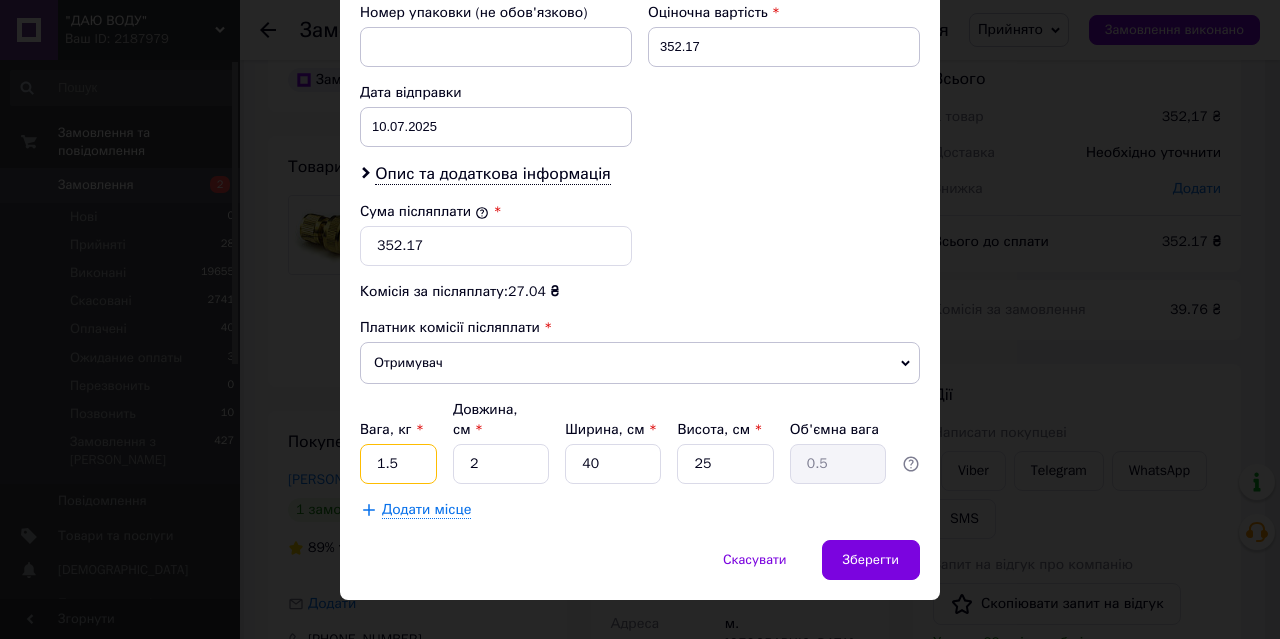 click on "1.5" at bounding box center (398, 464) 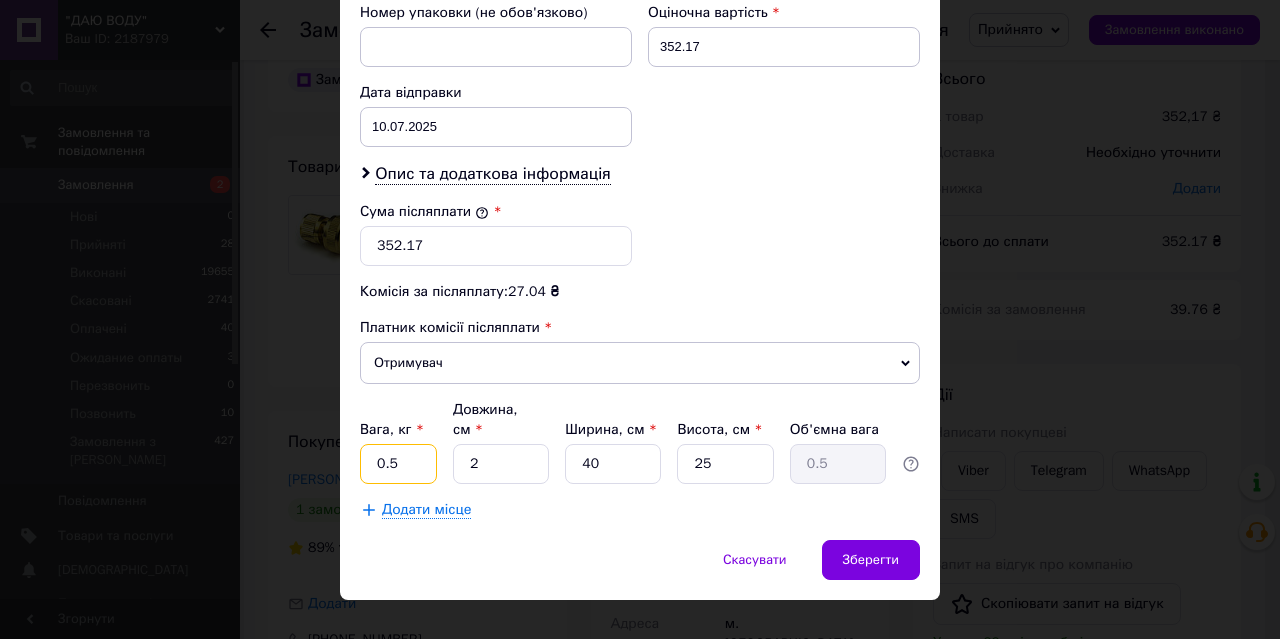 type on "0.5" 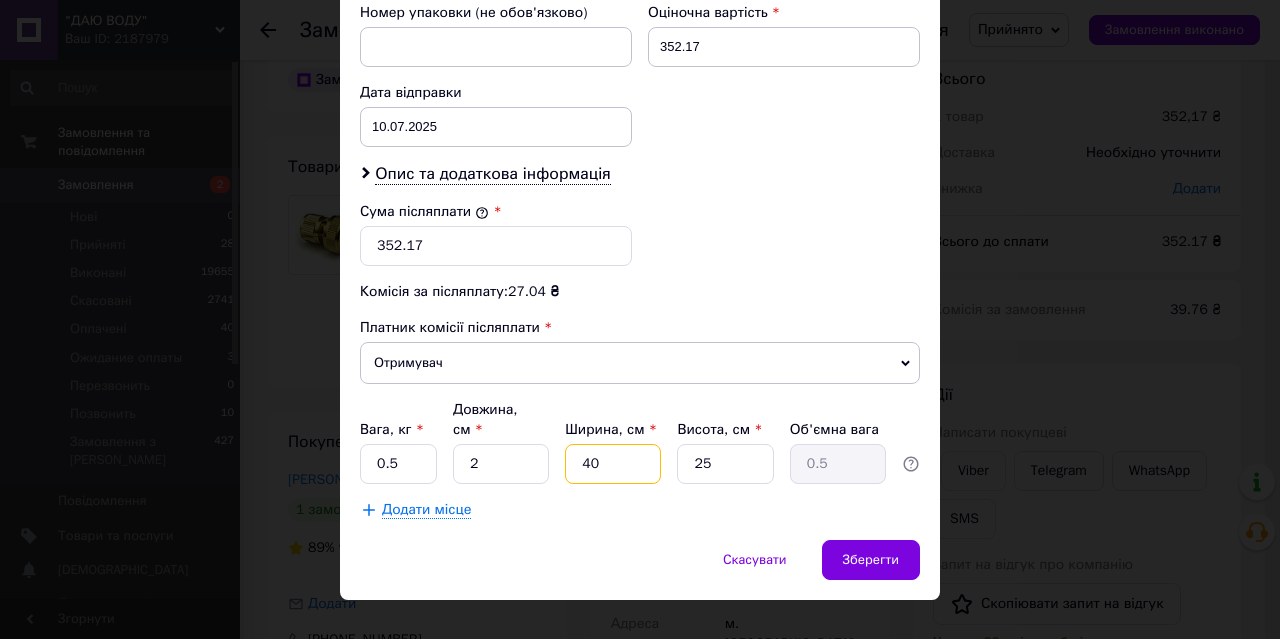 click on "40" at bounding box center [613, 464] 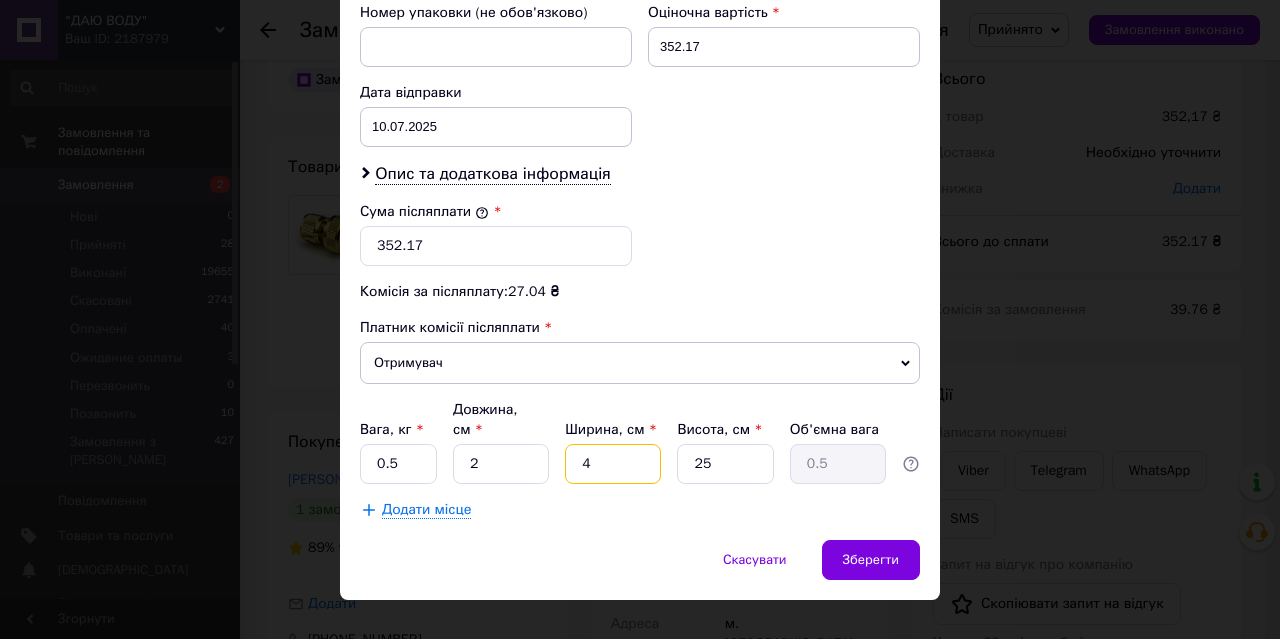 type on "0.1" 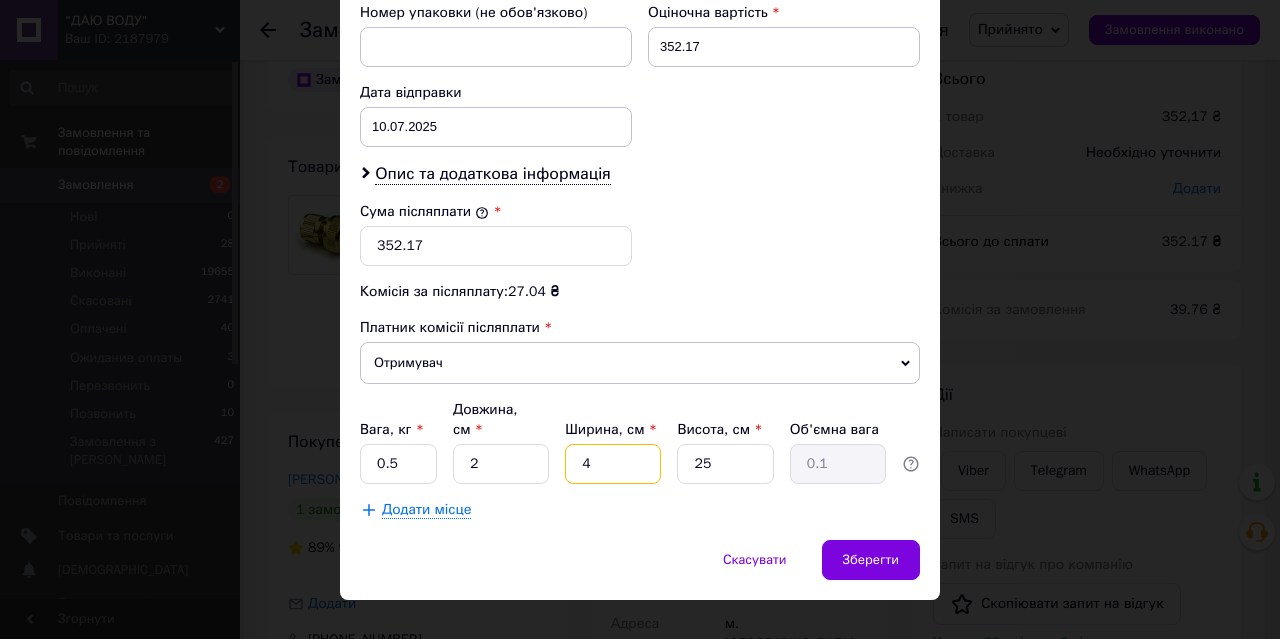 click on "4" at bounding box center [613, 464] 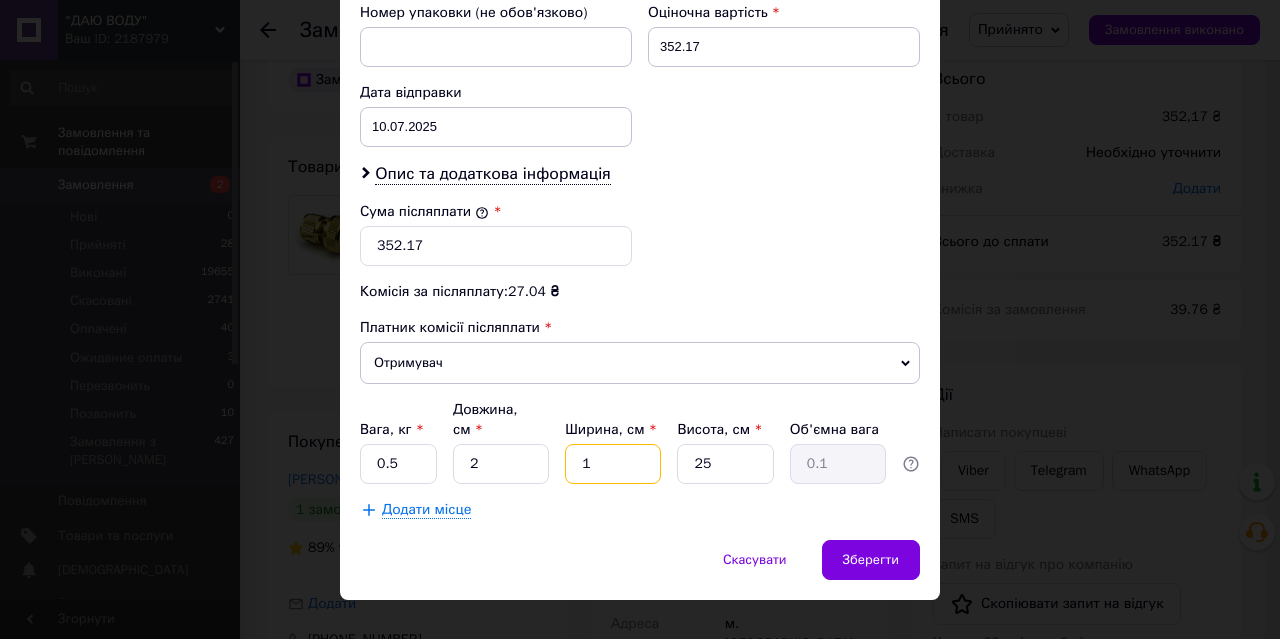 type on "11" 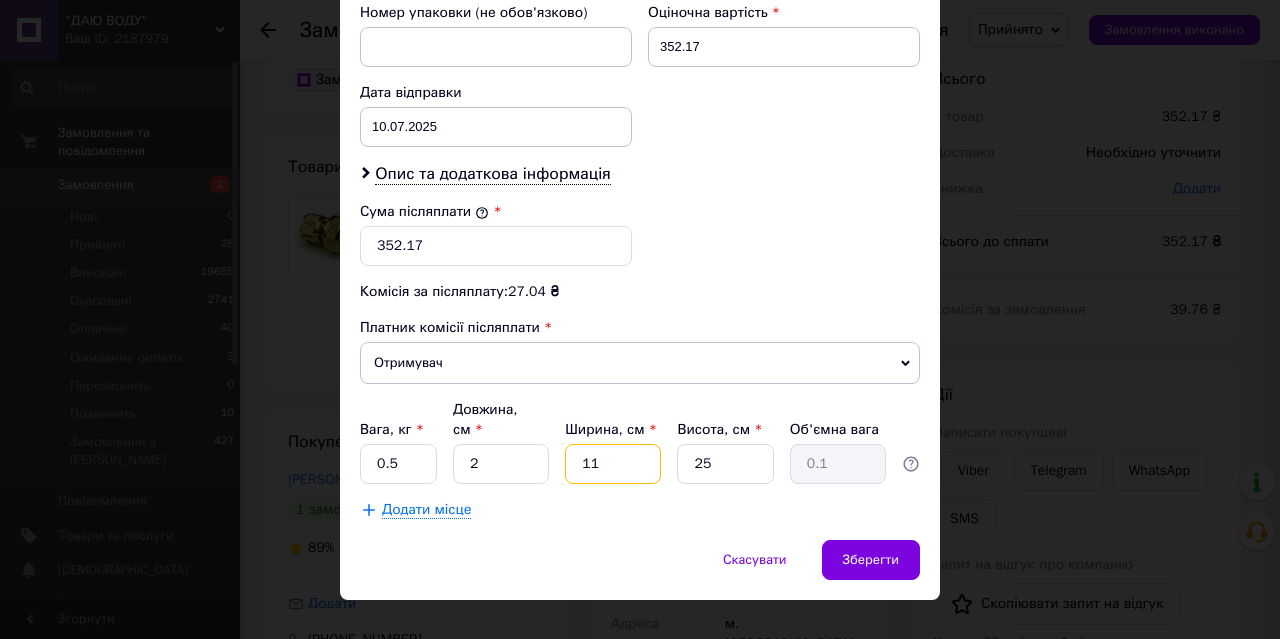 type on "0.14" 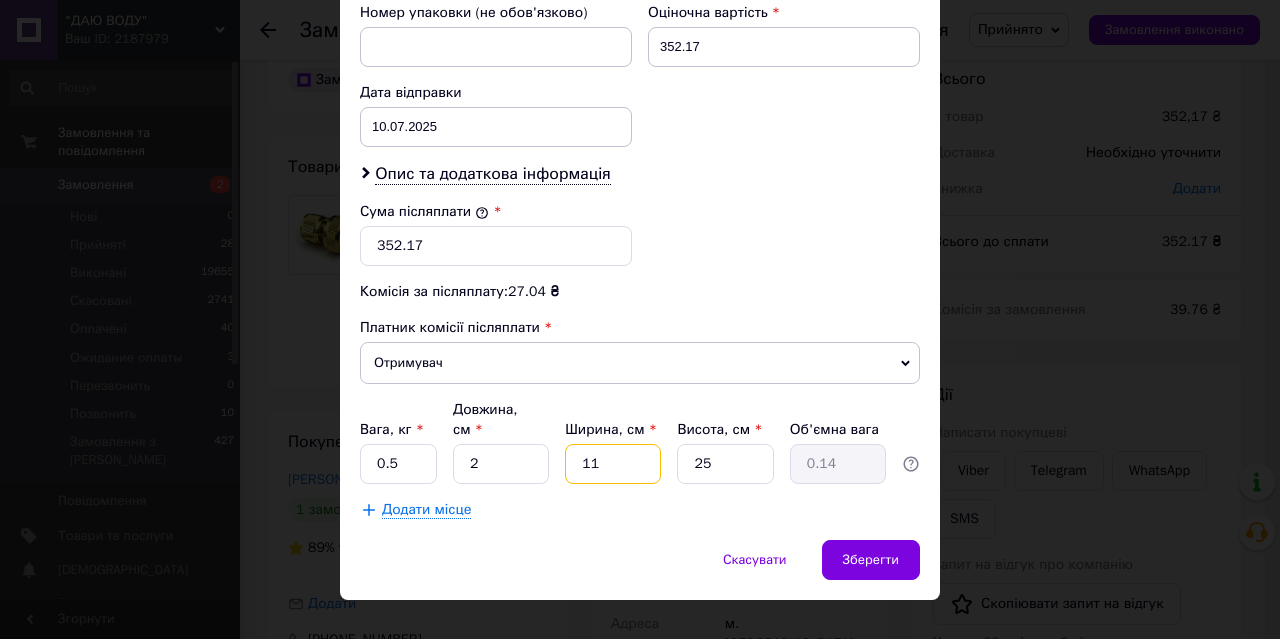 click on "11" at bounding box center [613, 464] 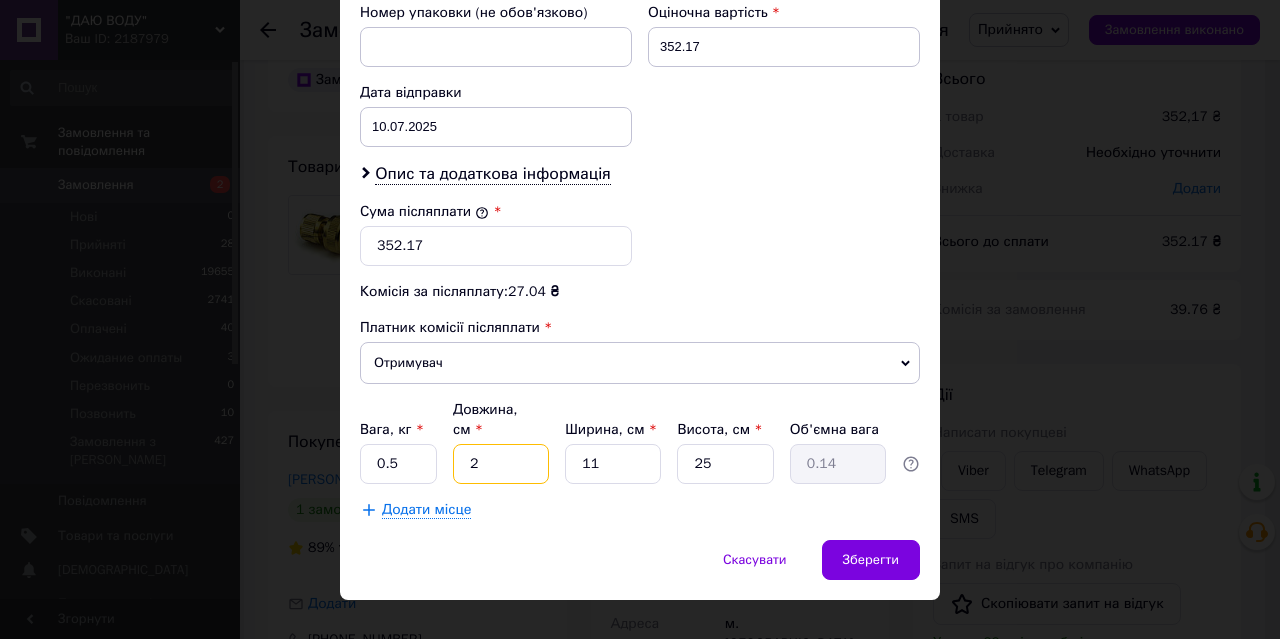 click on "2" at bounding box center [501, 464] 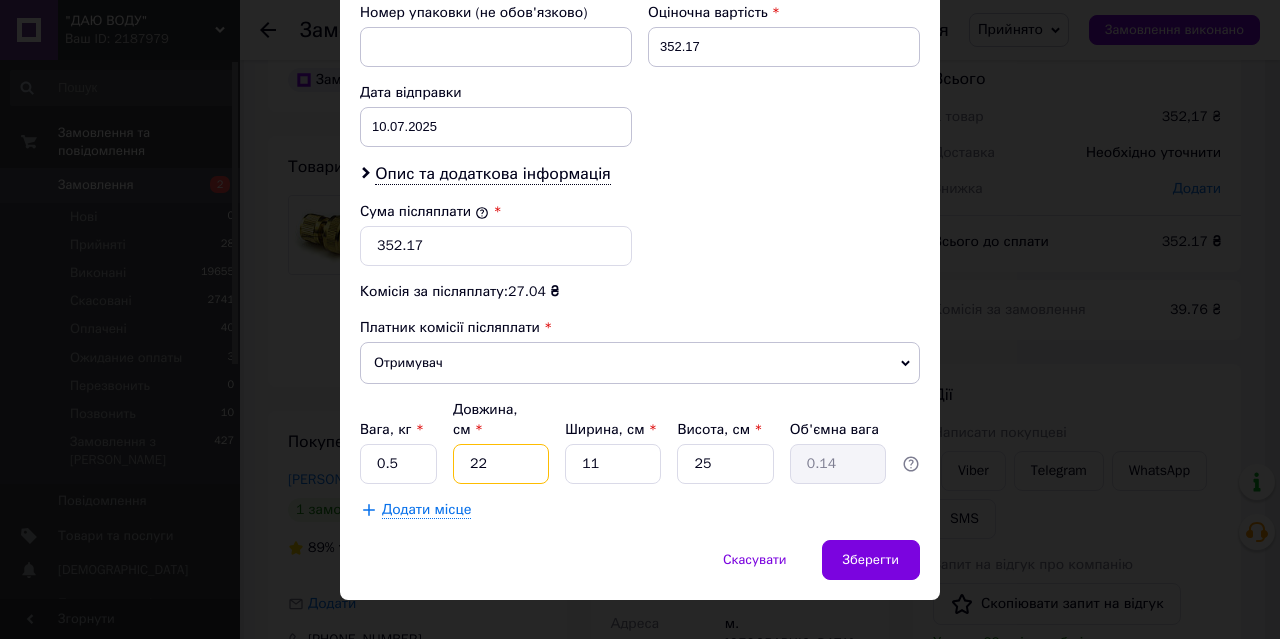 type on "1.51" 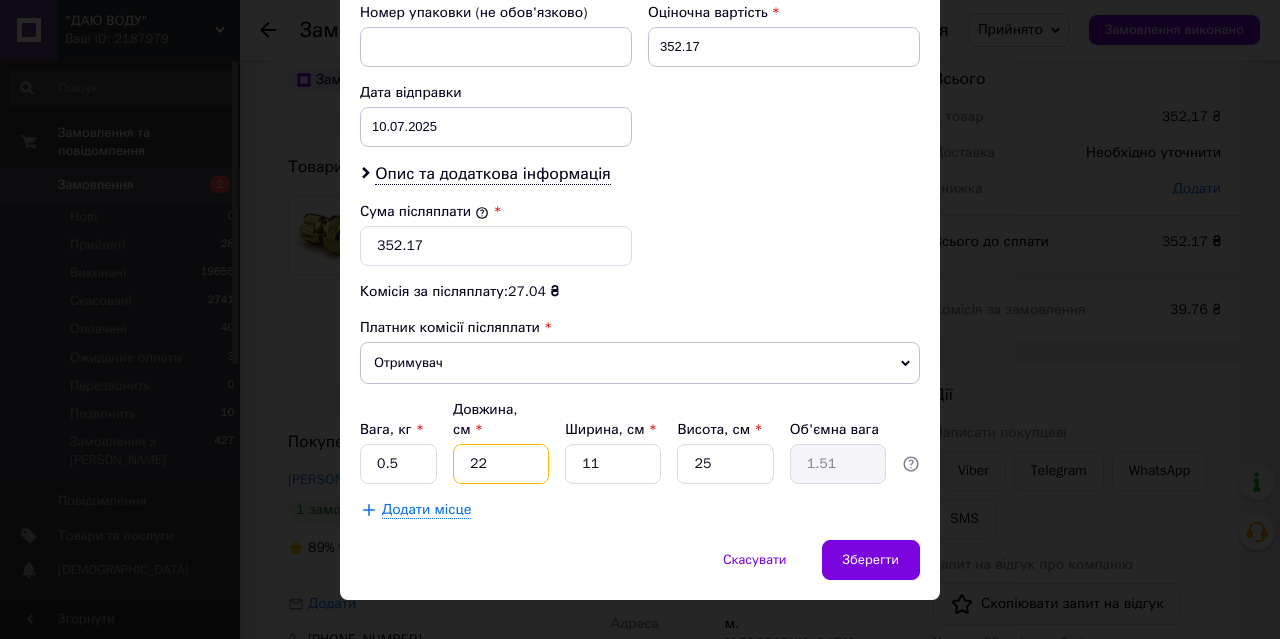 type on "22" 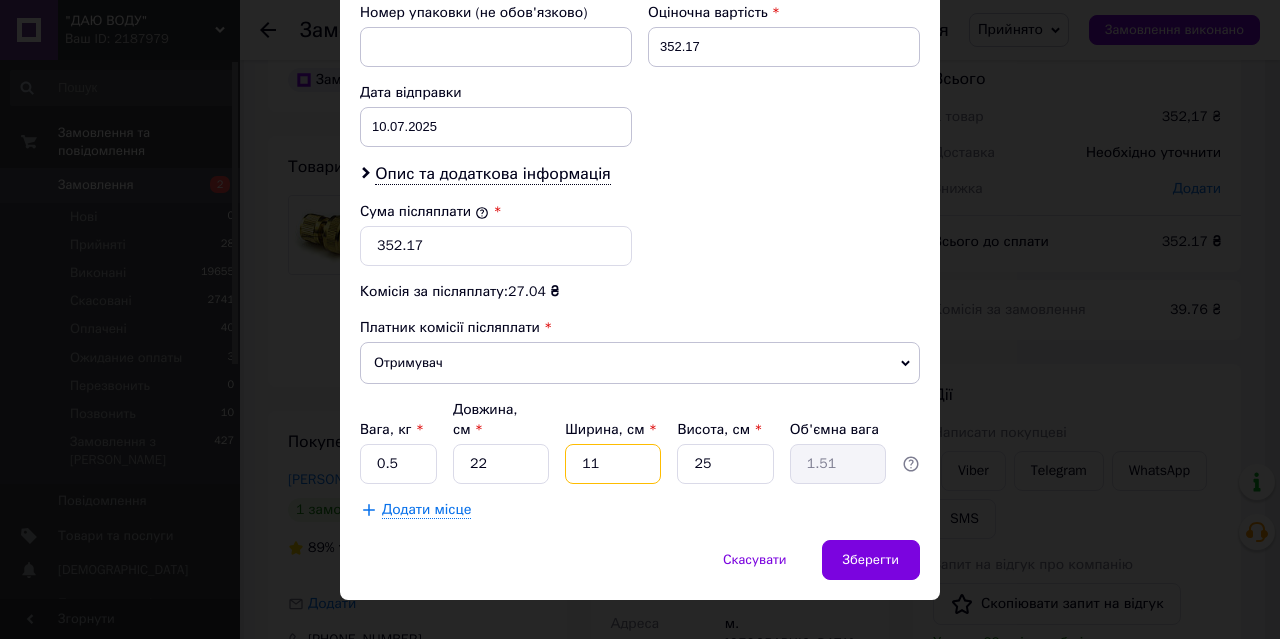 click on "11" at bounding box center [613, 464] 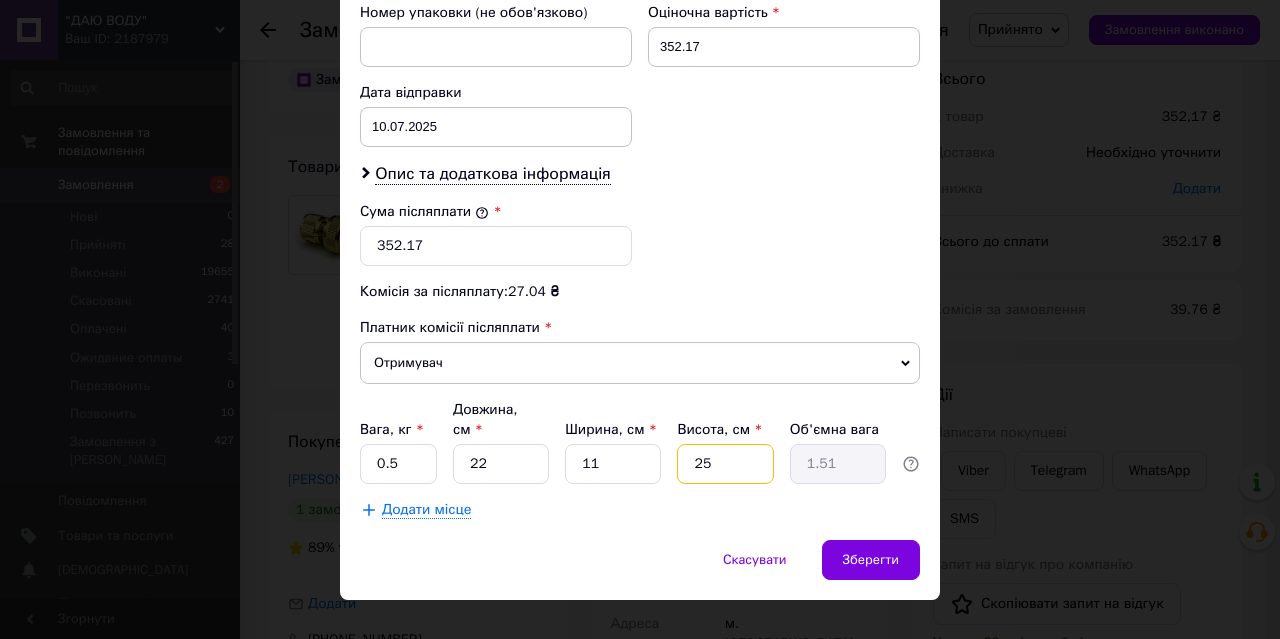 click on "25" at bounding box center (725, 464) 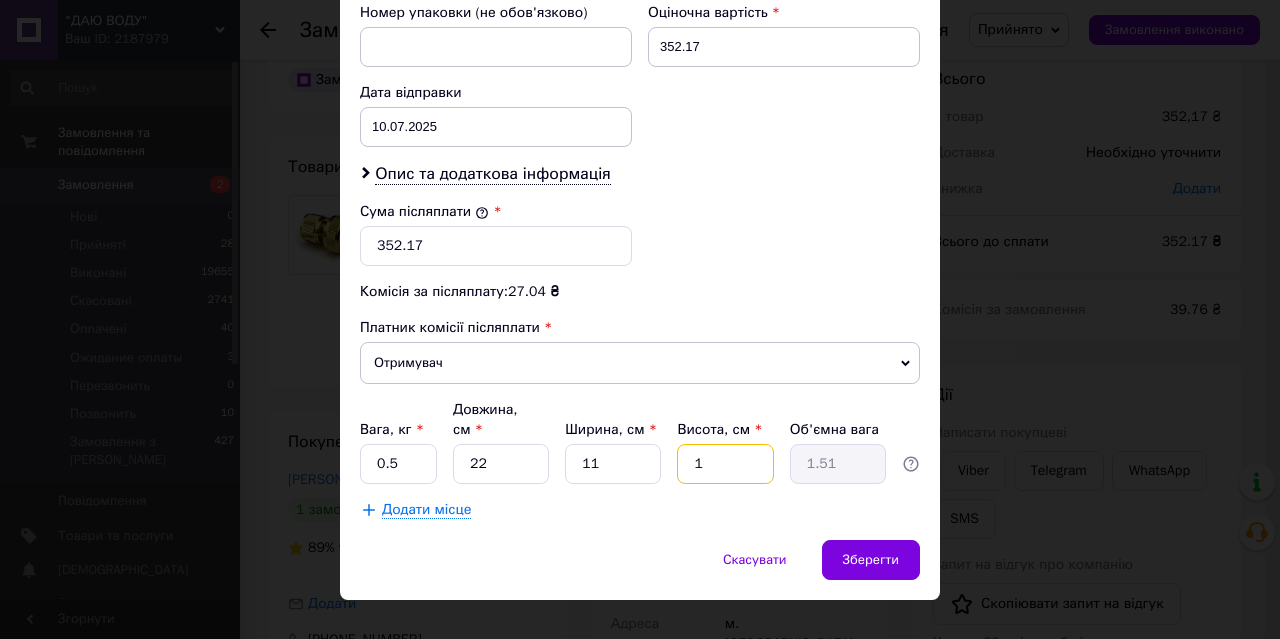 type on "0.1" 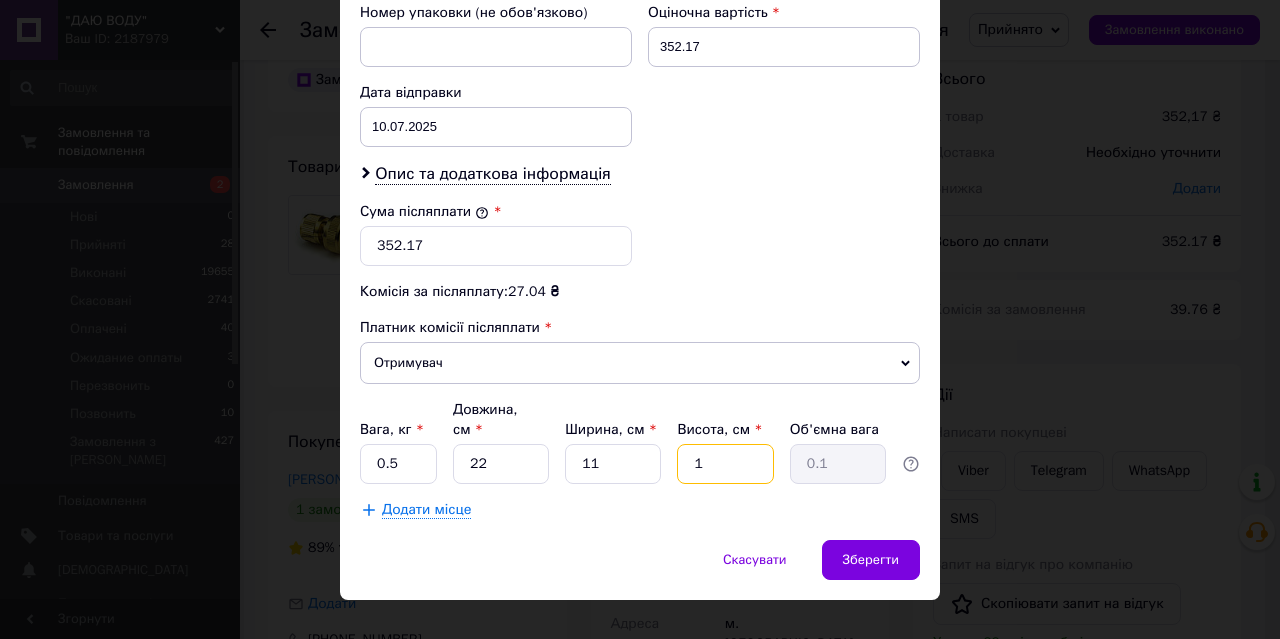 type on "11" 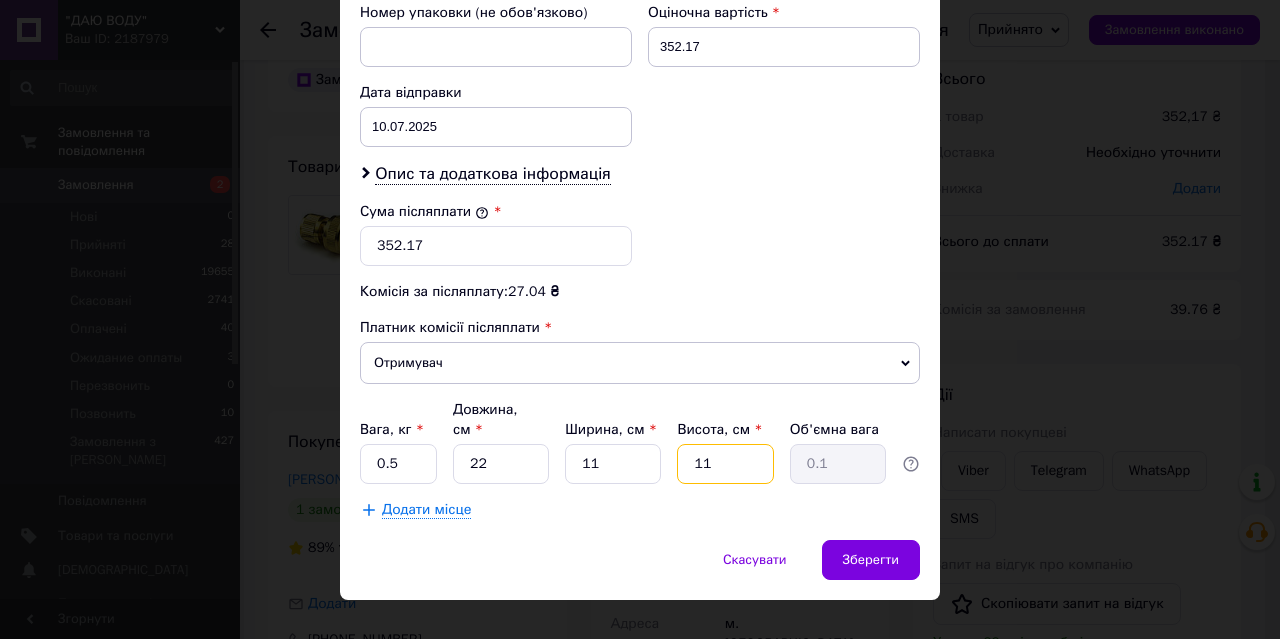 type on "0.67" 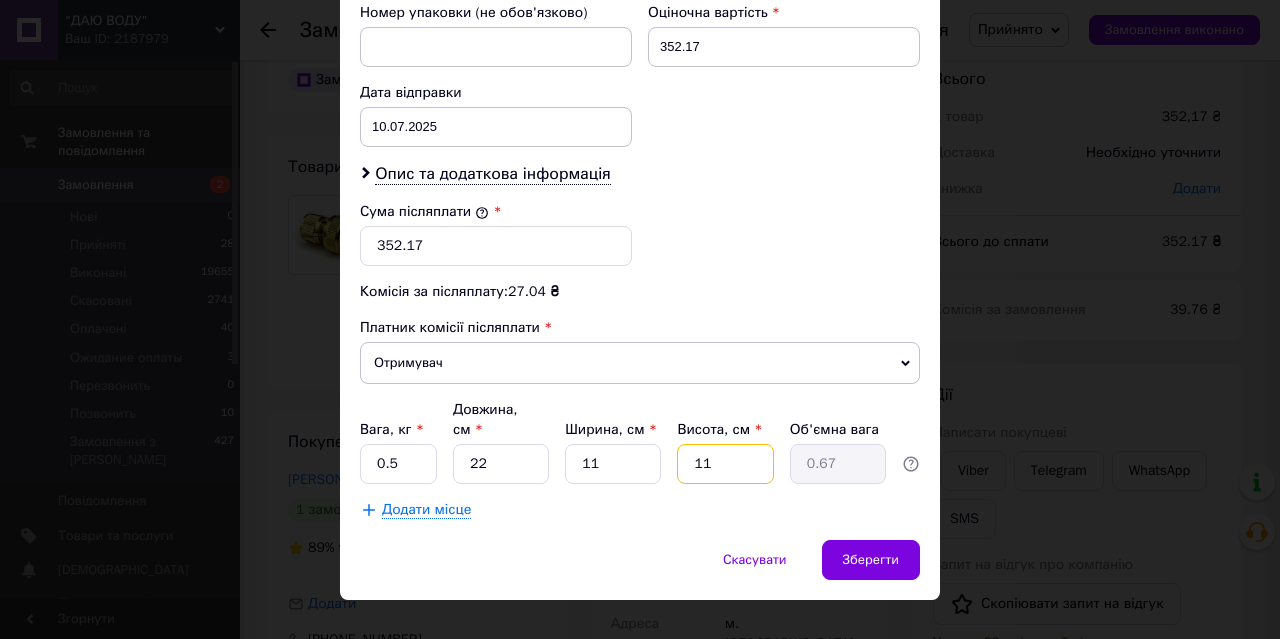 type on "11" 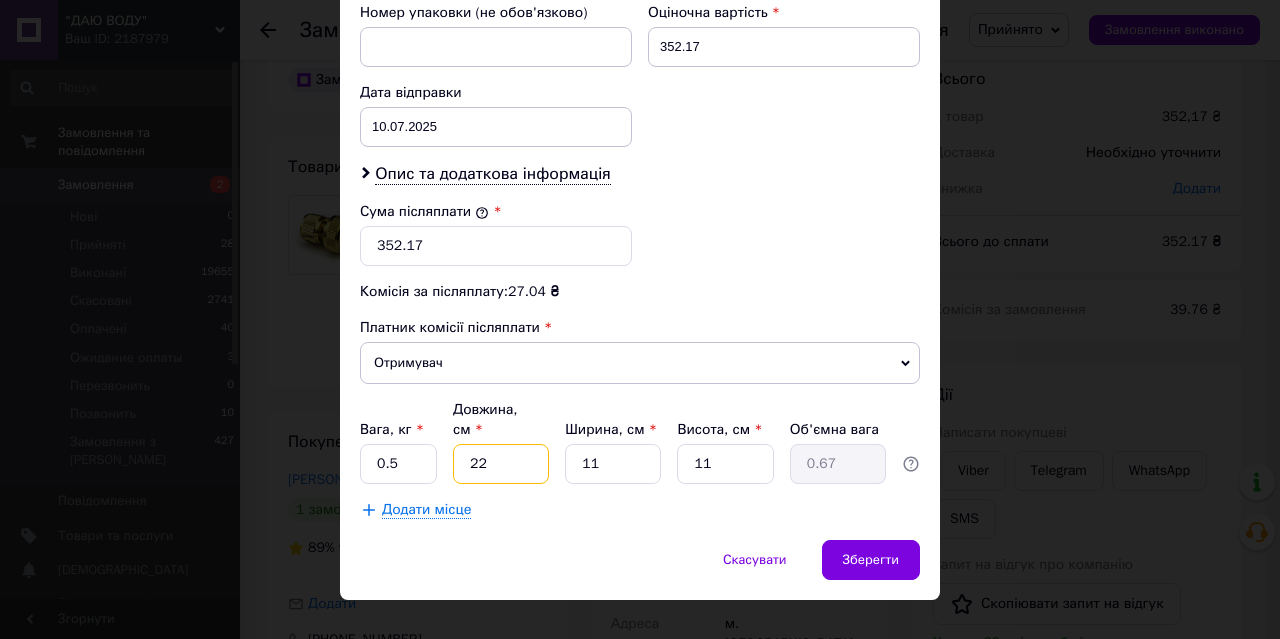 click on "22" at bounding box center (501, 464) 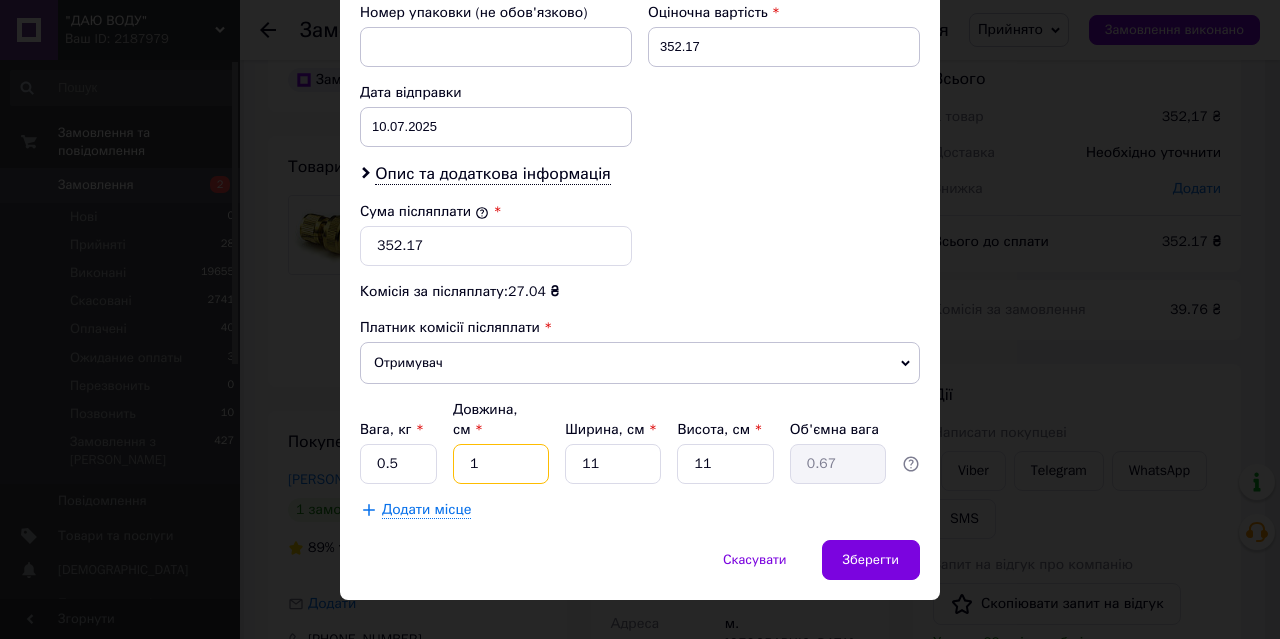 type on "0.1" 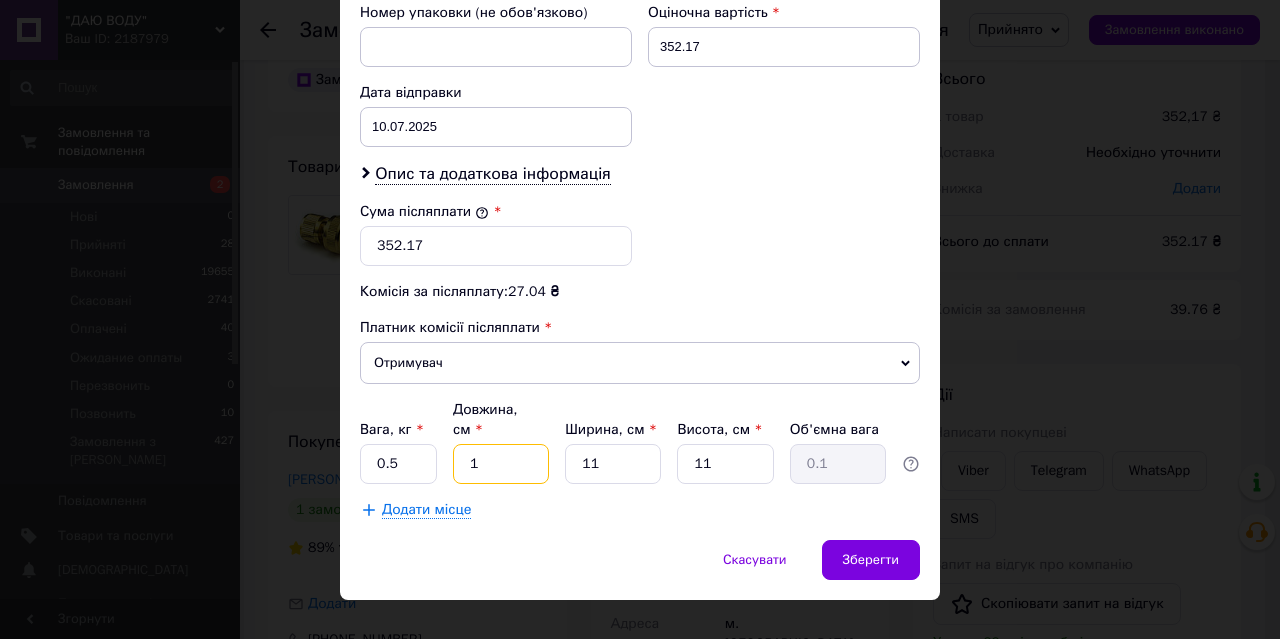 type on "11" 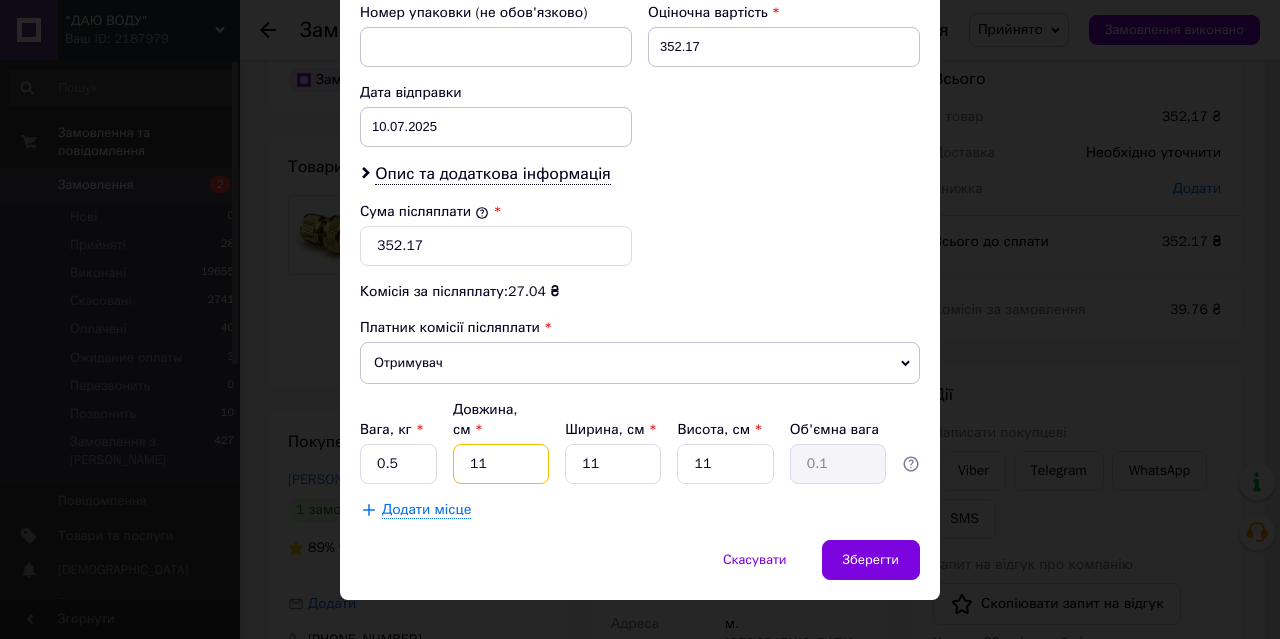 type on "0.33" 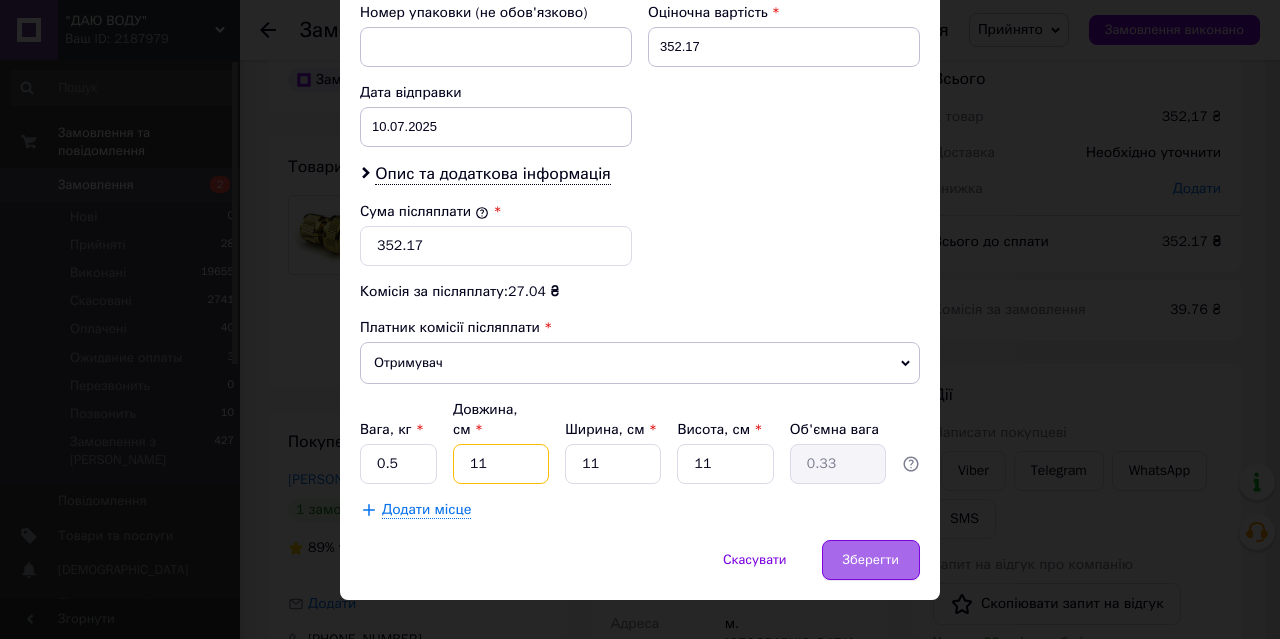 type on "11" 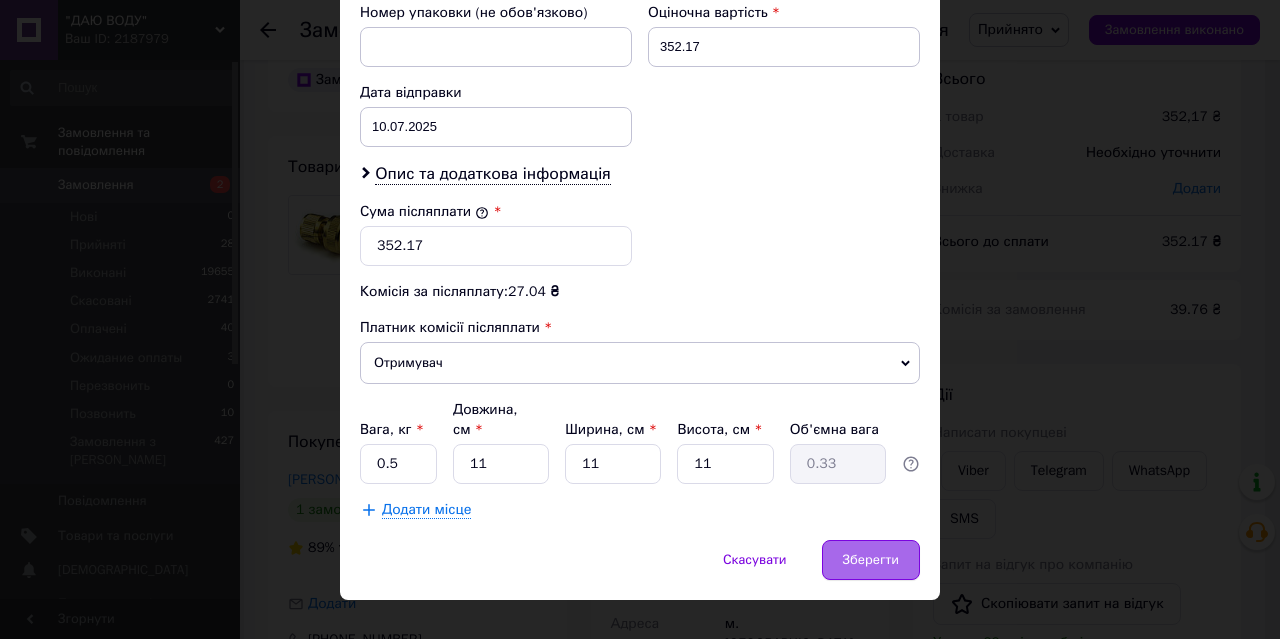 click on "Зберегти" at bounding box center [871, 560] 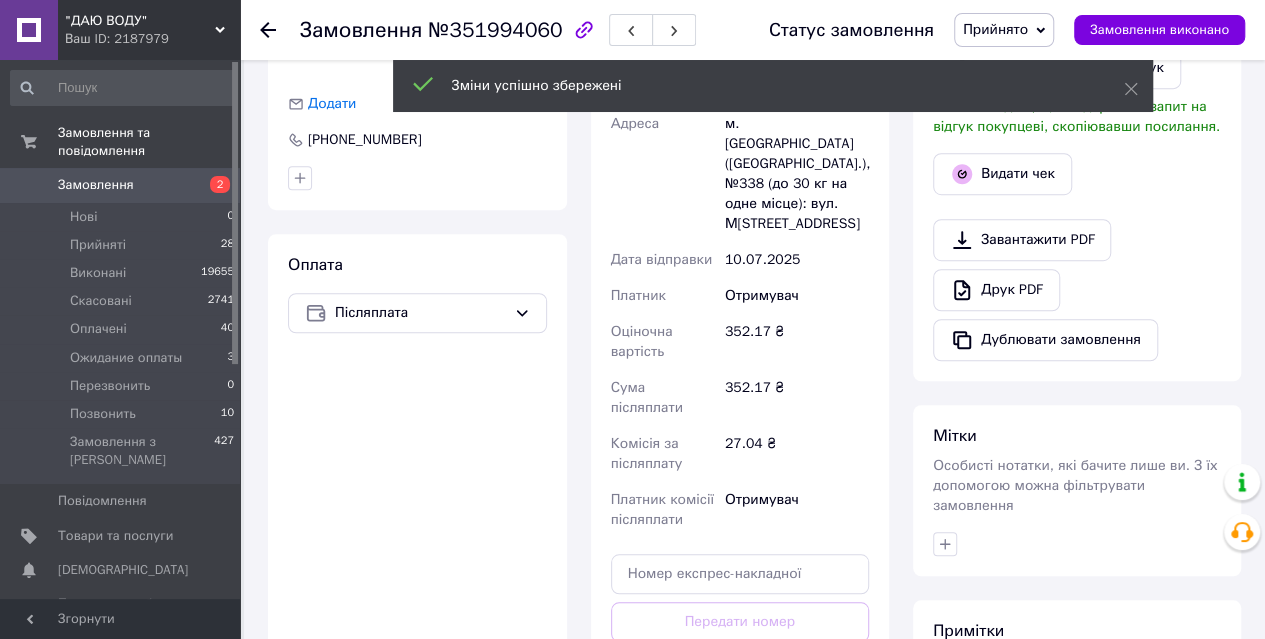 scroll, scrollTop: 703, scrollLeft: 0, axis: vertical 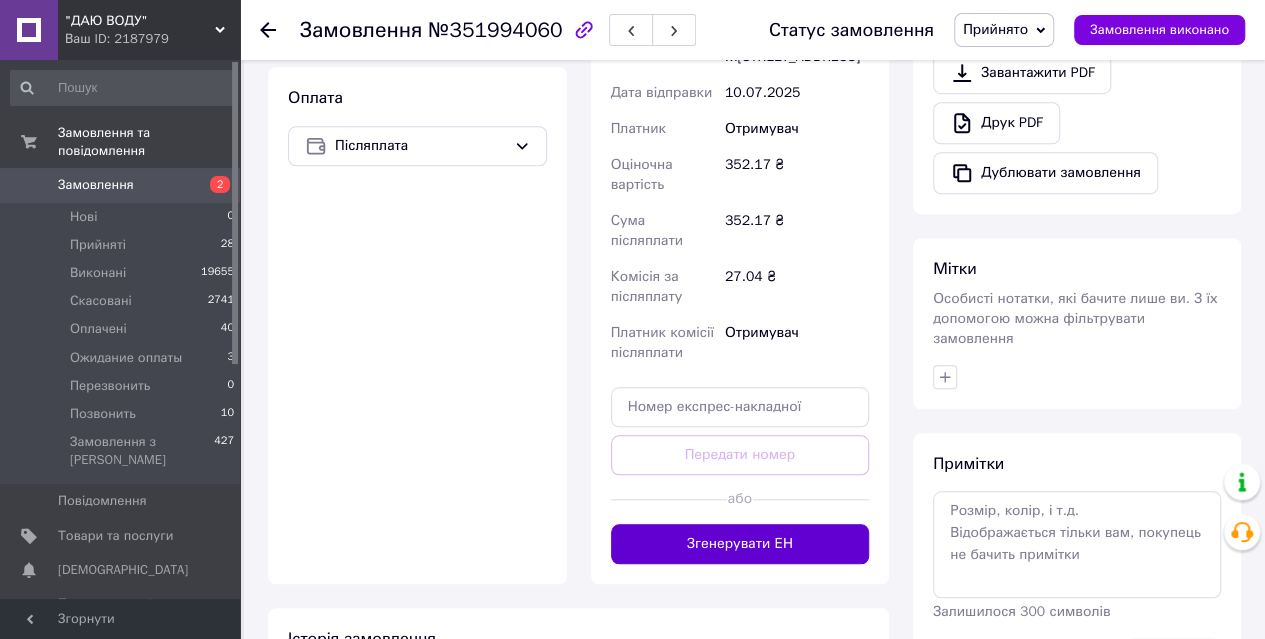 click on "Згенерувати ЕН" at bounding box center [740, 544] 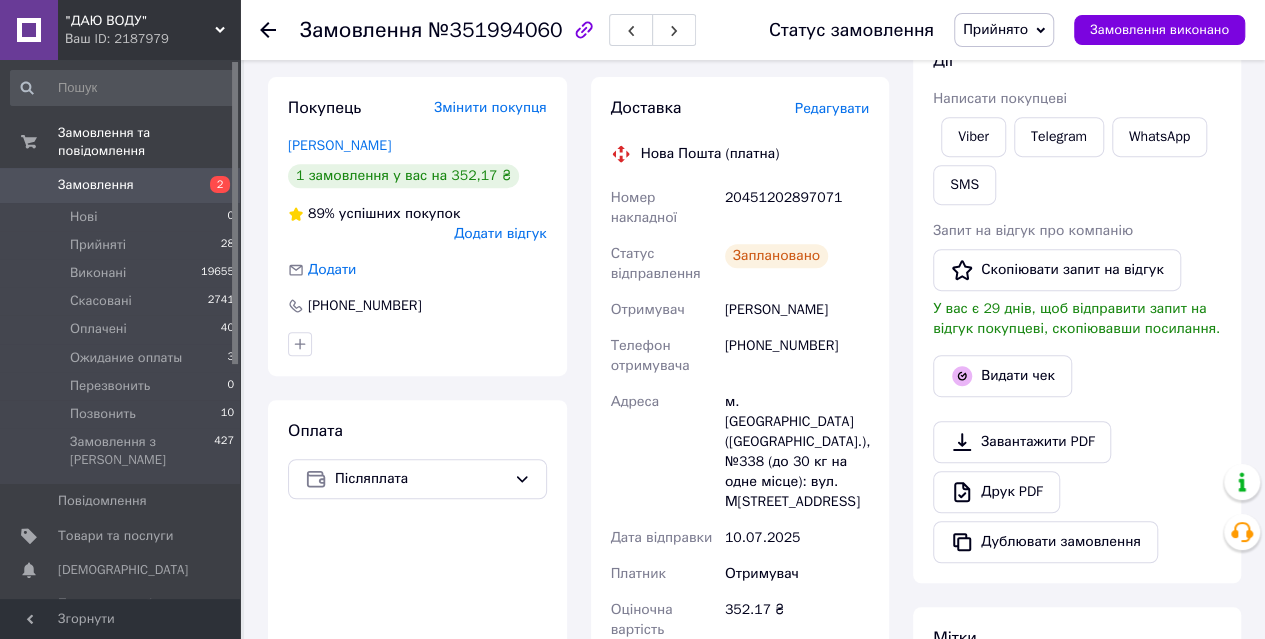 scroll, scrollTop: 0, scrollLeft: 0, axis: both 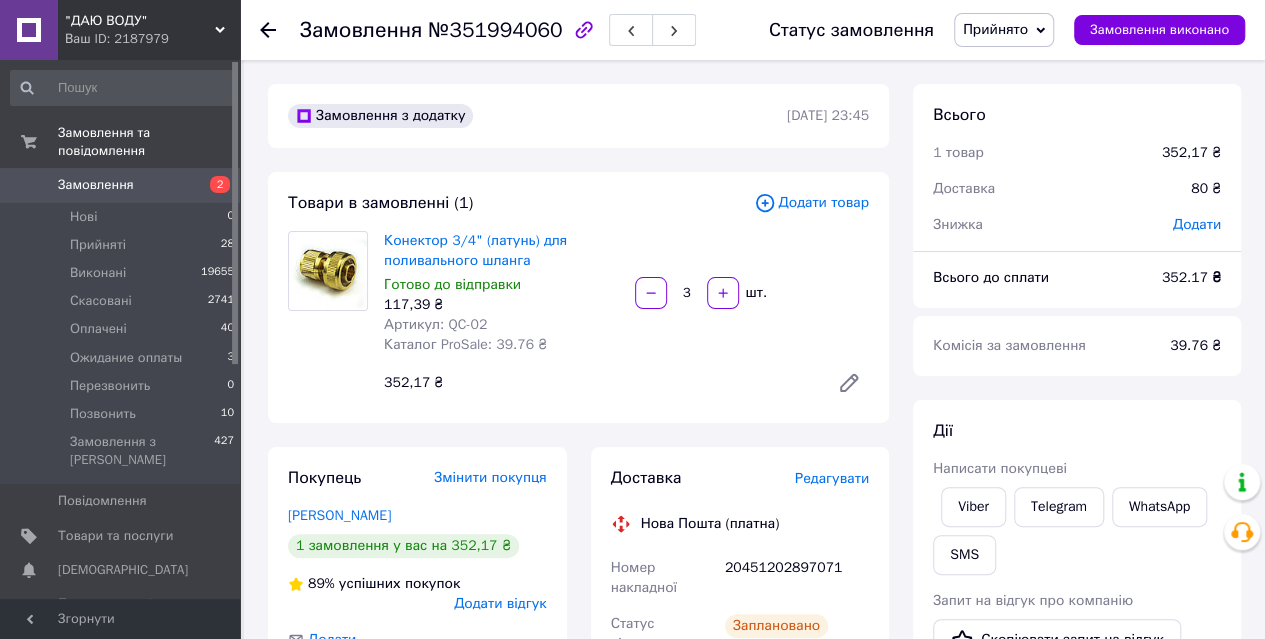 click 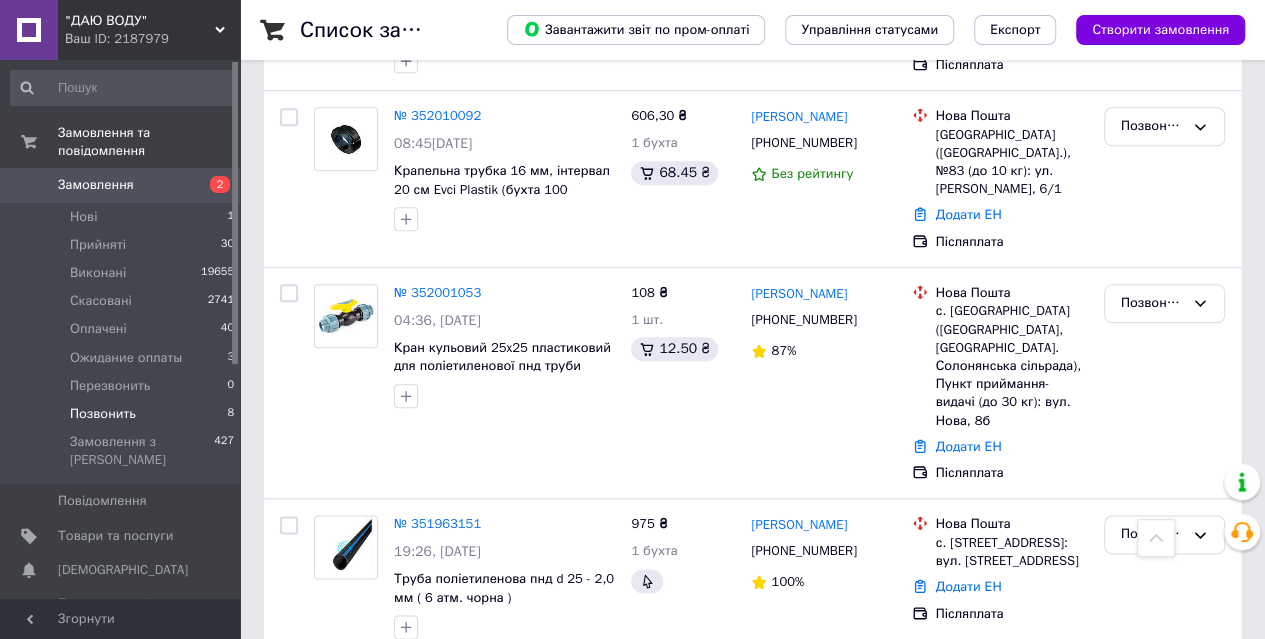 scroll, scrollTop: 574, scrollLeft: 0, axis: vertical 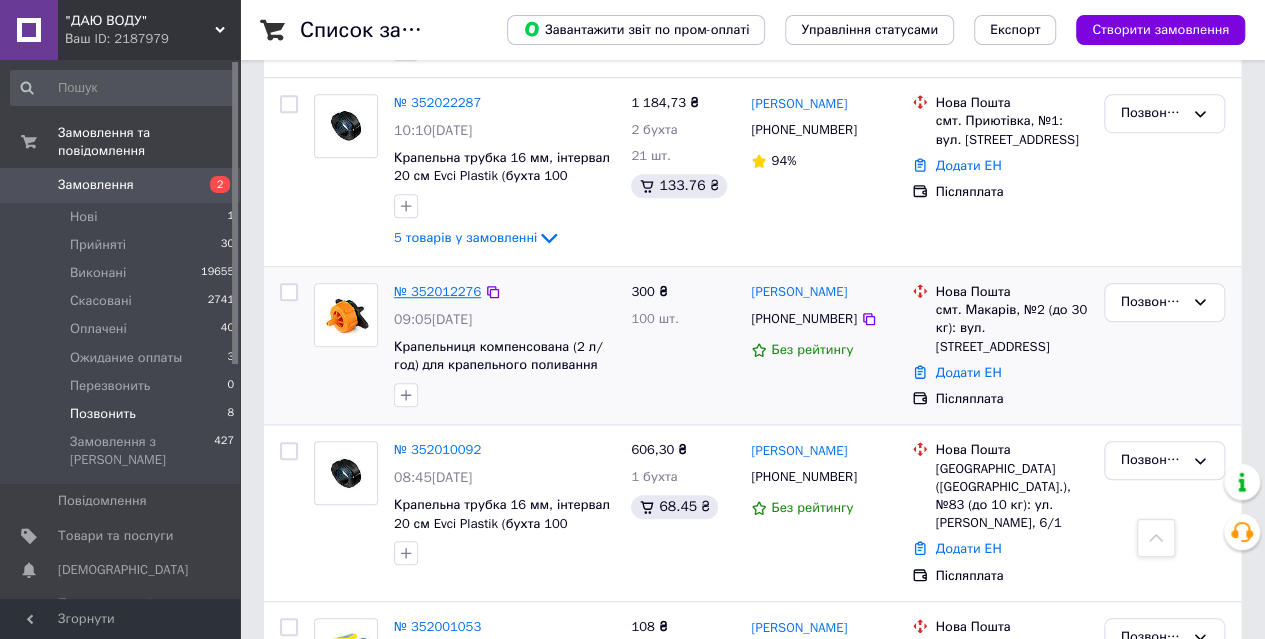 click on "№ 352012276" at bounding box center (437, 291) 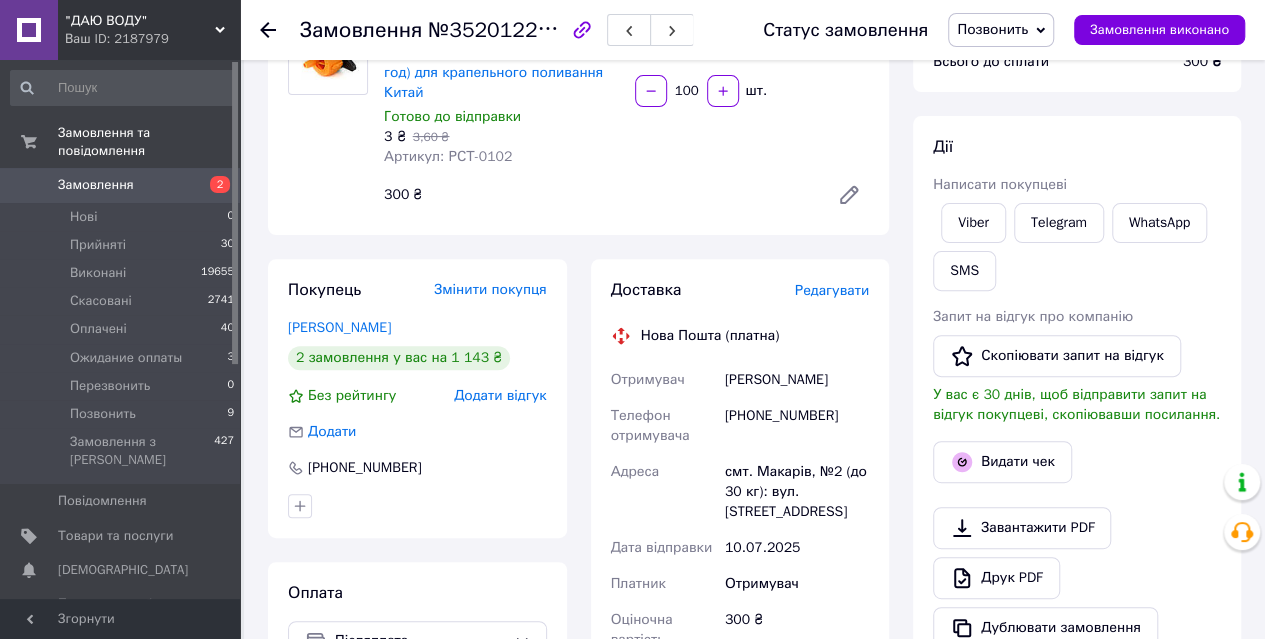 scroll, scrollTop: 74, scrollLeft: 0, axis: vertical 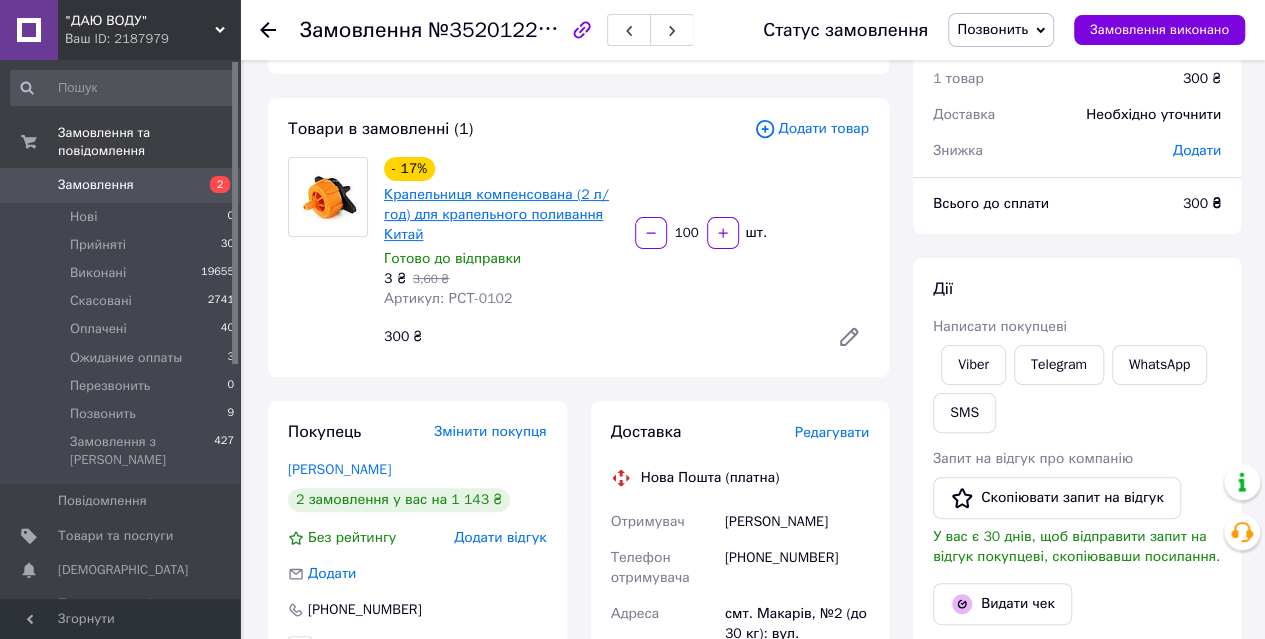 click on "Крапельниця компенсована (2 л/год) для крапельного поливання Китай" at bounding box center (496, 214) 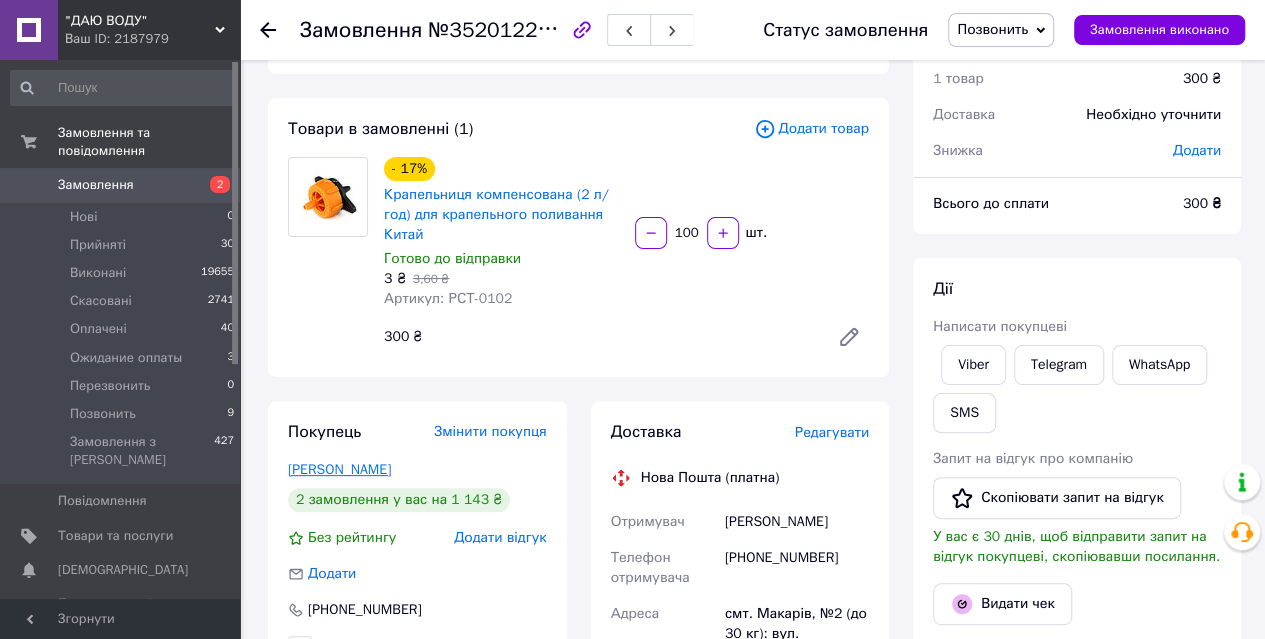 click on "[PERSON_NAME]" at bounding box center (339, 469) 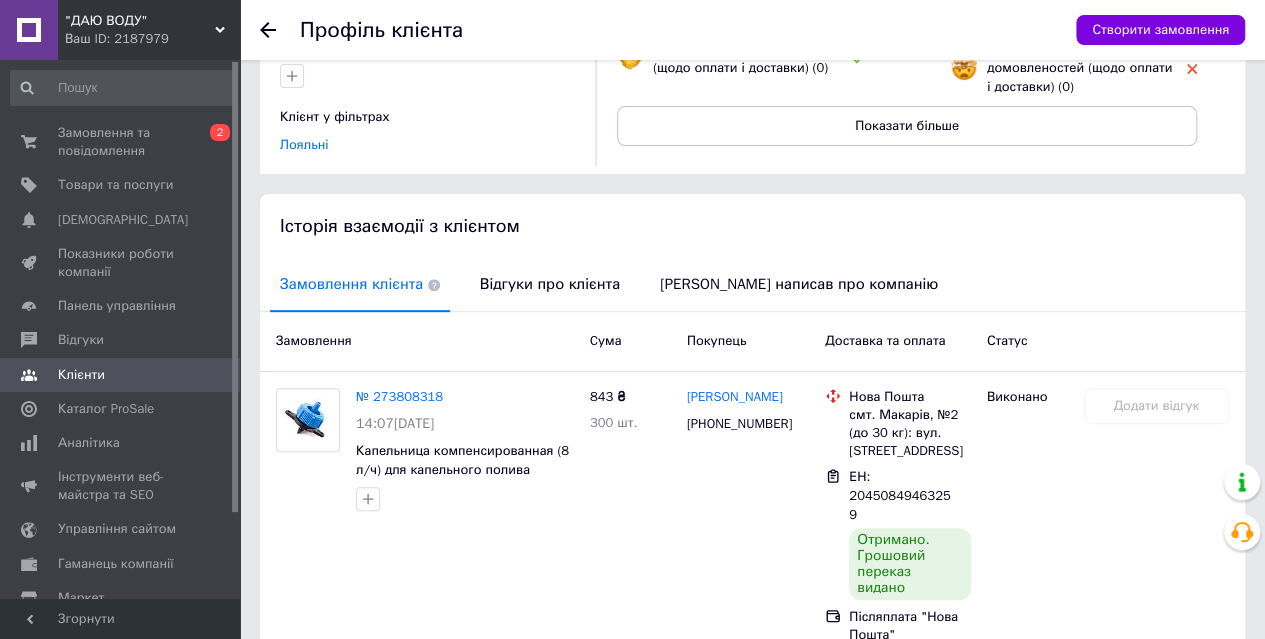 scroll, scrollTop: 485, scrollLeft: 0, axis: vertical 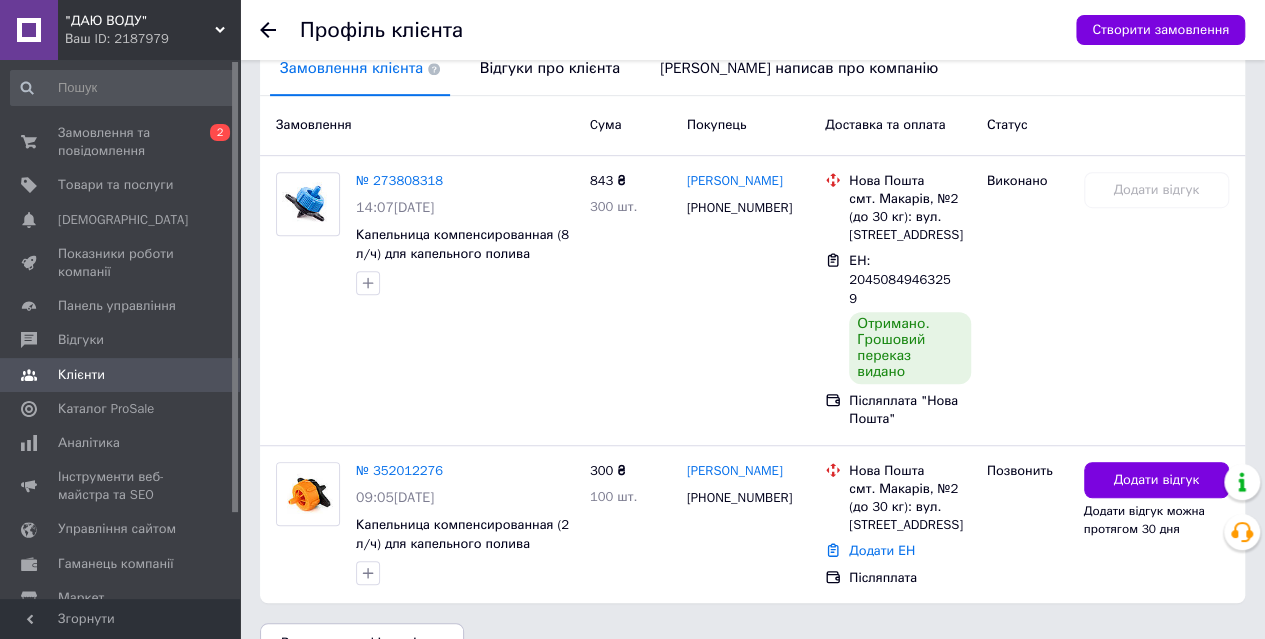 click 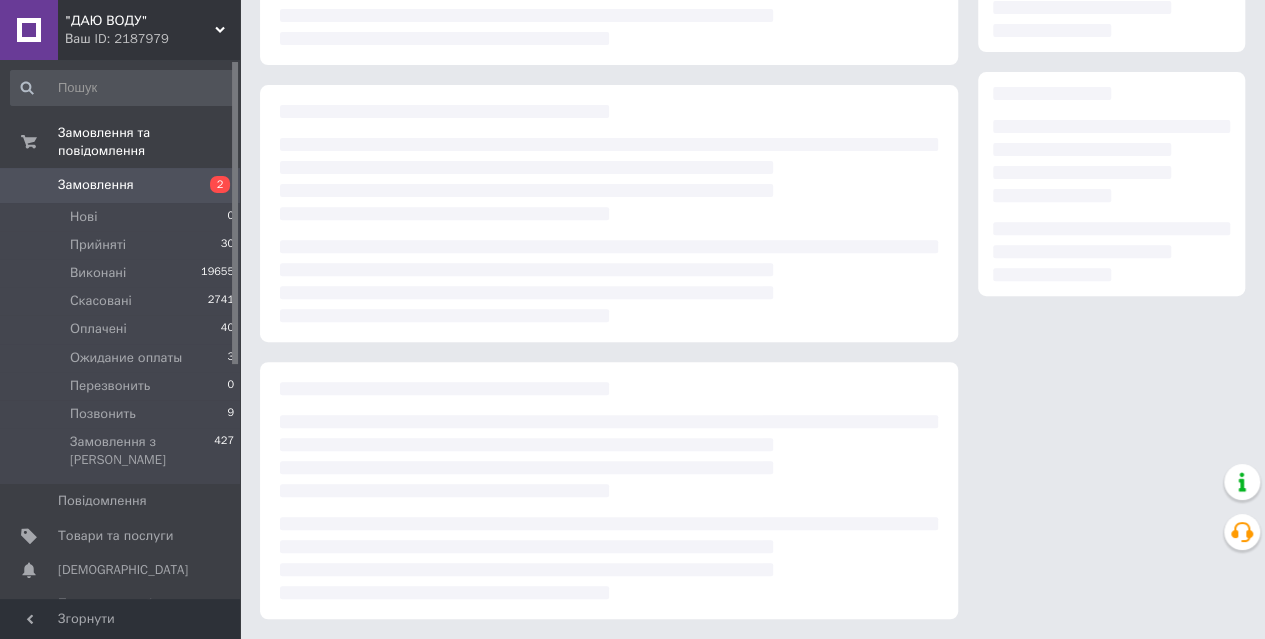 scroll, scrollTop: 74, scrollLeft: 0, axis: vertical 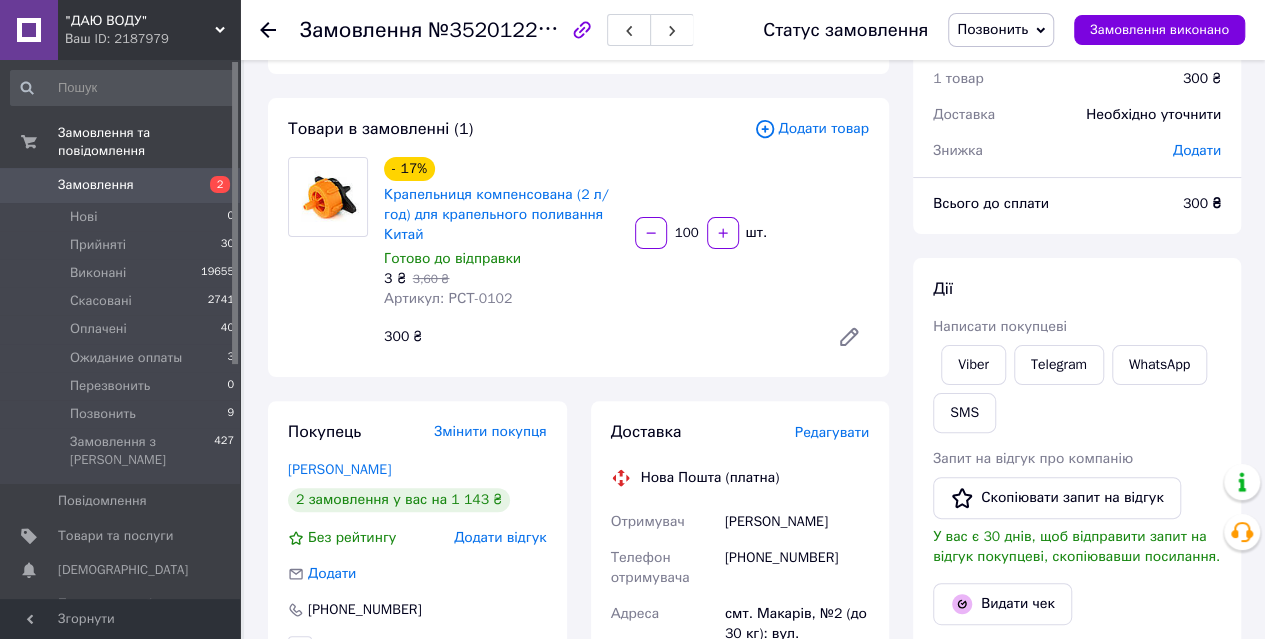 click 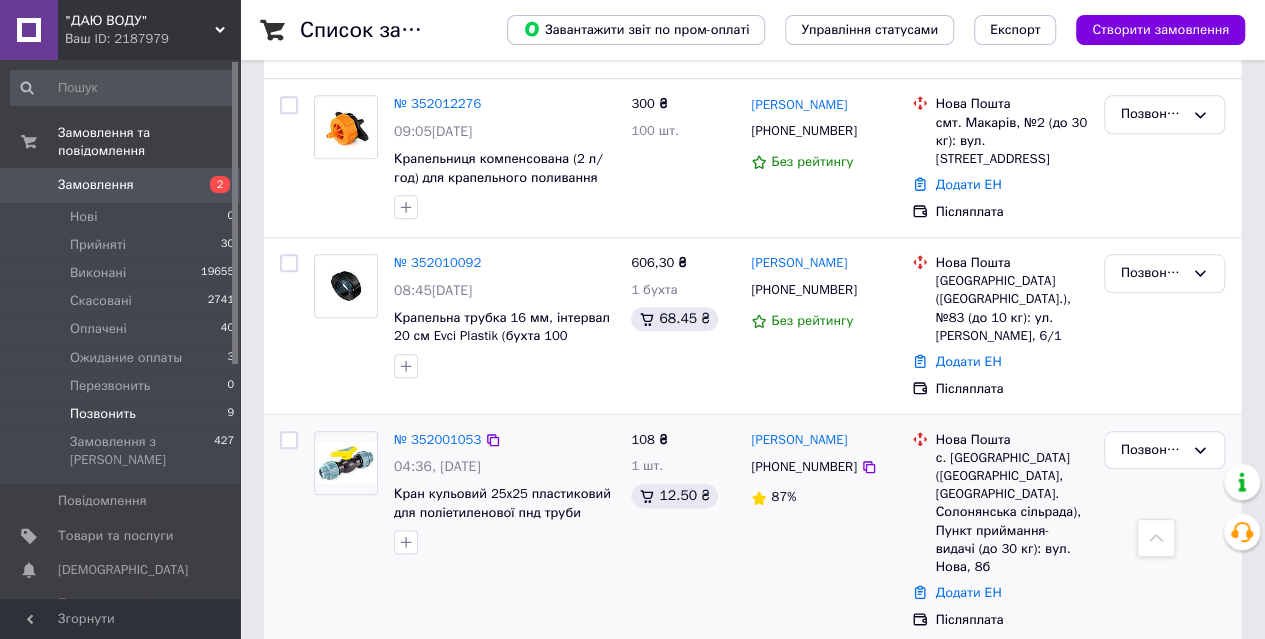 scroll, scrollTop: 898, scrollLeft: 0, axis: vertical 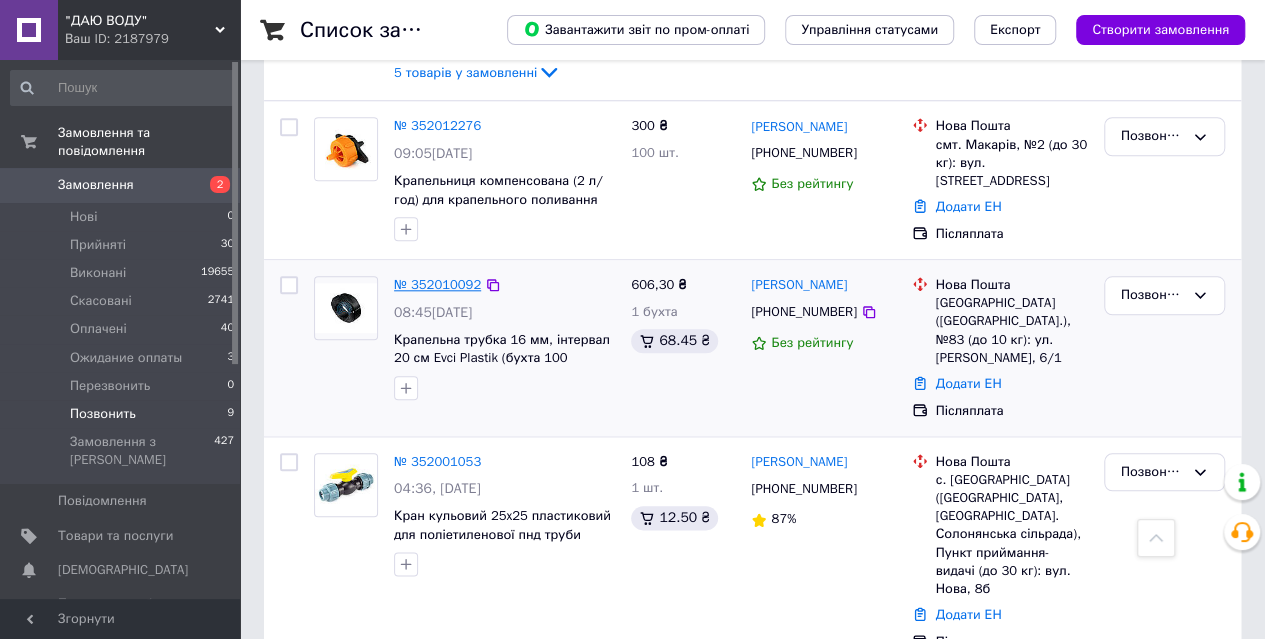 click on "№ 352010092" at bounding box center [437, 284] 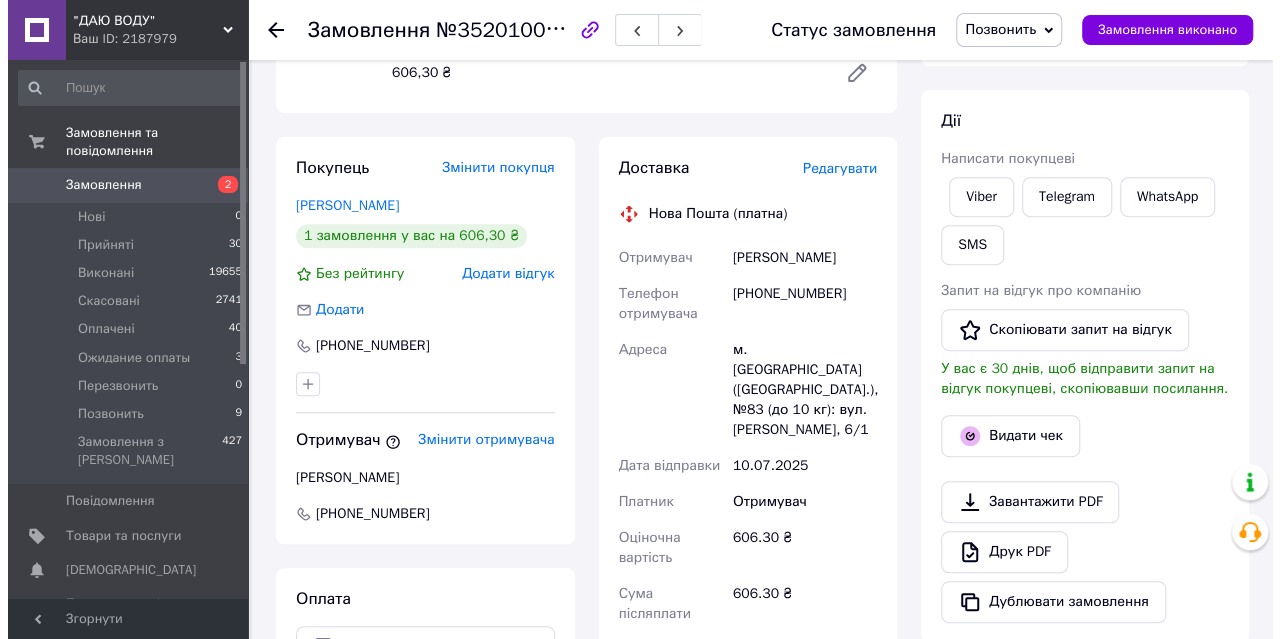 scroll, scrollTop: 0, scrollLeft: 0, axis: both 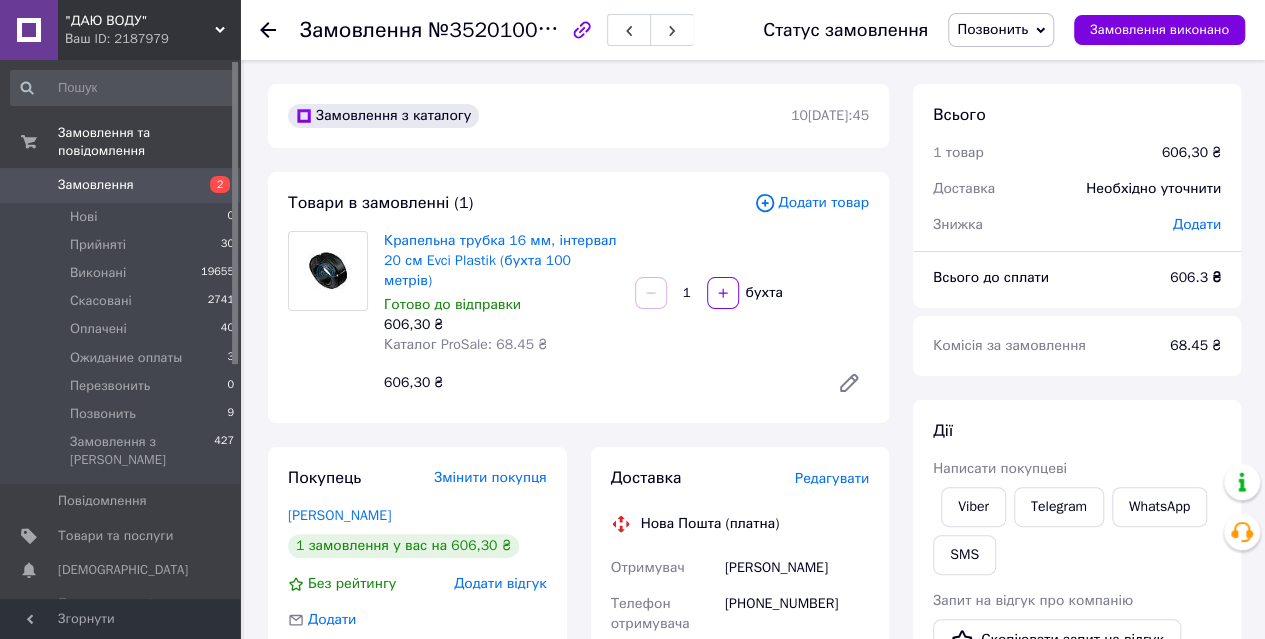 click on "Редагувати" at bounding box center [832, 478] 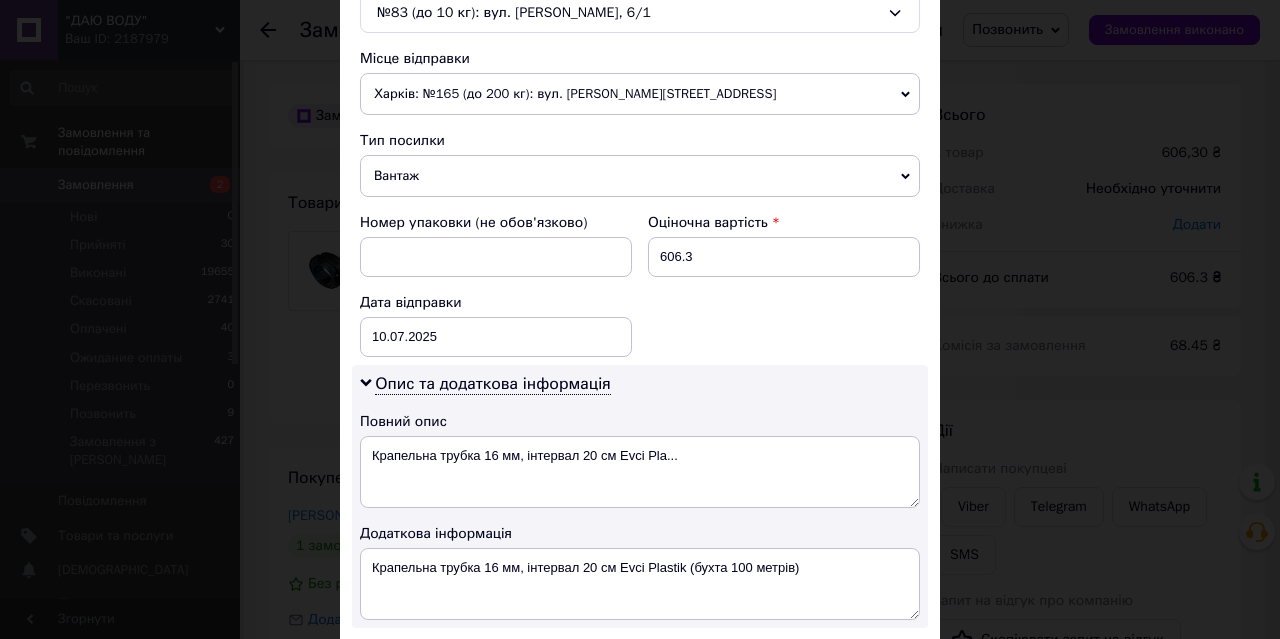 scroll, scrollTop: 500, scrollLeft: 0, axis: vertical 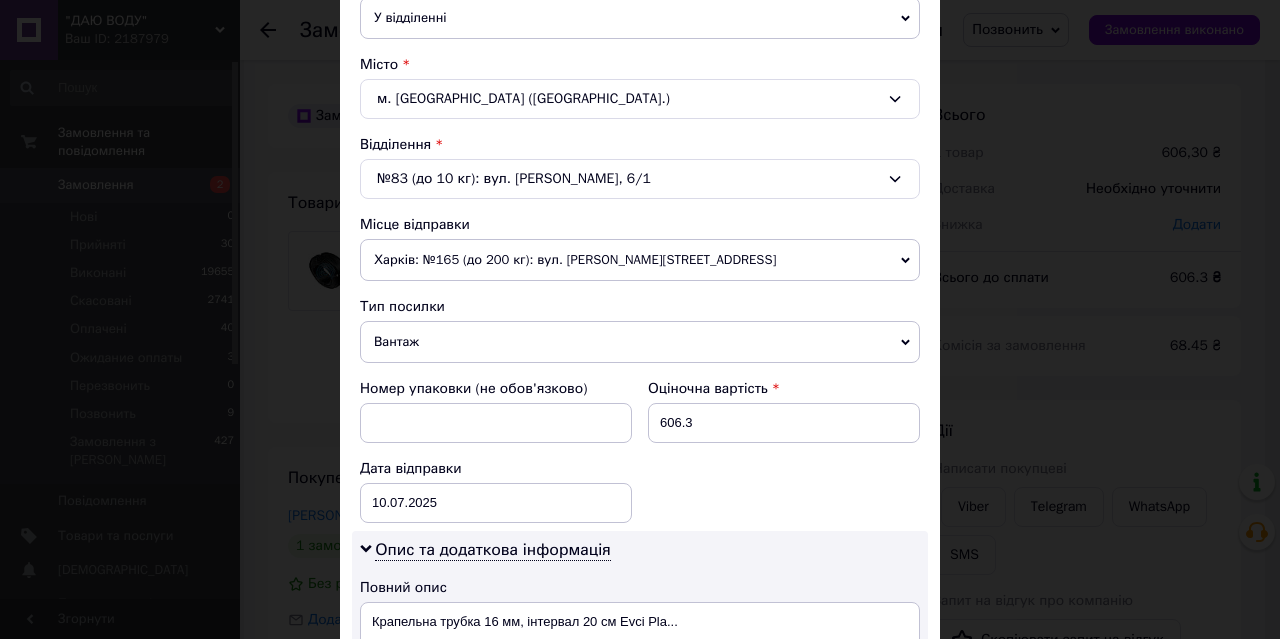 click on "№83 (до 10 кг): вул. [PERSON_NAME], 6/1" at bounding box center [640, 179] 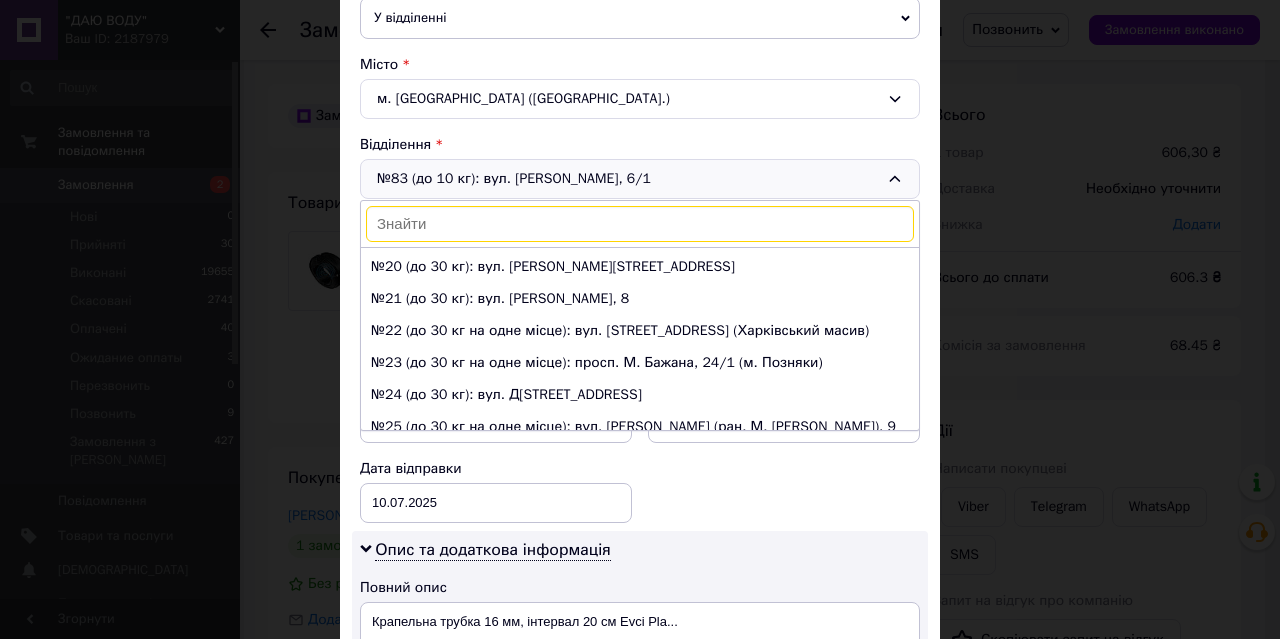 scroll, scrollTop: 0, scrollLeft: 0, axis: both 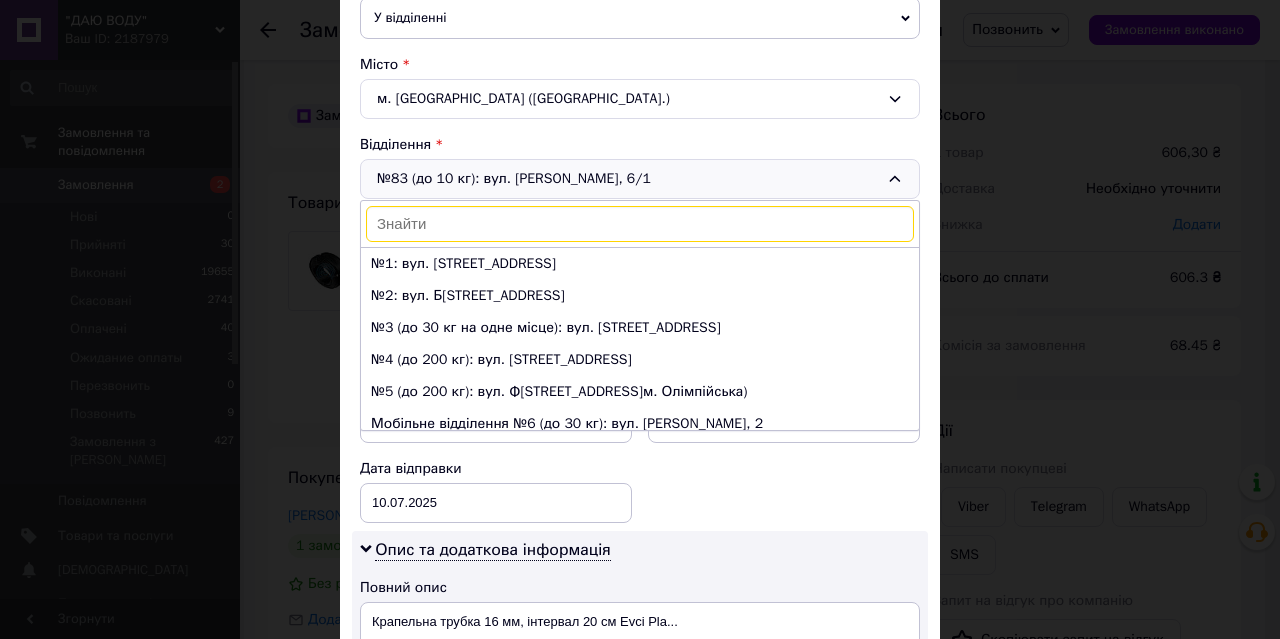 click on "№83 (до 10 кг): вул. Д[STREET_ADDRESS]вул. П[STREET_ADDRESS]вул. Б[STREET_ADDRESS]до 30 кг на одне місце): вул. С[STREET_ADDRESS]до 200 кг): вул. В[STREET_ADDRESS]до 200 кг): вул. Ф[STREET_ADDRESS]м. Олімпійська) Мобільне відділення №6 (до 30 кг): вул. [PERSON_NAME], 2 №7 (до 10 кг): вул. Г[STREET_ADDRESS]м.Чернігівська) №8 (до 30 кг на одне місце): вул. Н[STREET_ADDRESS]пров. В[STREET_ADDRESS]р-н [GEOGRAPHIC_DATA]) №10 (до 1100 кг ): вул. В[STREET_ADDRESS]вул. [GEOGRAPHIC_DATA], 8 №13: вул. Д[STREET_ADDRESS]до 30 кг): вул. К[STREET_ADDRESS]вул. Р[STREET_ADDRESS]" at bounding box center [640, 179] 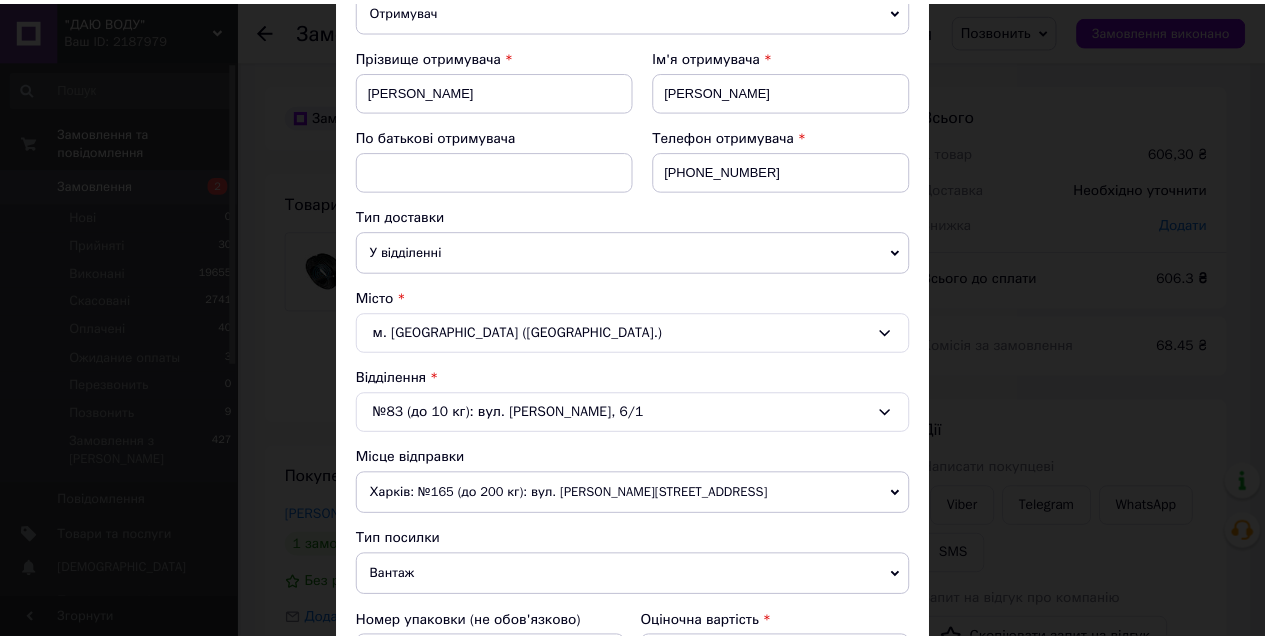 scroll, scrollTop: 0, scrollLeft: 0, axis: both 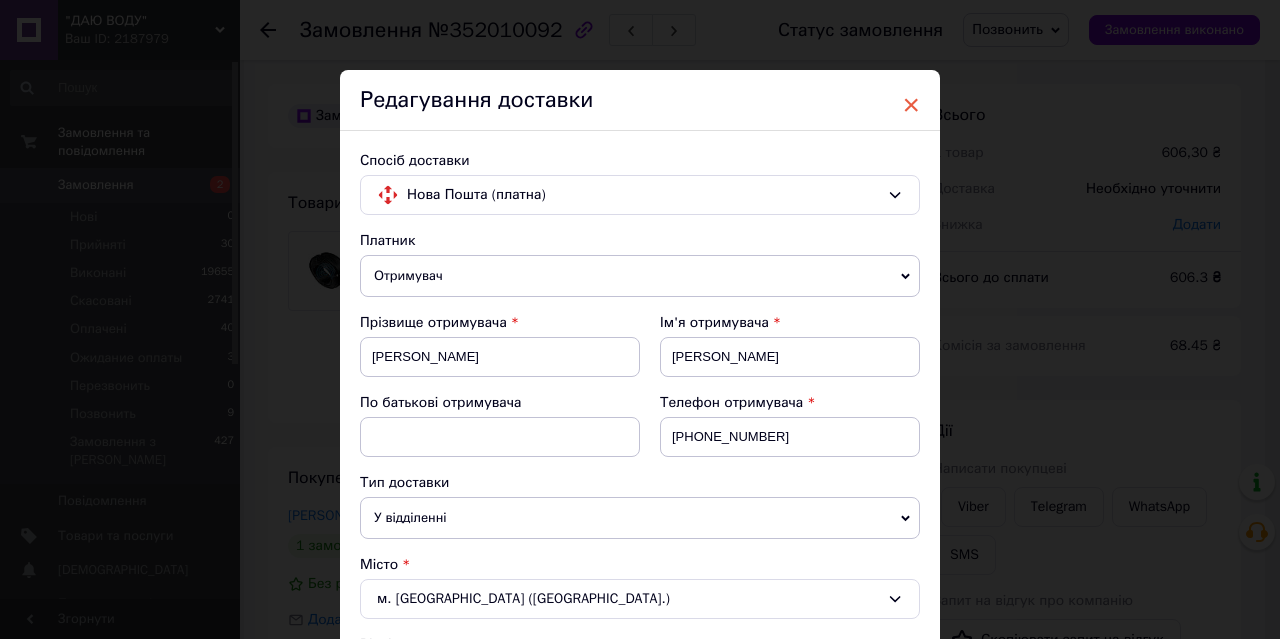 click on "×" at bounding box center (911, 105) 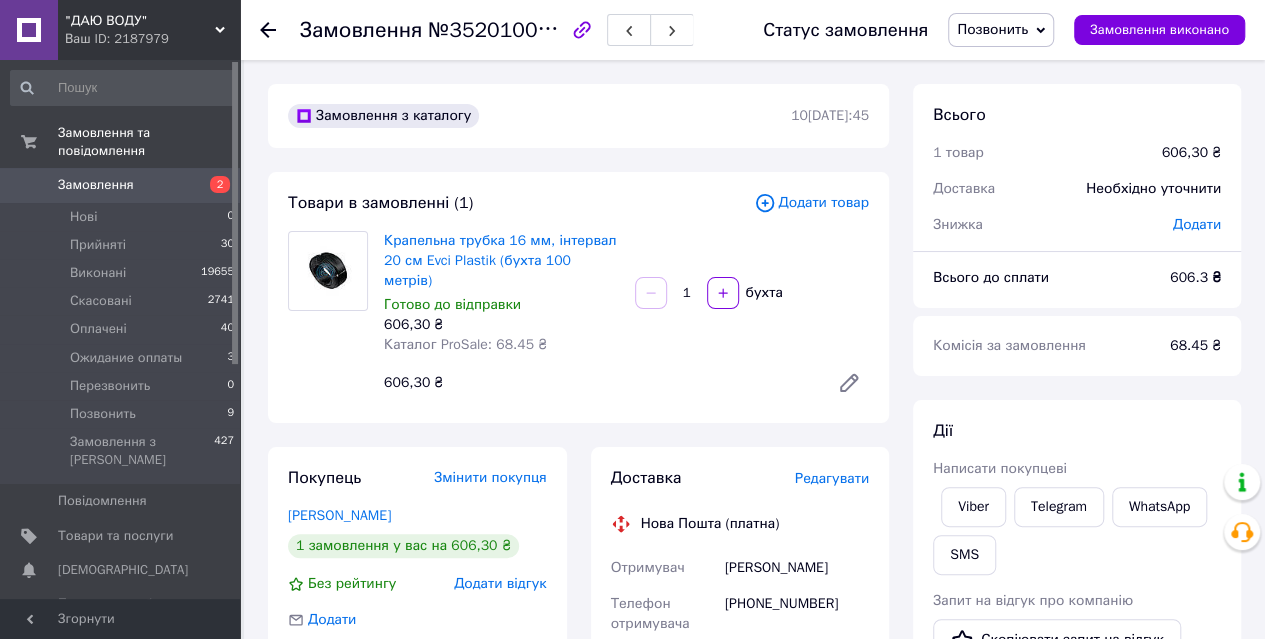 click 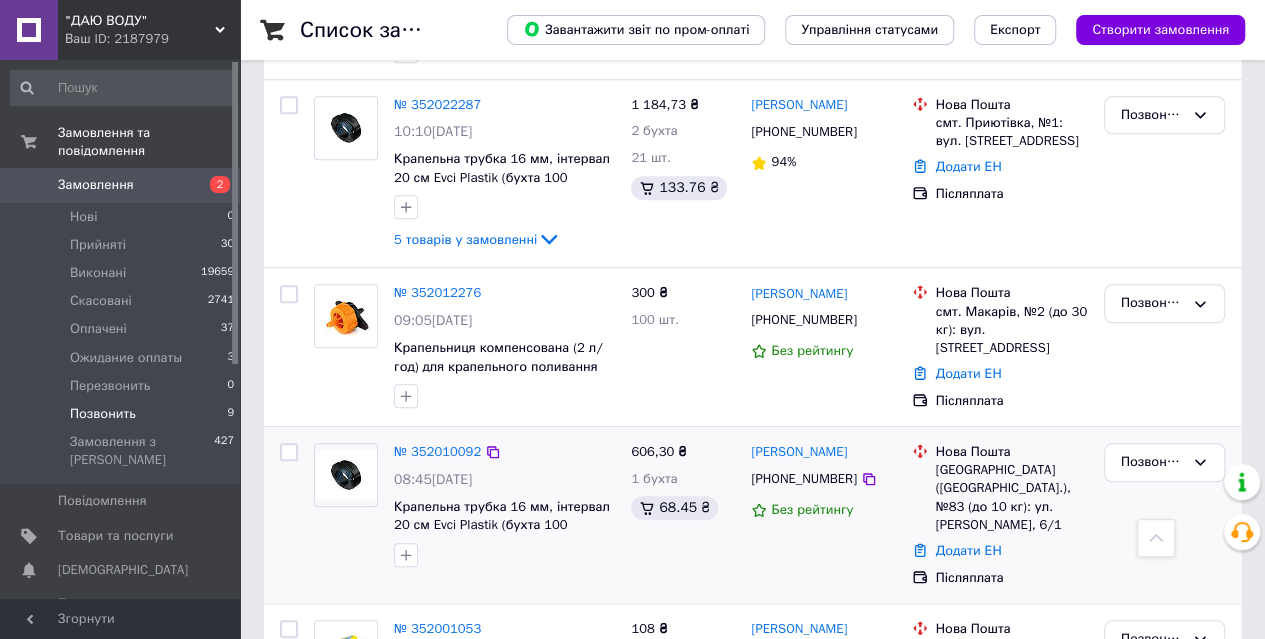 scroll, scrollTop: 564, scrollLeft: 0, axis: vertical 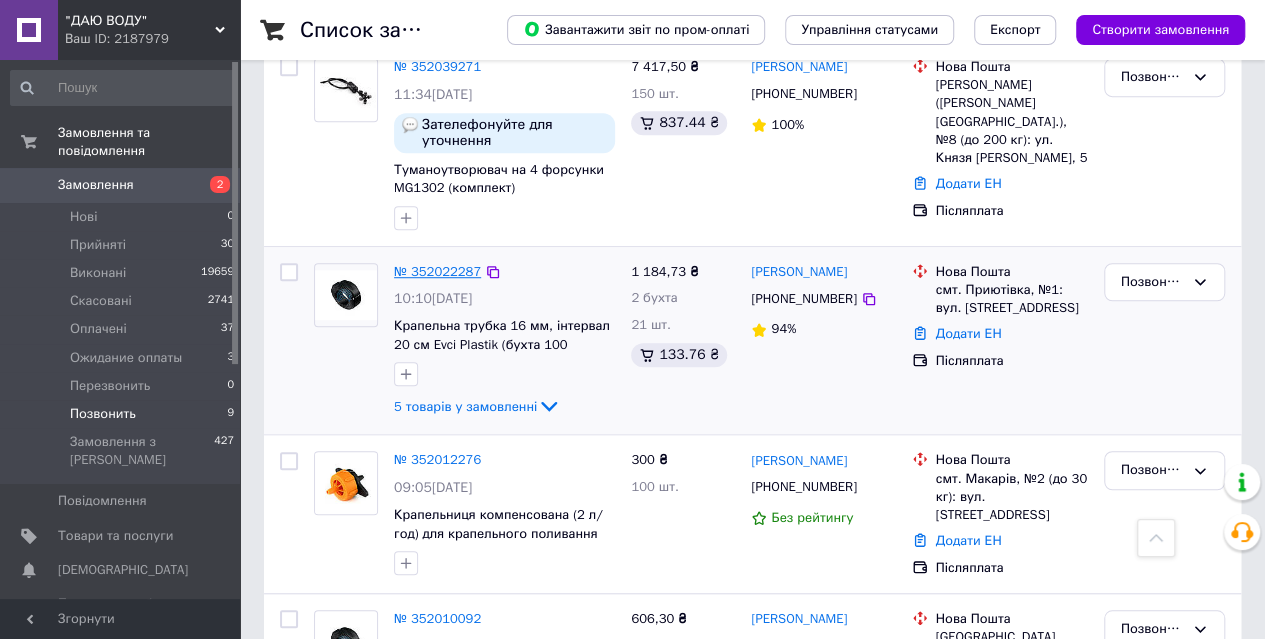 click on "№ 352022287" at bounding box center (437, 271) 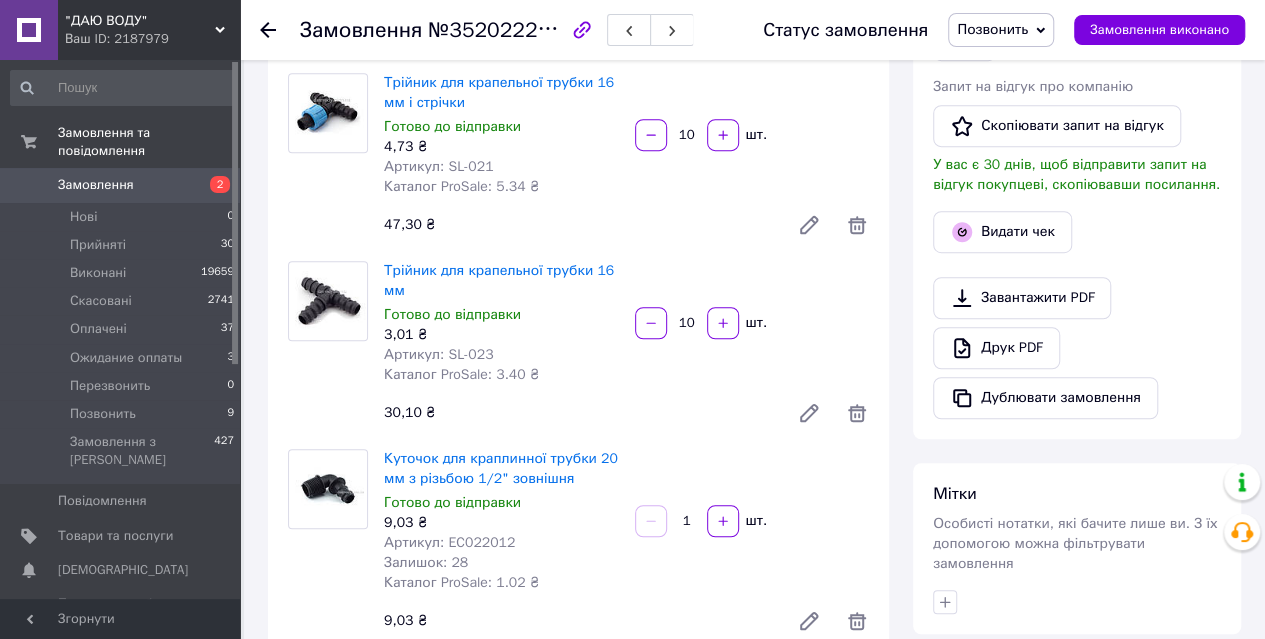 scroll, scrollTop: 500, scrollLeft: 0, axis: vertical 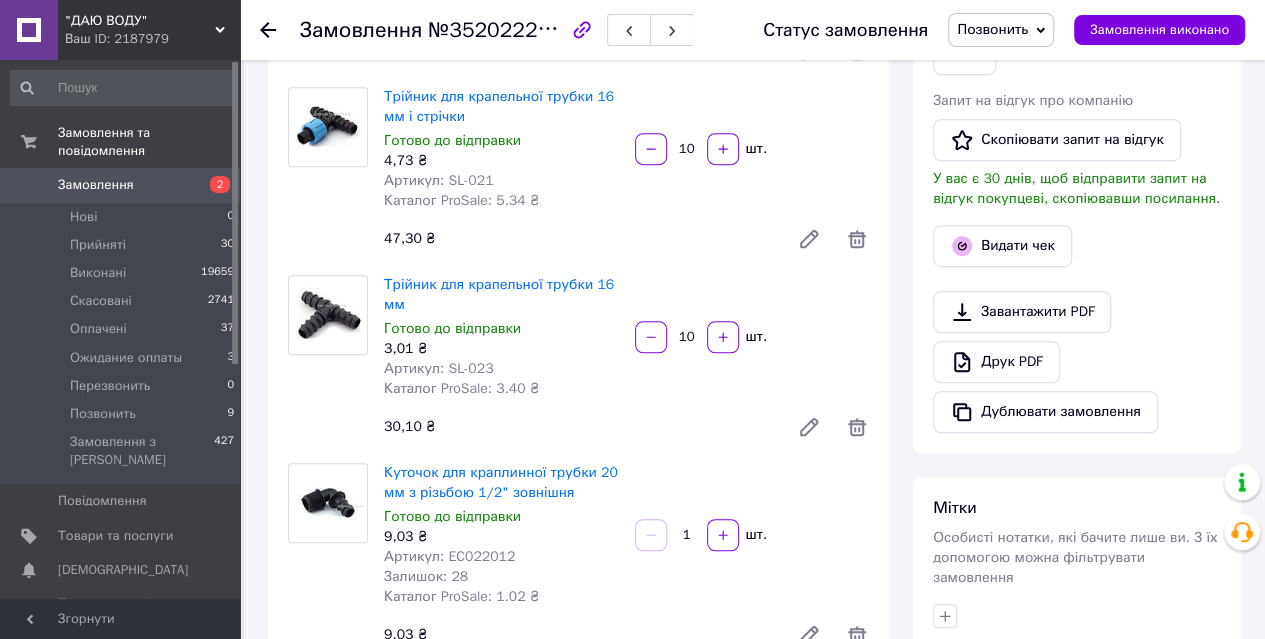 click on "Позвонить" at bounding box center [992, 29] 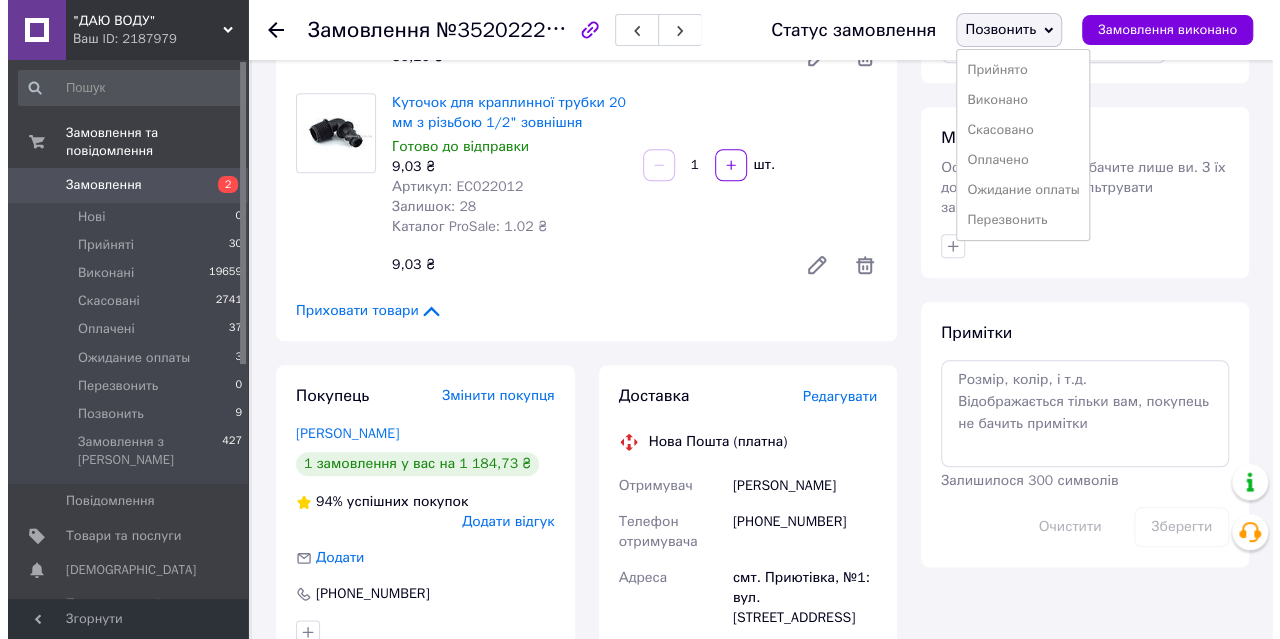 scroll, scrollTop: 1000, scrollLeft: 0, axis: vertical 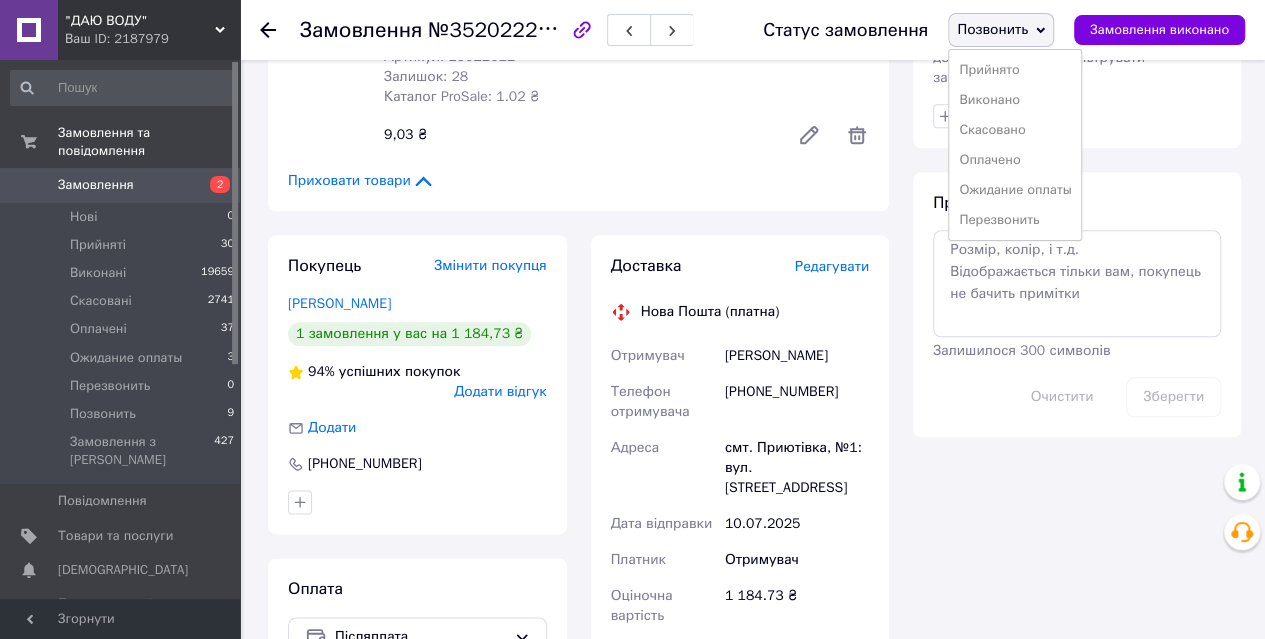 click on "Редагувати" at bounding box center (832, 266) 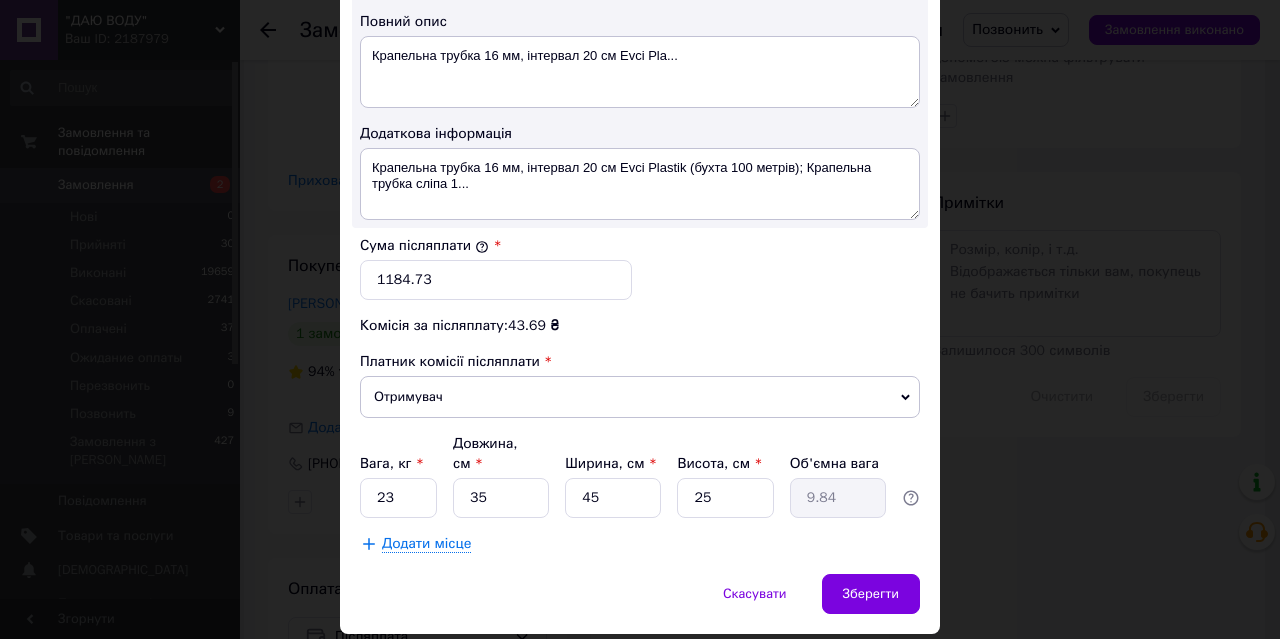 scroll, scrollTop: 1099, scrollLeft: 0, axis: vertical 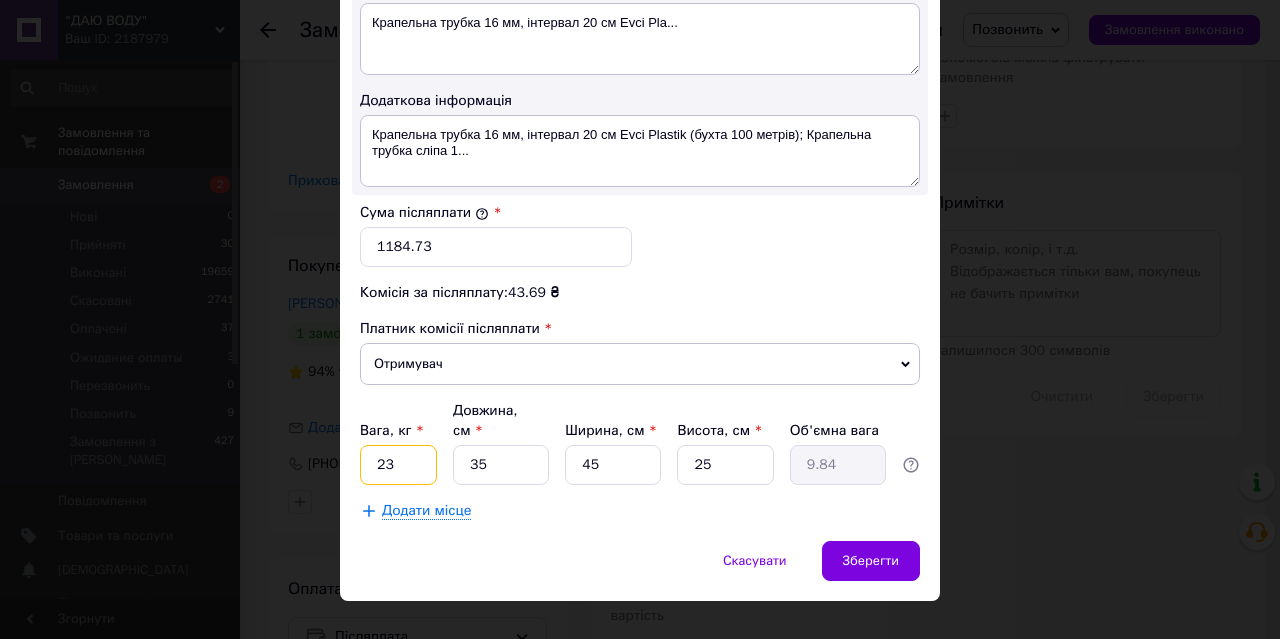 click on "23" at bounding box center [398, 465] 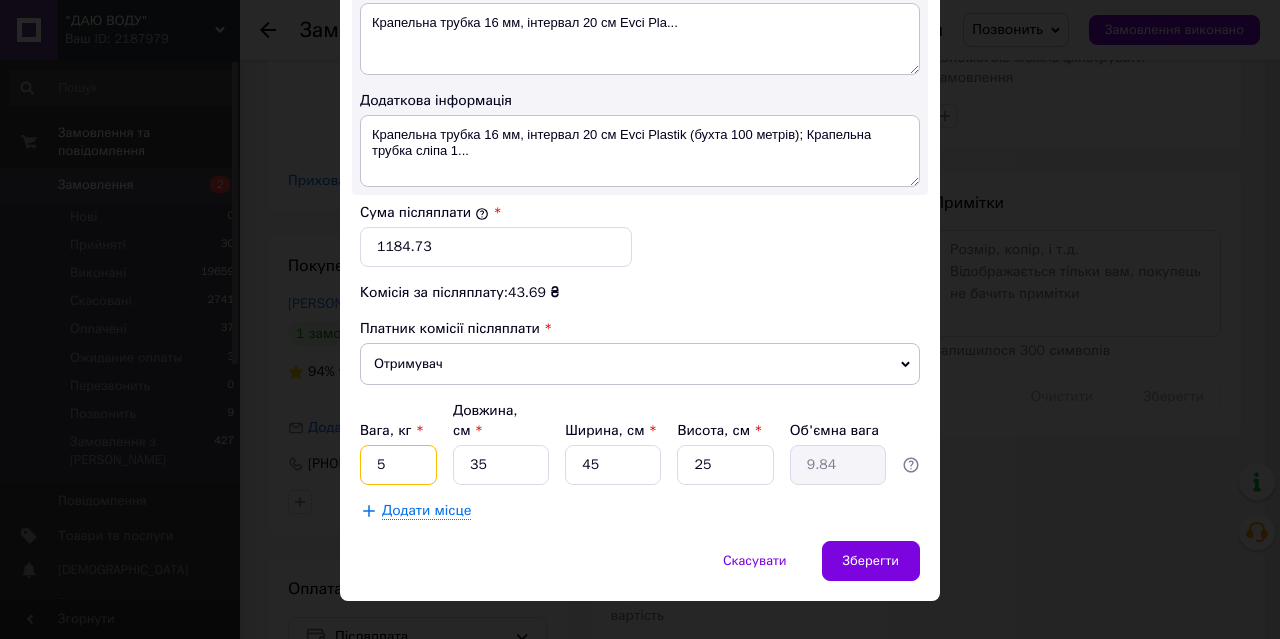 type on "5" 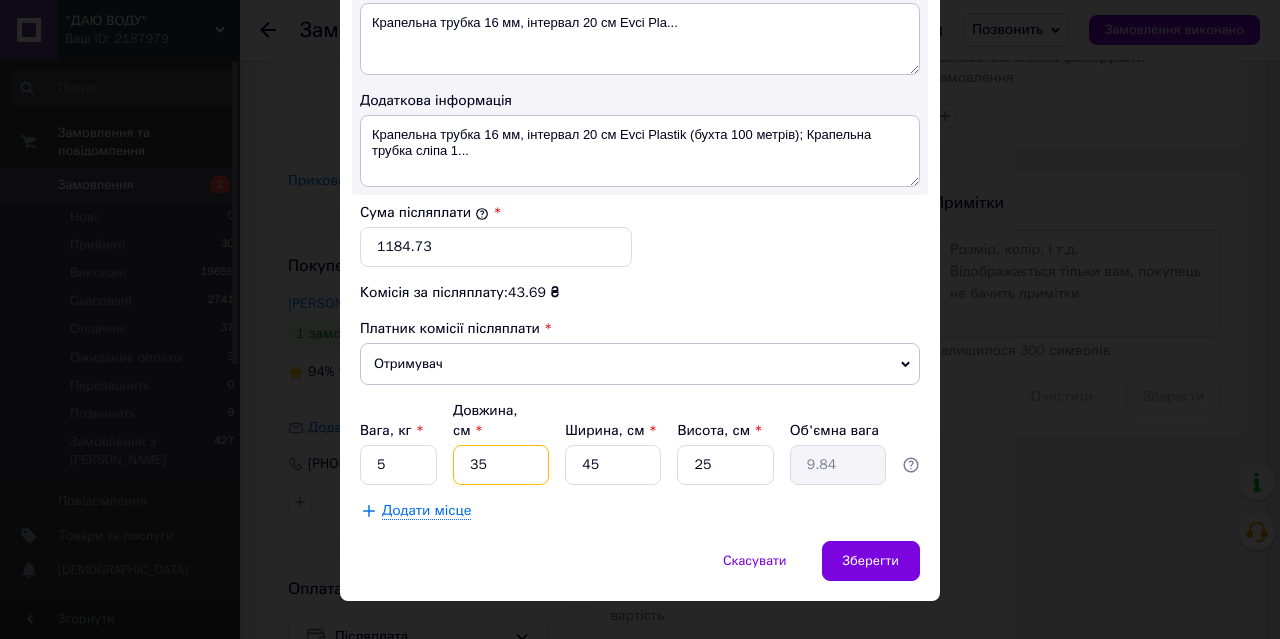 click on "35" at bounding box center (501, 465) 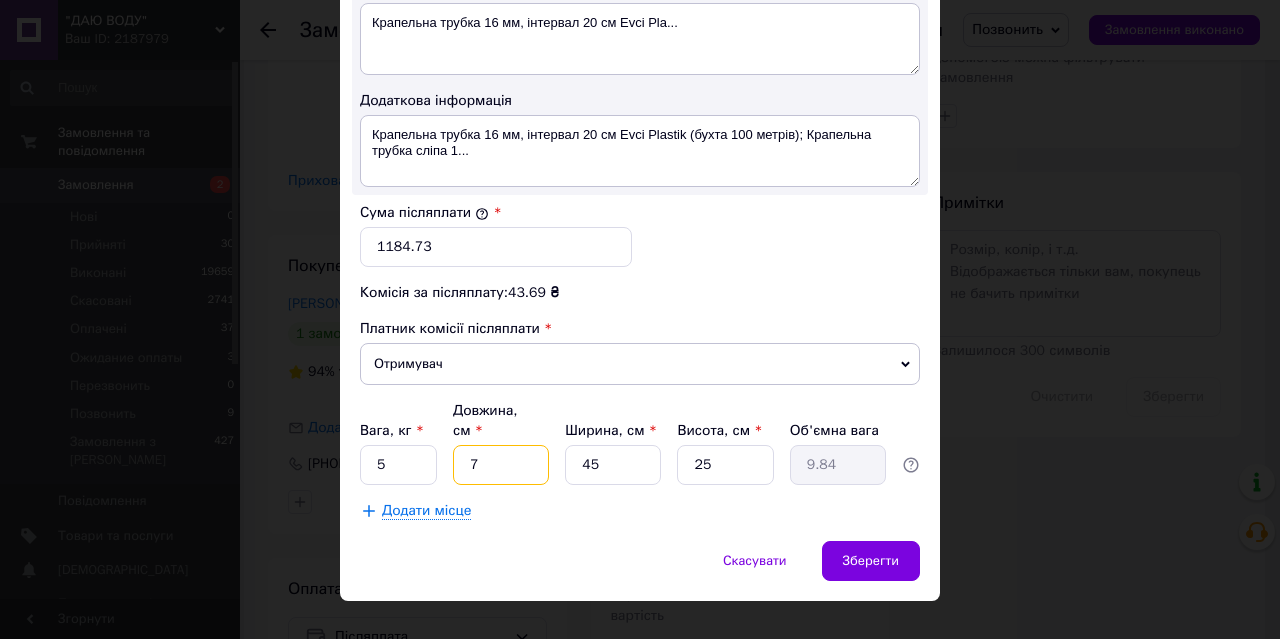 type on "1.97" 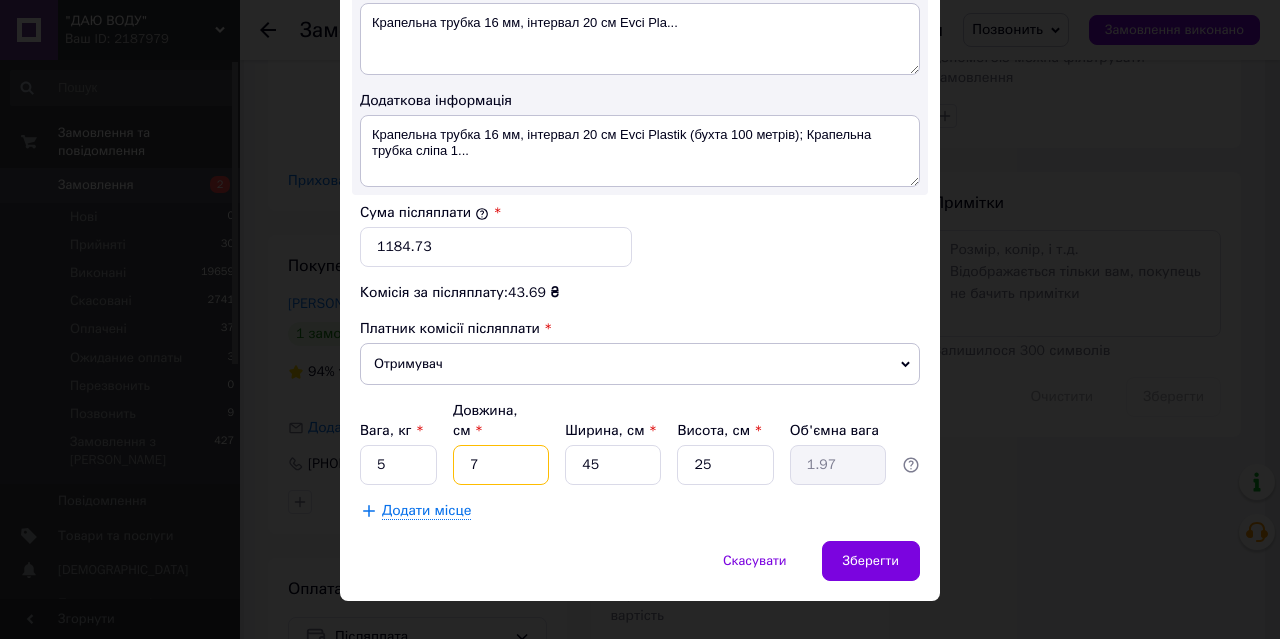 type on "75" 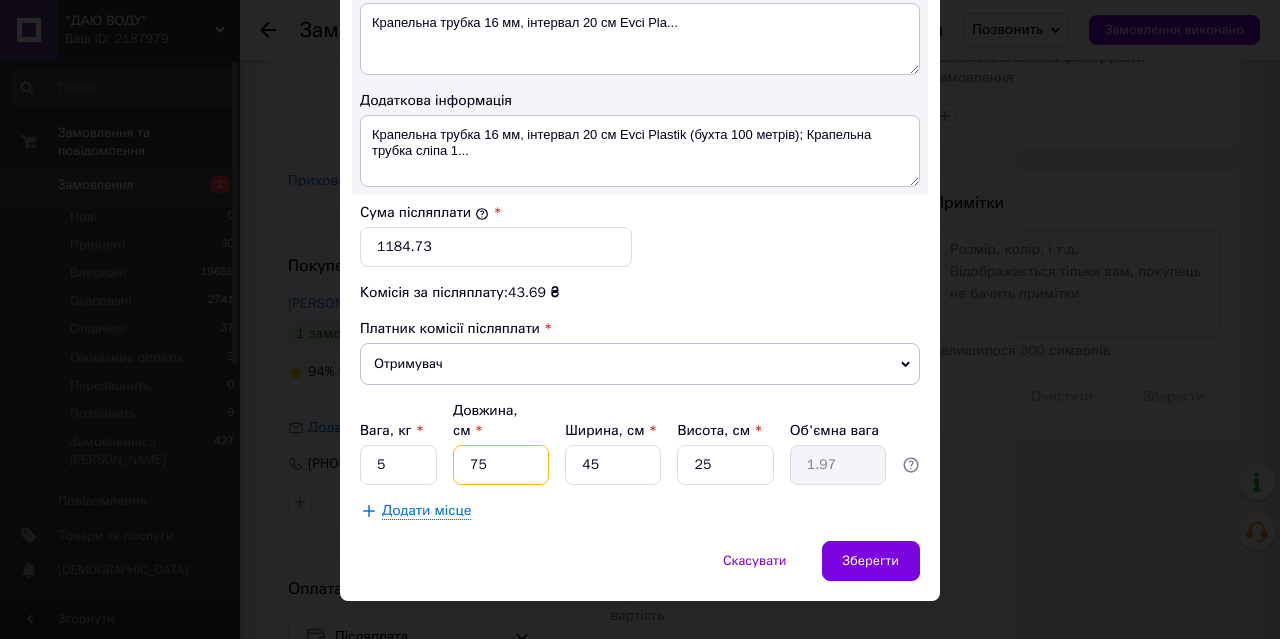 type on "21.09" 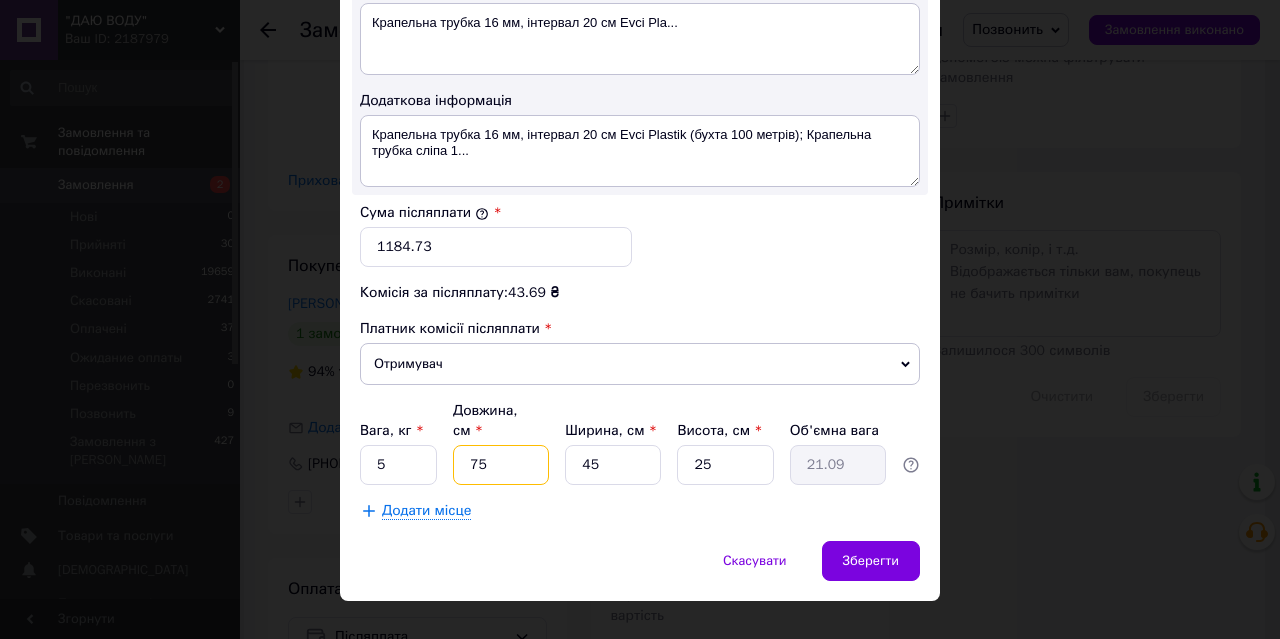 type on "75" 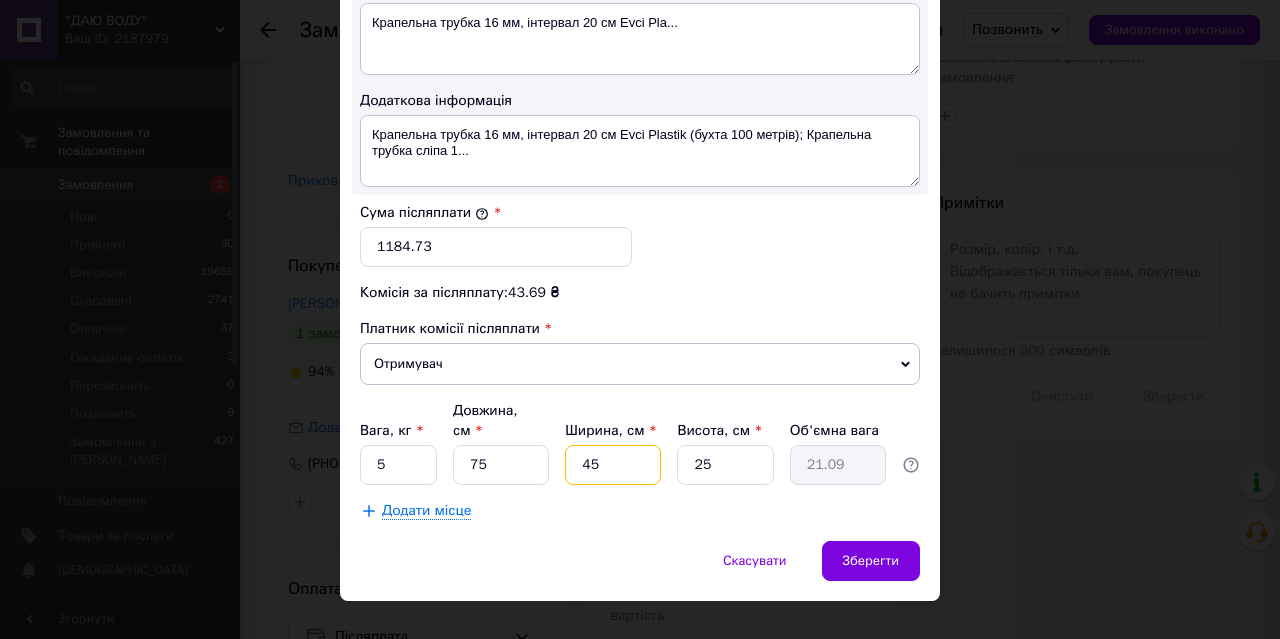 click on "45" at bounding box center (613, 465) 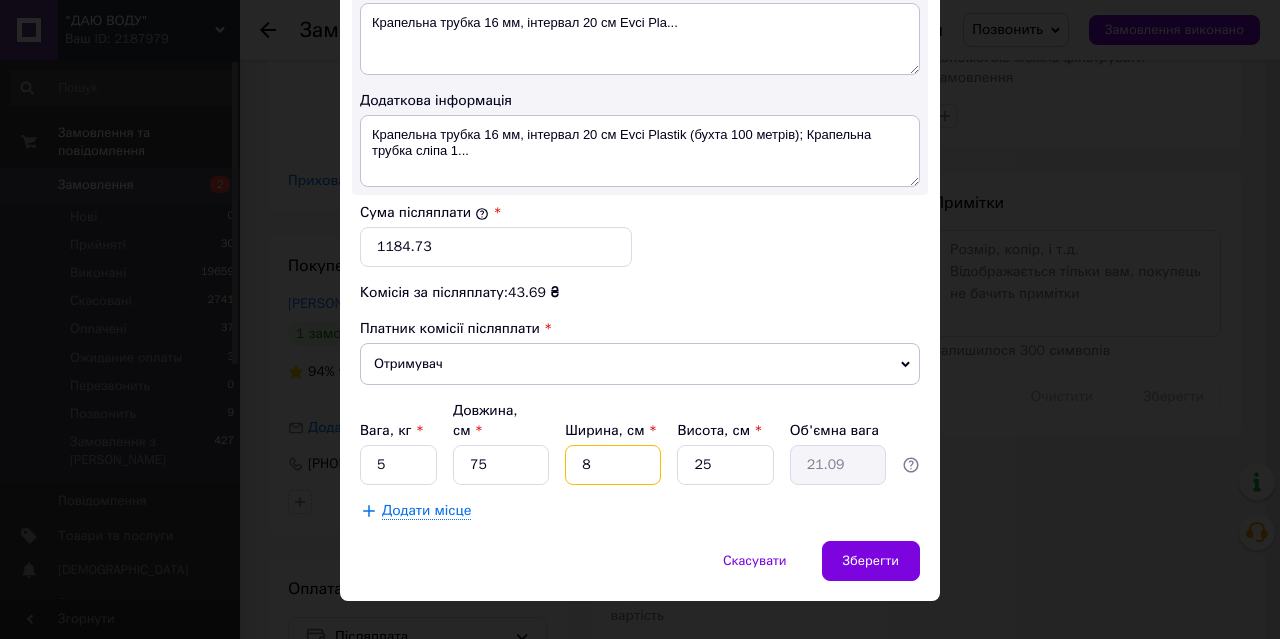 type on "3.75" 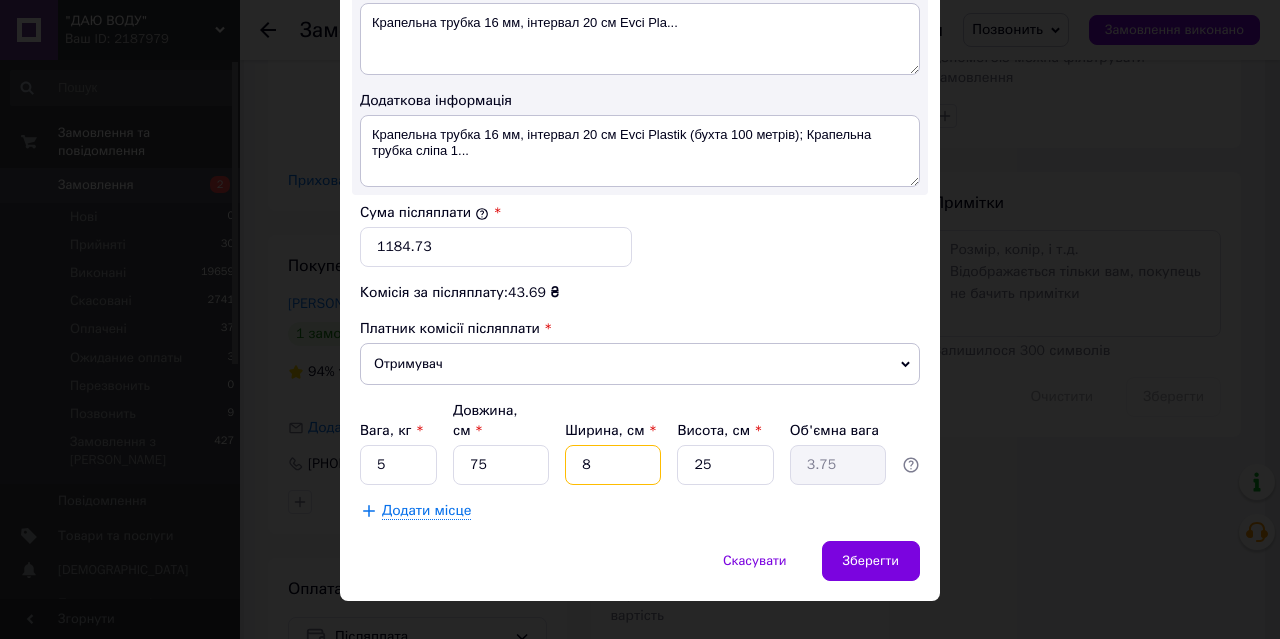 type on "80" 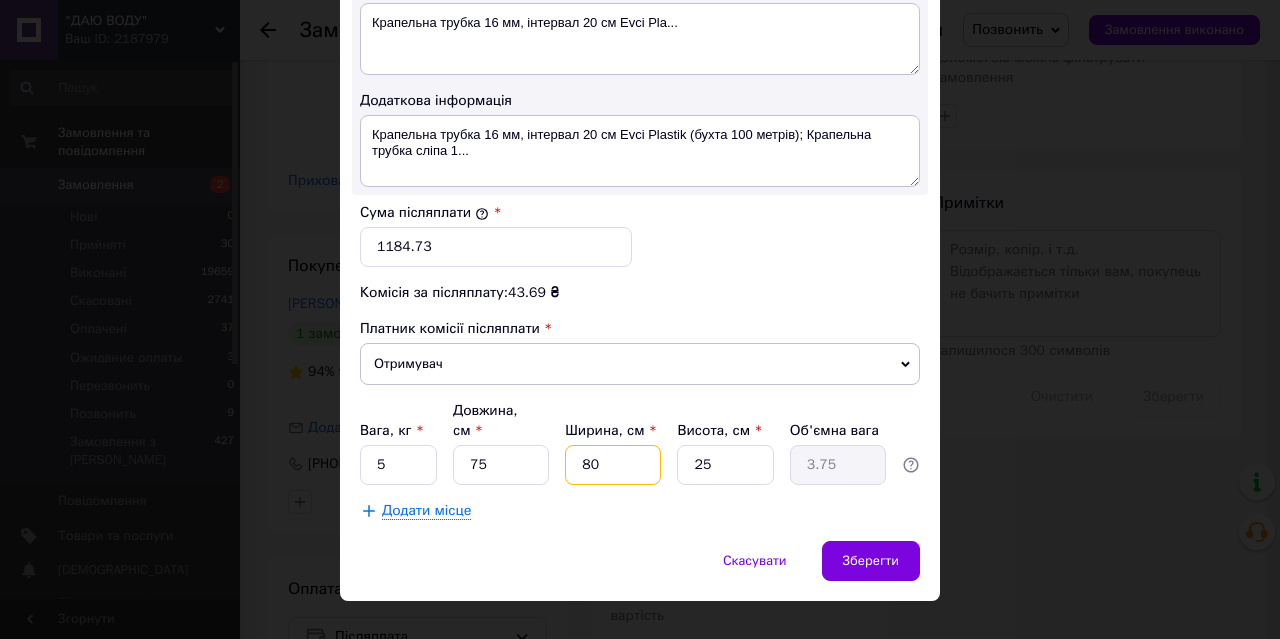 type on "37.5" 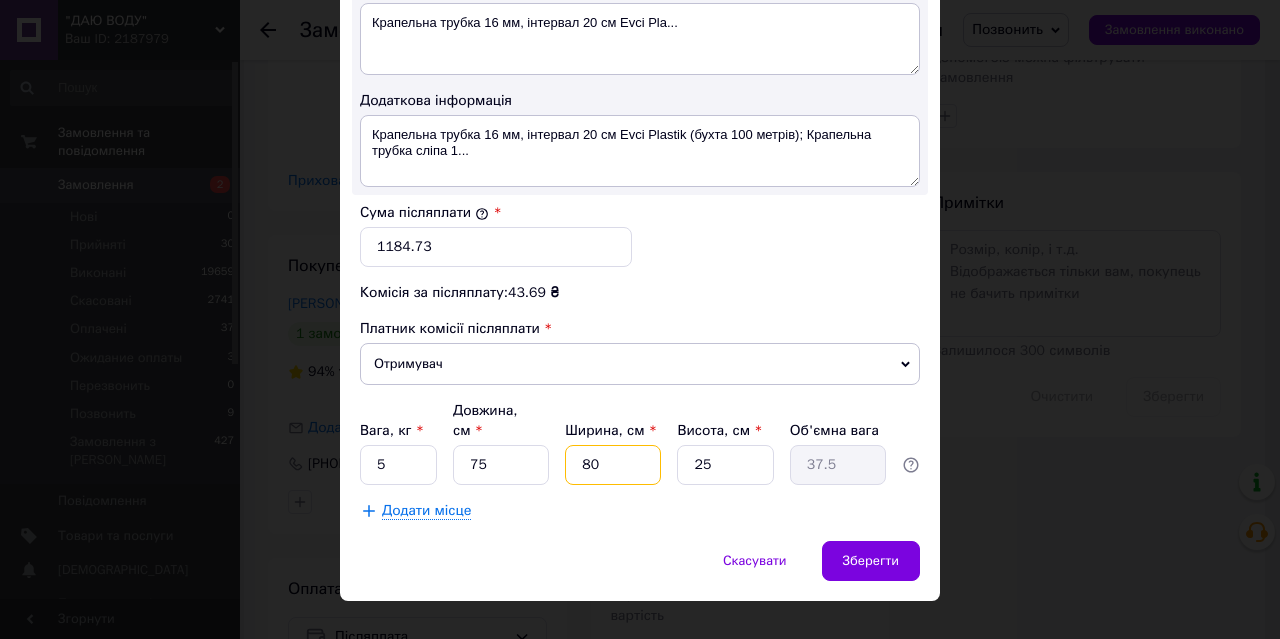 type on "80" 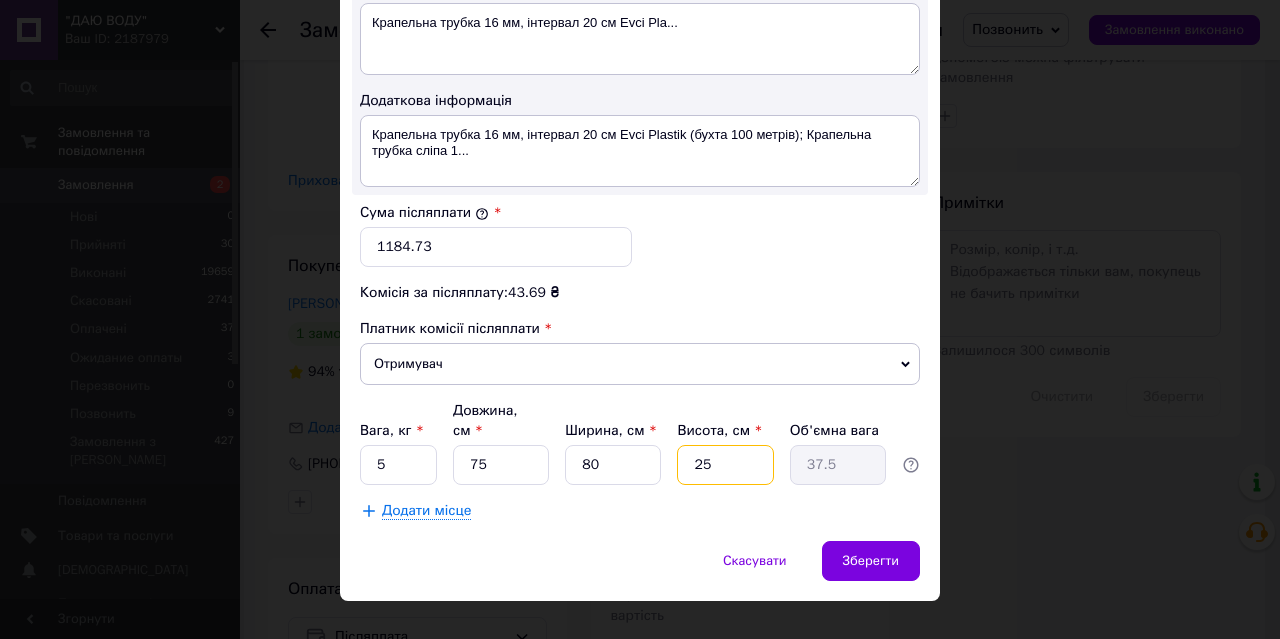 click on "25" at bounding box center (725, 465) 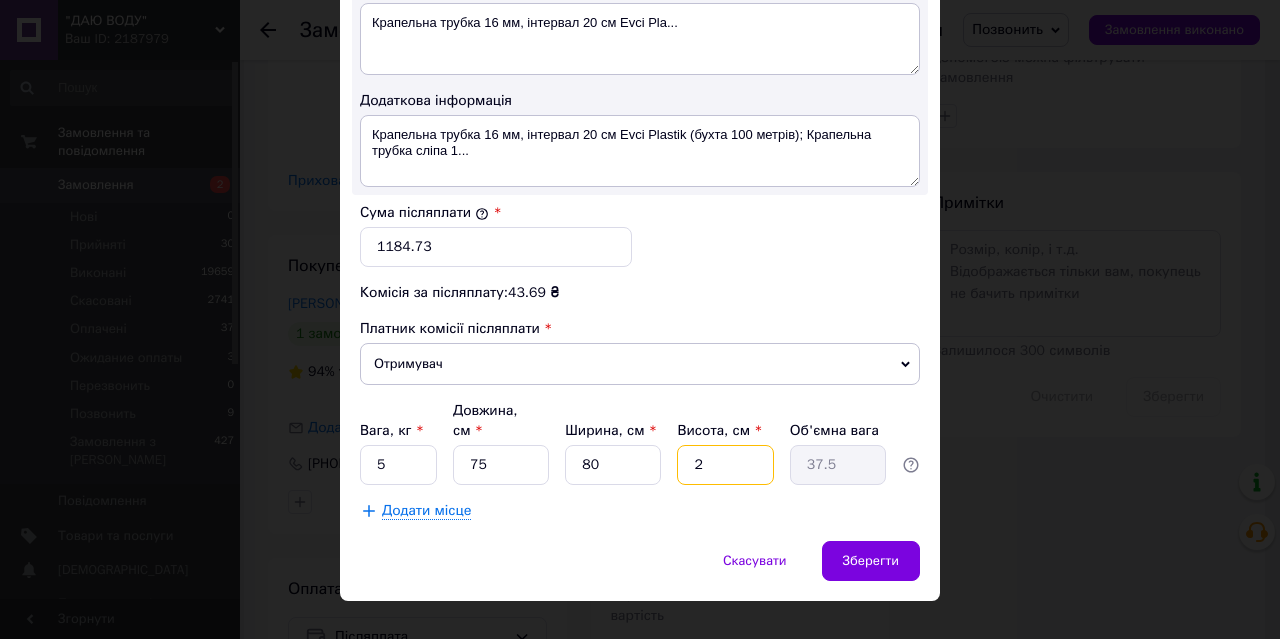 type on "3" 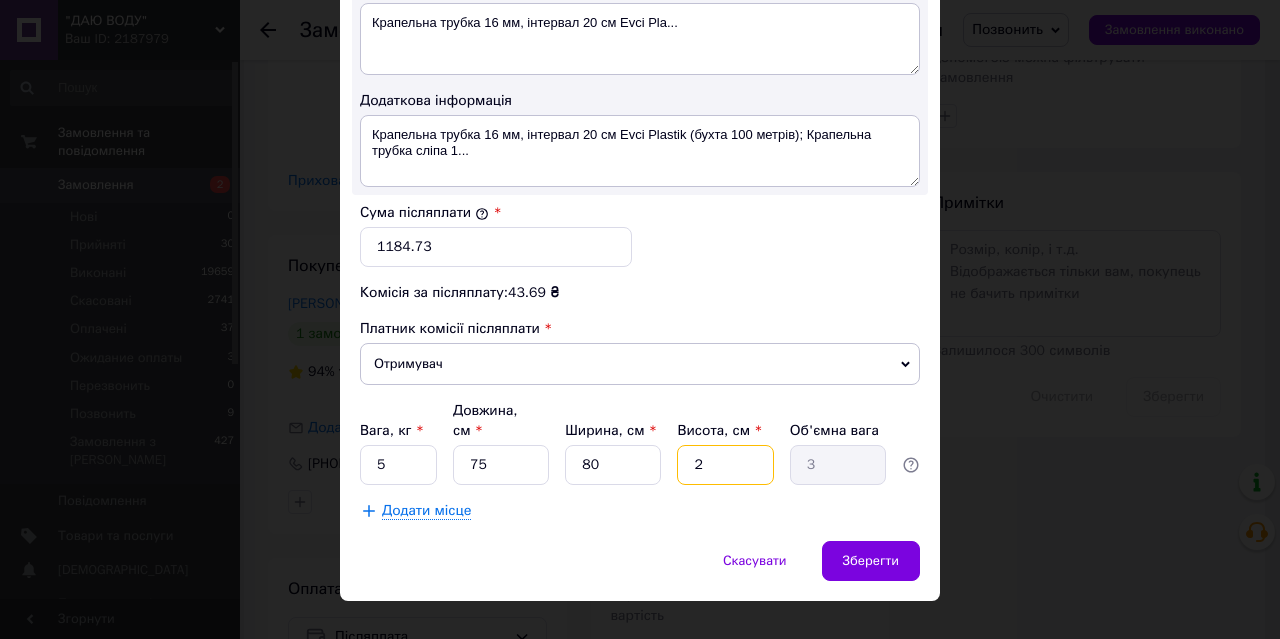 type on "20" 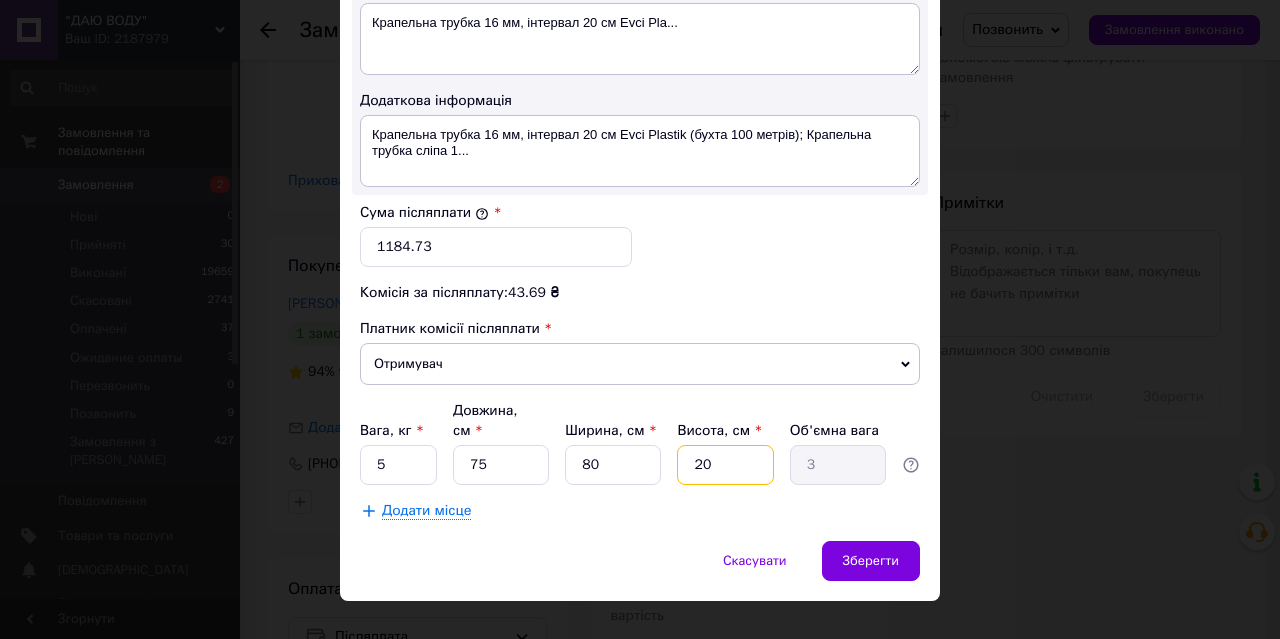 type on "30" 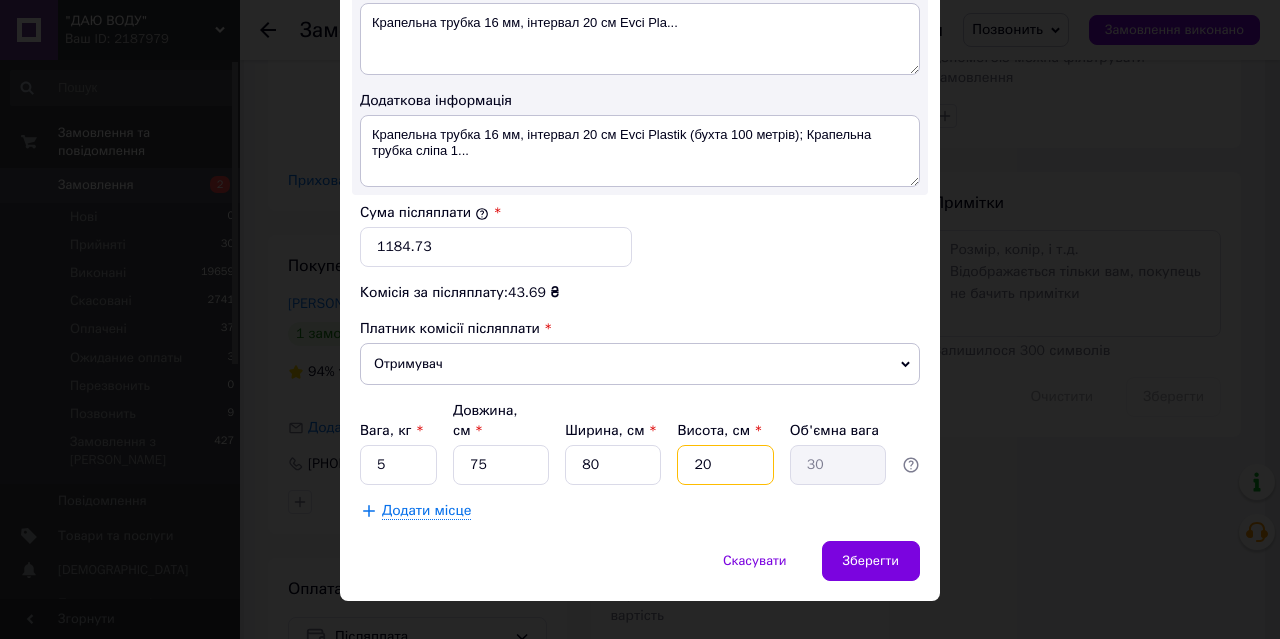 type on "20" 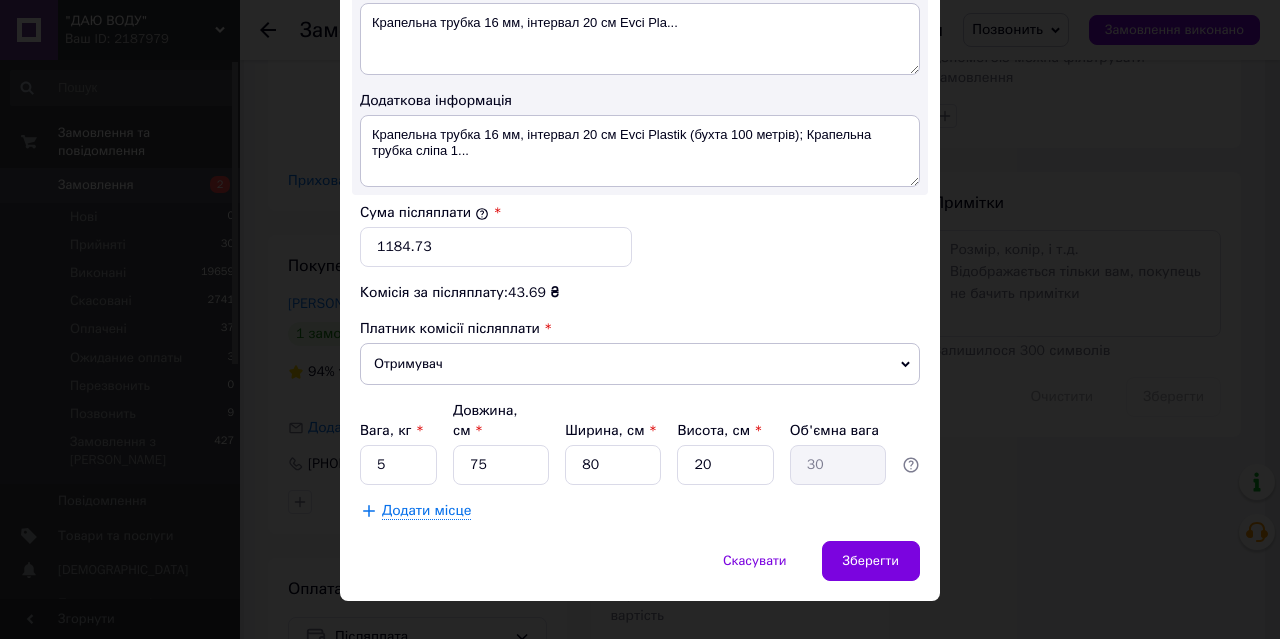 click on "Додати місце" at bounding box center [426, 511] 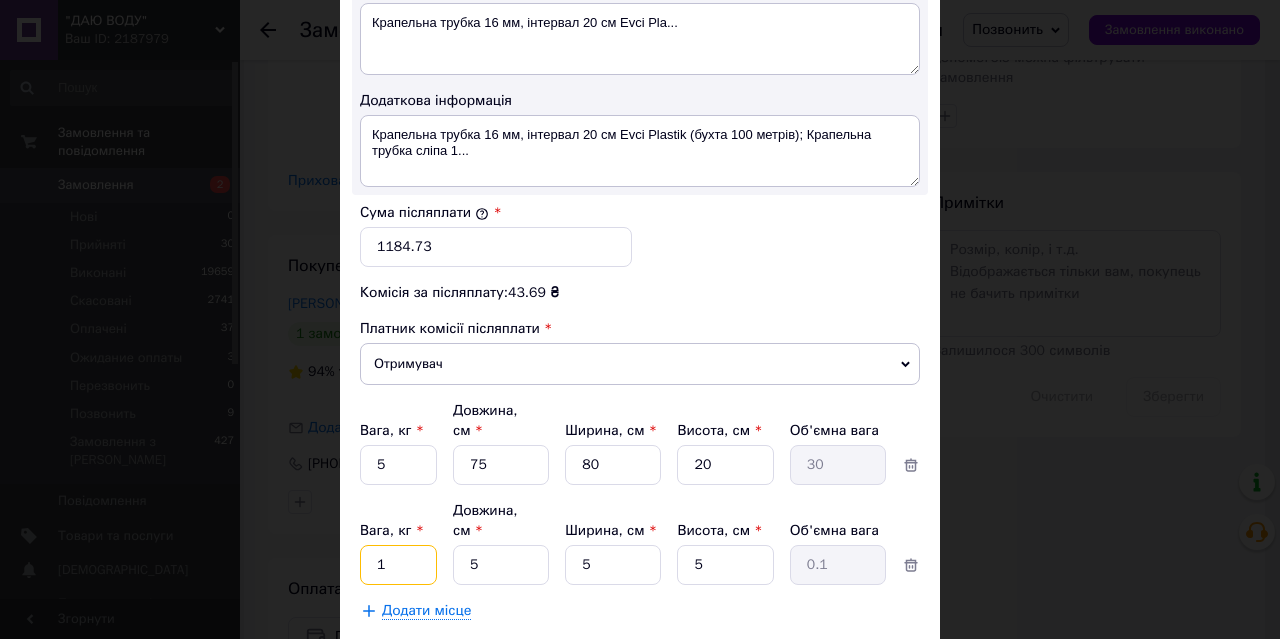 click on "1" at bounding box center (398, 465) 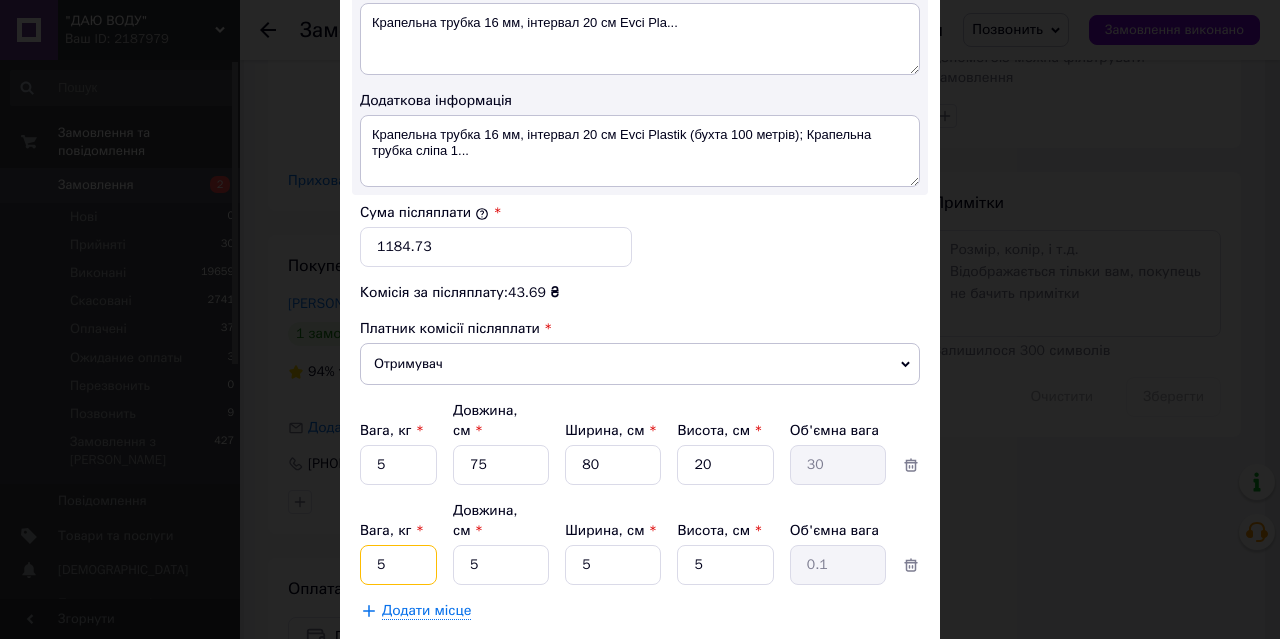 type on "5" 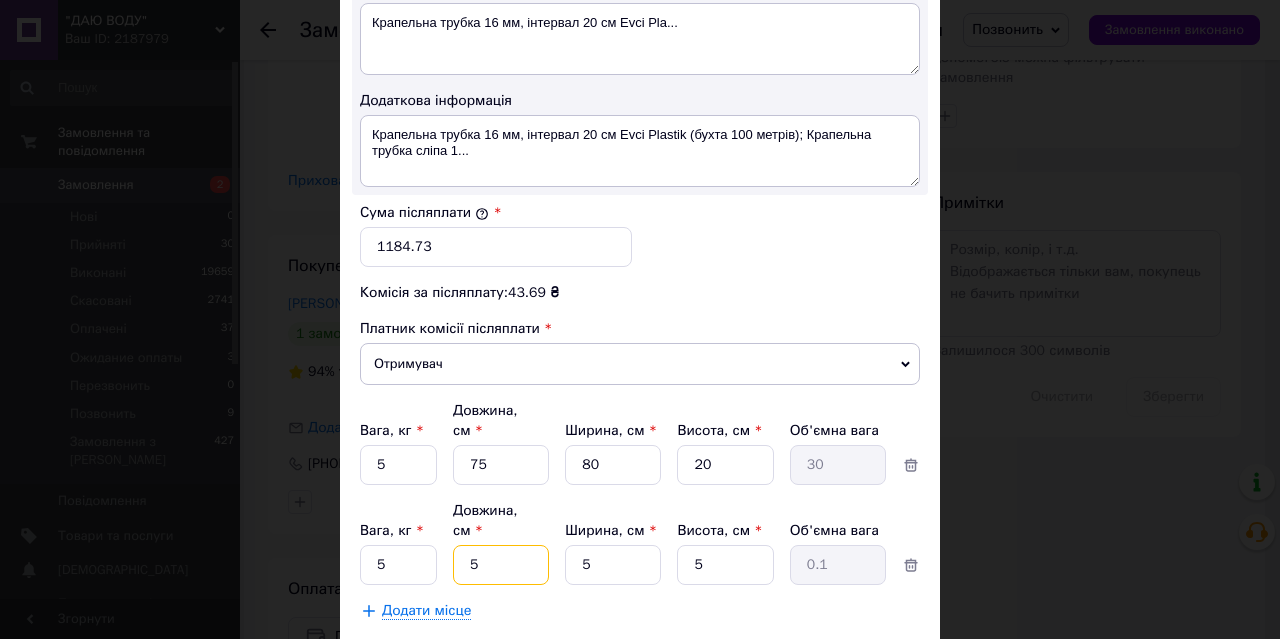 click on "5" at bounding box center [501, 465] 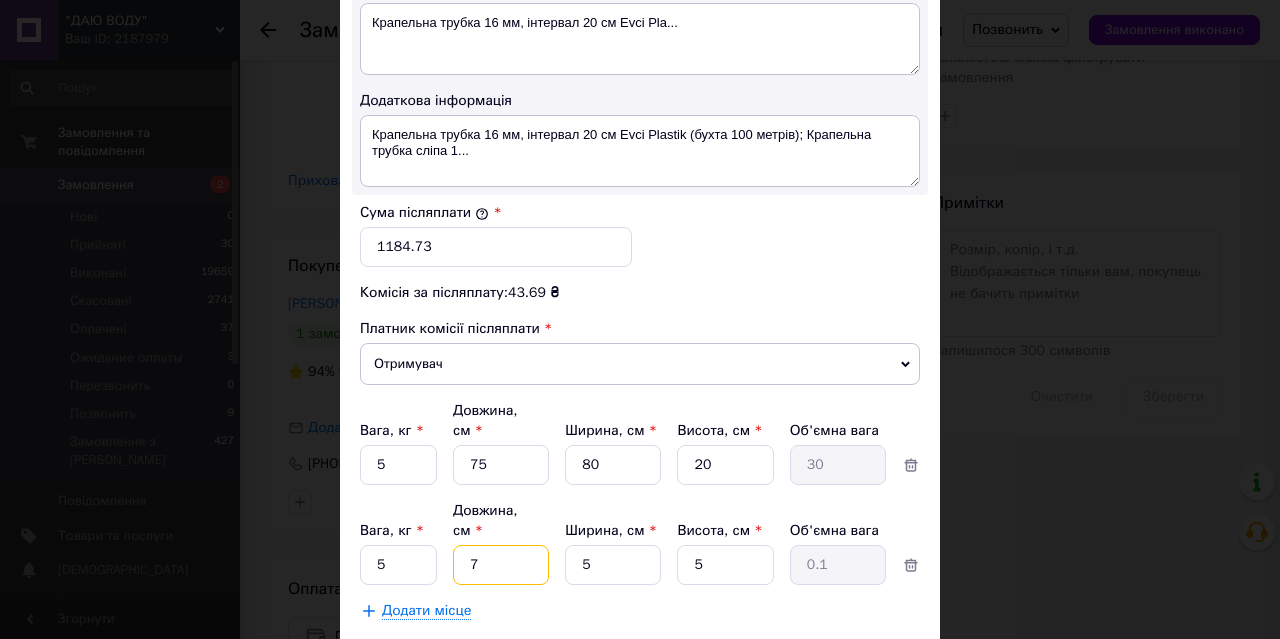 type on "75" 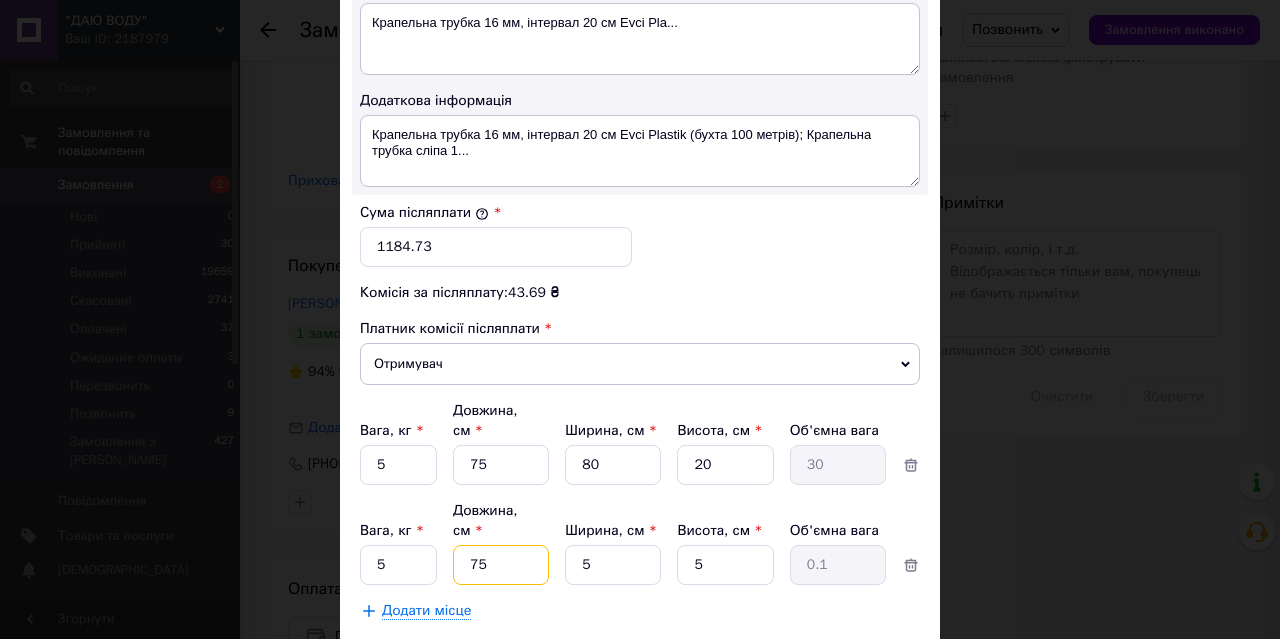 type on "0.47" 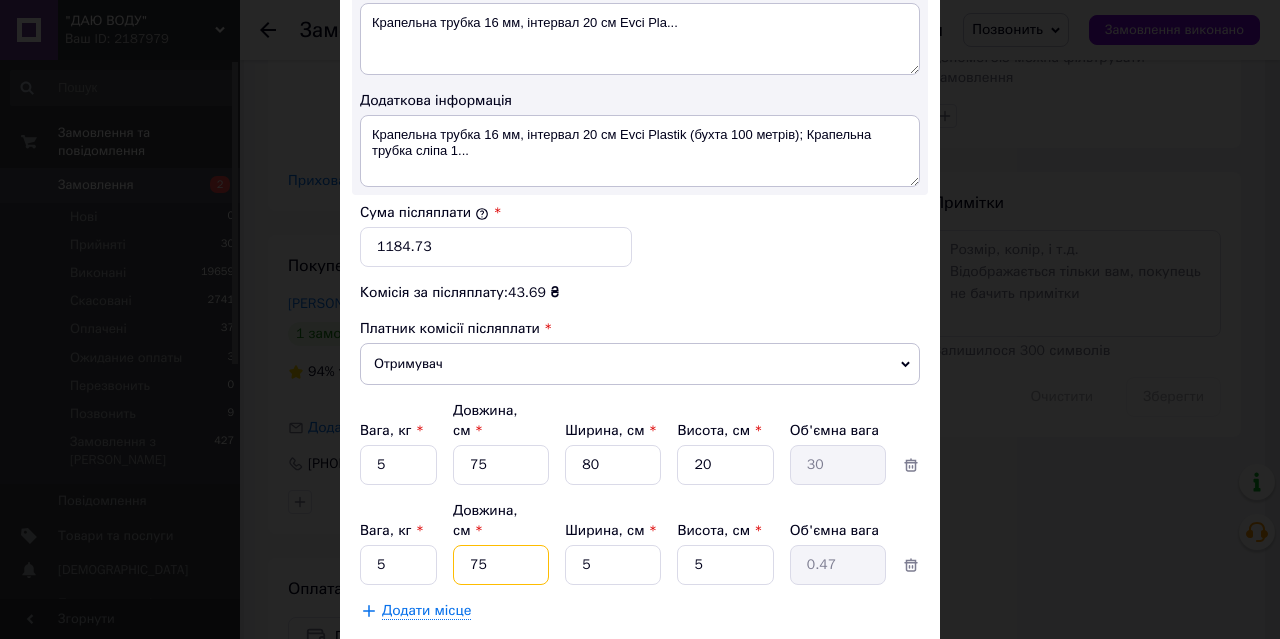 type on "75" 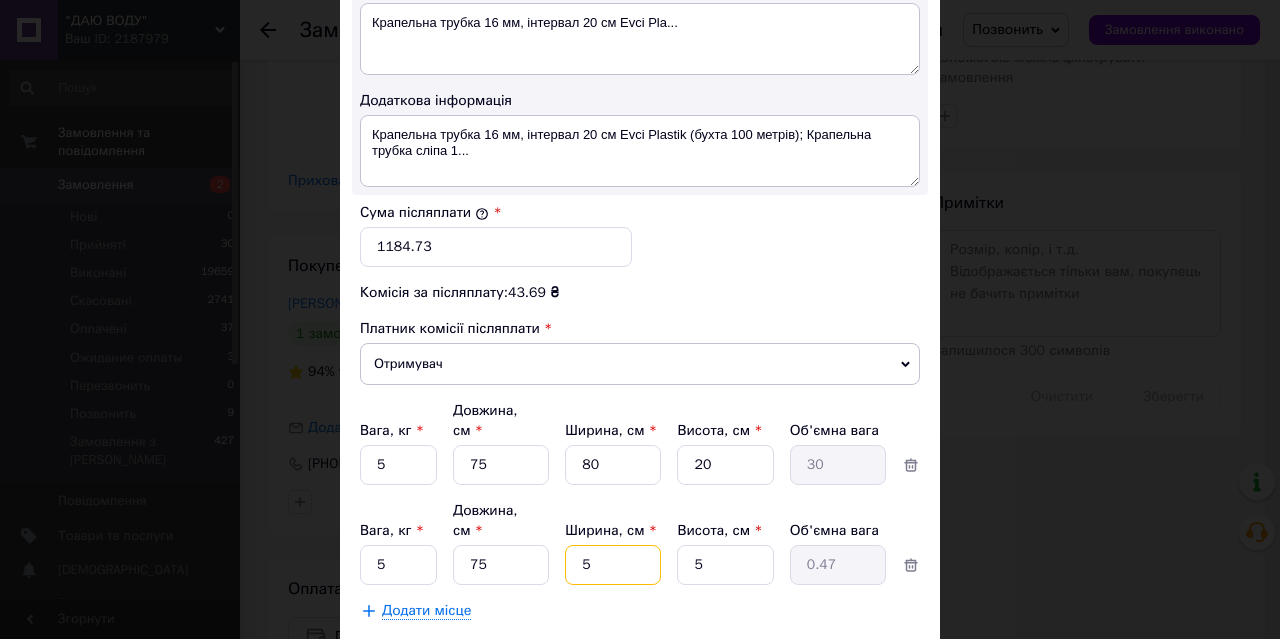 click on "5" at bounding box center (613, 465) 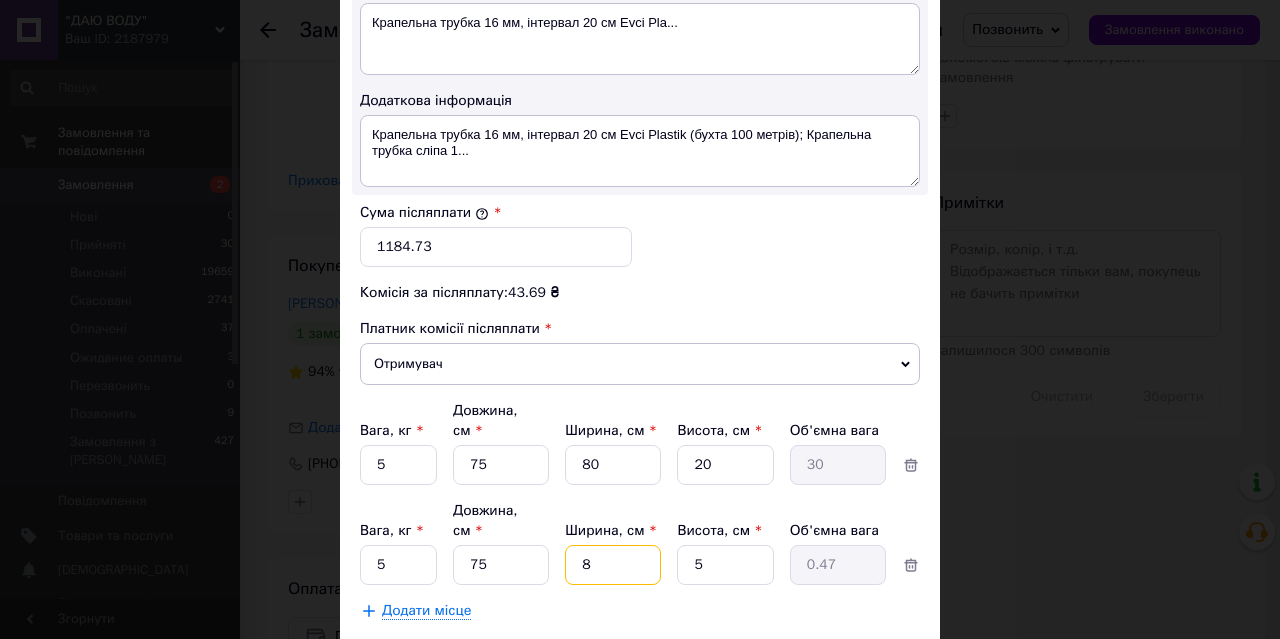 type on "0.75" 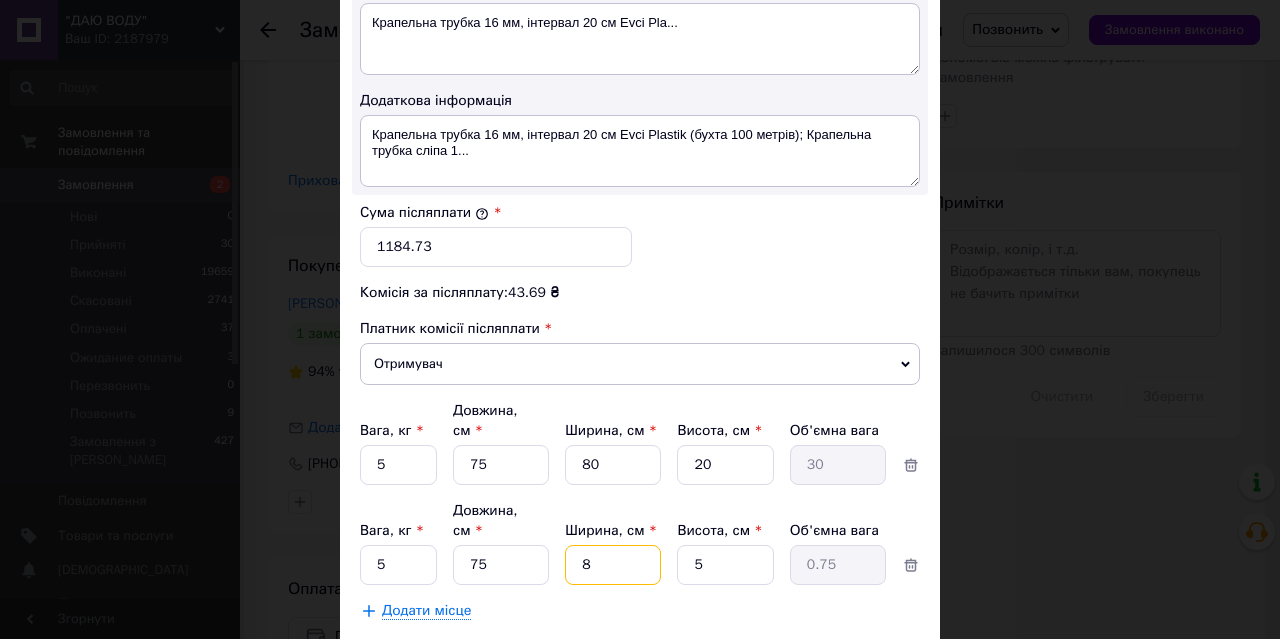 type on "80" 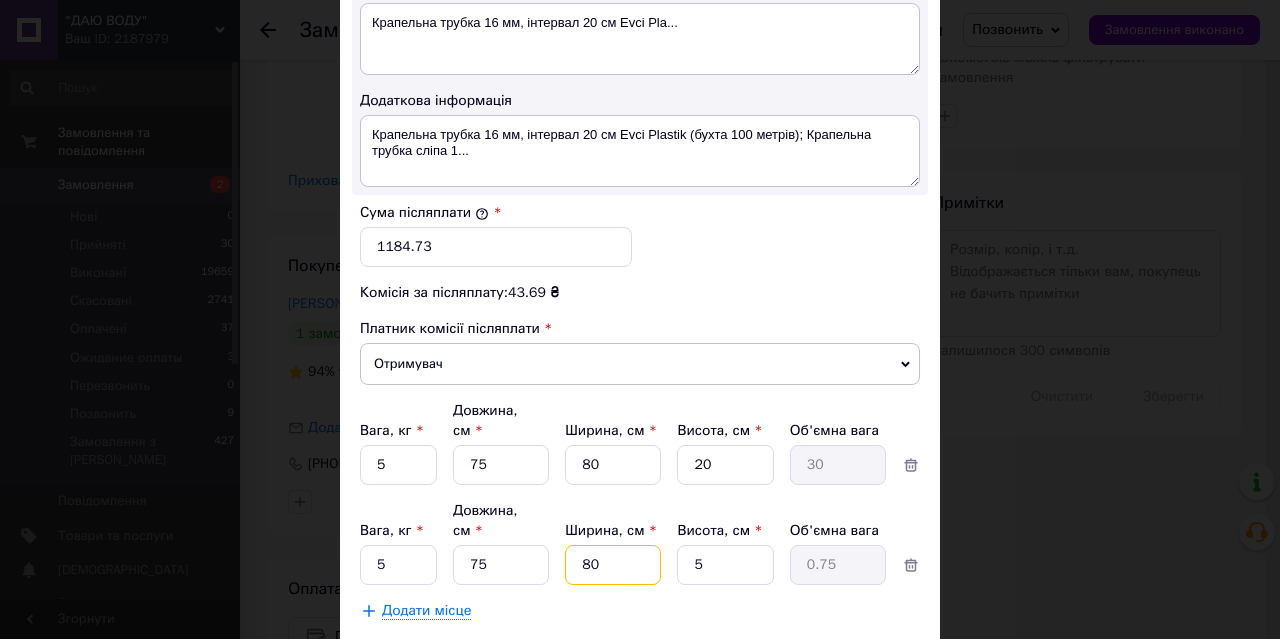 type on "7.5" 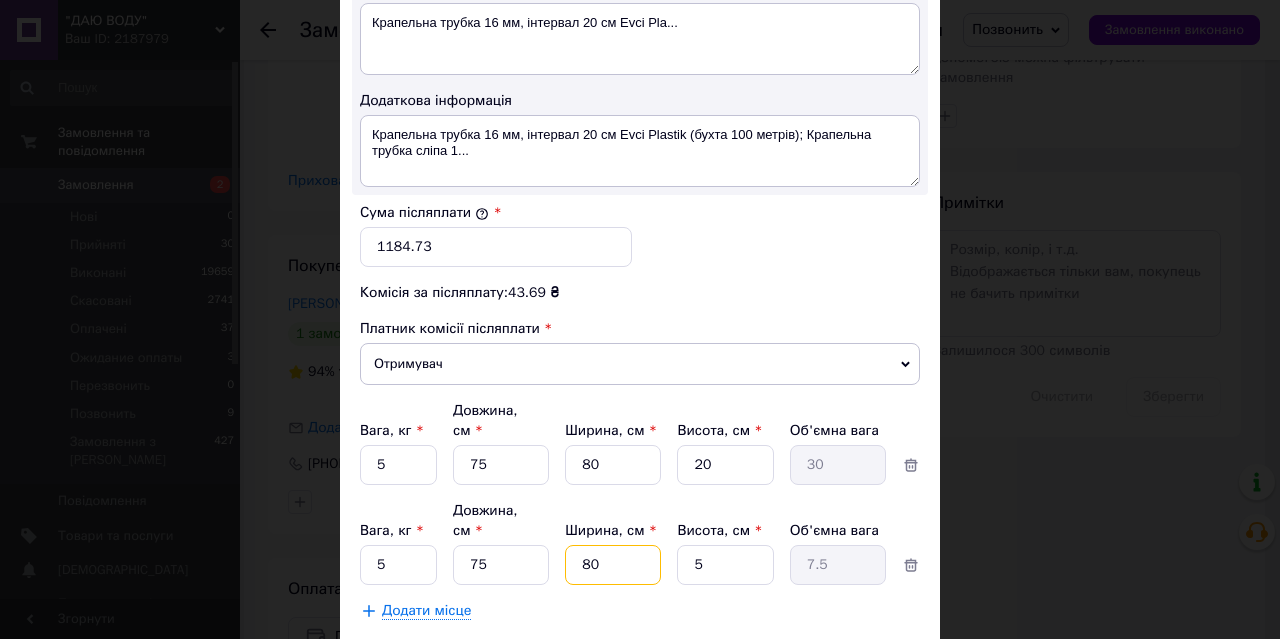 type on "80" 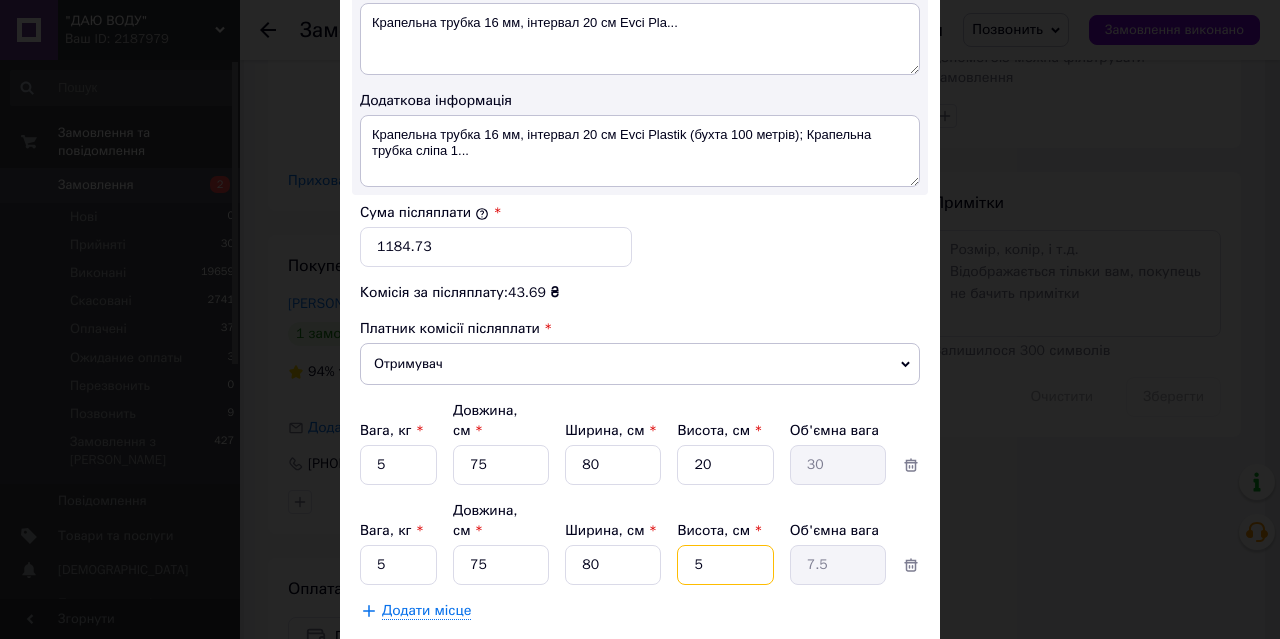 click on "5" at bounding box center (725, 465) 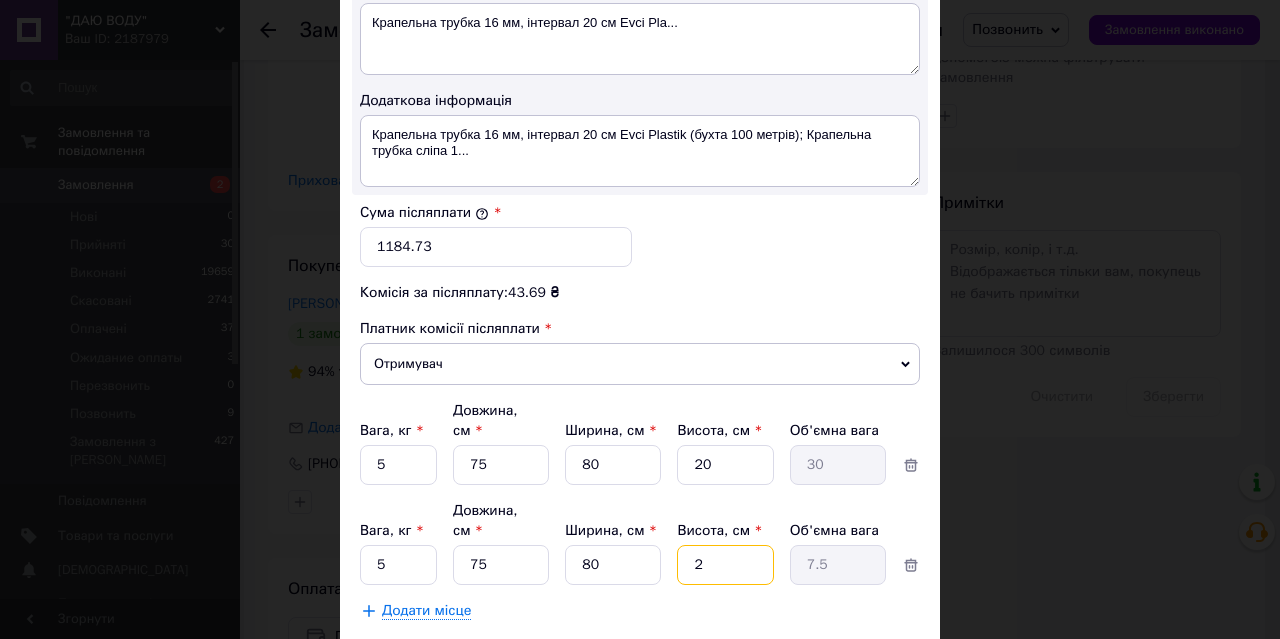 type on "3" 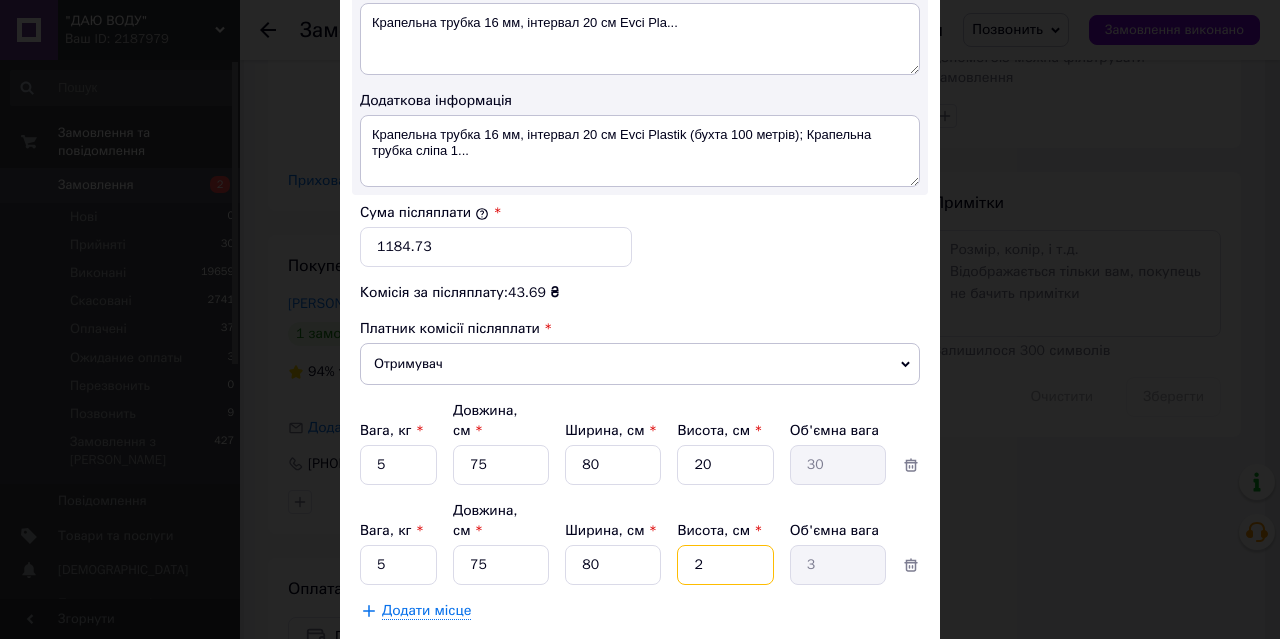 type on "20" 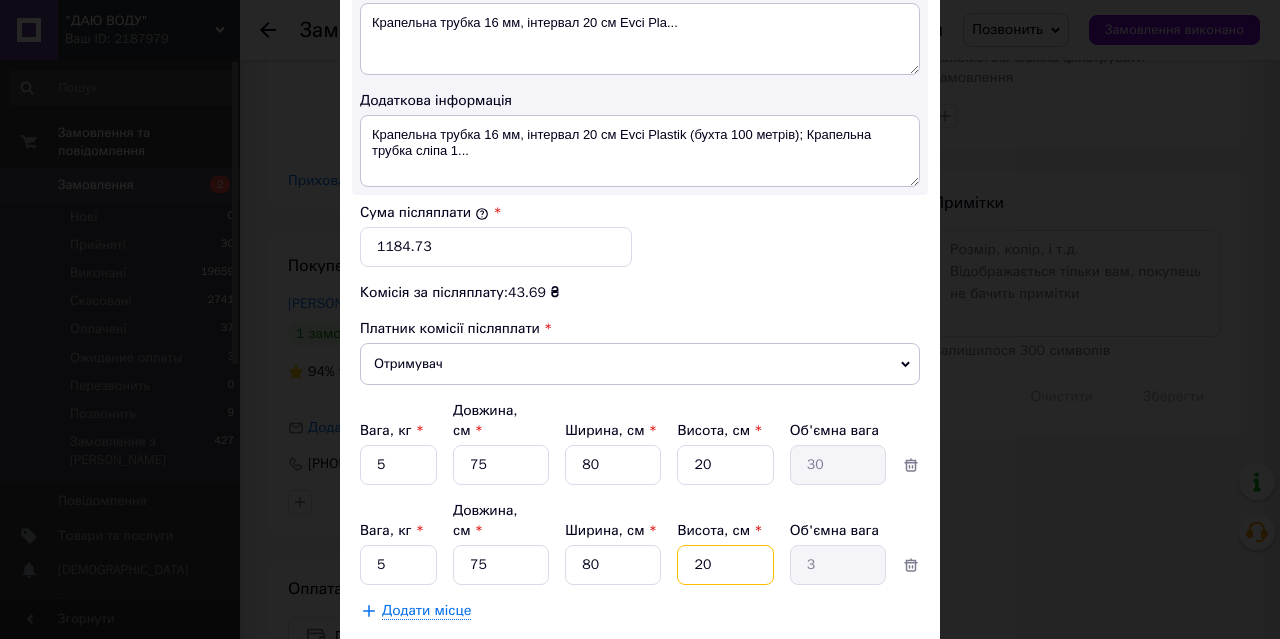 type on "30" 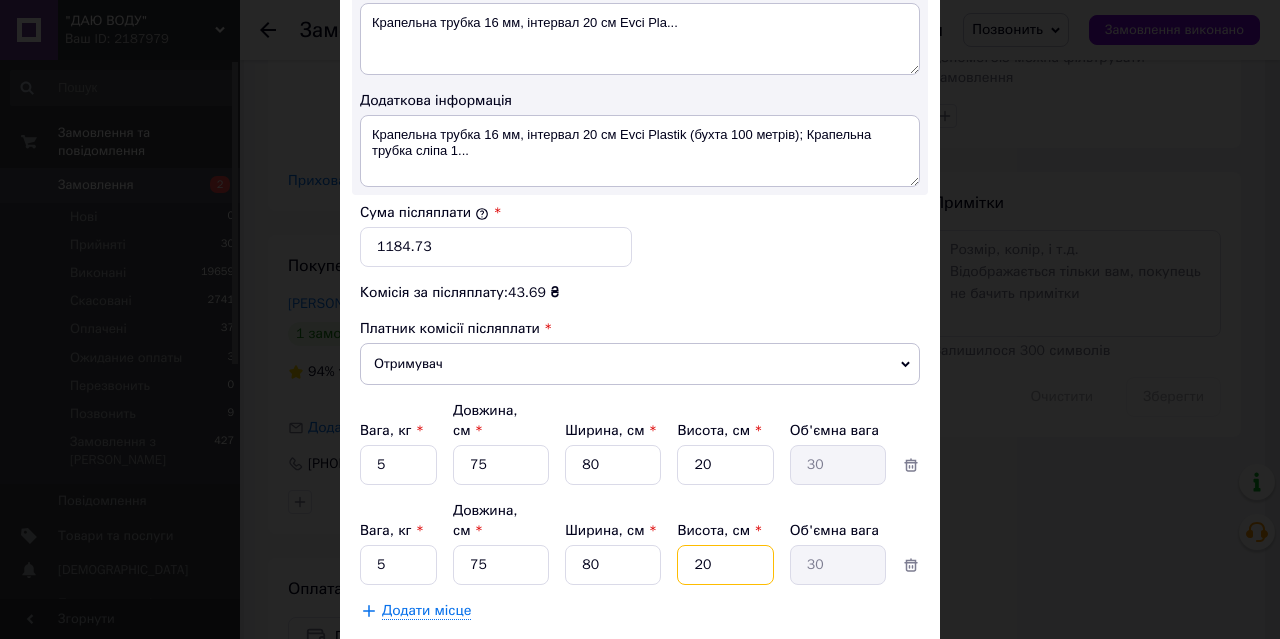type on "20" 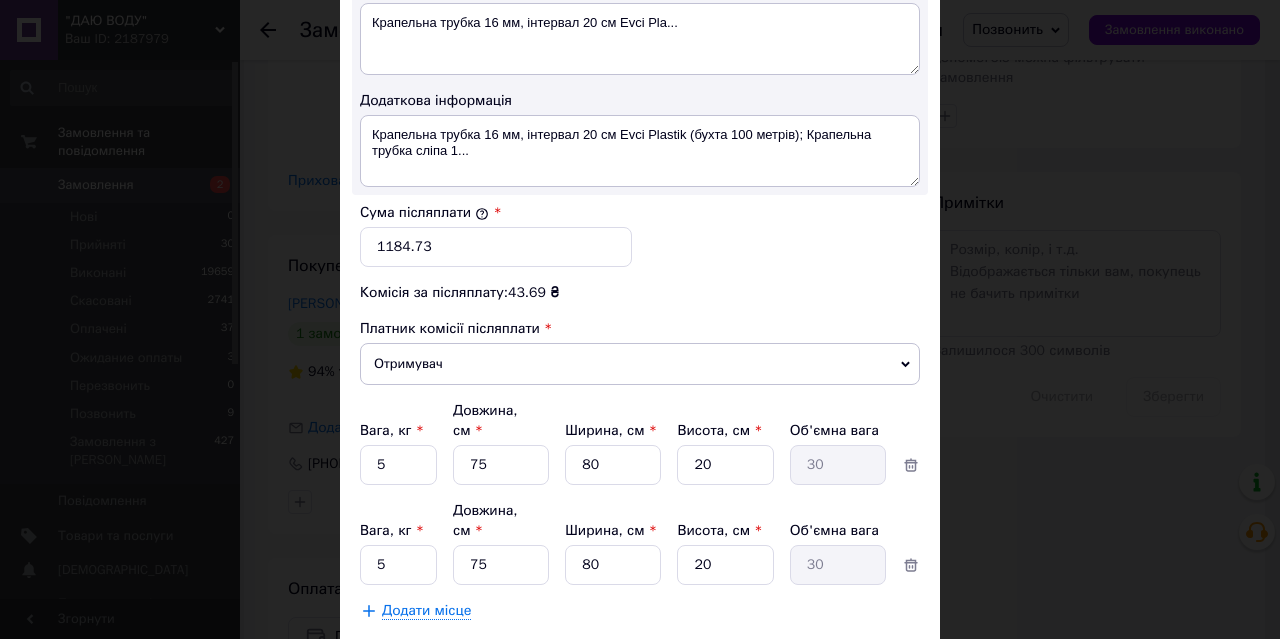 click on "Додати місце" at bounding box center [426, 611] 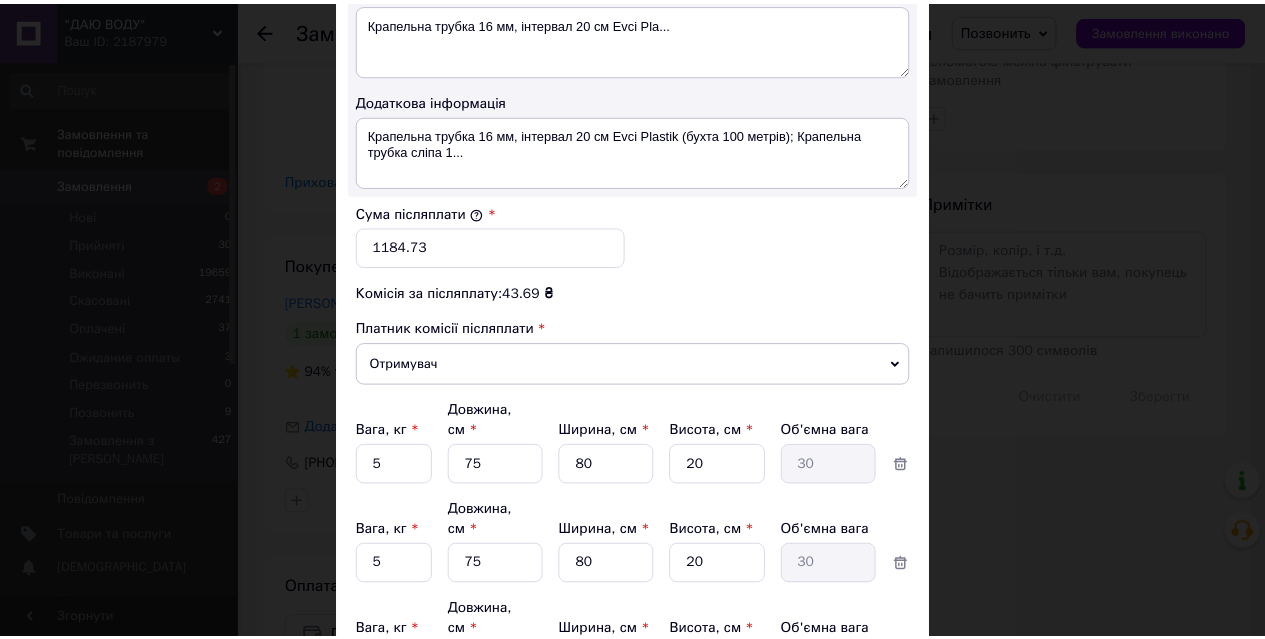 scroll, scrollTop: 1258, scrollLeft: 0, axis: vertical 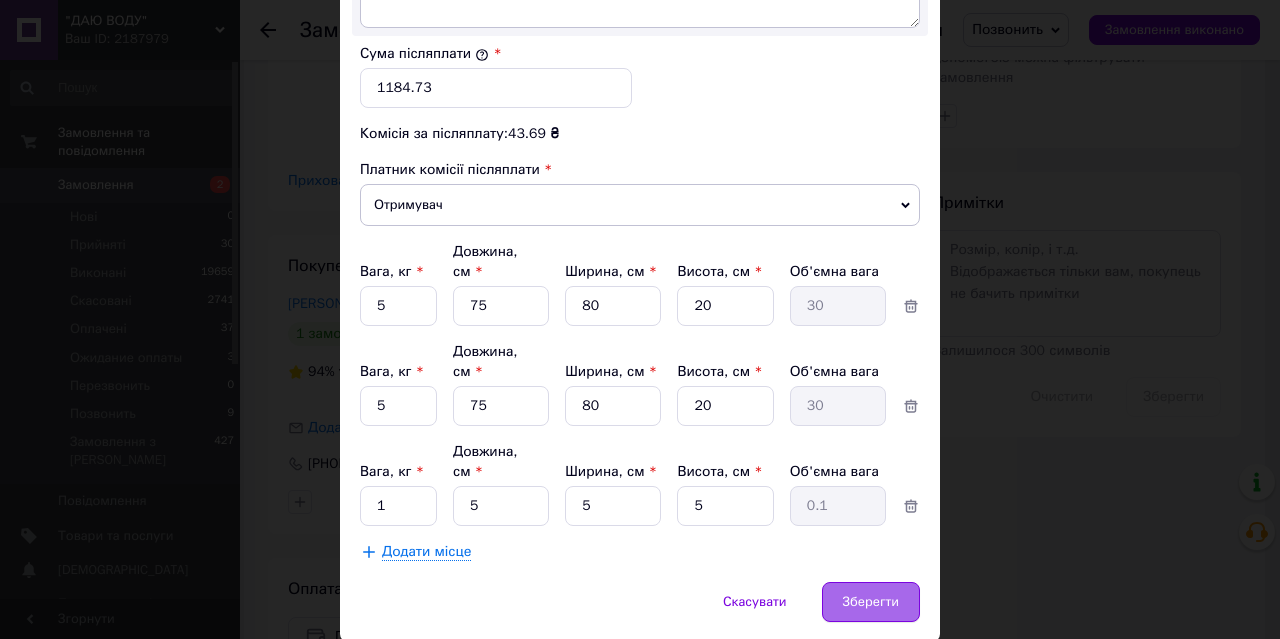 click on "Зберегти" at bounding box center [871, 602] 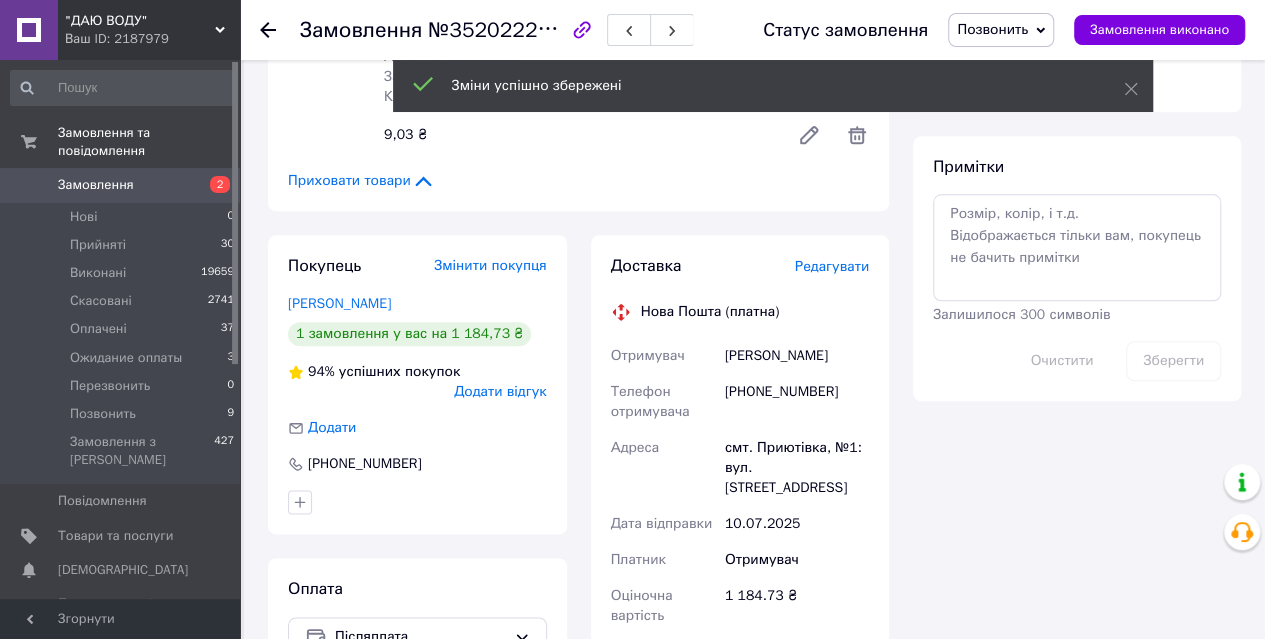scroll, scrollTop: 1333, scrollLeft: 0, axis: vertical 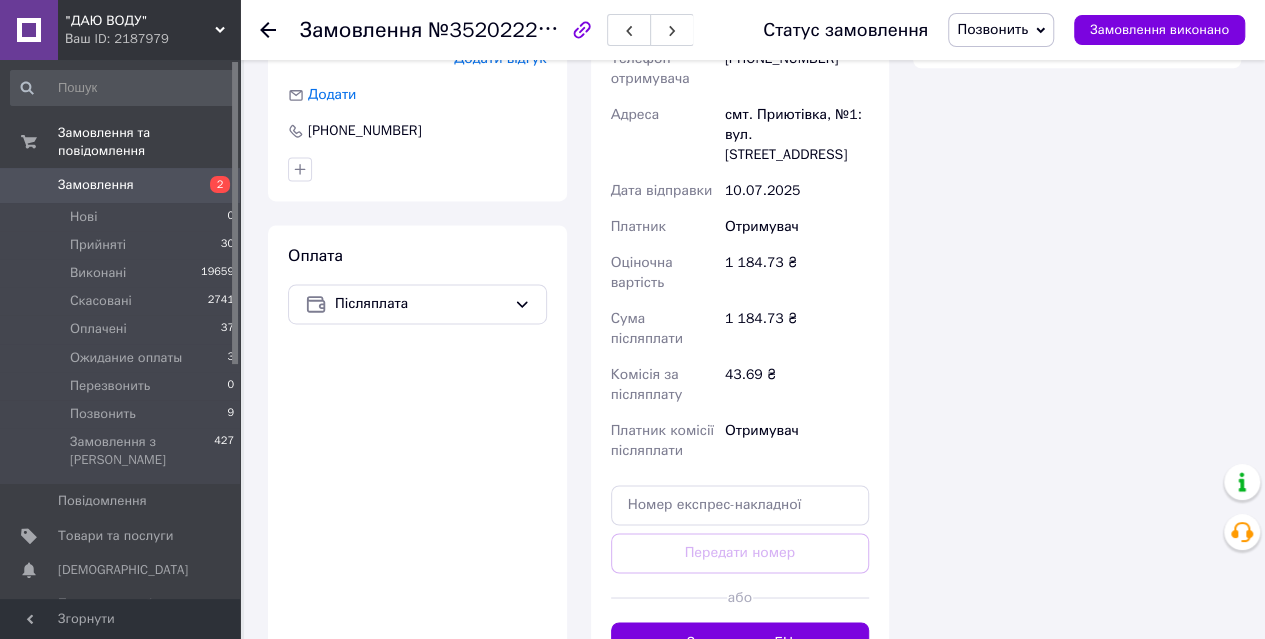 click on "Згенерувати ЕН" at bounding box center (740, 642) 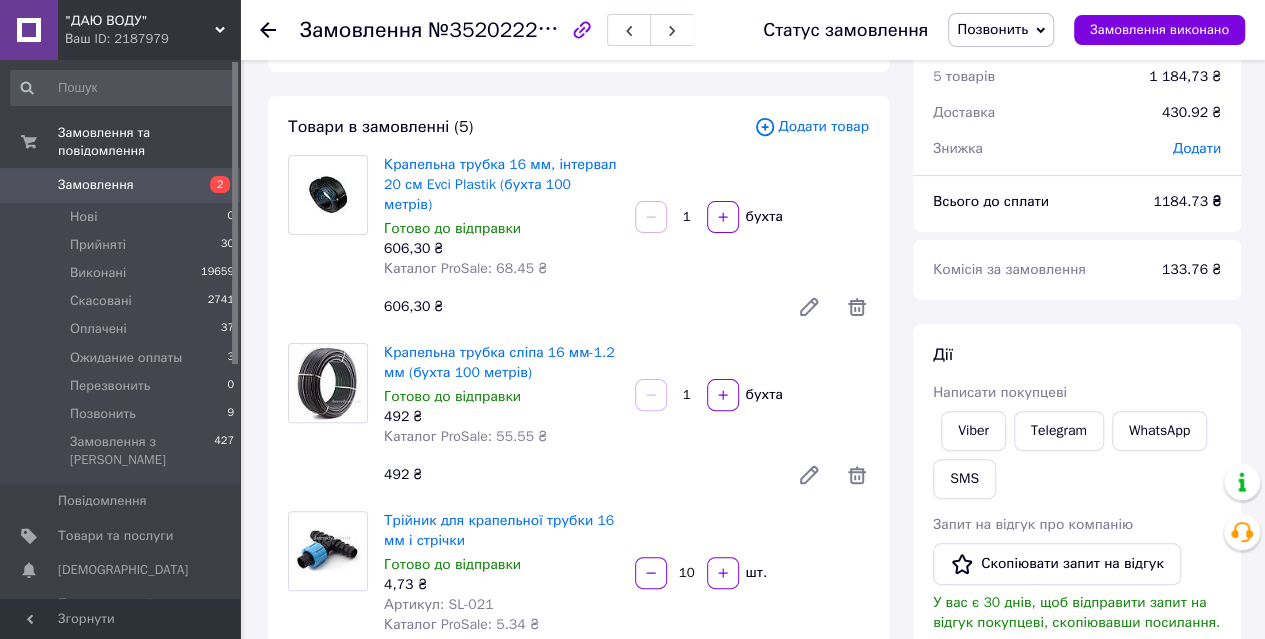 scroll, scrollTop: 0, scrollLeft: 0, axis: both 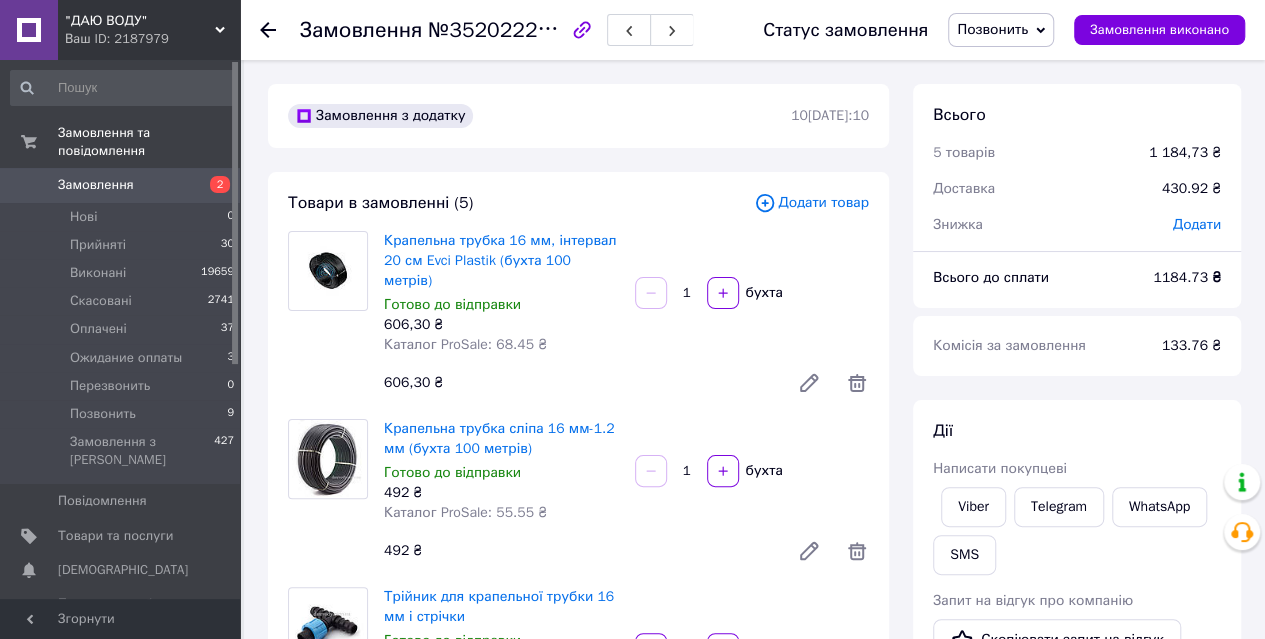 click on "Позвонить" at bounding box center (1001, 30) 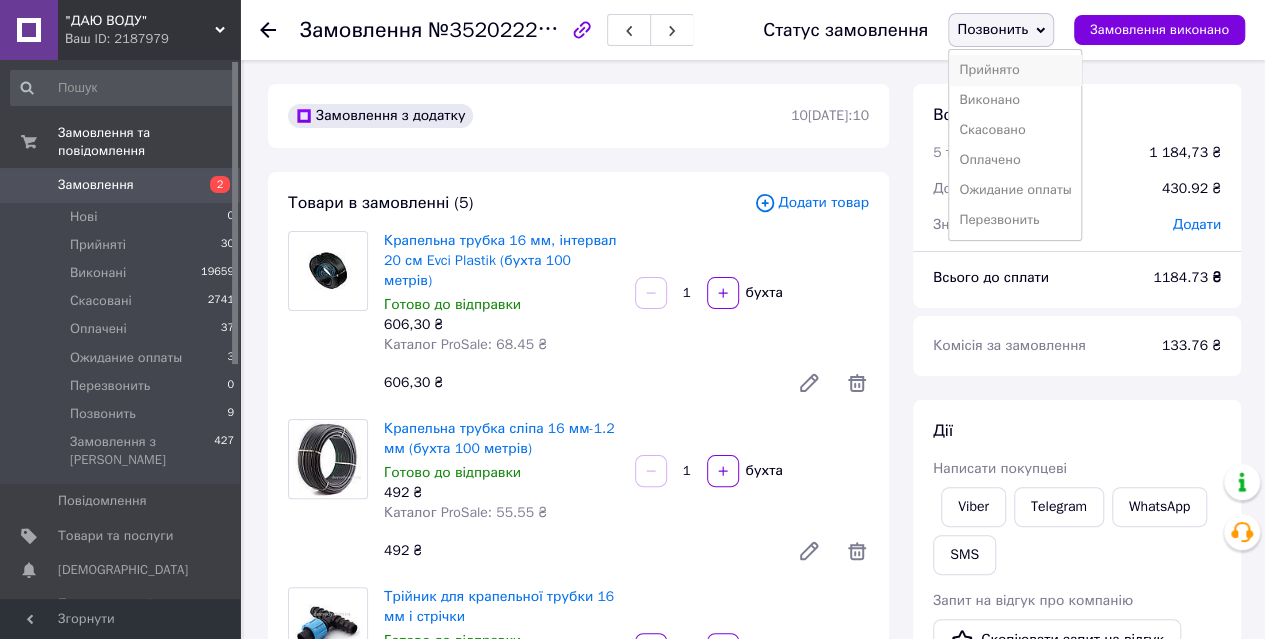 click on "Прийнято" at bounding box center [1015, 70] 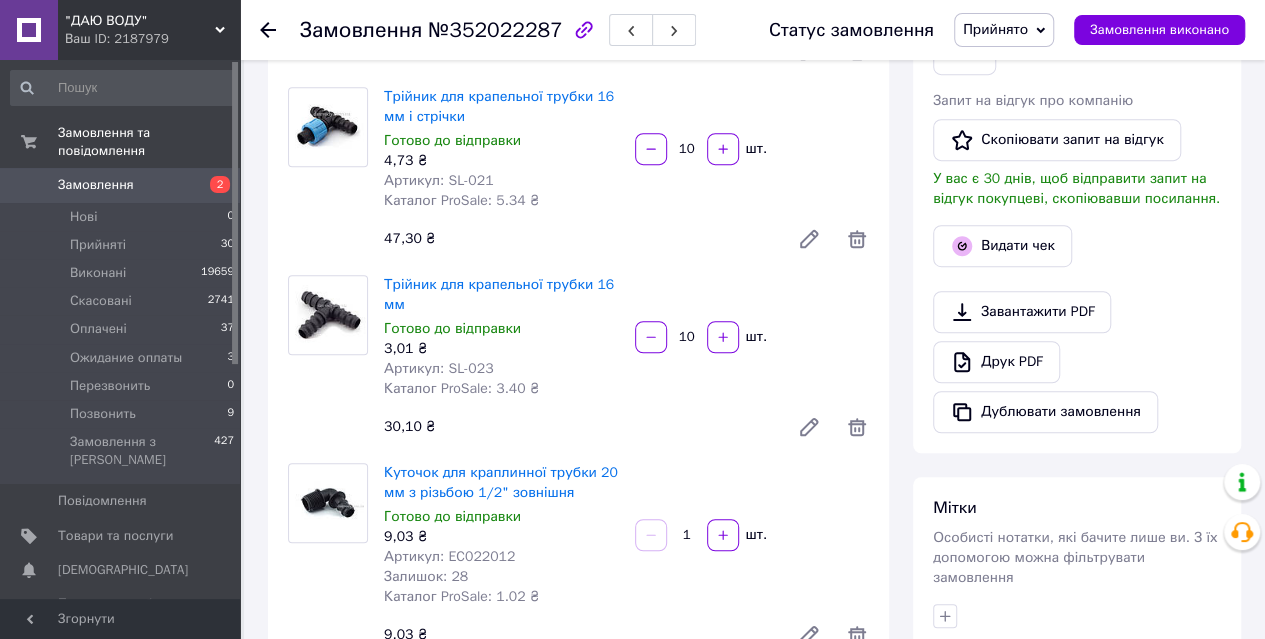 scroll, scrollTop: 833, scrollLeft: 0, axis: vertical 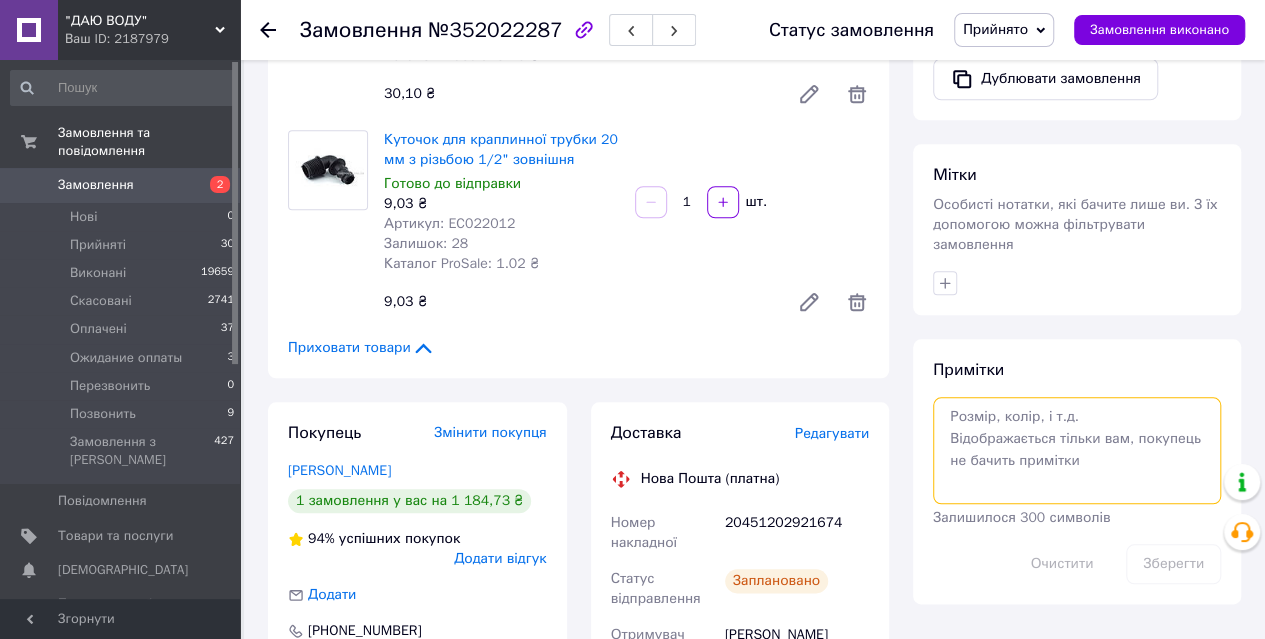 click at bounding box center [1077, 450] 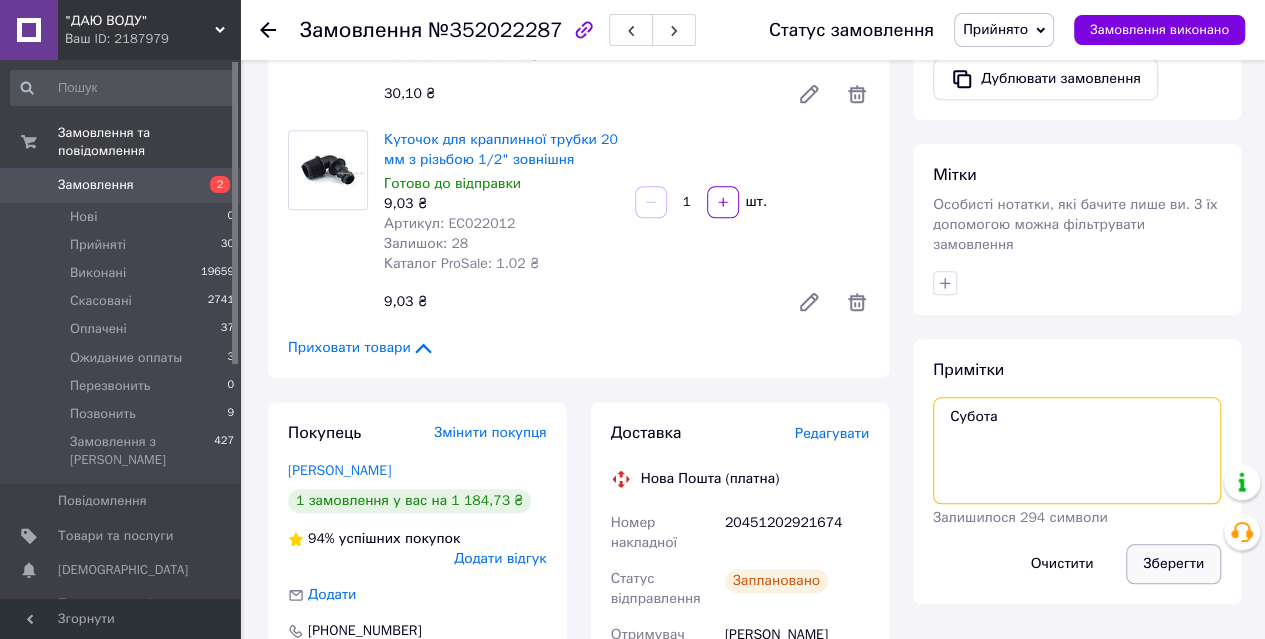 type on "Субота" 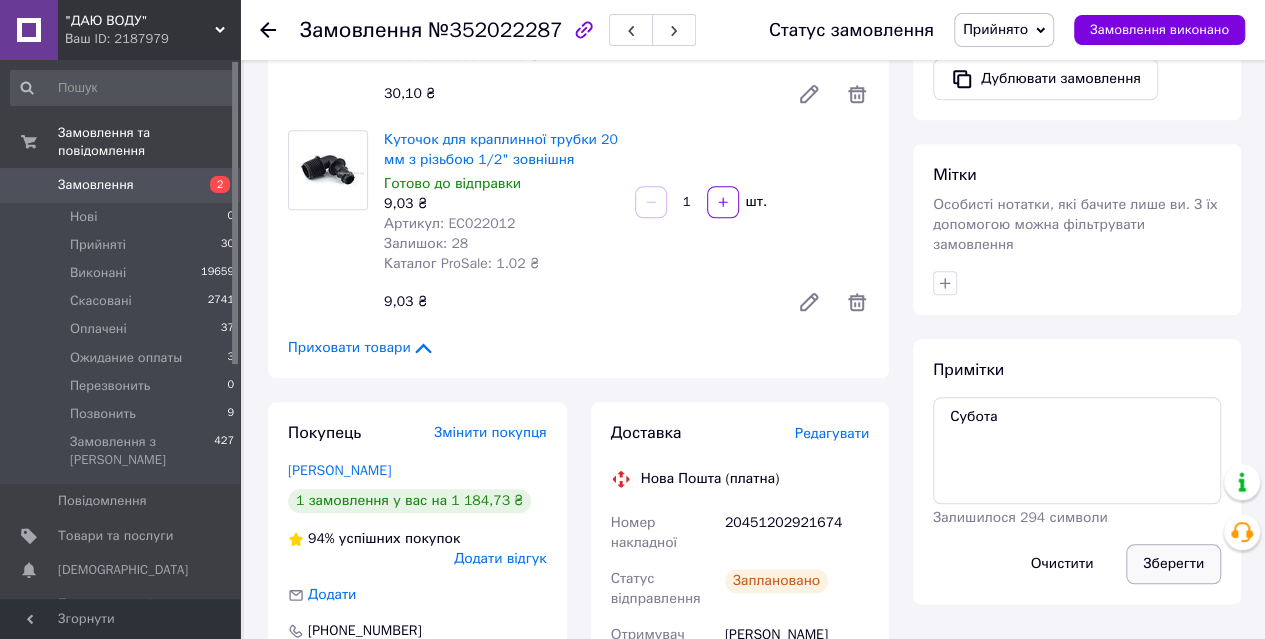 click on "Зберегти" at bounding box center [1173, 564] 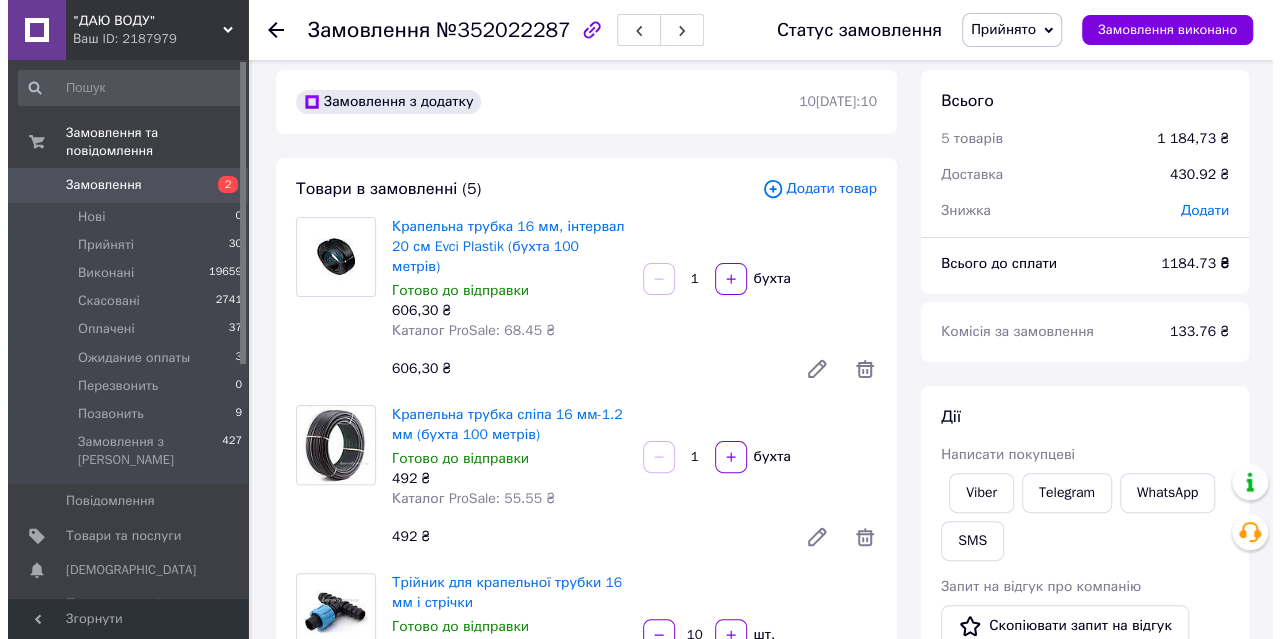 scroll, scrollTop: 0, scrollLeft: 0, axis: both 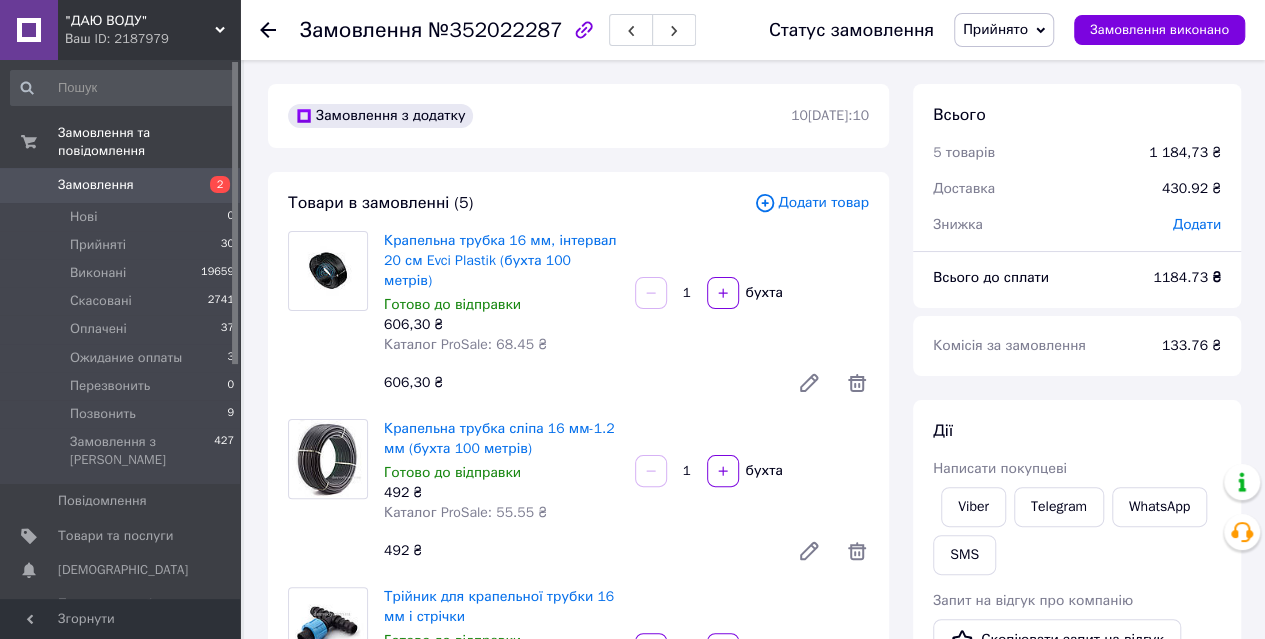 click on "Додати товар" at bounding box center (811, 203) 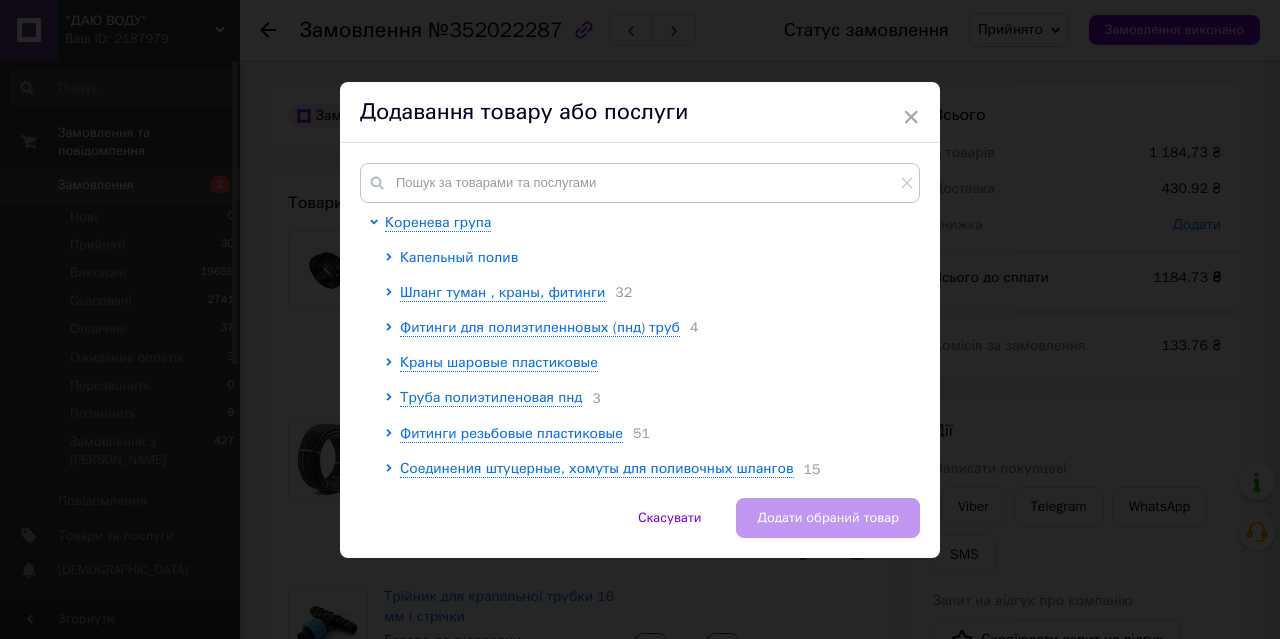 click on "Капельный полив" at bounding box center (459, 257) 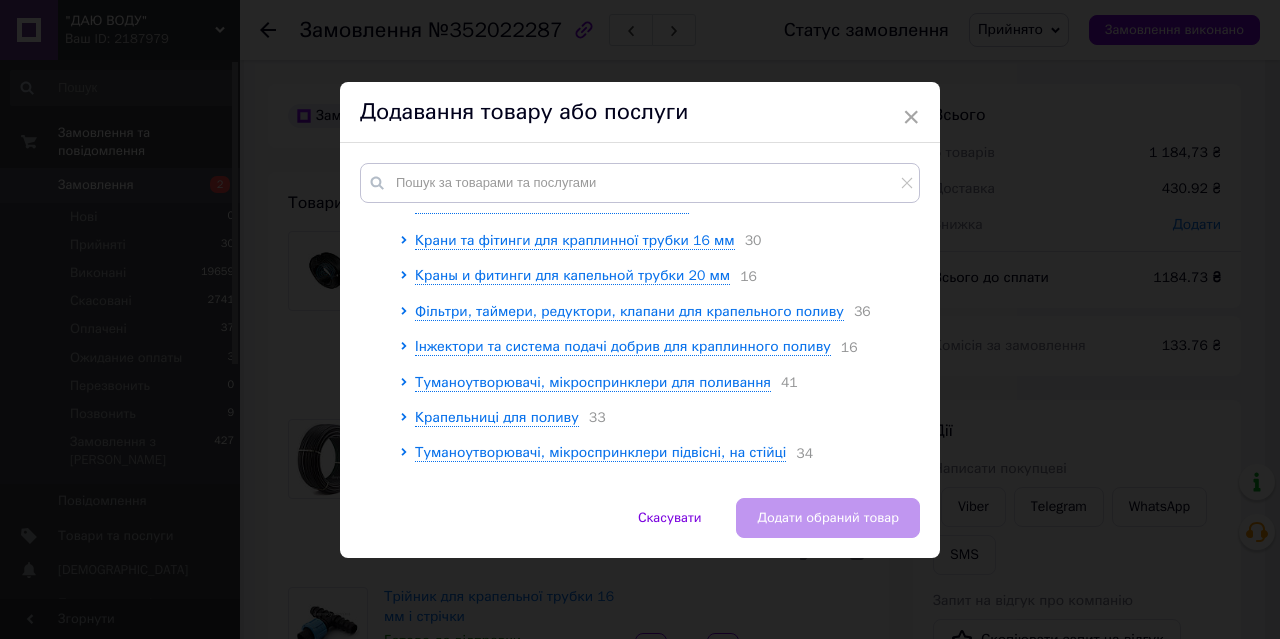 scroll, scrollTop: 166, scrollLeft: 0, axis: vertical 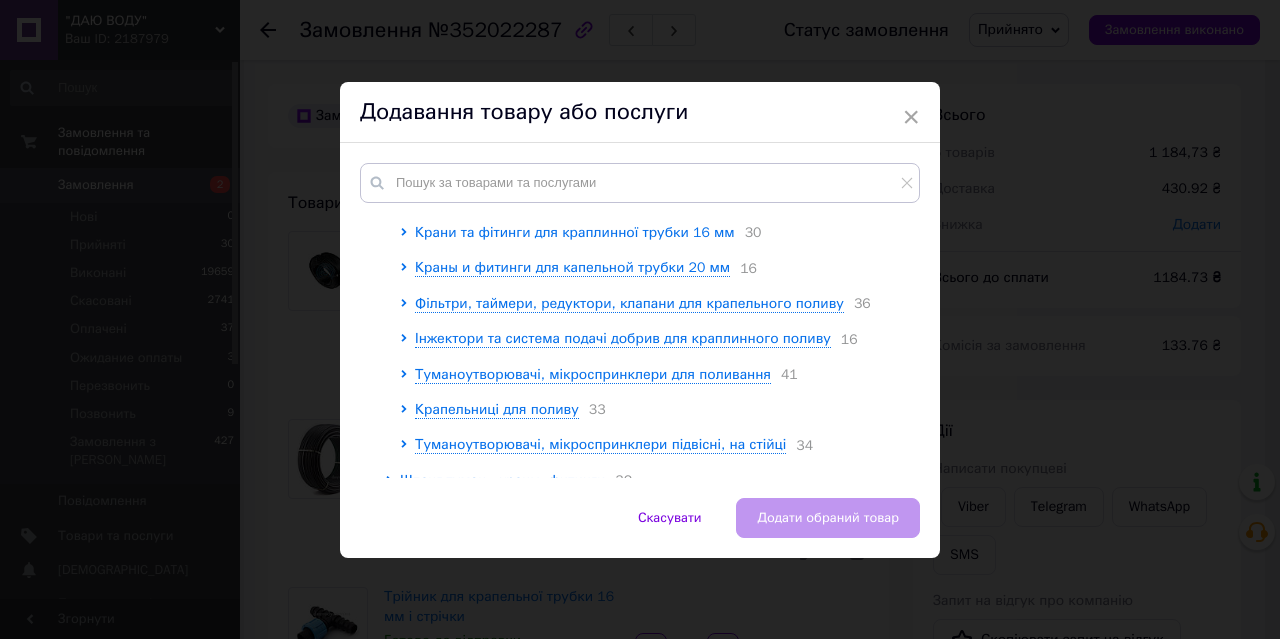 click on "Крани та фітинги для краплинної трубки 16 мм" at bounding box center (575, 232) 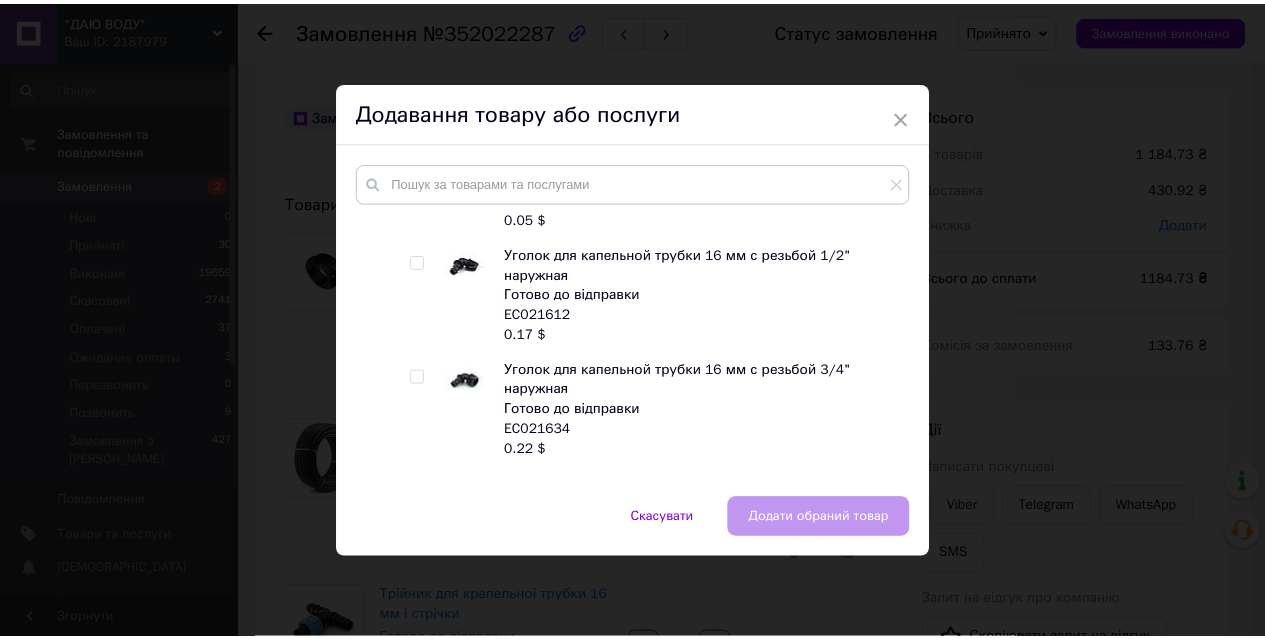 scroll, scrollTop: 1666, scrollLeft: 0, axis: vertical 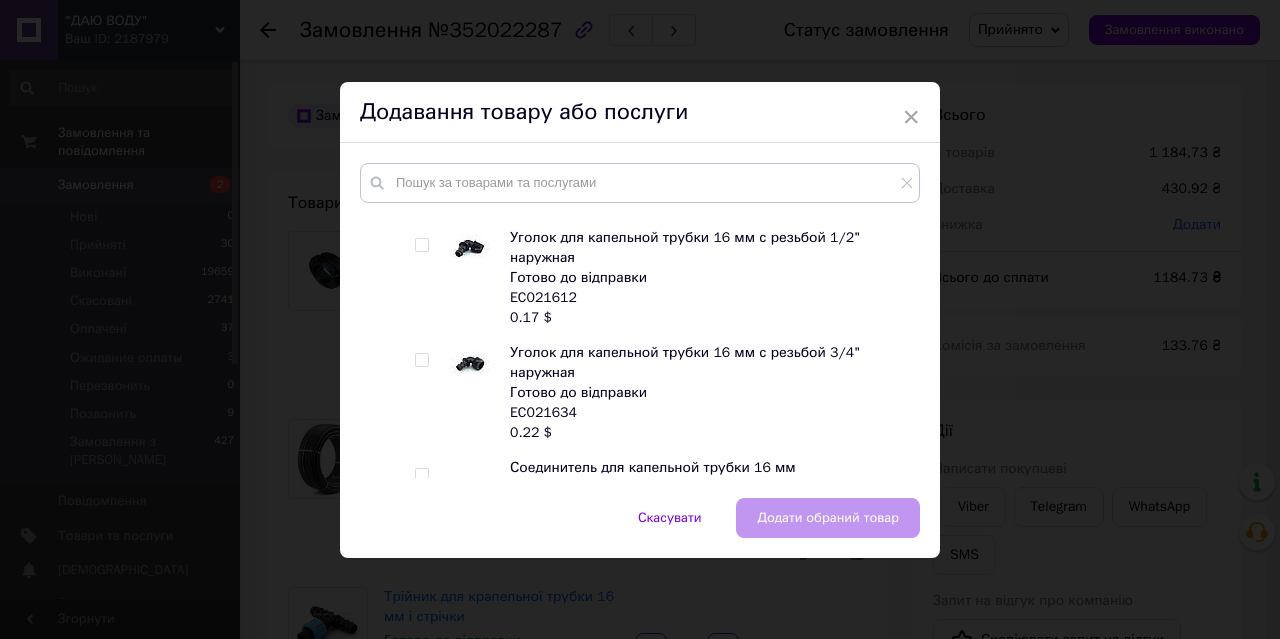 click at bounding box center [421, 245] 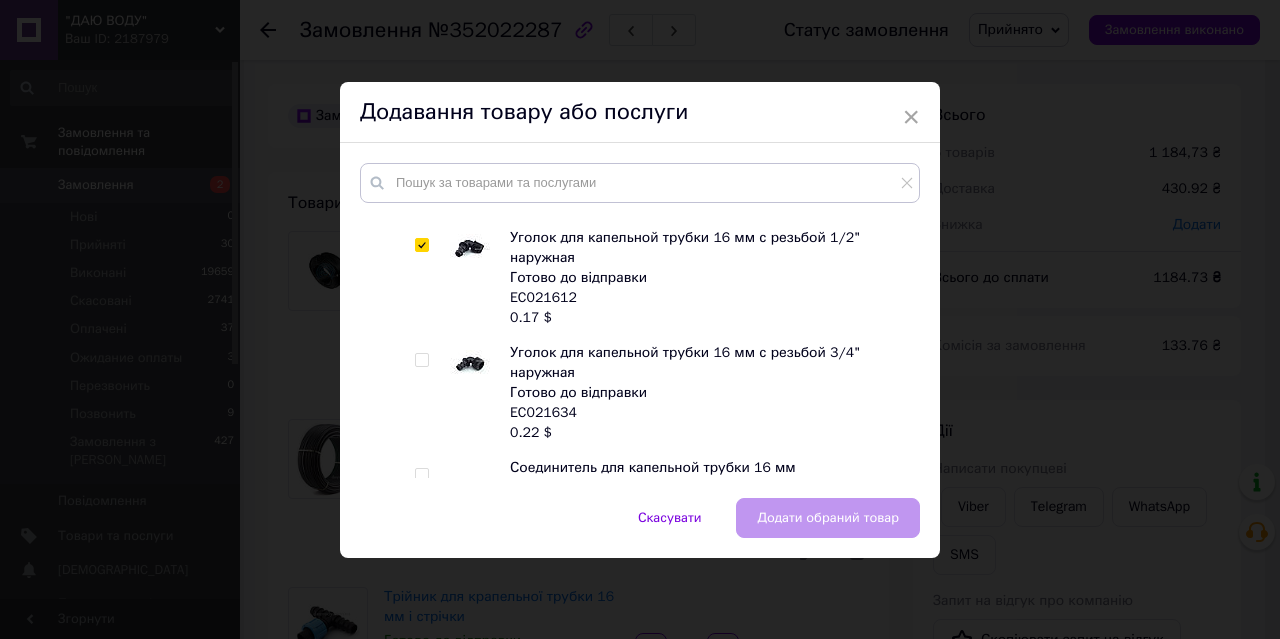 checkbox on "true" 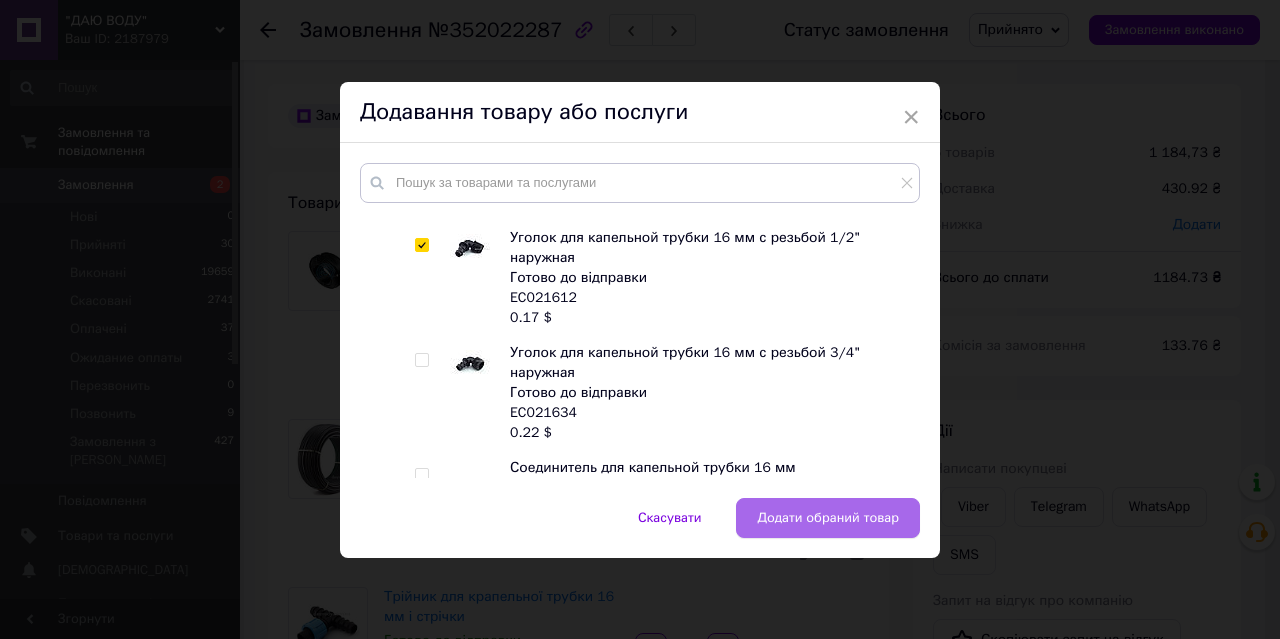 click on "Додати обраний товар" at bounding box center [828, 518] 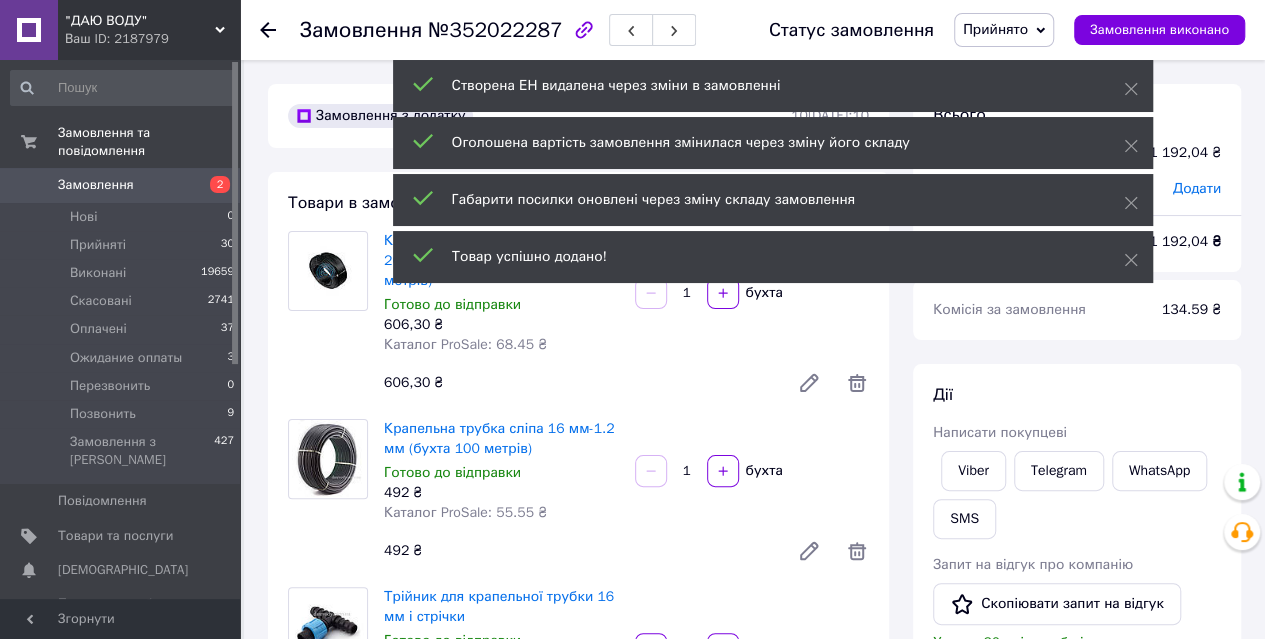 scroll, scrollTop: 666, scrollLeft: 0, axis: vertical 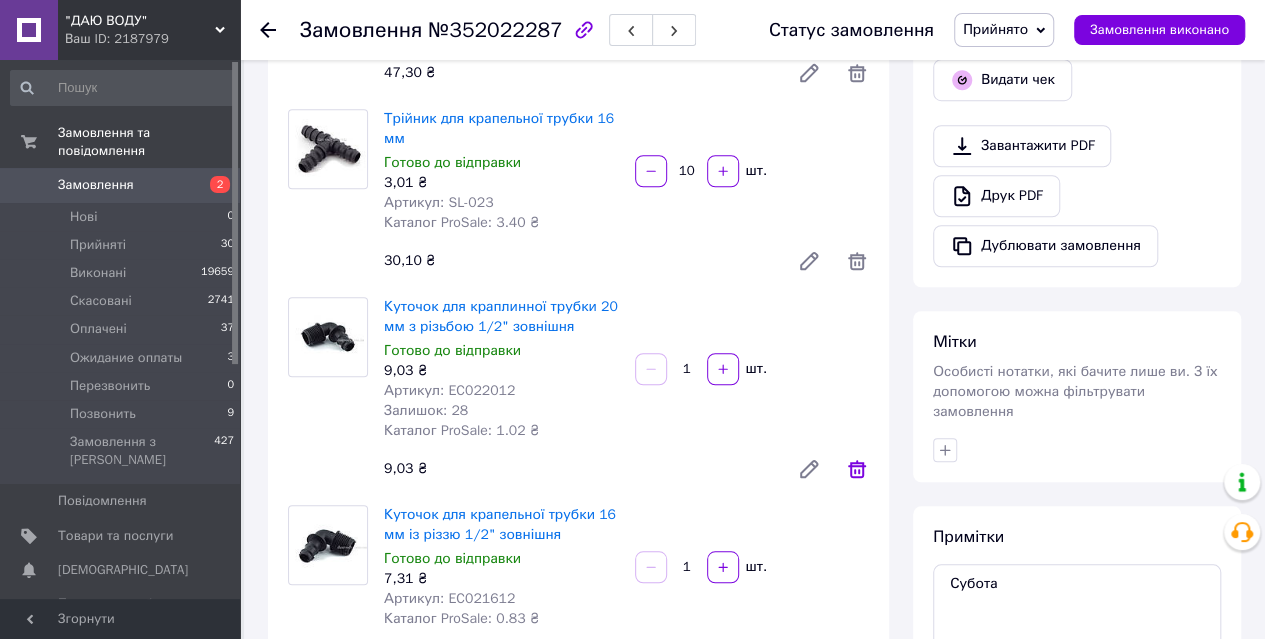 click 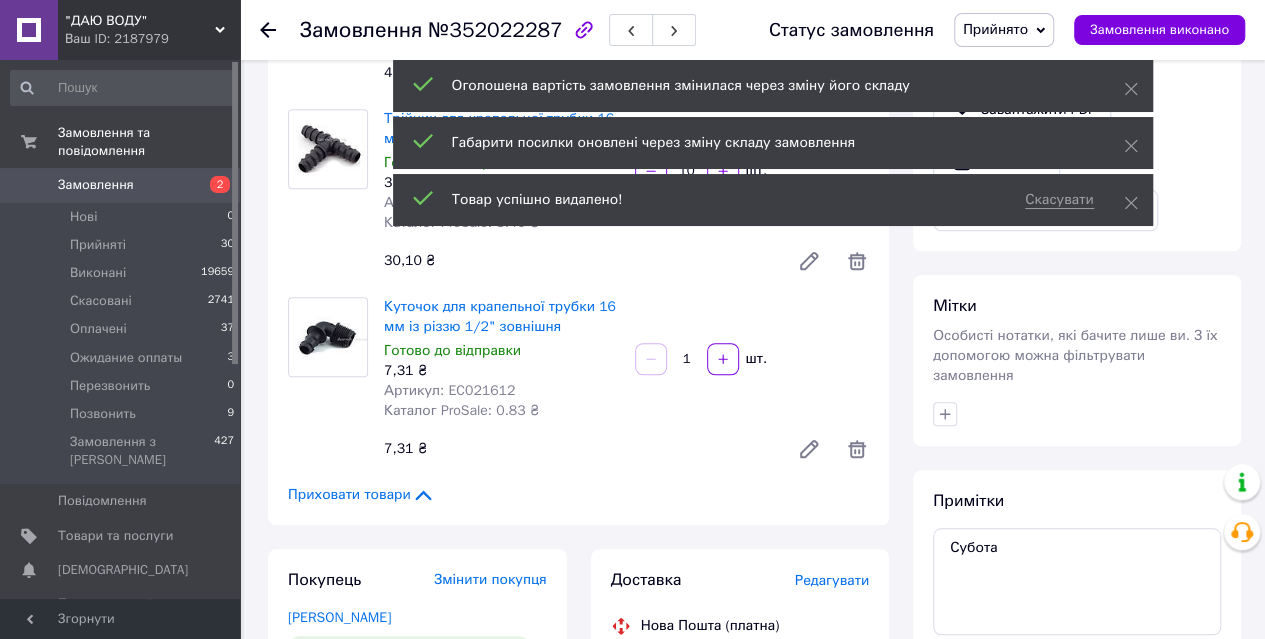 scroll, scrollTop: 222, scrollLeft: 0, axis: vertical 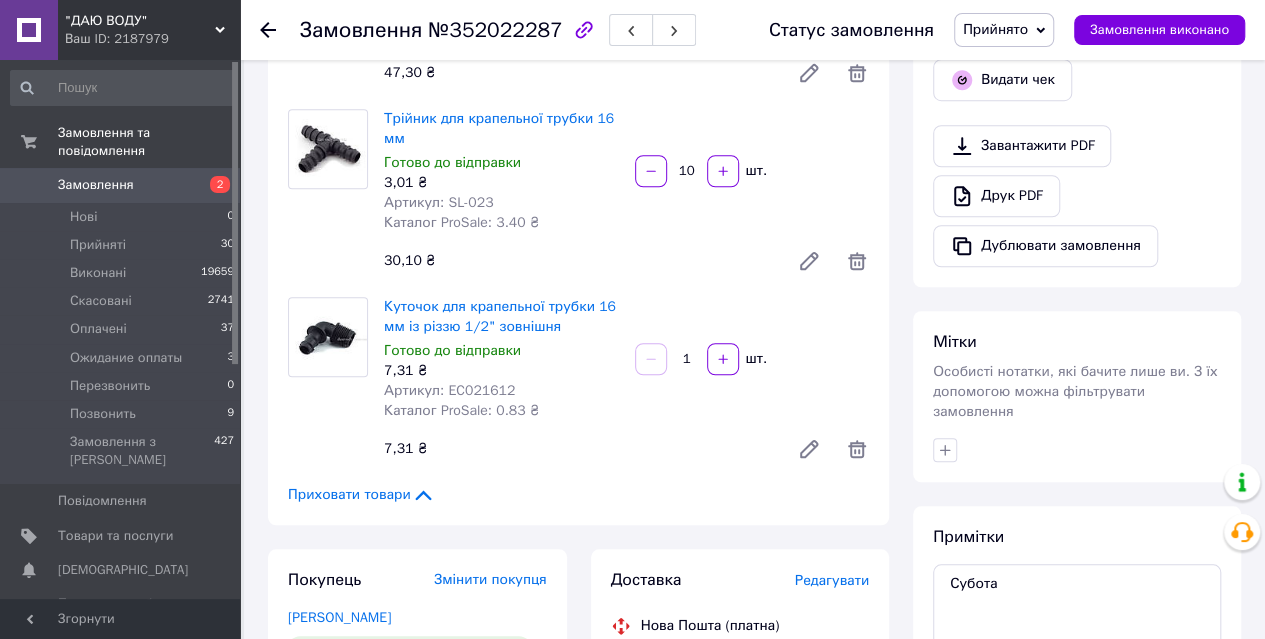 click 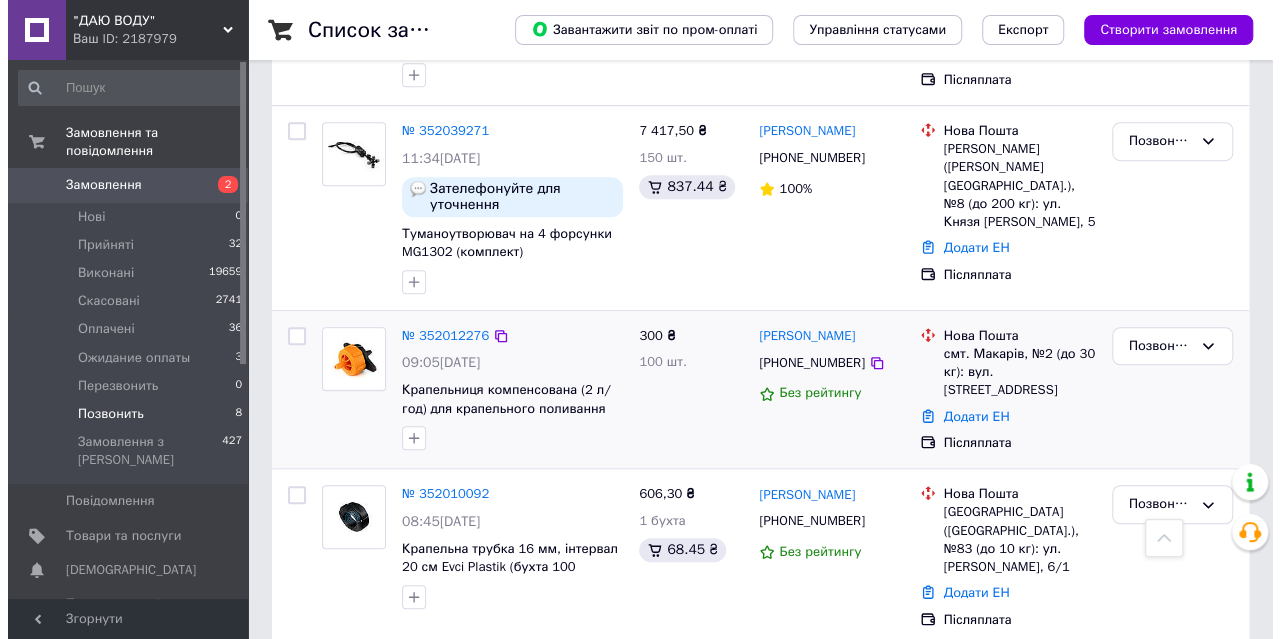 scroll, scrollTop: 0, scrollLeft: 0, axis: both 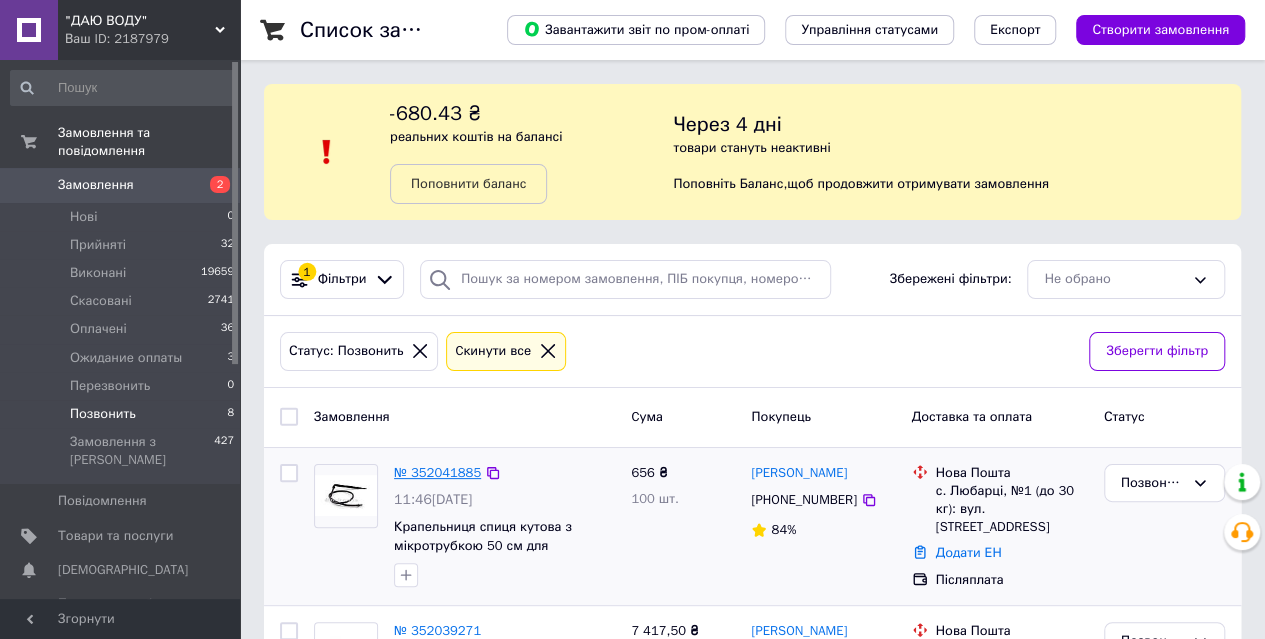 click on "№ 352041885" at bounding box center (437, 472) 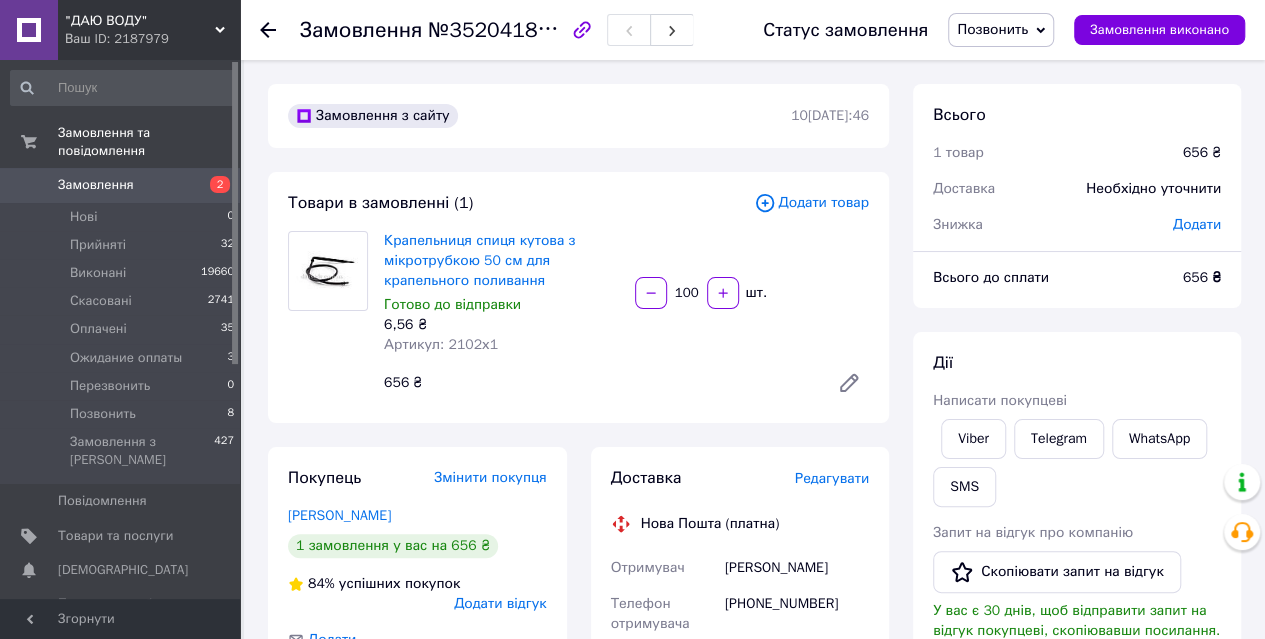 click on "Позвонить" at bounding box center (992, 29) 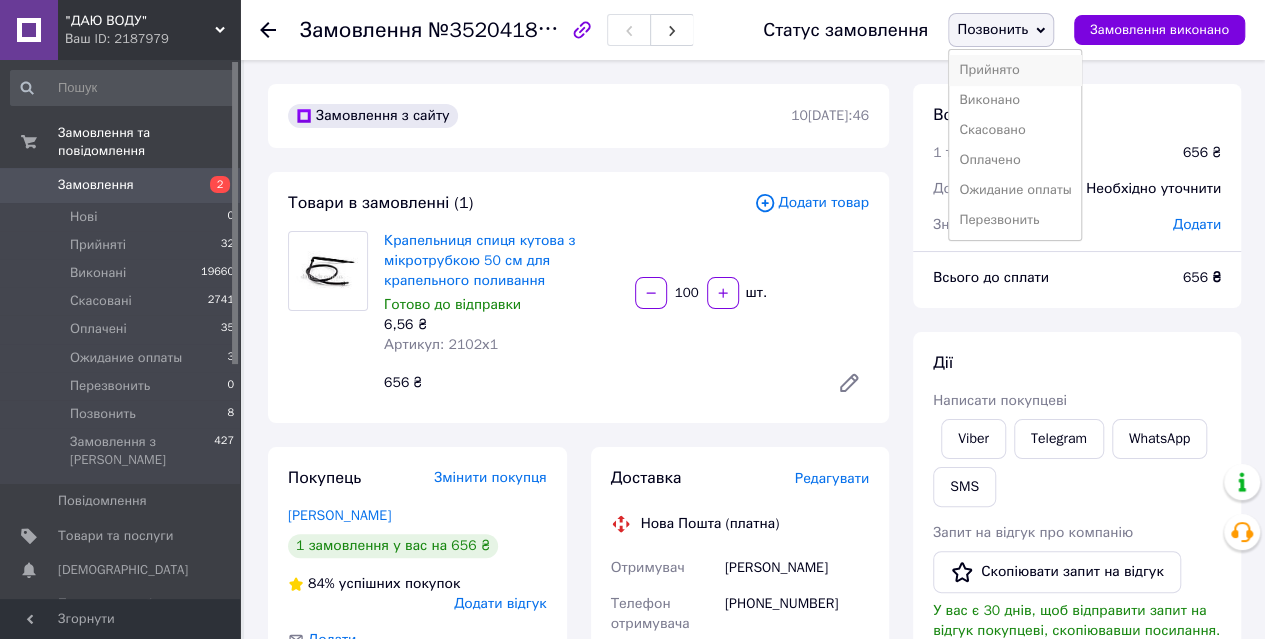 click on "Прийнято" at bounding box center [1015, 70] 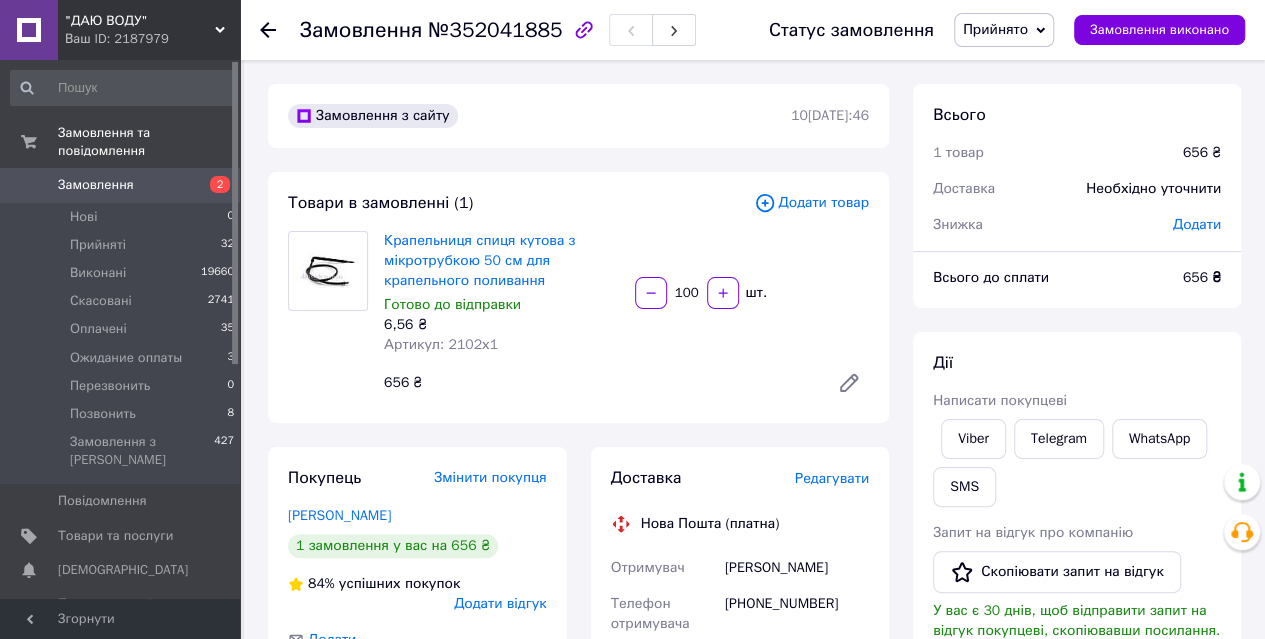 click 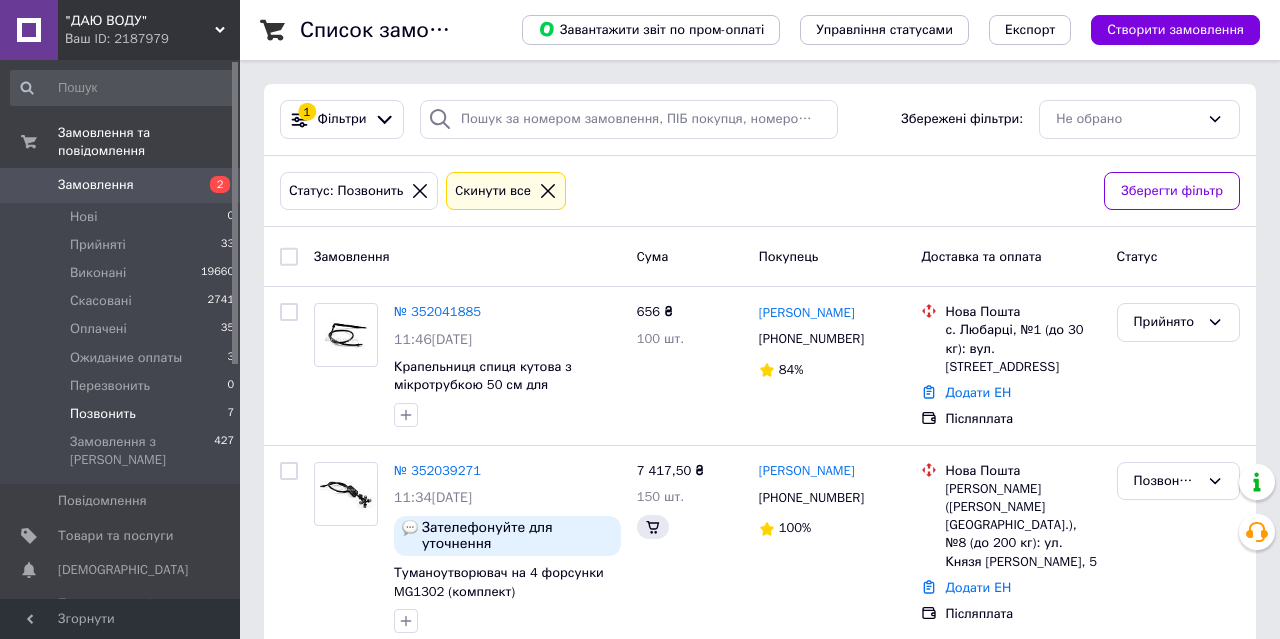 click on "№ 352012276" at bounding box center [437, 674] 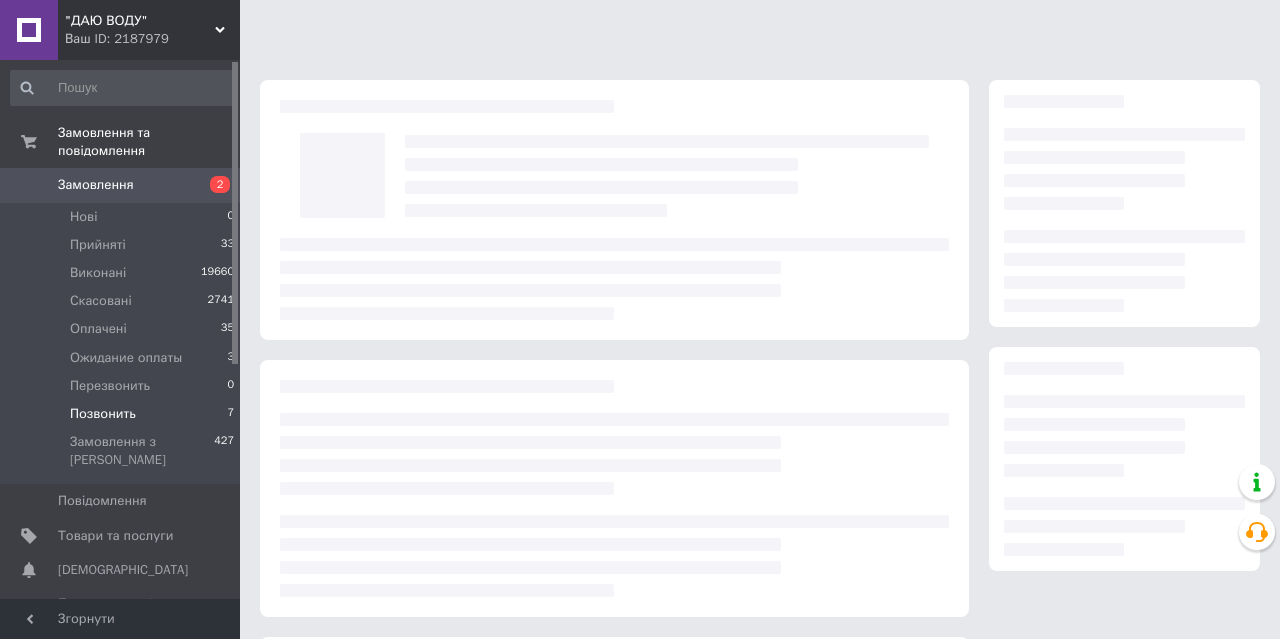 scroll, scrollTop: 166, scrollLeft: 0, axis: vertical 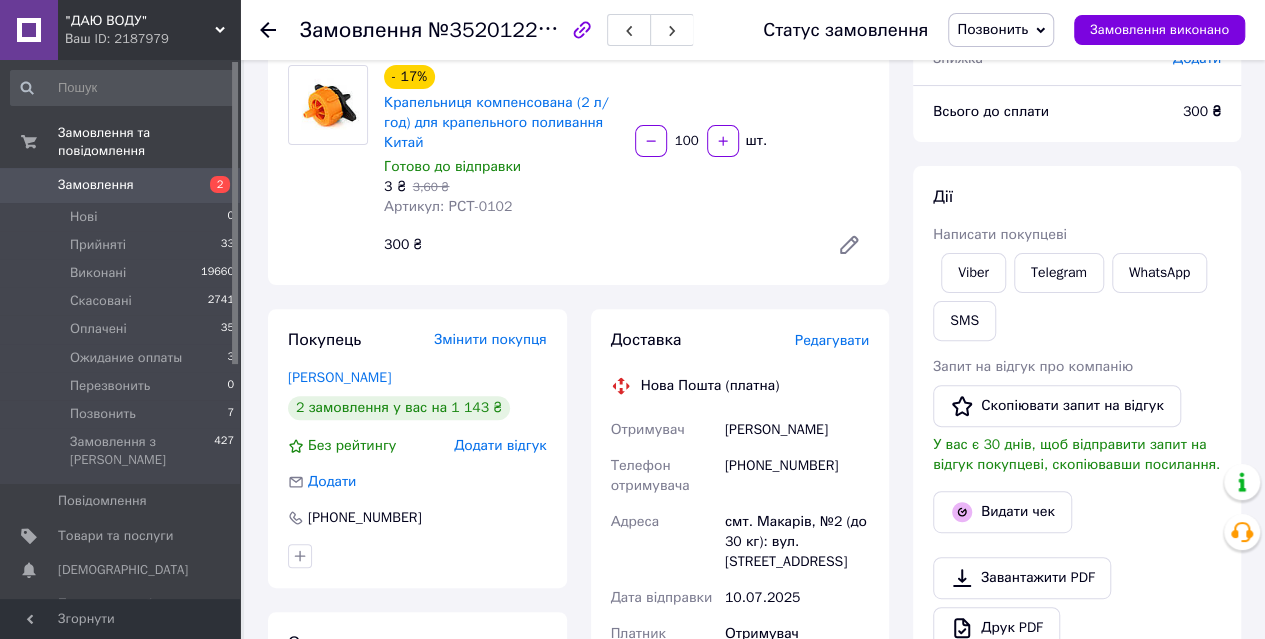 click on "Редагувати" at bounding box center [832, 340] 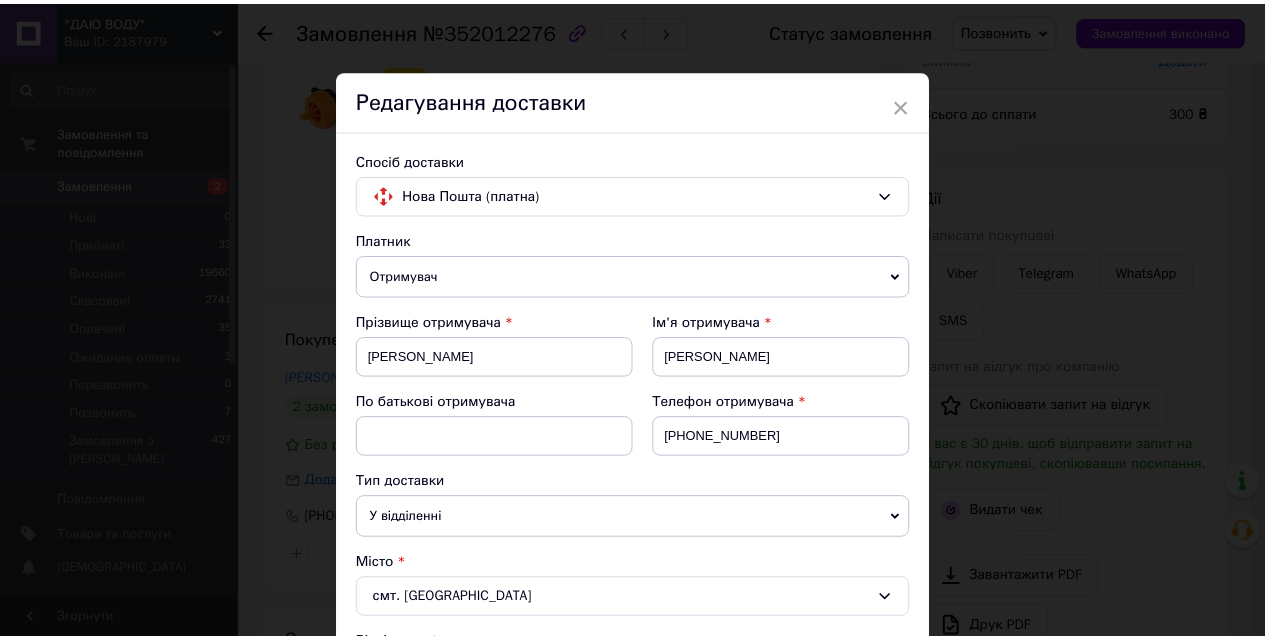 scroll, scrollTop: 1099, scrollLeft: 0, axis: vertical 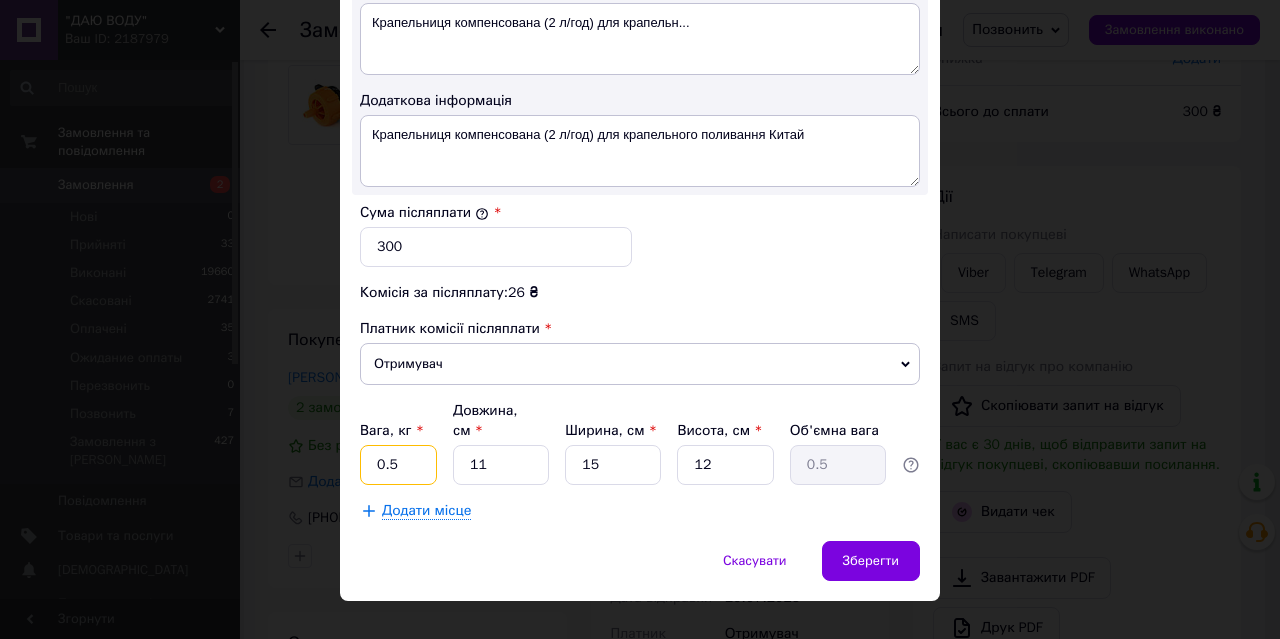click on "0.5" at bounding box center [398, 465] 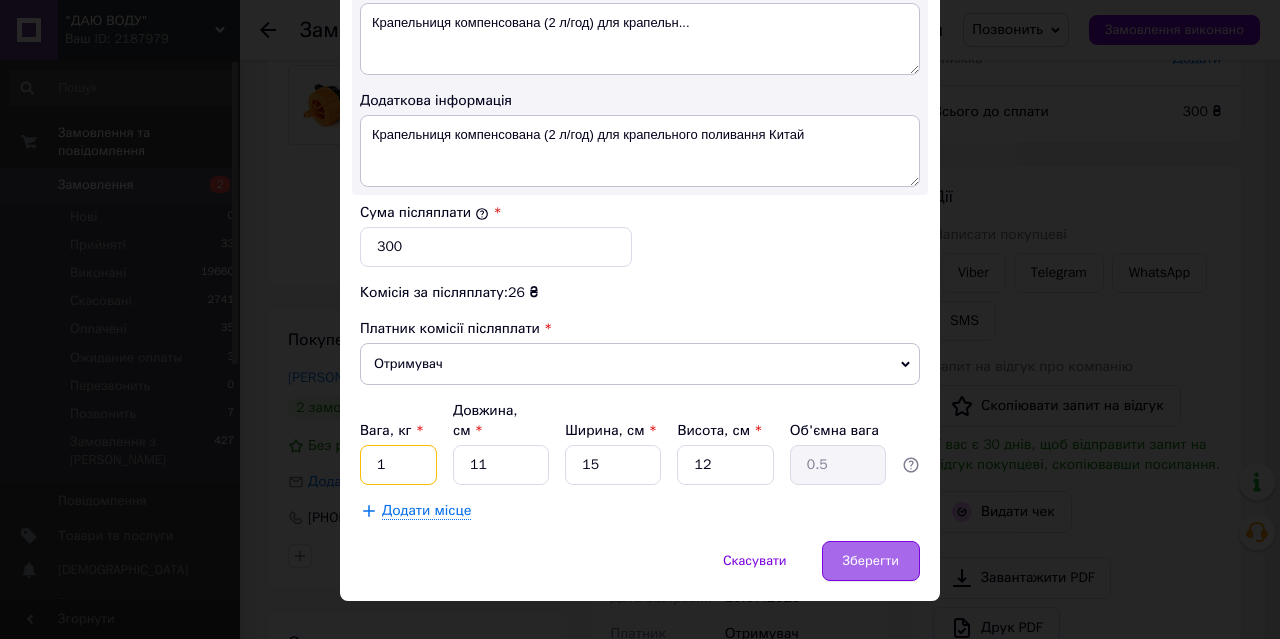 type on "1" 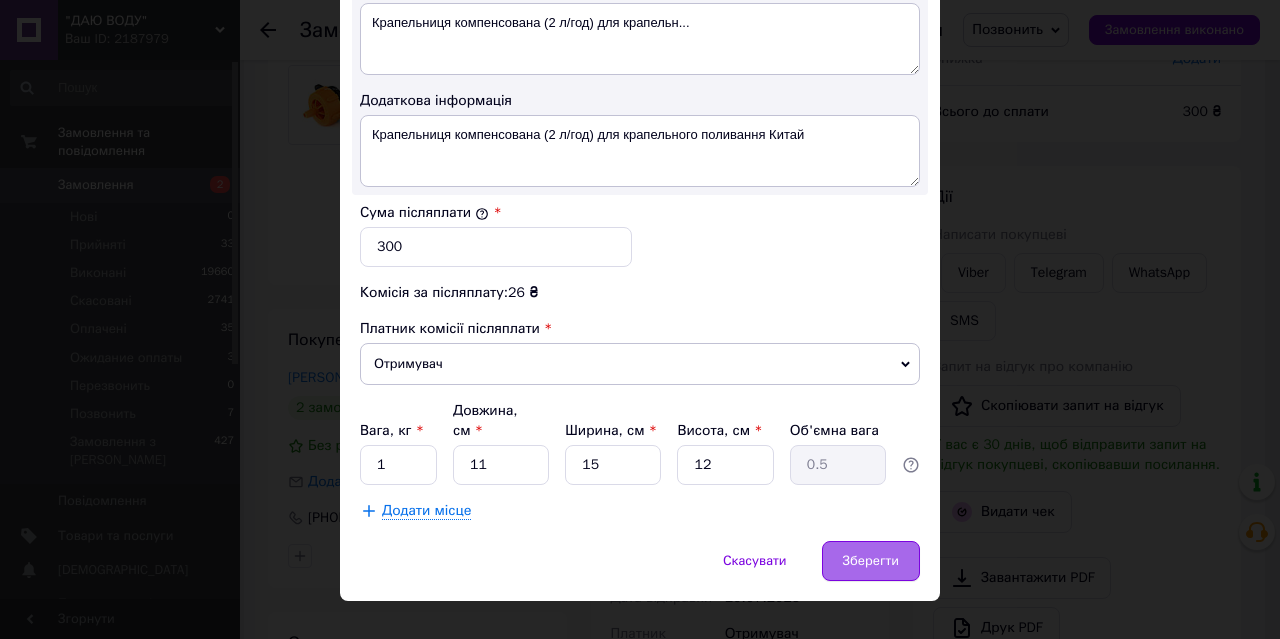 click on "Зберегти" at bounding box center [871, 561] 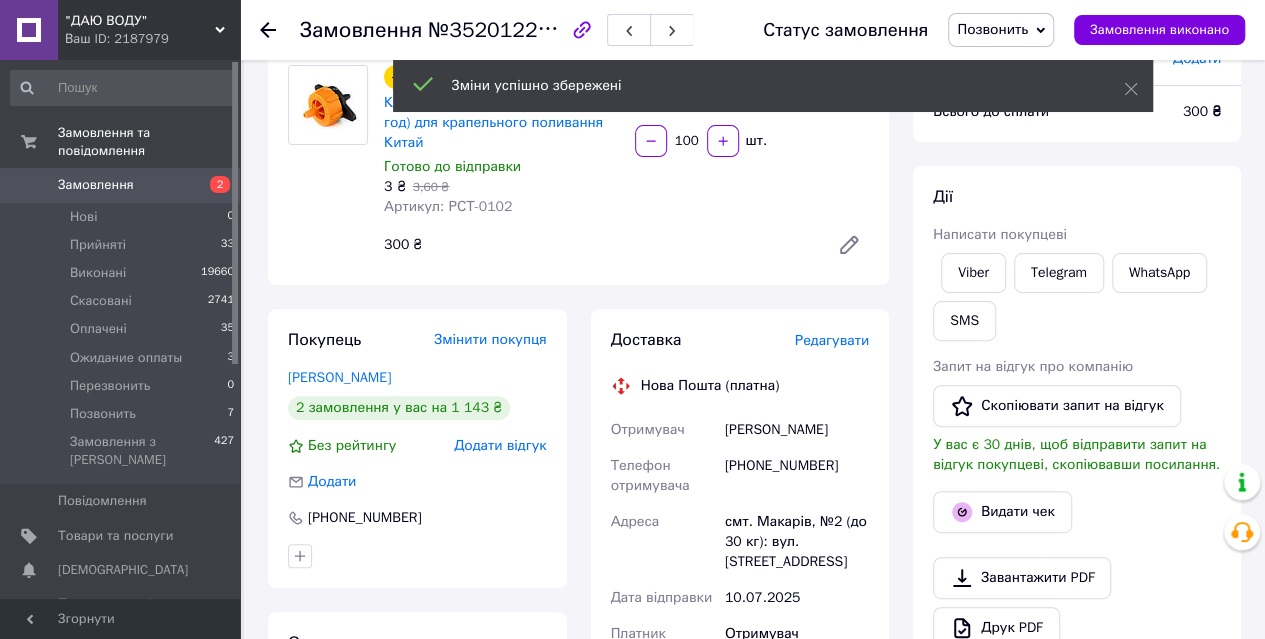 scroll, scrollTop: 666, scrollLeft: 0, axis: vertical 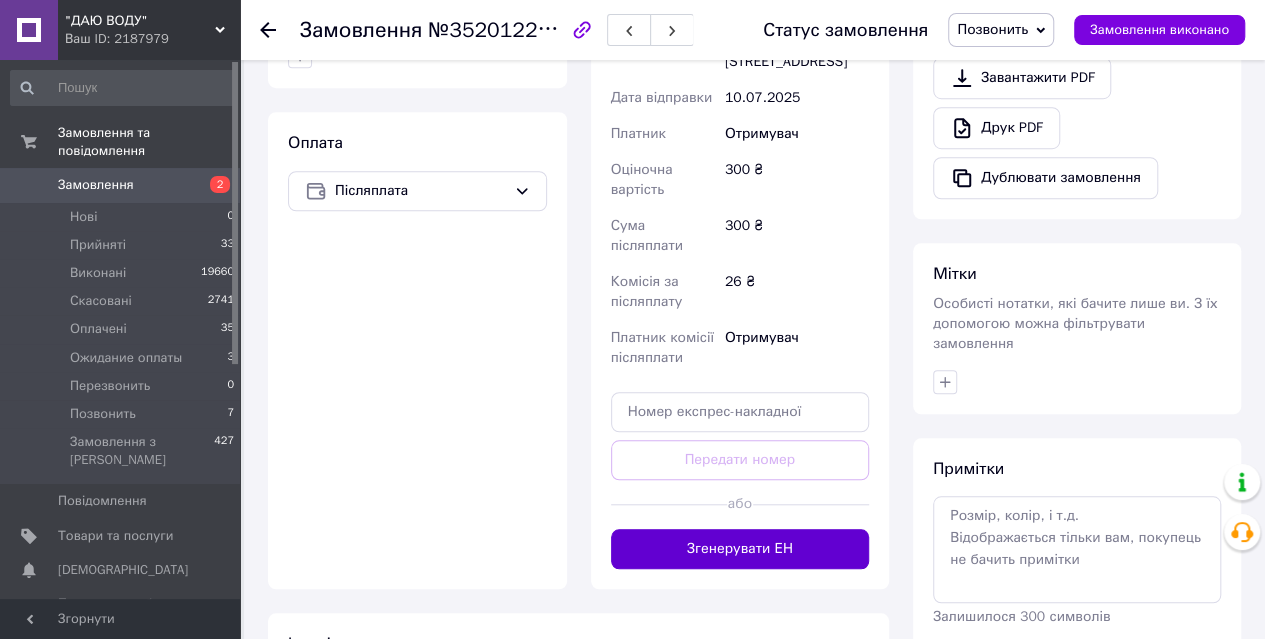 click on "Згенерувати ЕН" at bounding box center [740, 549] 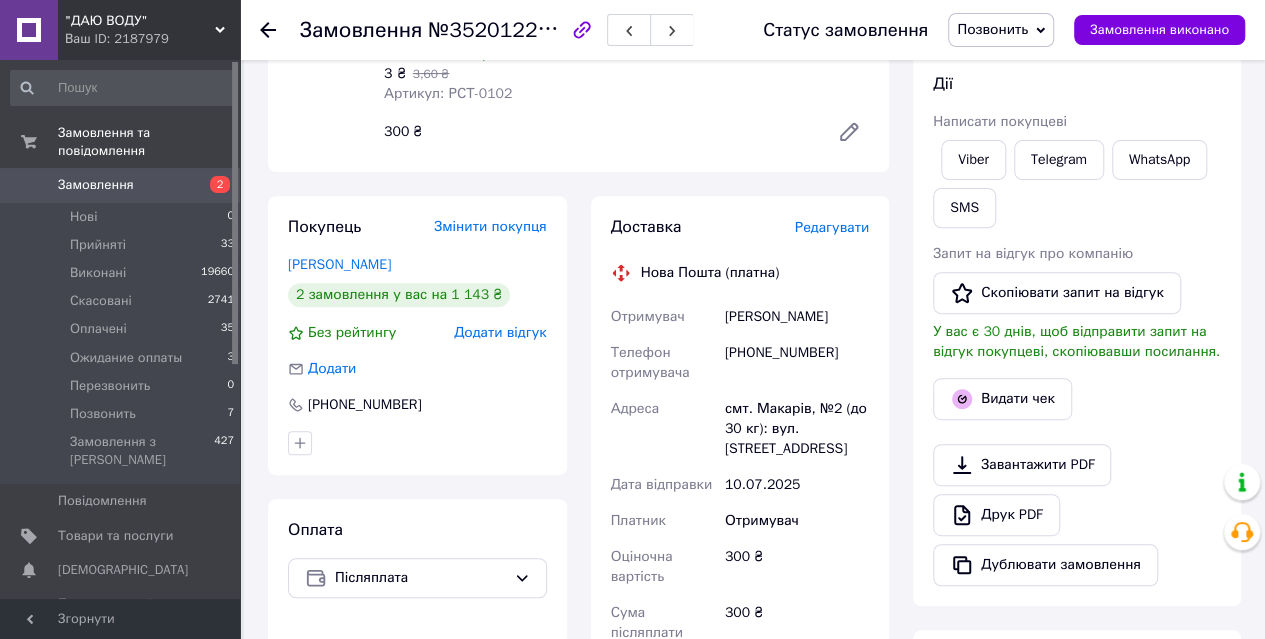 scroll, scrollTop: 166, scrollLeft: 0, axis: vertical 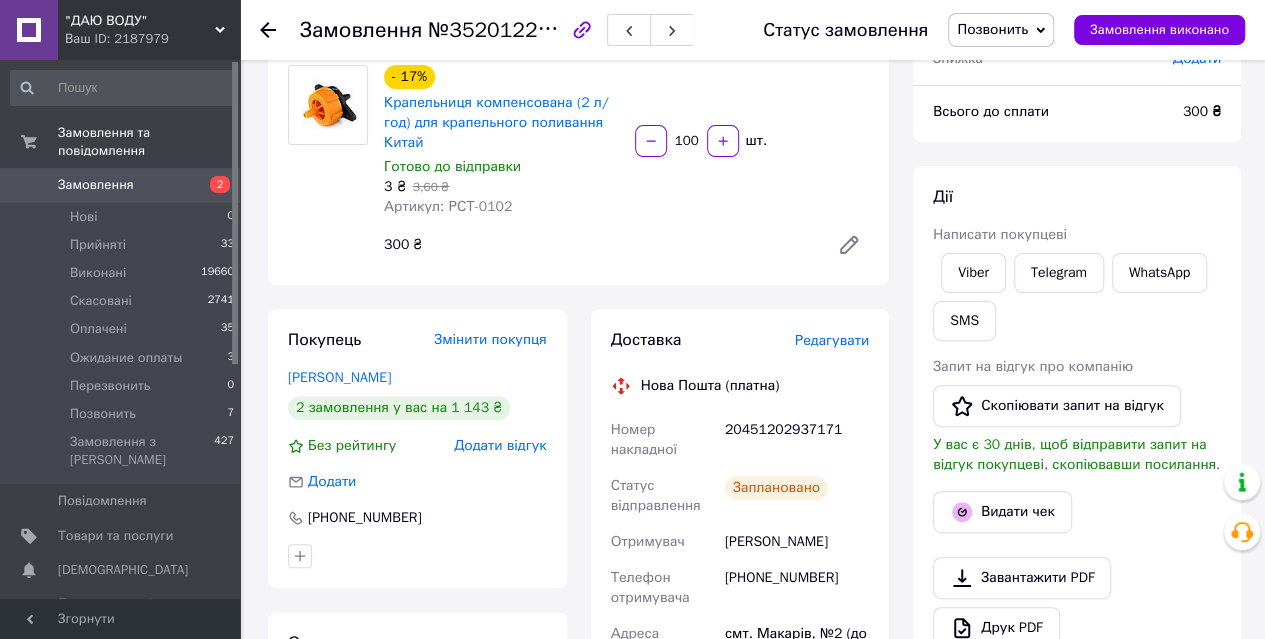 click on "Позвонить" at bounding box center [1001, 30] 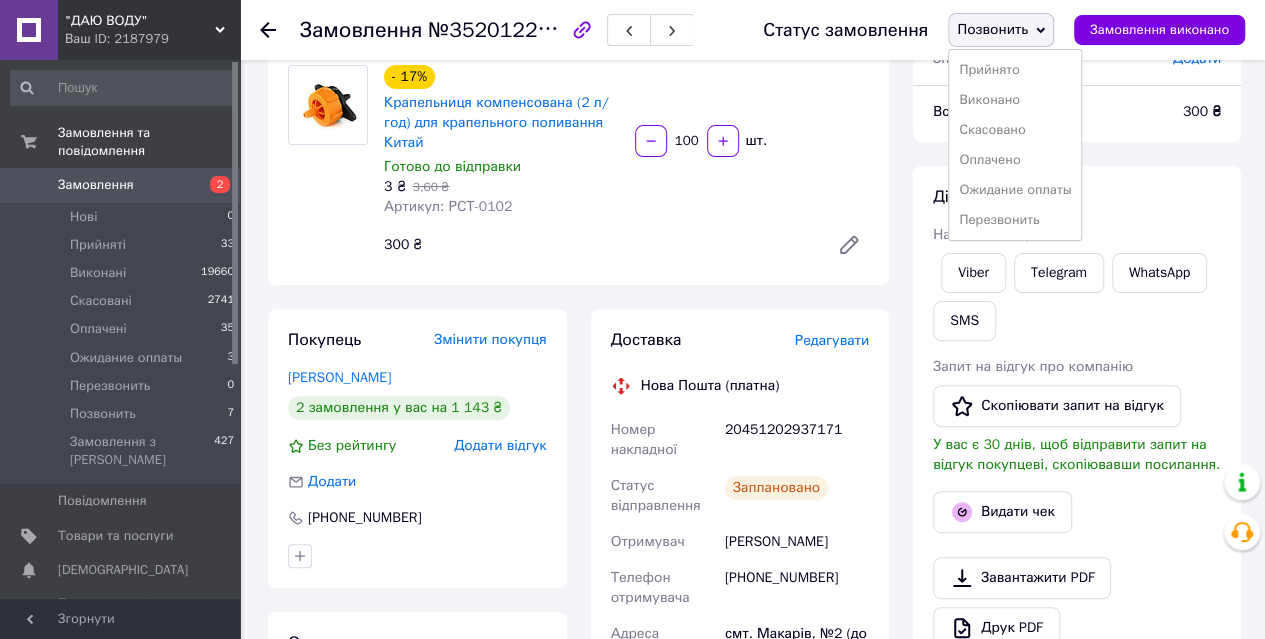 click on "Прийнято" at bounding box center (1015, 70) 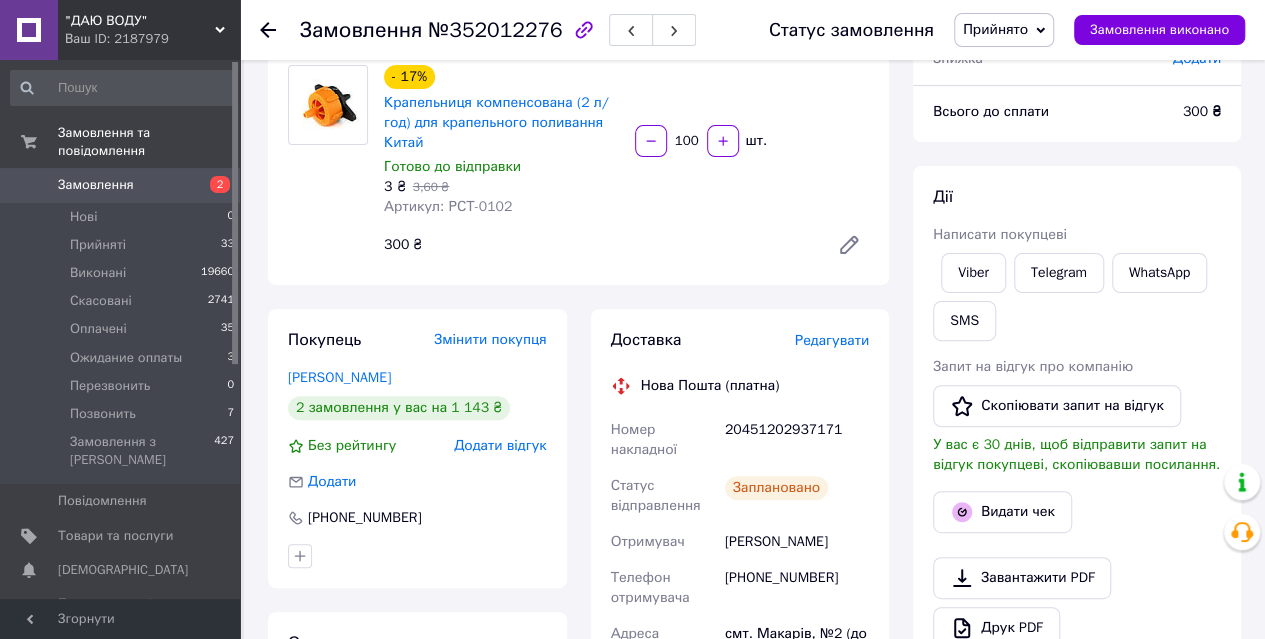 click 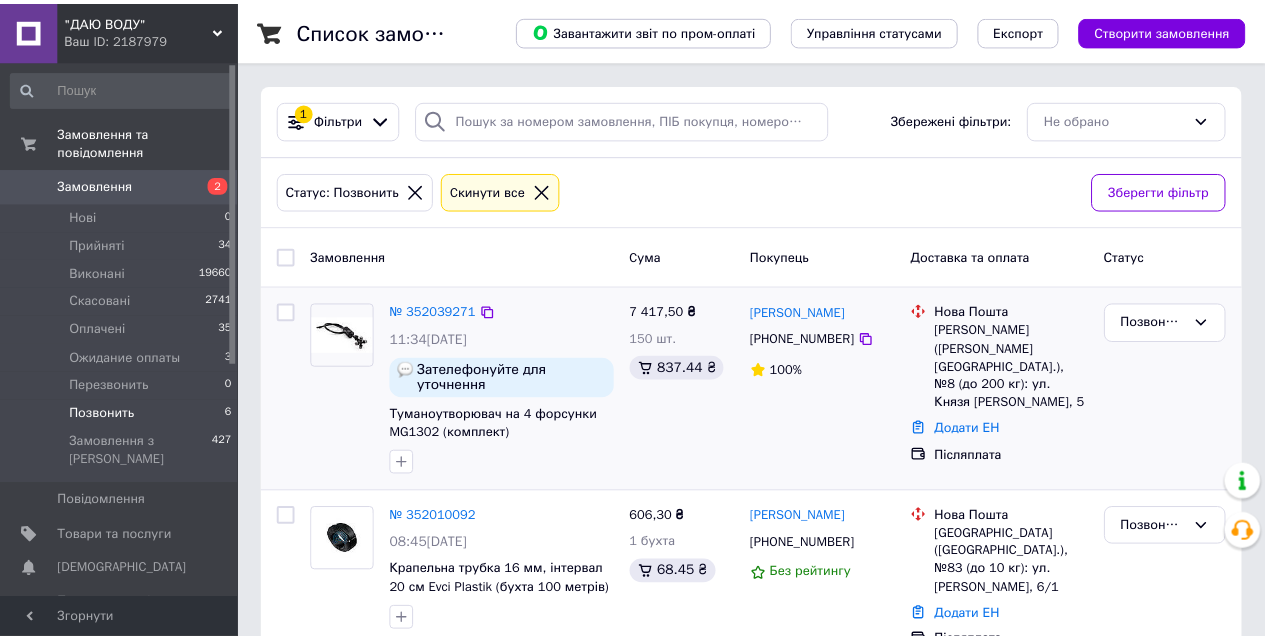 scroll, scrollTop: 166, scrollLeft: 0, axis: vertical 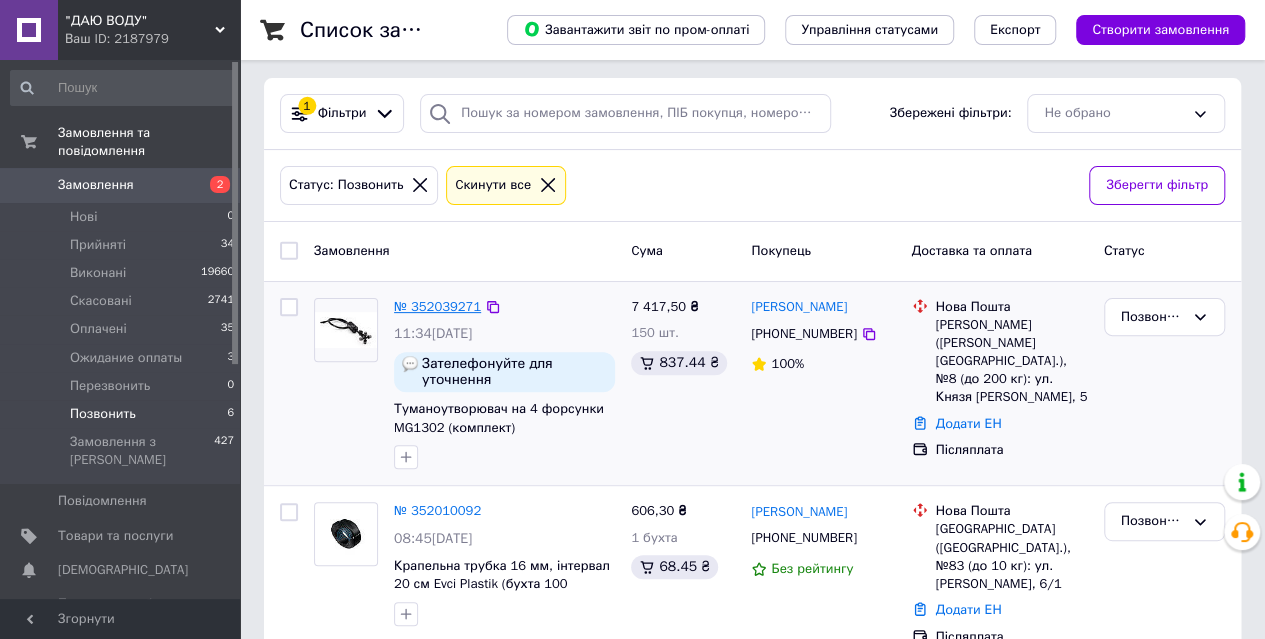 click on "№ 352039271" at bounding box center [437, 306] 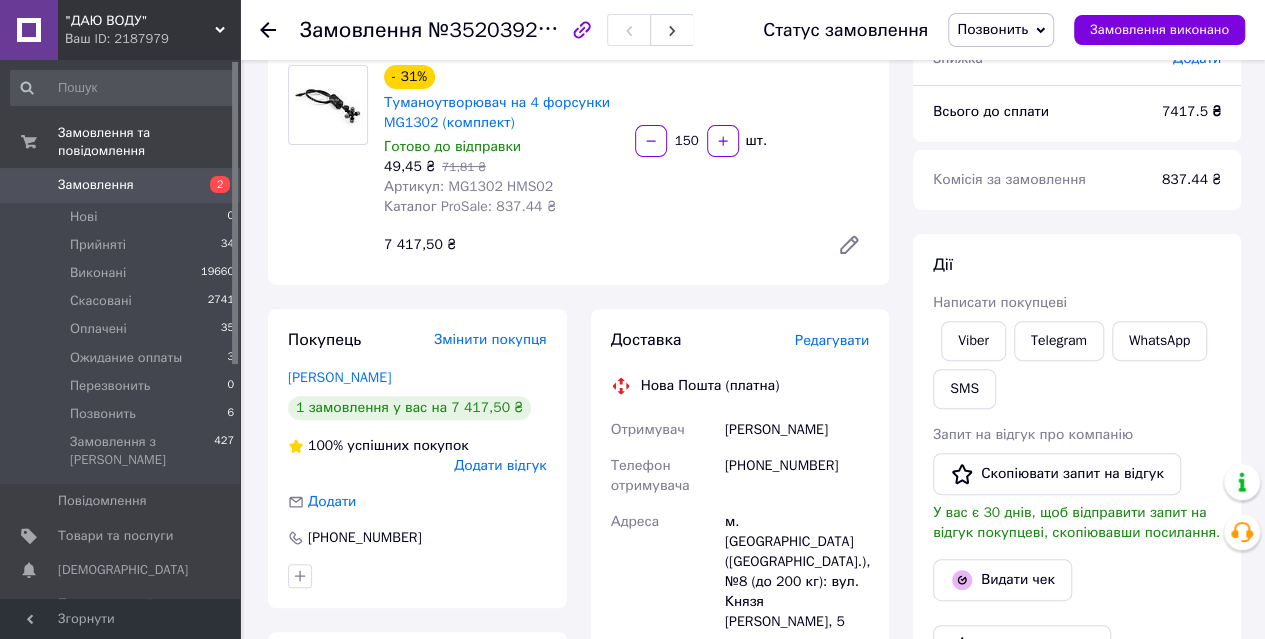 scroll, scrollTop: 0, scrollLeft: 0, axis: both 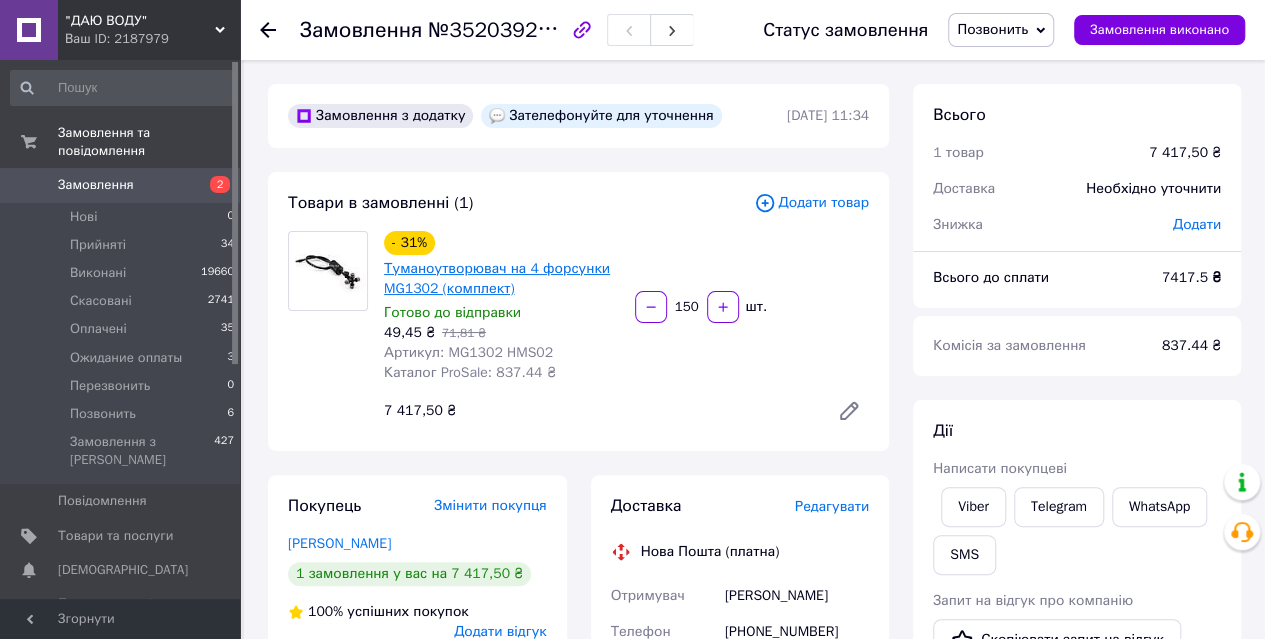 click on "Туманоутворювач на 4 форсунки MG1302 (комплект)" at bounding box center [497, 278] 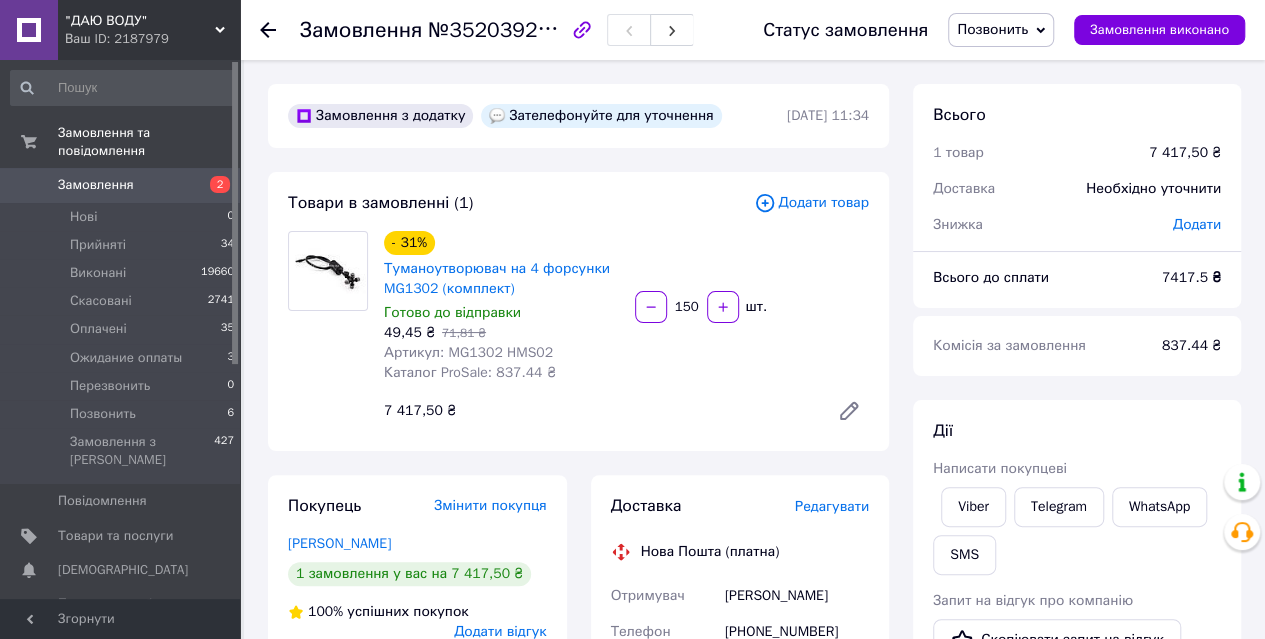 click 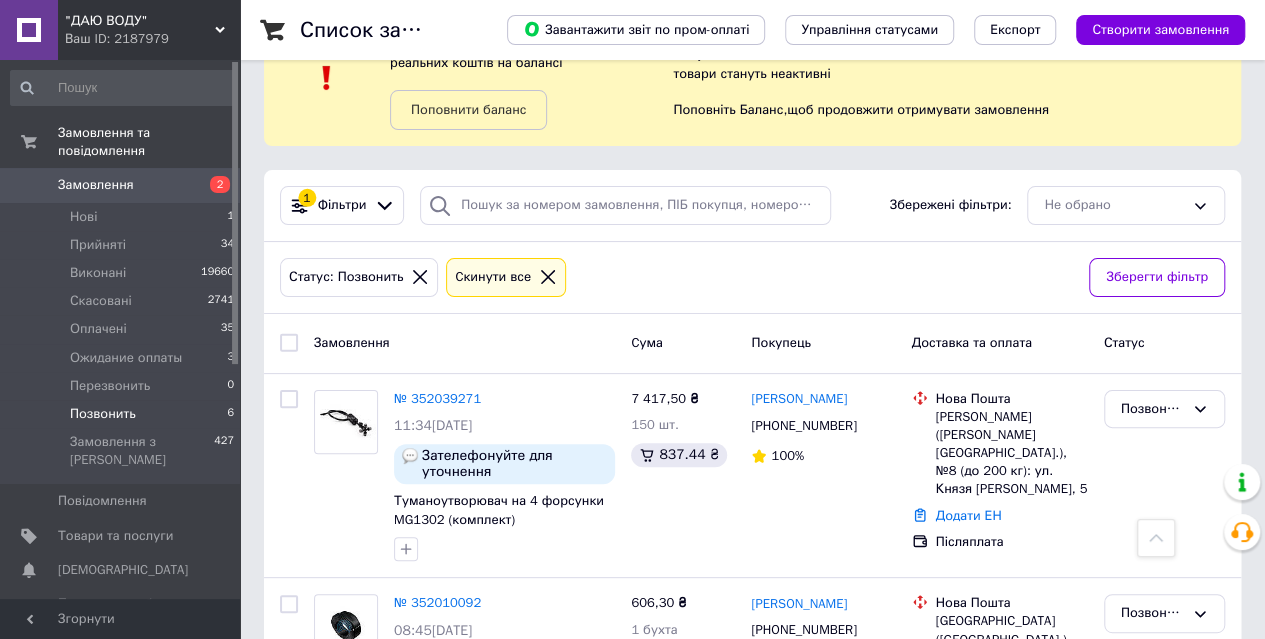 scroll, scrollTop: 0, scrollLeft: 0, axis: both 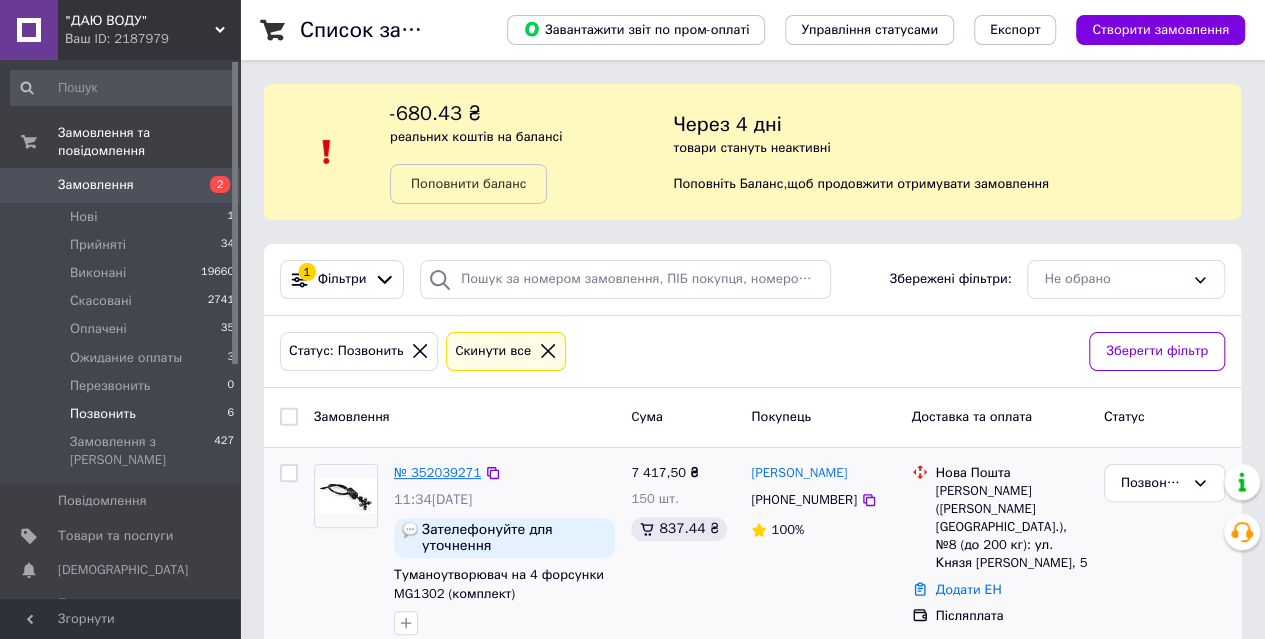 click on "№ 352039271" at bounding box center (437, 472) 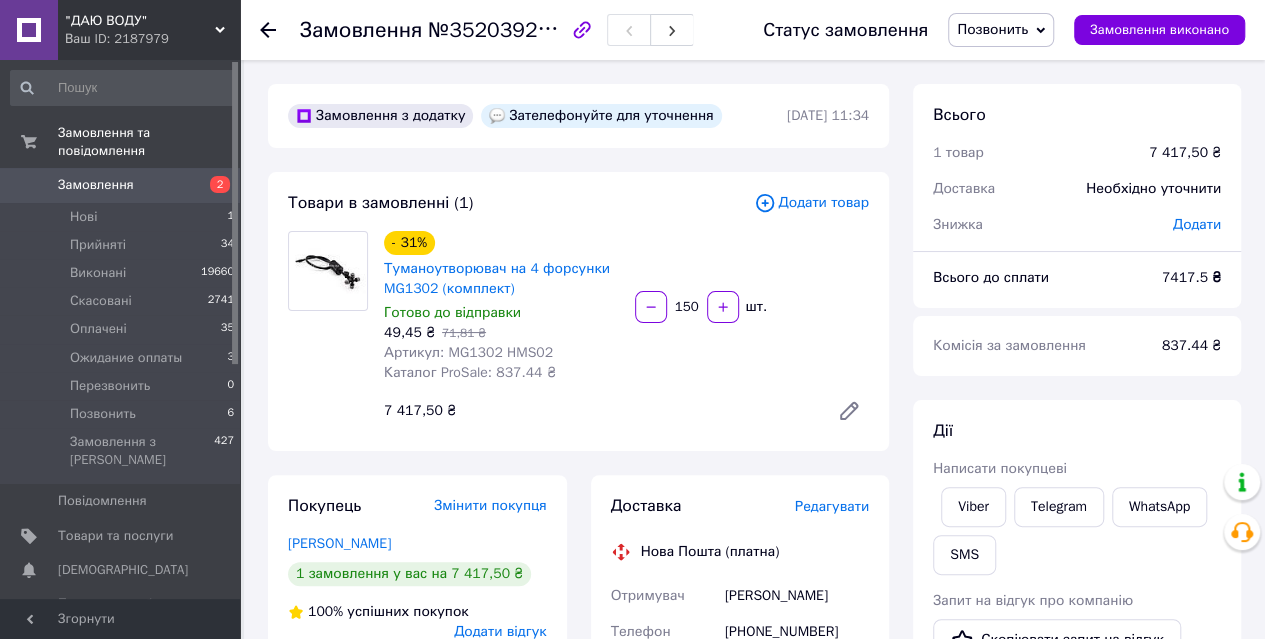 drag, startPoint x: 676, startPoint y: 305, endPoint x: 695, endPoint y: 311, distance: 19.924858 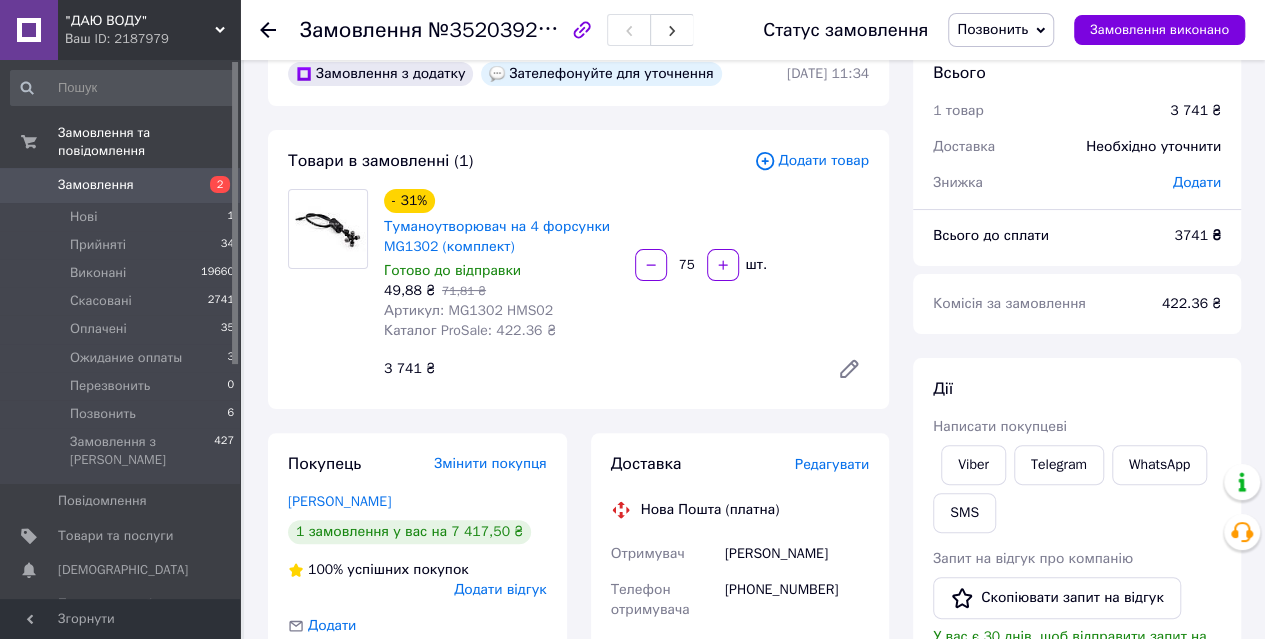 scroll, scrollTop: 0, scrollLeft: 0, axis: both 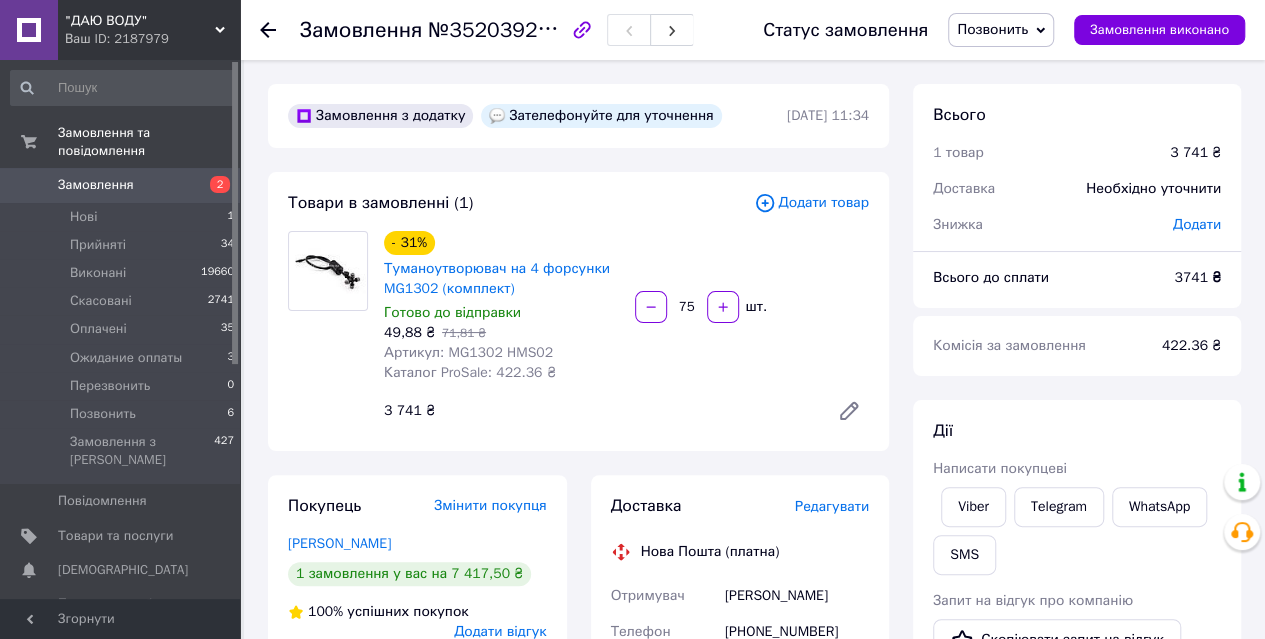 type on "75" 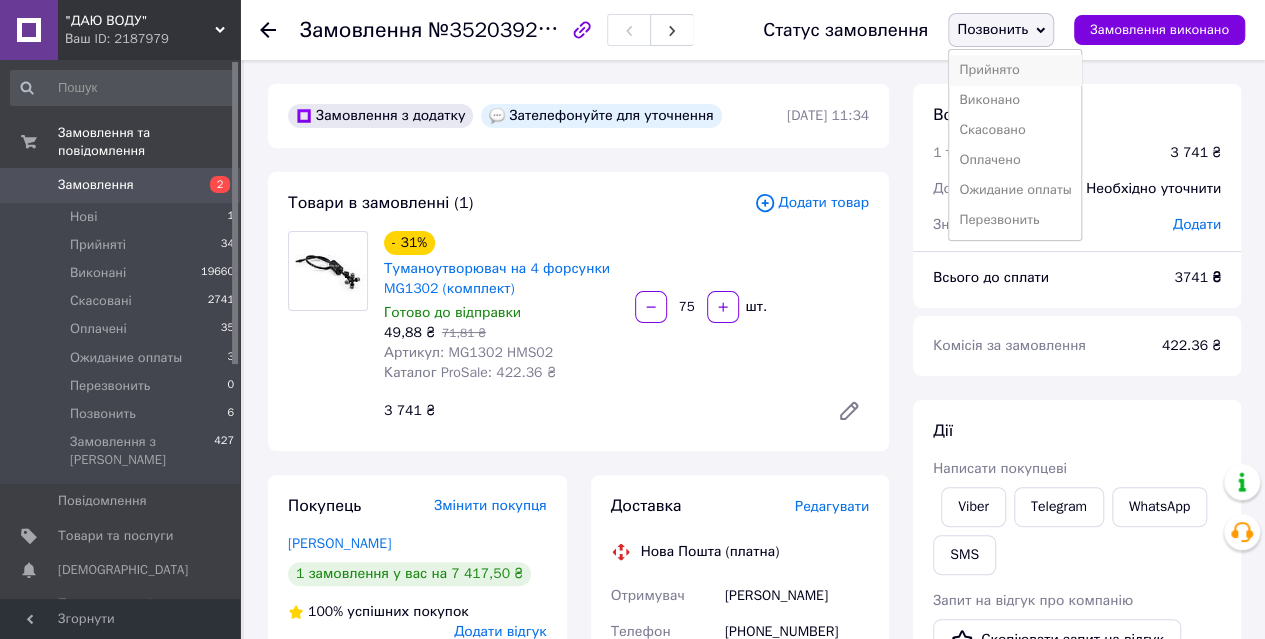 click on "Прийнято" at bounding box center (1015, 70) 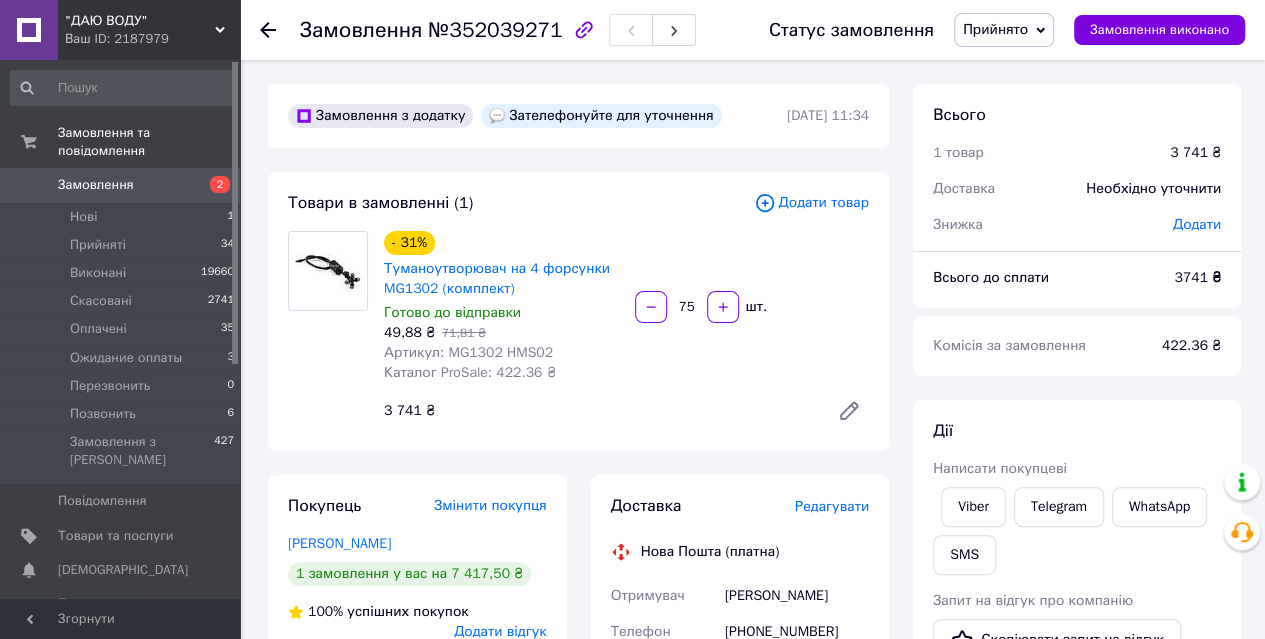 click 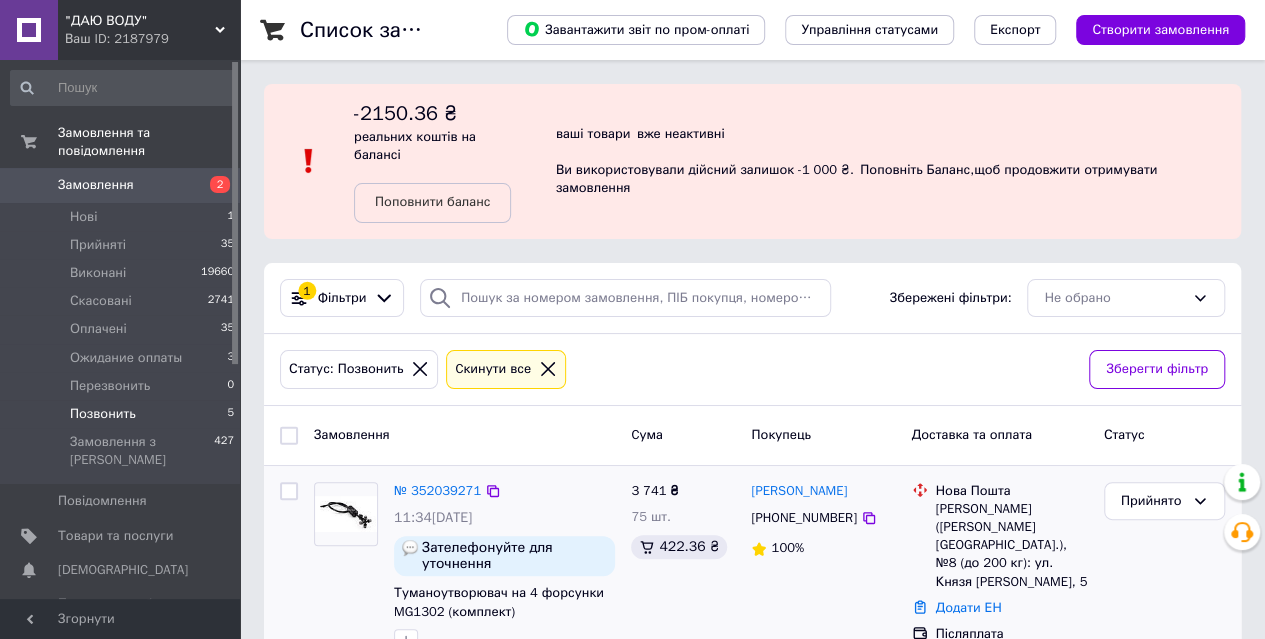 scroll, scrollTop: 500, scrollLeft: 0, axis: vertical 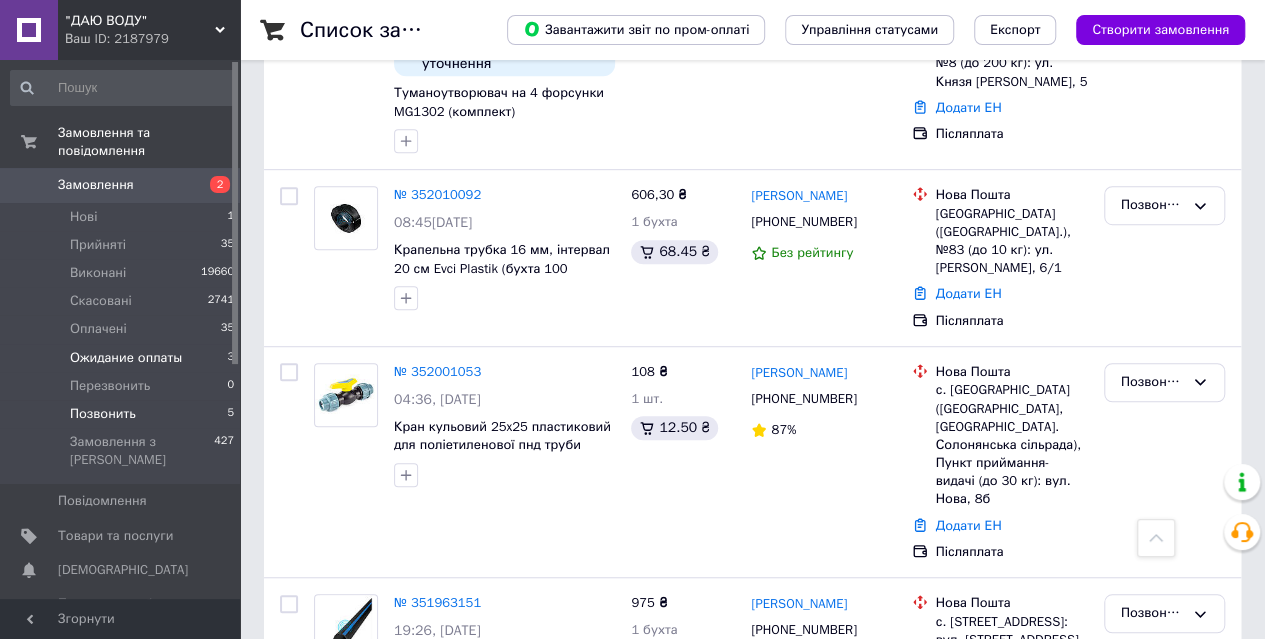 click on "Ожидание оплаты" at bounding box center (126, 358) 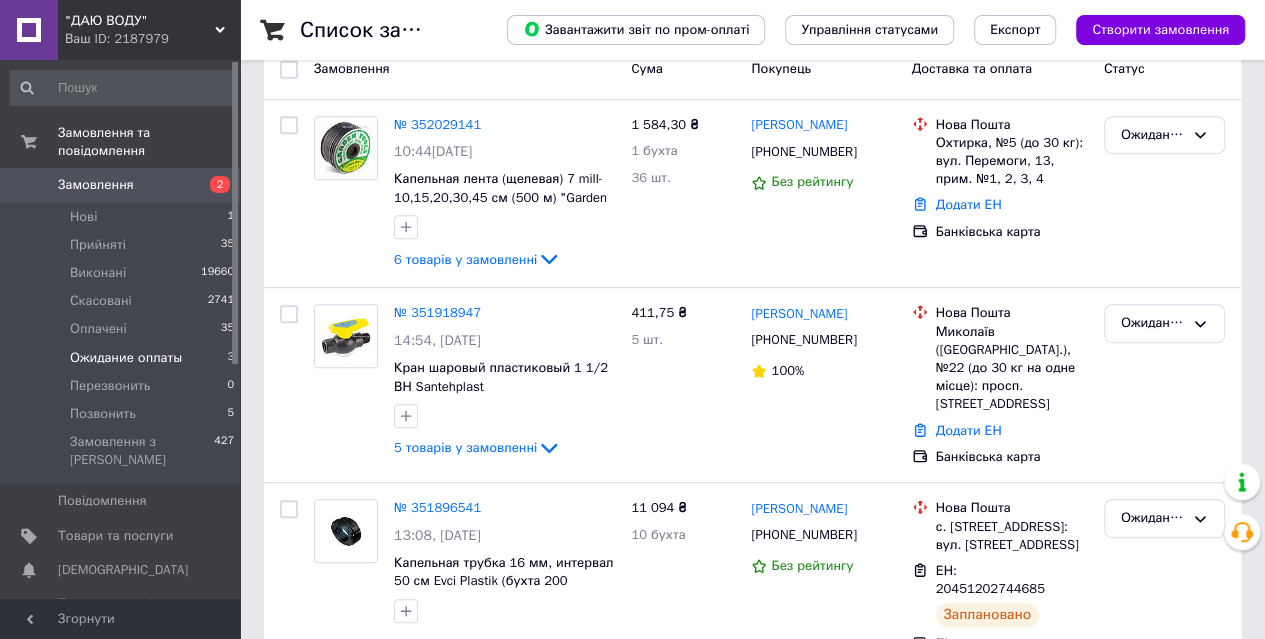 scroll, scrollTop: 392, scrollLeft: 0, axis: vertical 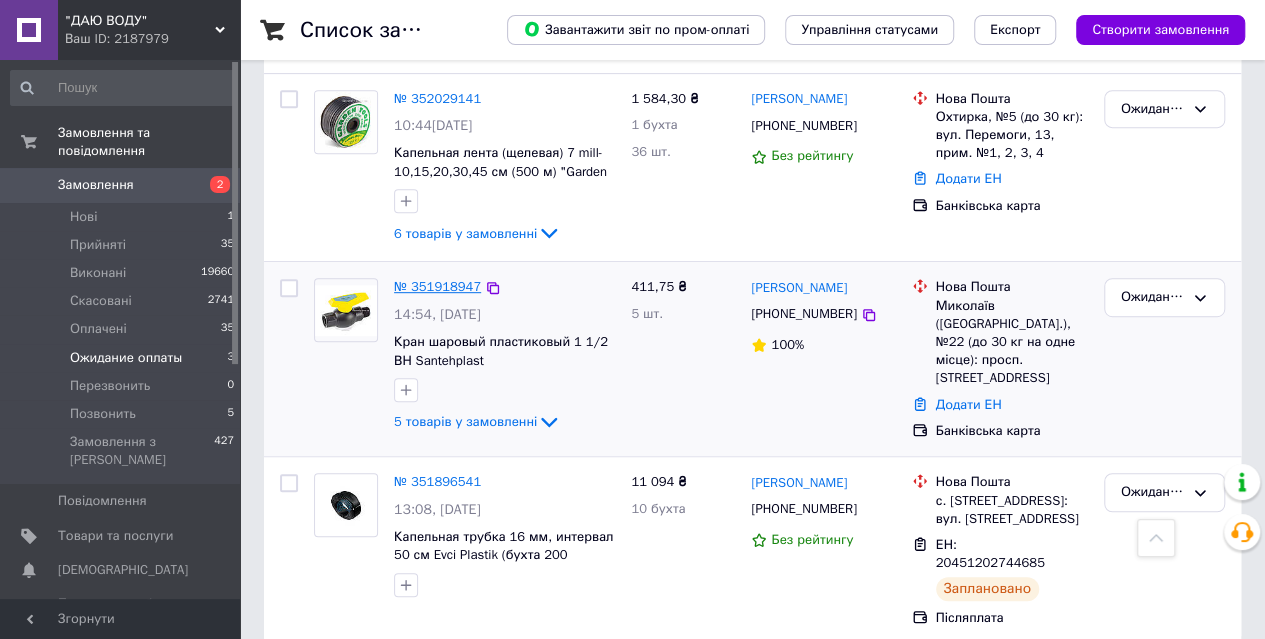click on "№ 351918947" at bounding box center [437, 286] 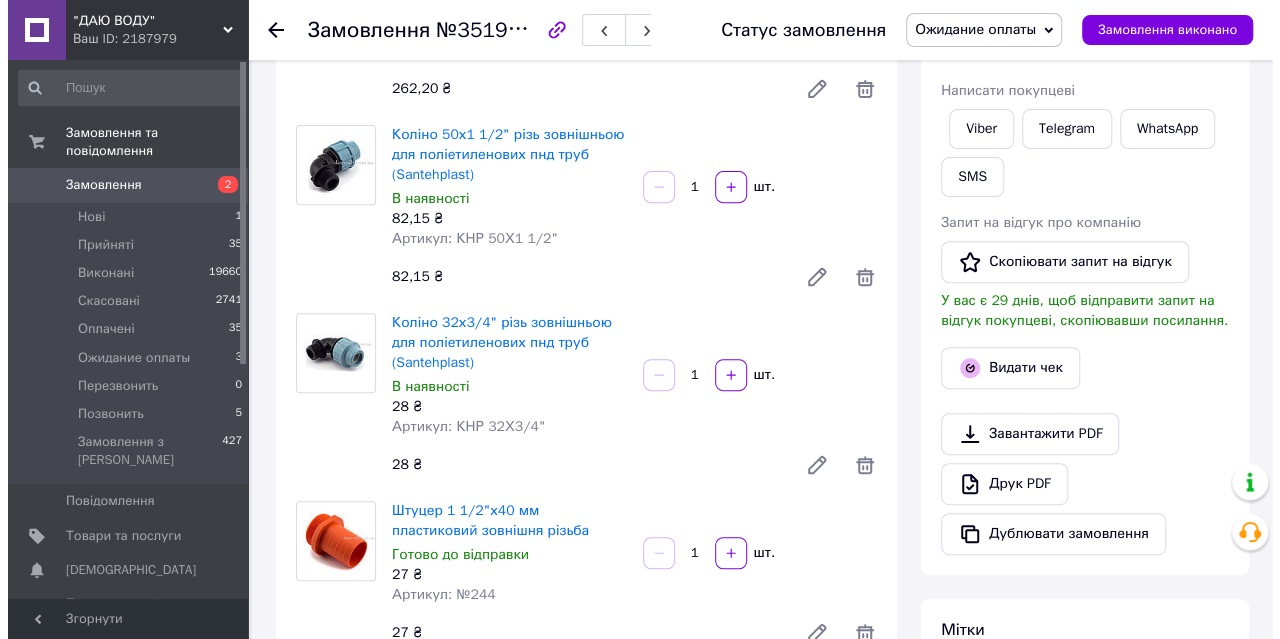 scroll, scrollTop: 392, scrollLeft: 0, axis: vertical 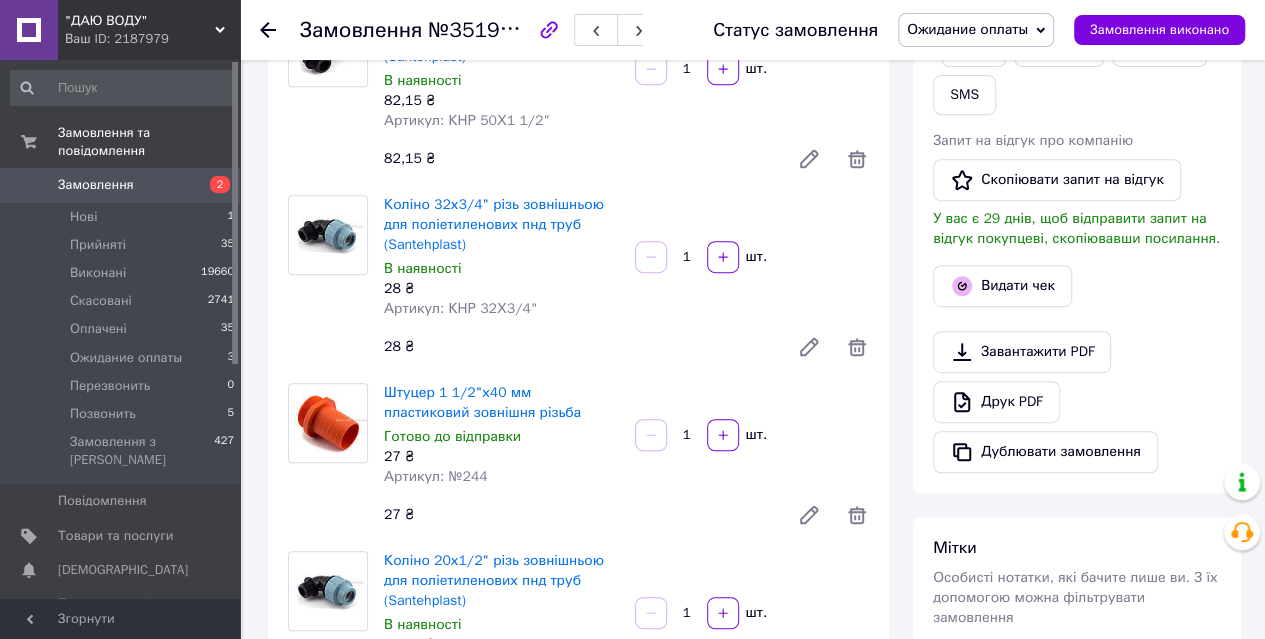 click on "Ожидание оплаты" at bounding box center [967, 29] 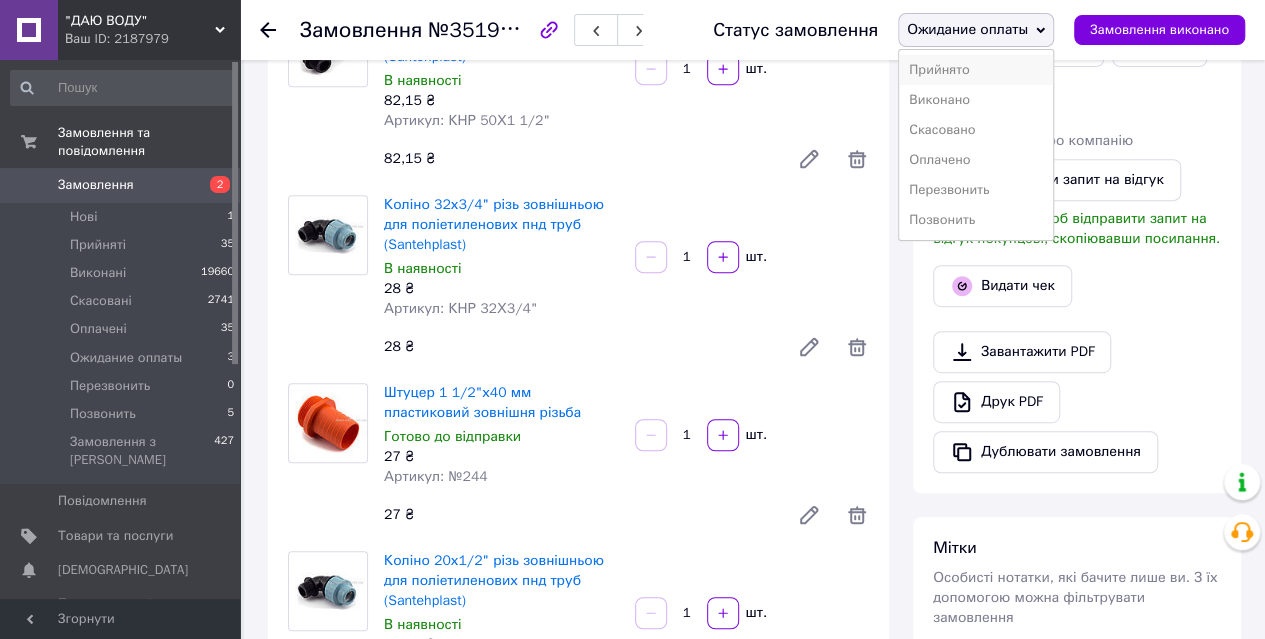 click on "Прийнято" at bounding box center (976, 70) 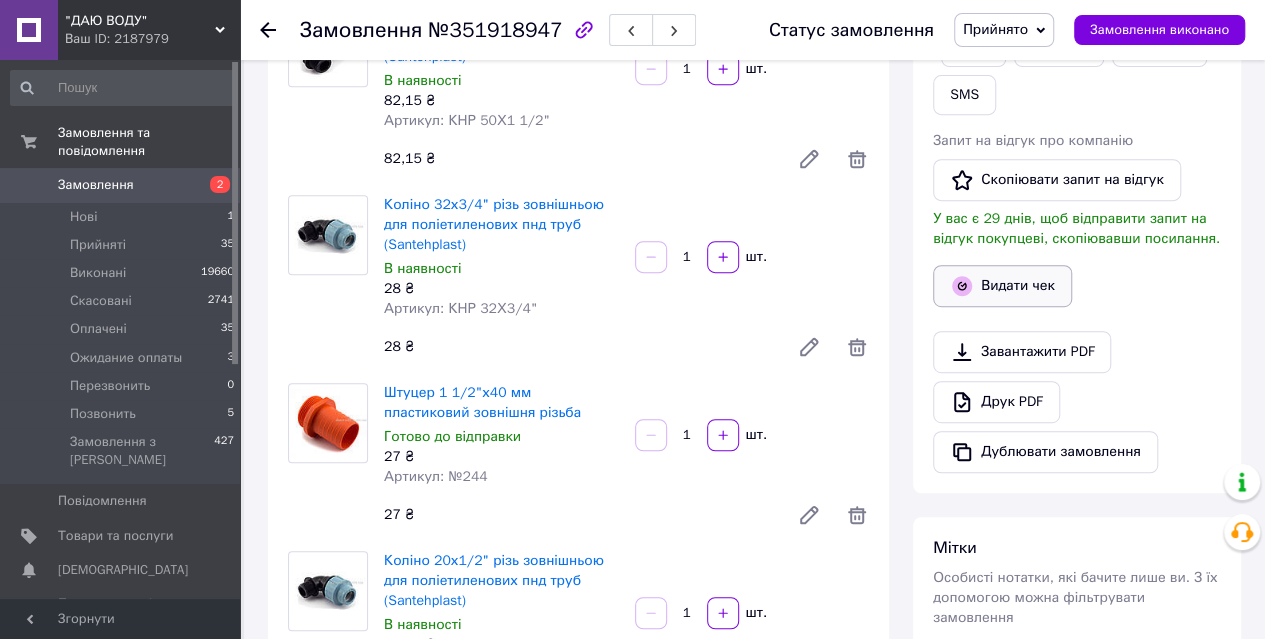 click on "Видати чек" at bounding box center [1002, 286] 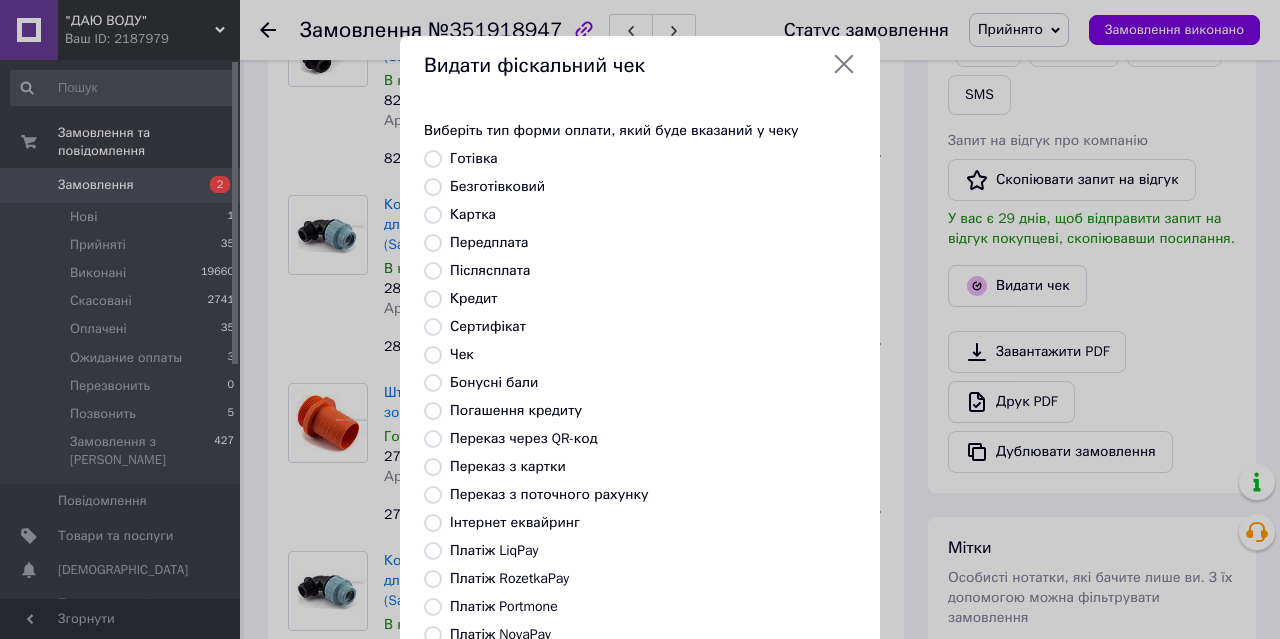 click on "Безготівковий" at bounding box center (497, 186) 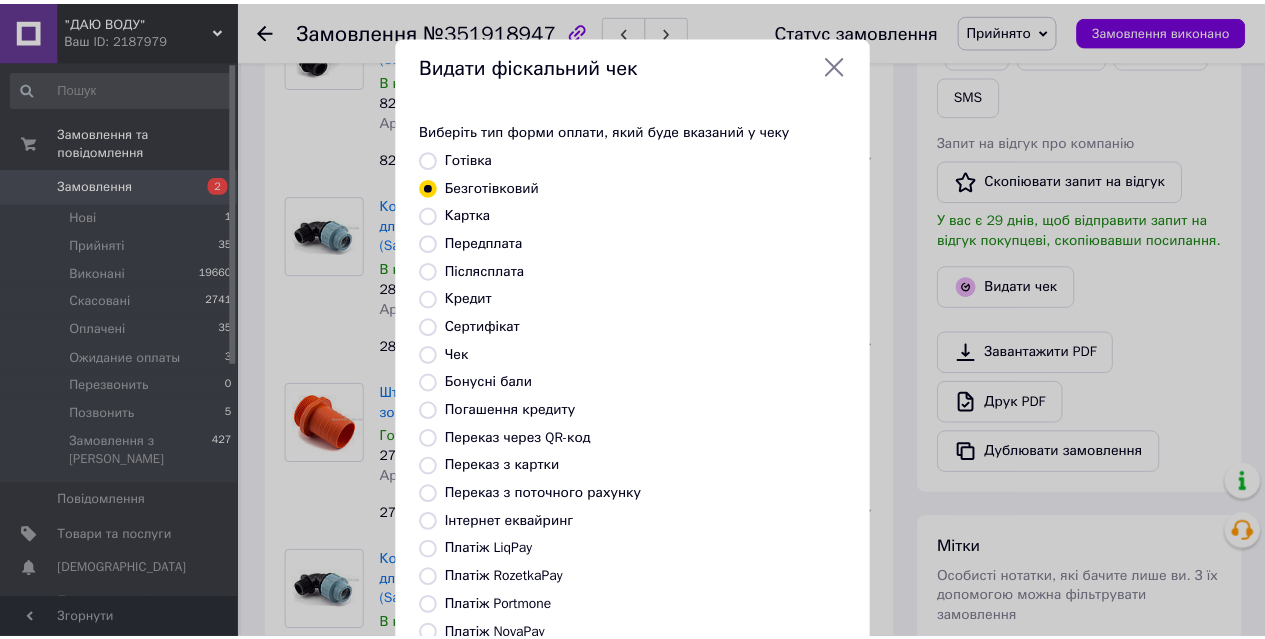 scroll, scrollTop: 218, scrollLeft: 0, axis: vertical 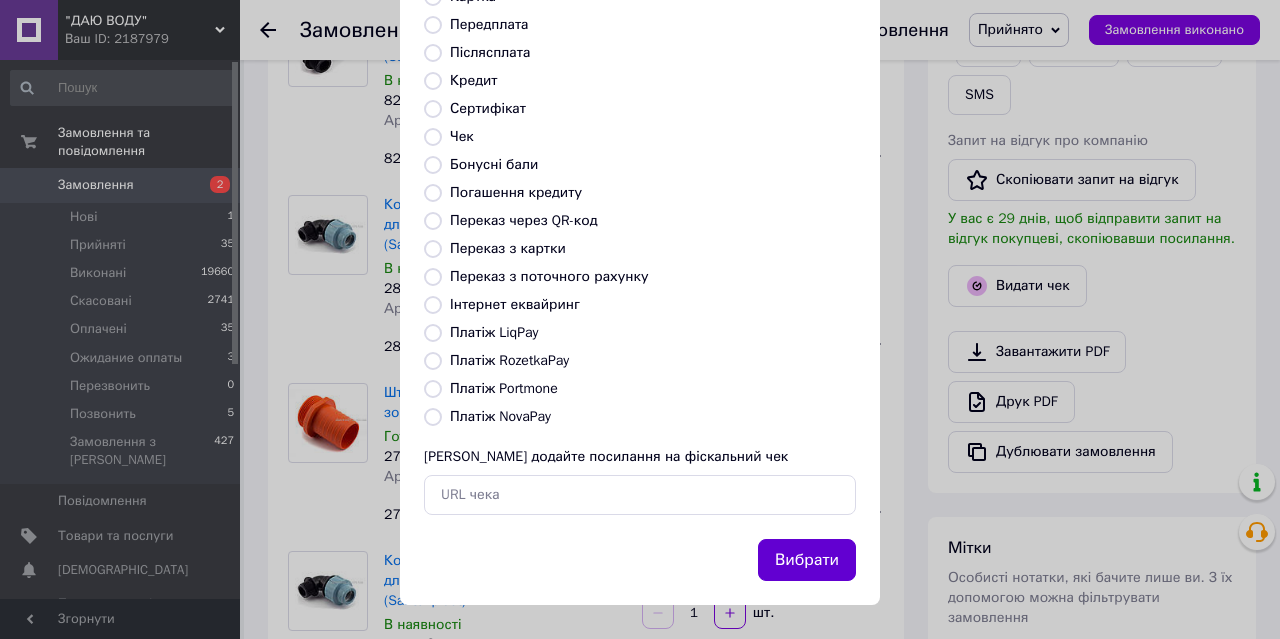 click on "Вибрати" at bounding box center [807, 560] 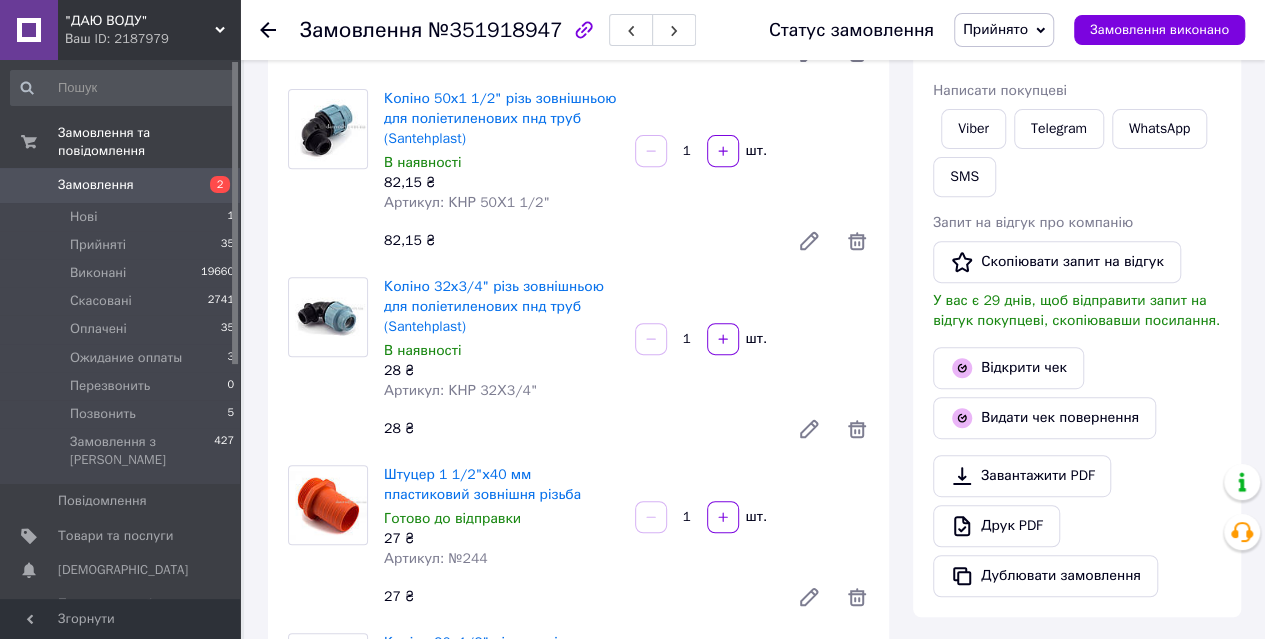 scroll, scrollTop: 0, scrollLeft: 0, axis: both 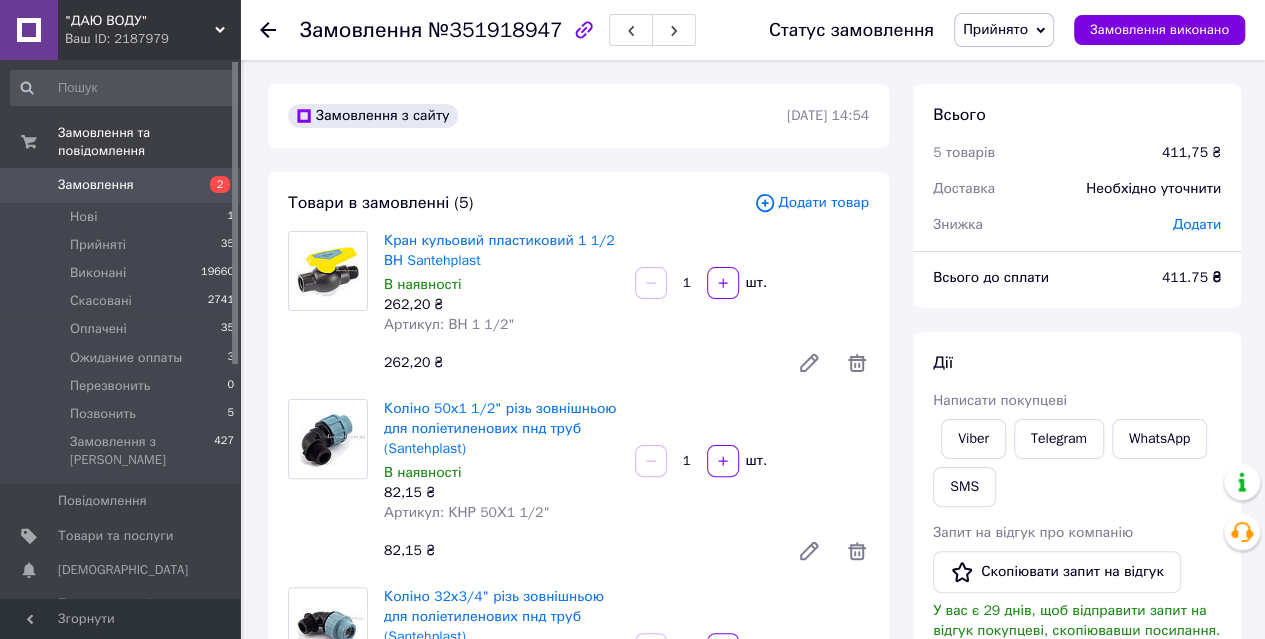 click 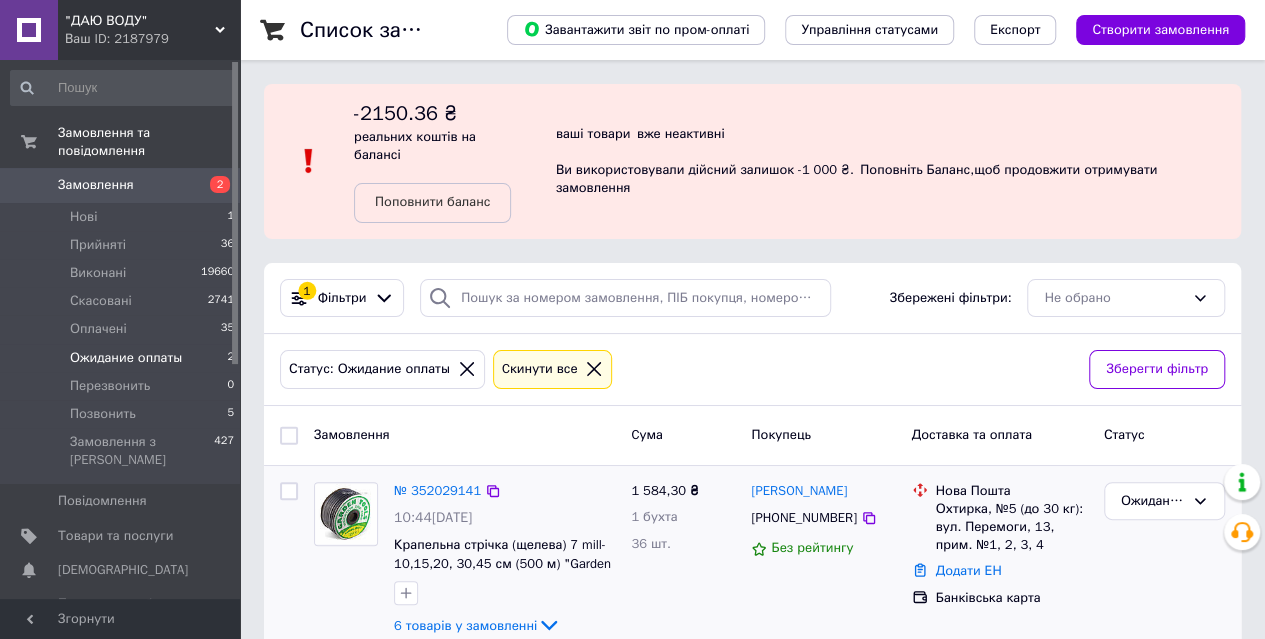 scroll, scrollTop: 204, scrollLeft: 0, axis: vertical 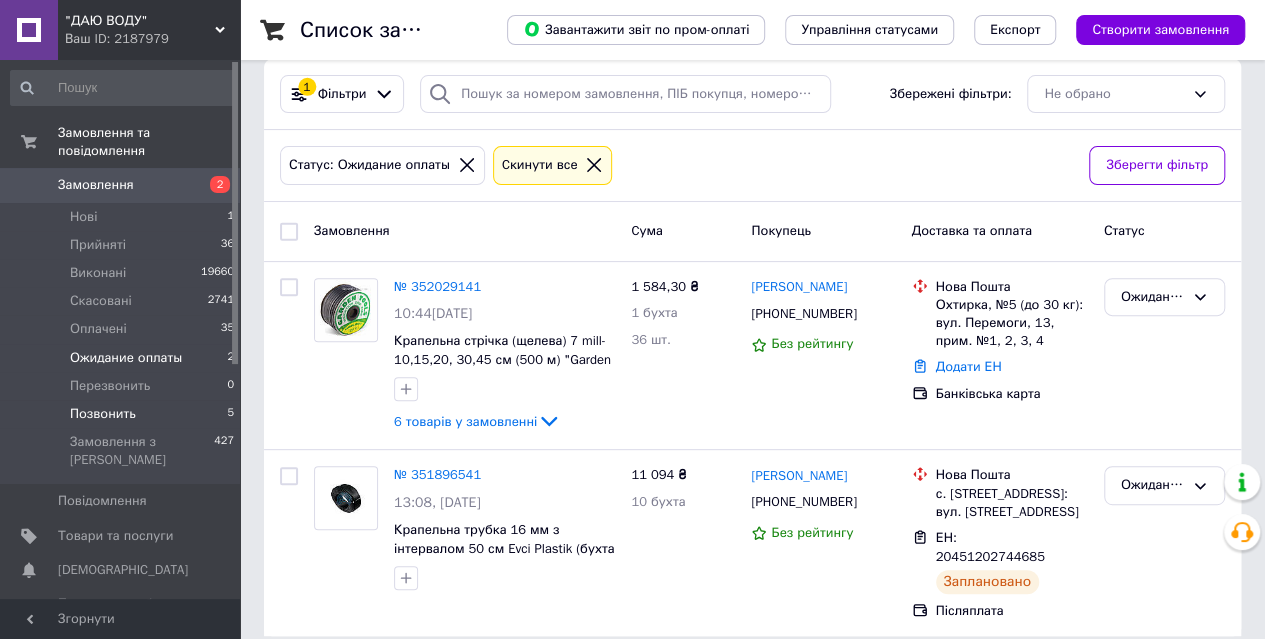 click on "Позвонить" at bounding box center [103, 414] 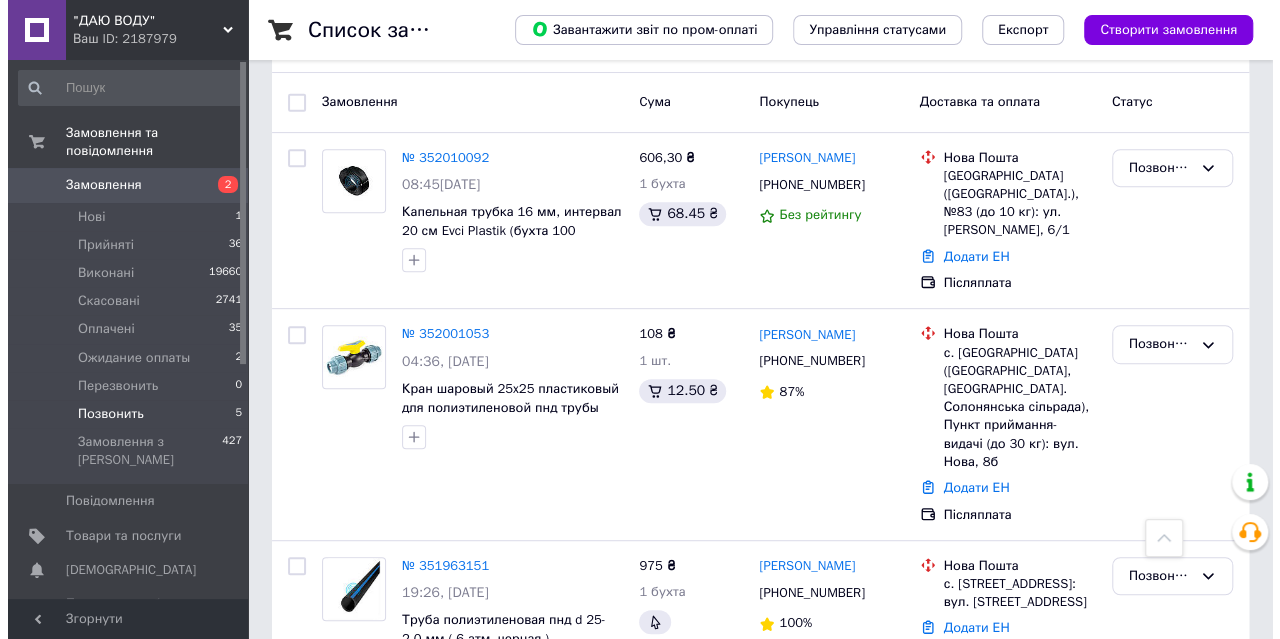 scroll, scrollTop: 166, scrollLeft: 0, axis: vertical 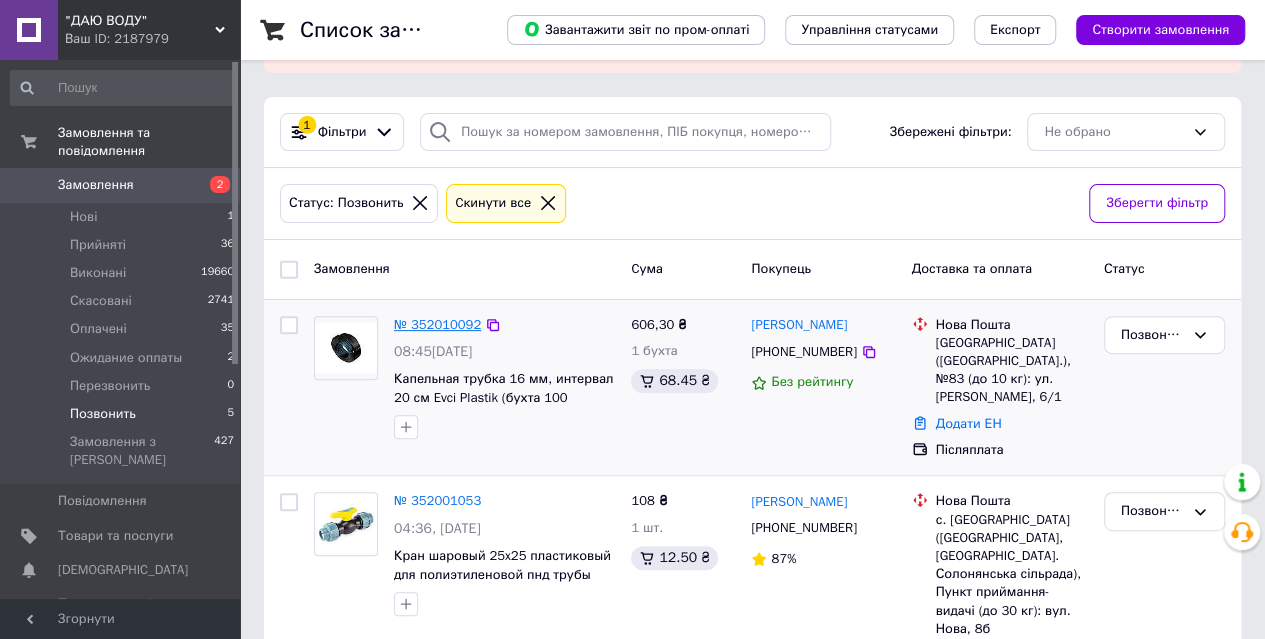 click on "№ 352010092" at bounding box center [437, 324] 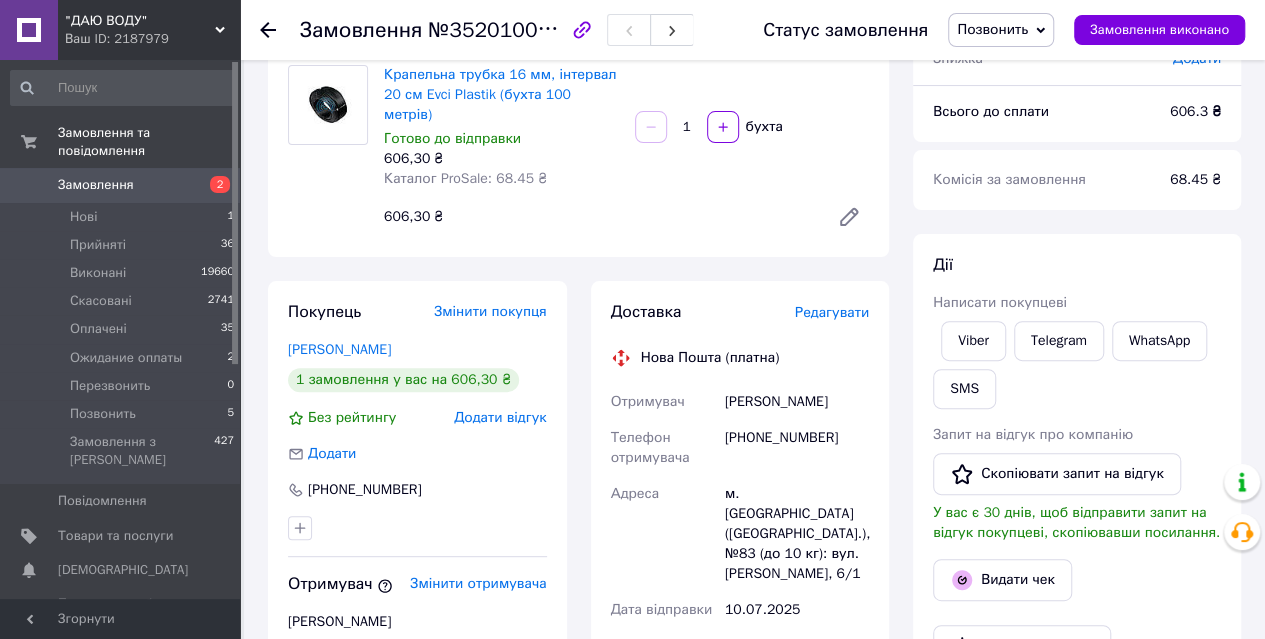 click on "Редагувати" at bounding box center [832, 312] 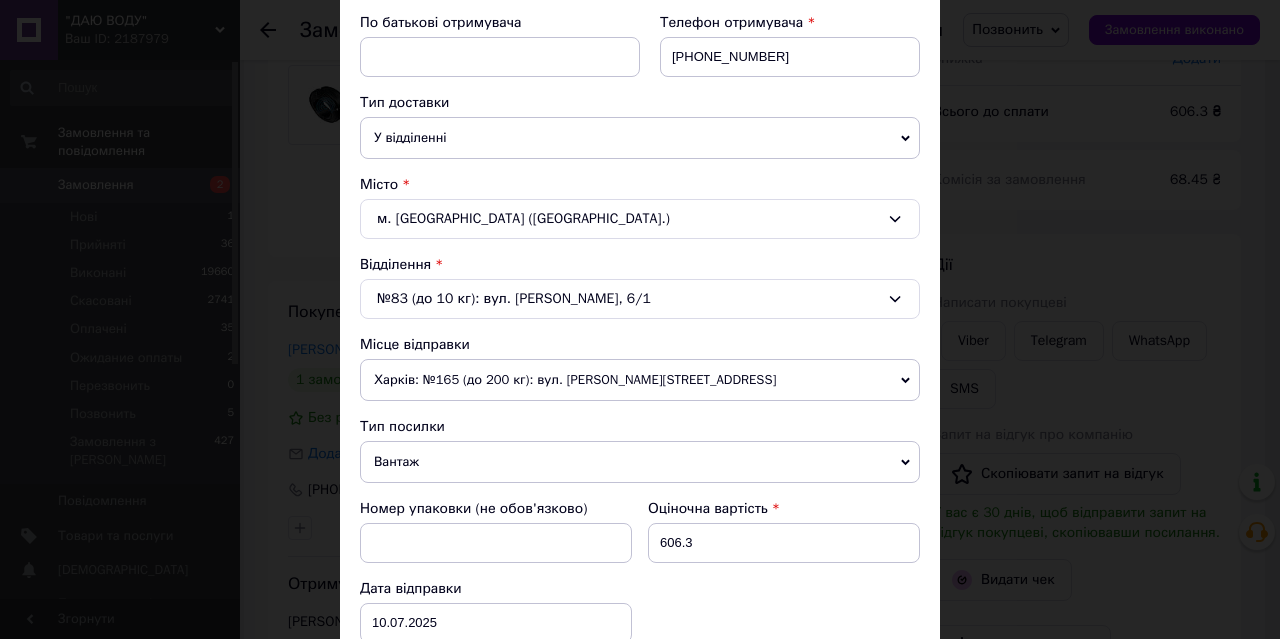 scroll, scrollTop: 333, scrollLeft: 0, axis: vertical 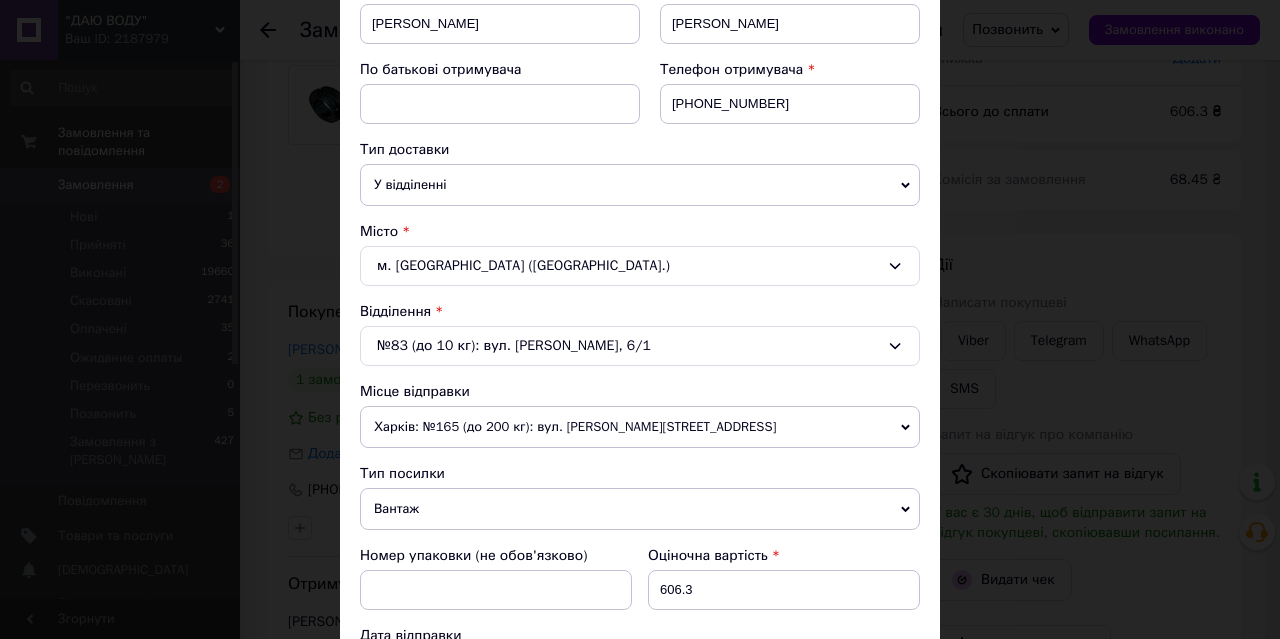 click on "№83 (до 10 кг): вул. [PERSON_NAME], 6/1" at bounding box center [640, 346] 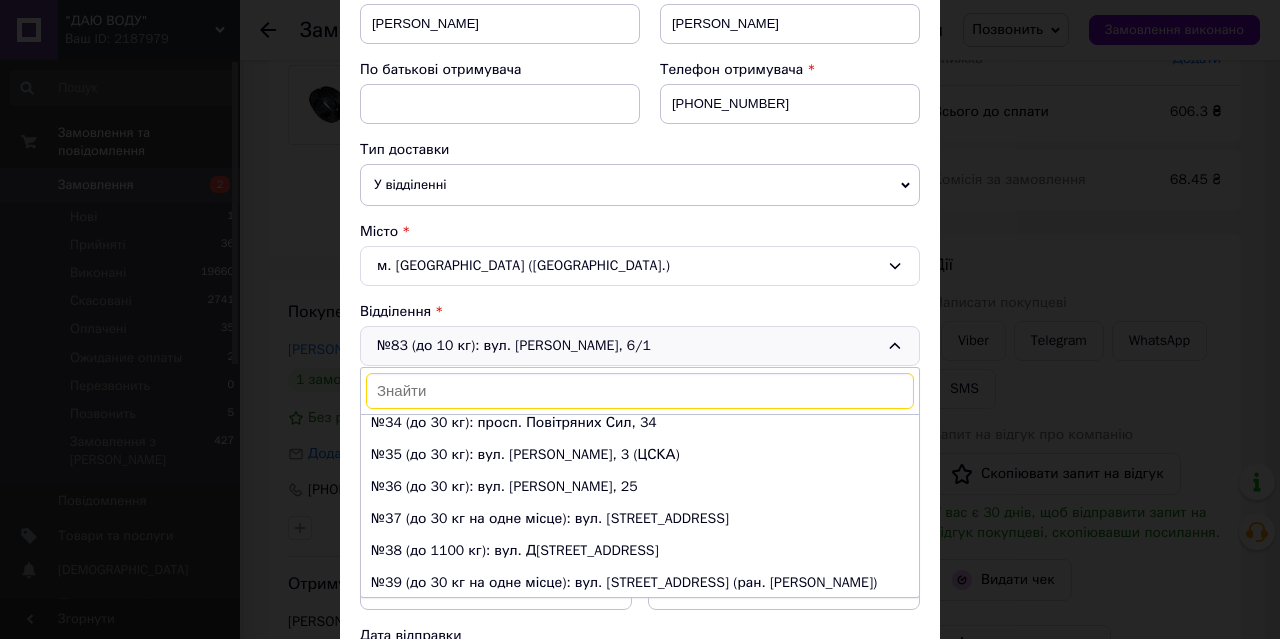 scroll, scrollTop: 1073, scrollLeft: 0, axis: vertical 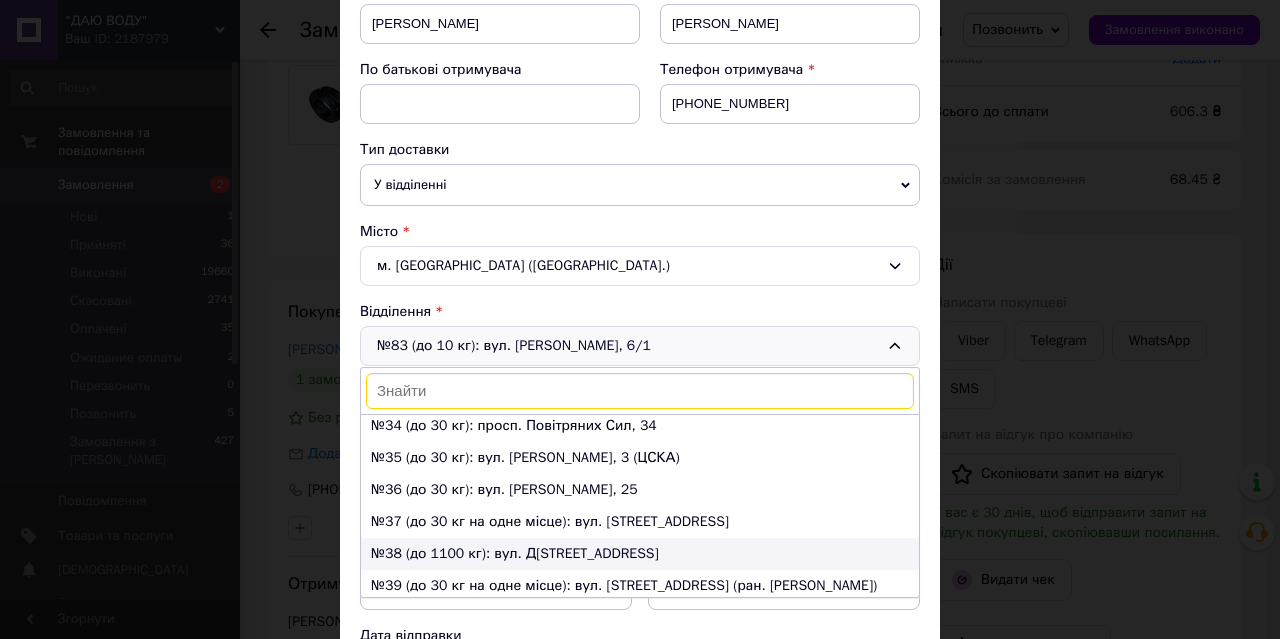 click on "№38 (до 1100 кг): вул. Д[STREET_ADDRESS]" at bounding box center [640, 554] 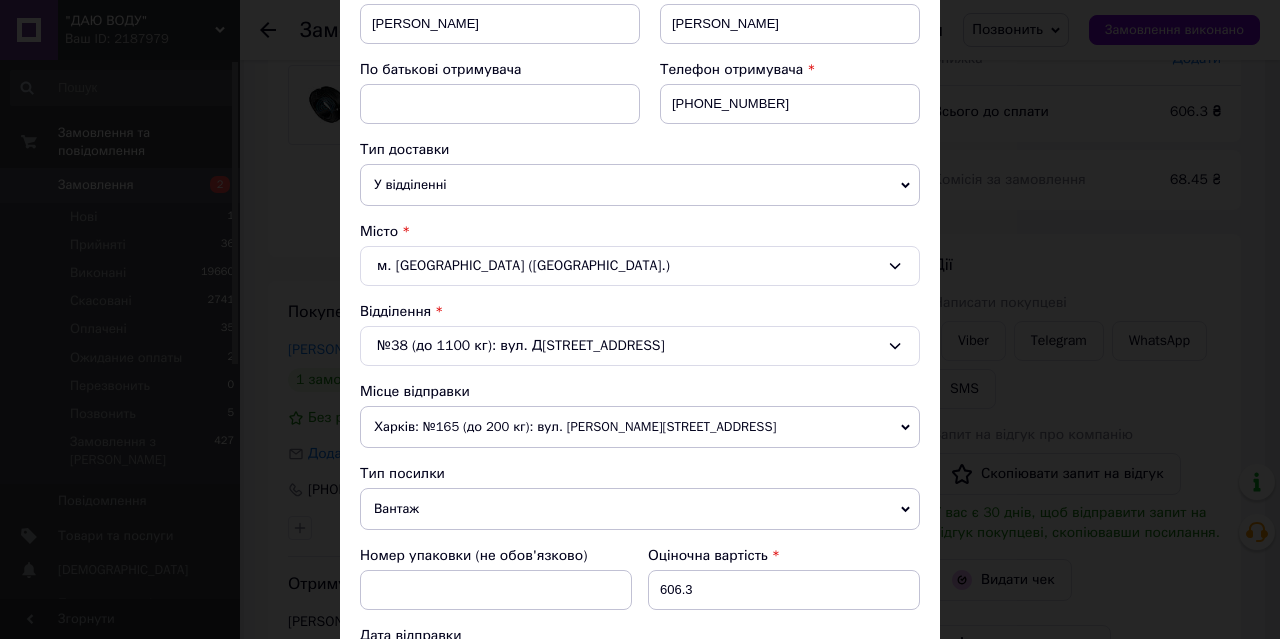 scroll, scrollTop: 1099, scrollLeft: 0, axis: vertical 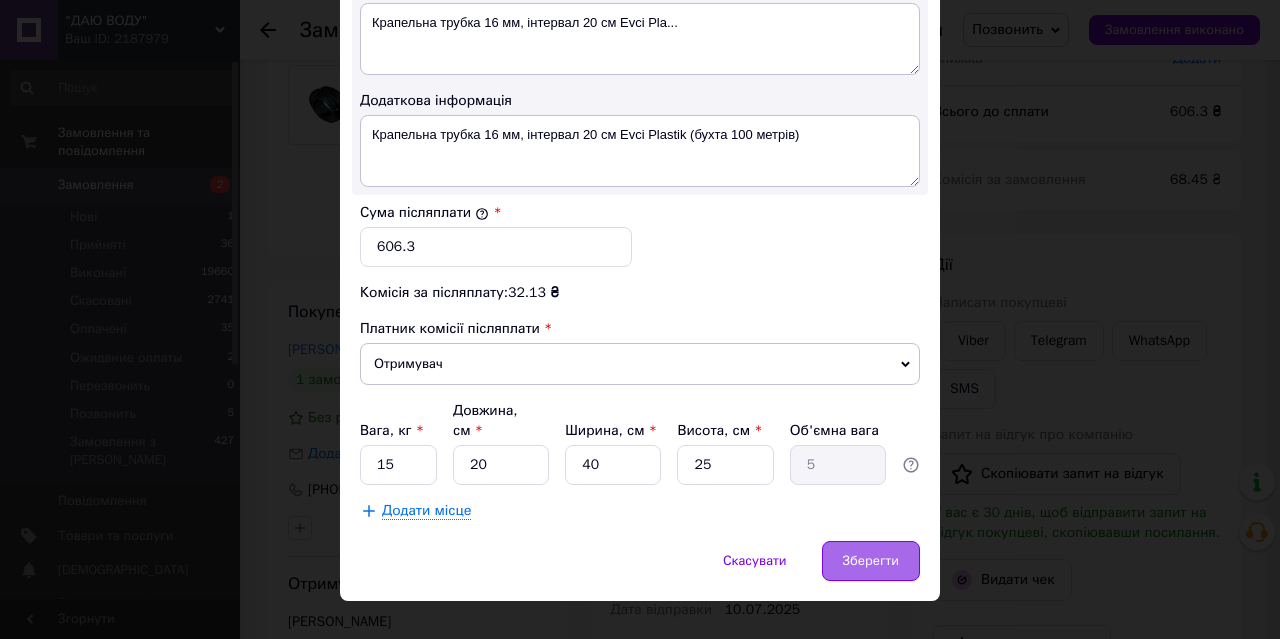click on "Зберегти" at bounding box center [871, 561] 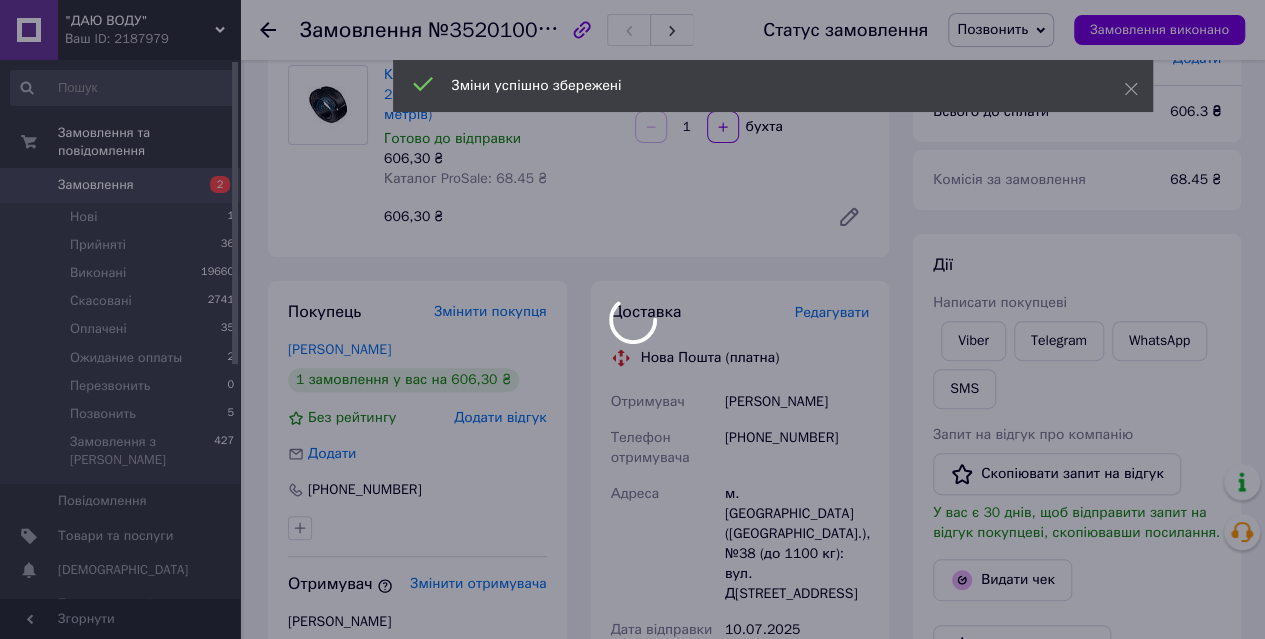 click on "Редагувати" at bounding box center [832, 312] 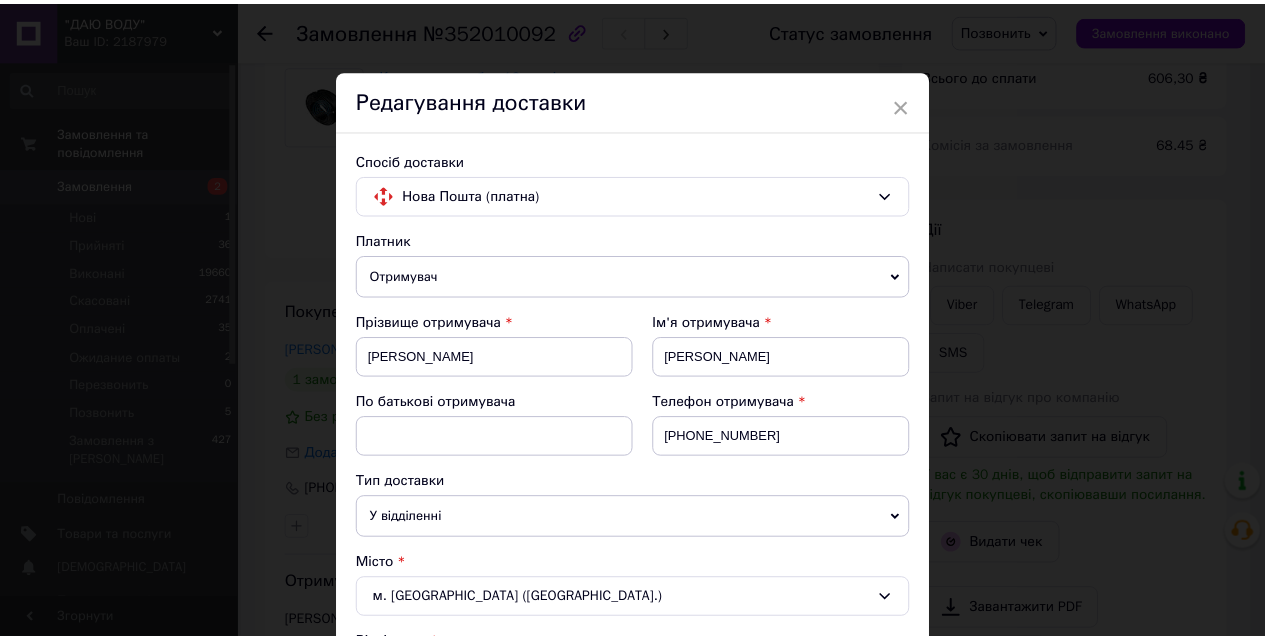 scroll, scrollTop: 1099, scrollLeft: 0, axis: vertical 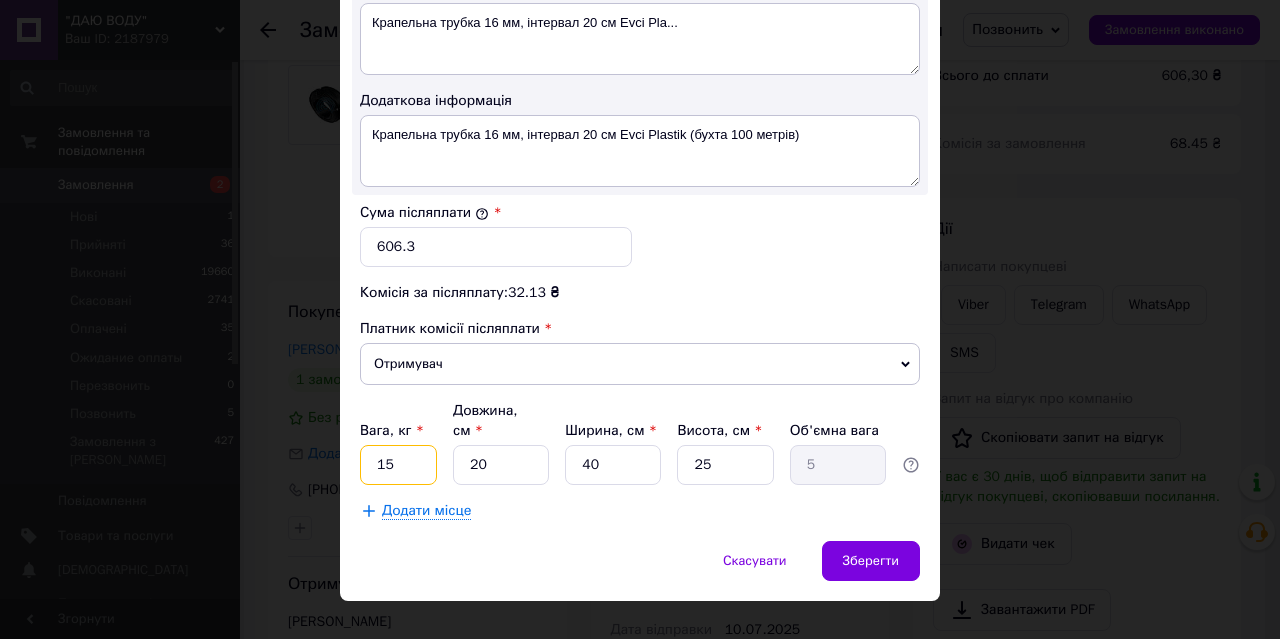 click on "15" at bounding box center (398, 465) 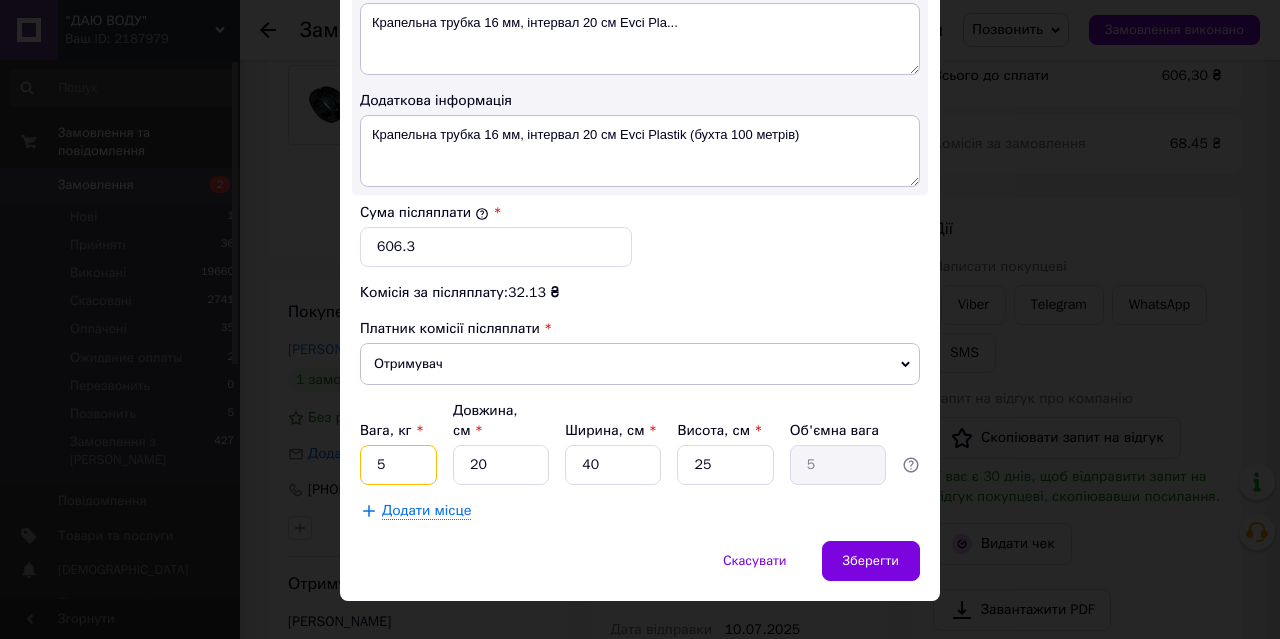 type on "5" 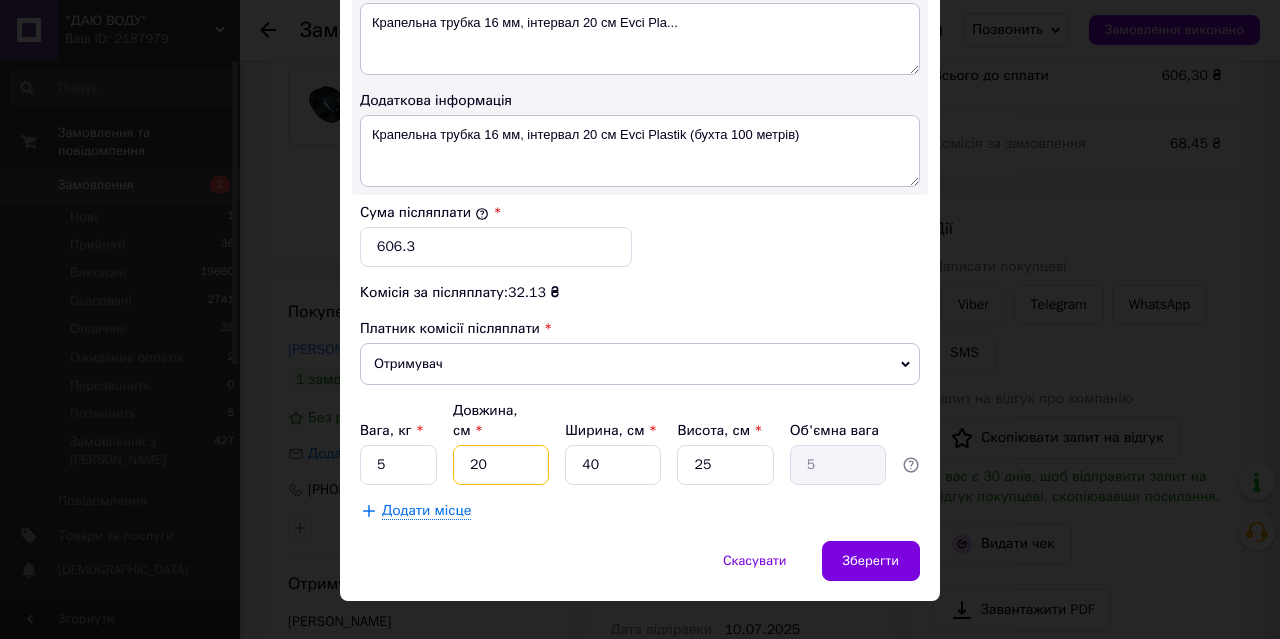 click on "20" at bounding box center (501, 465) 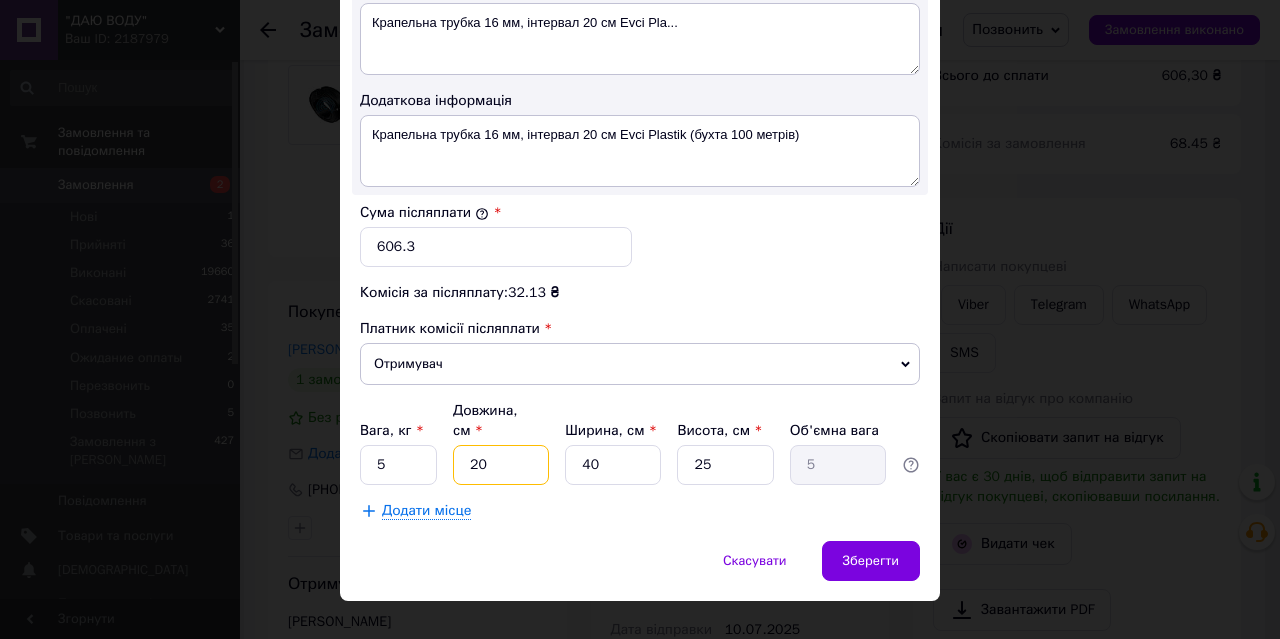 type on "7" 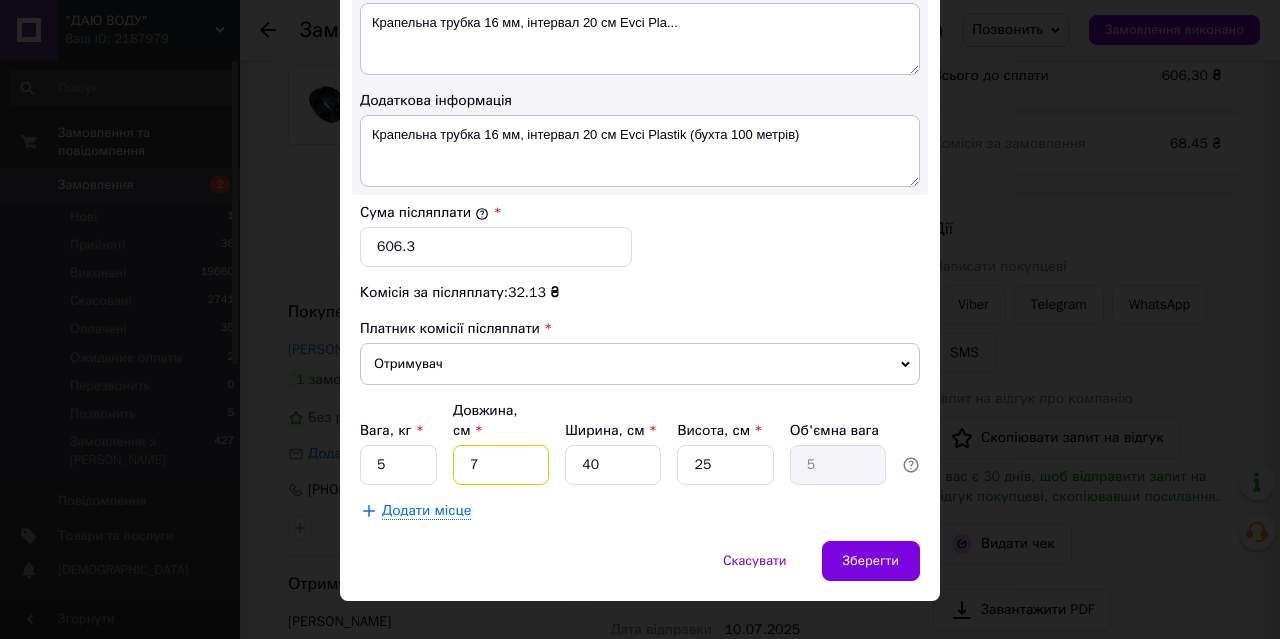 type on "1.75" 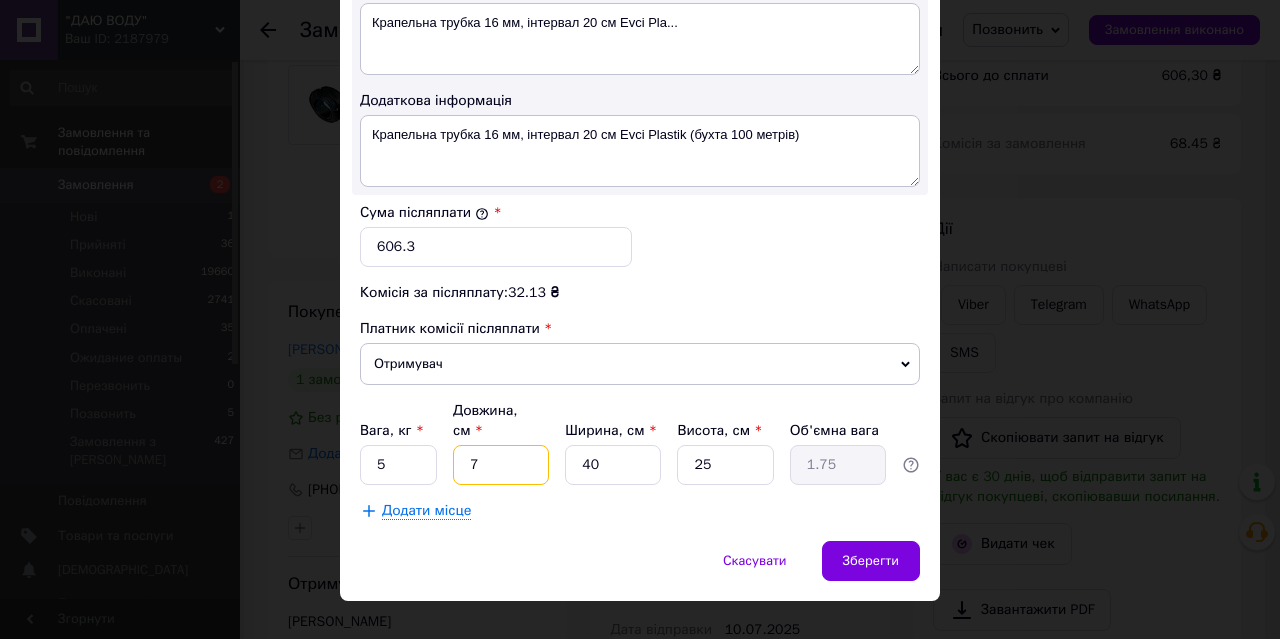 type on "75" 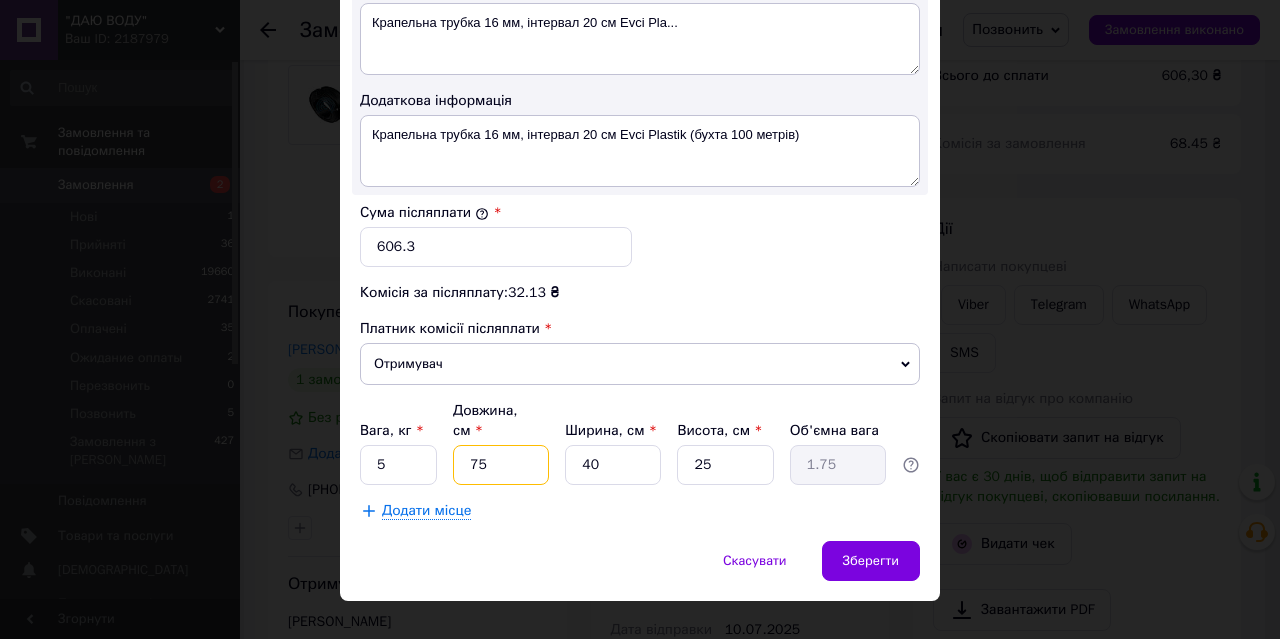 type on "18.75" 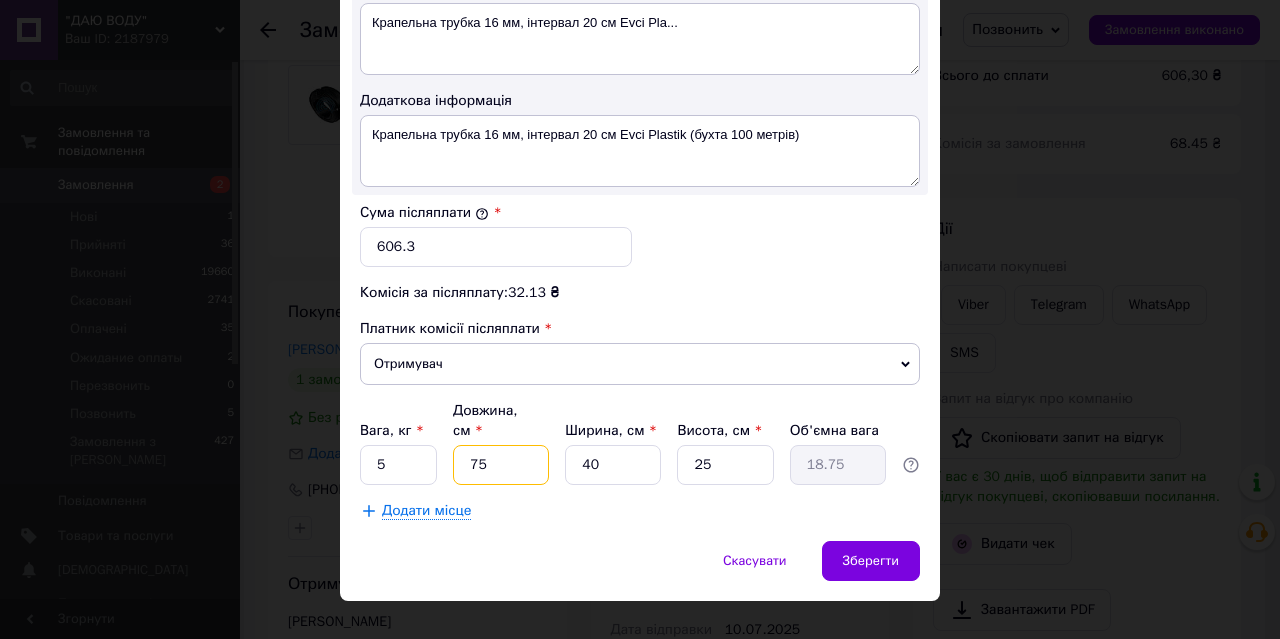 type on "75" 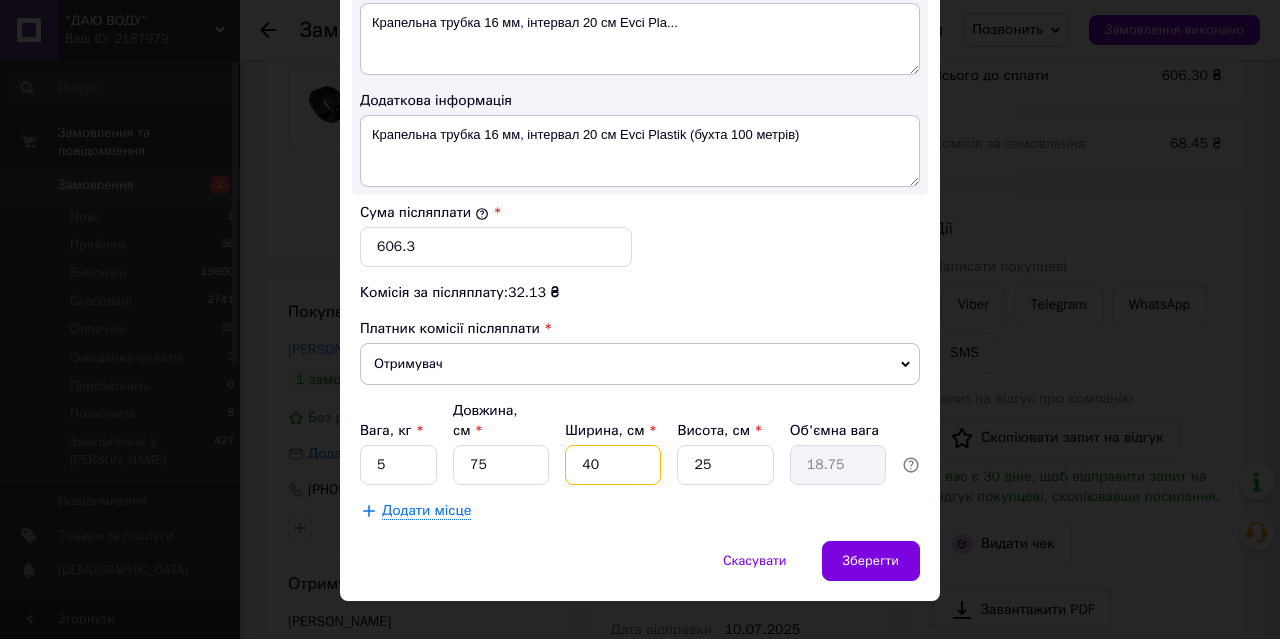 click on "40" at bounding box center (613, 465) 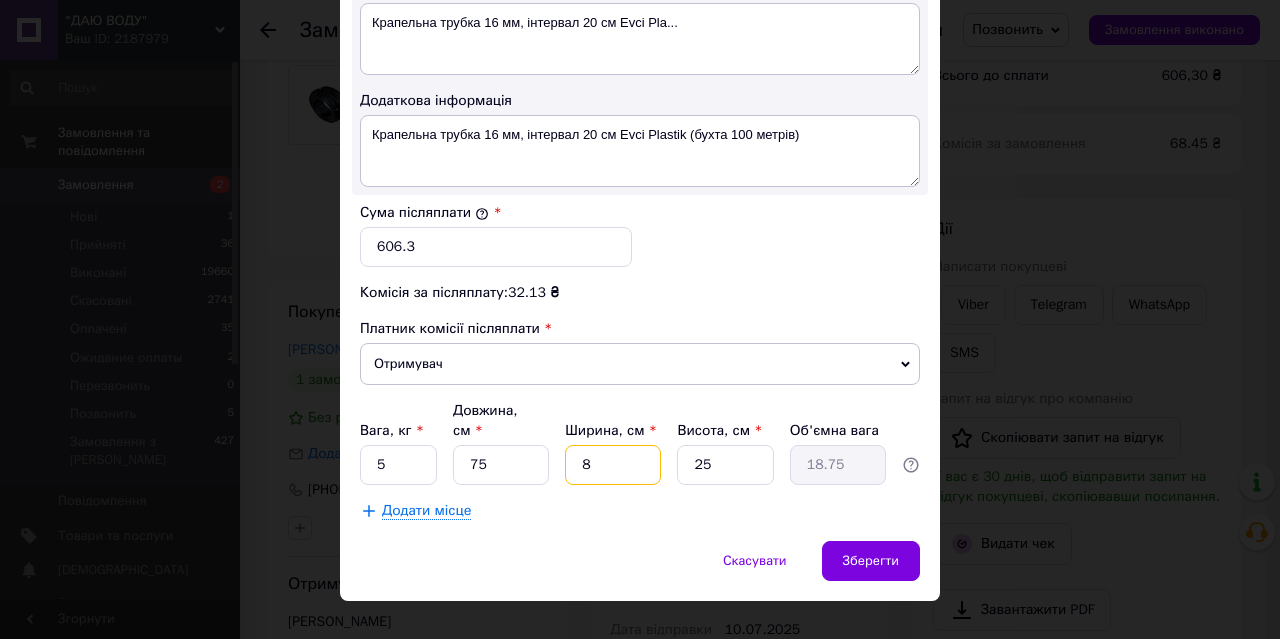type on "3.75" 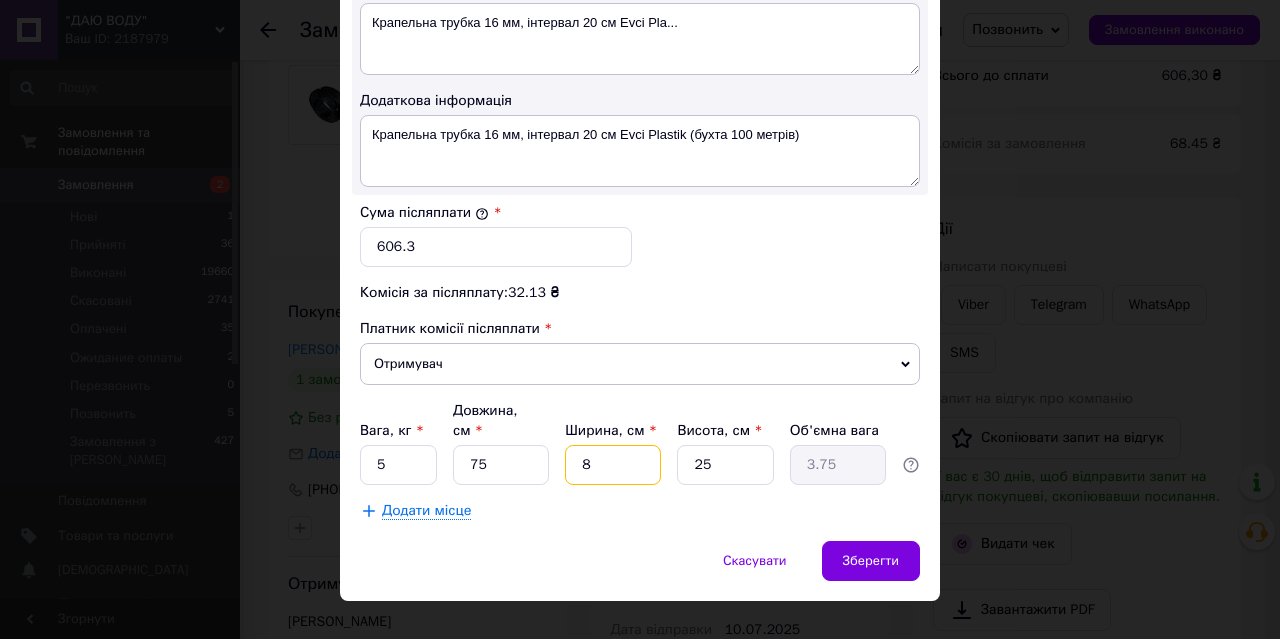 type on "80" 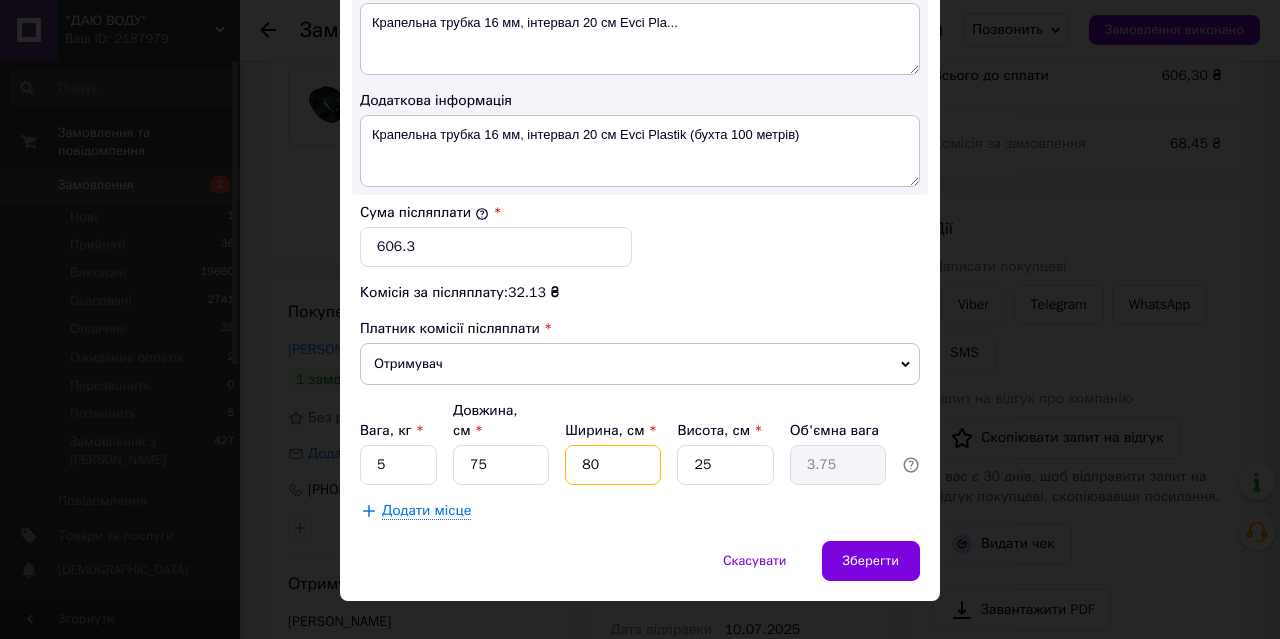 type on "37.5" 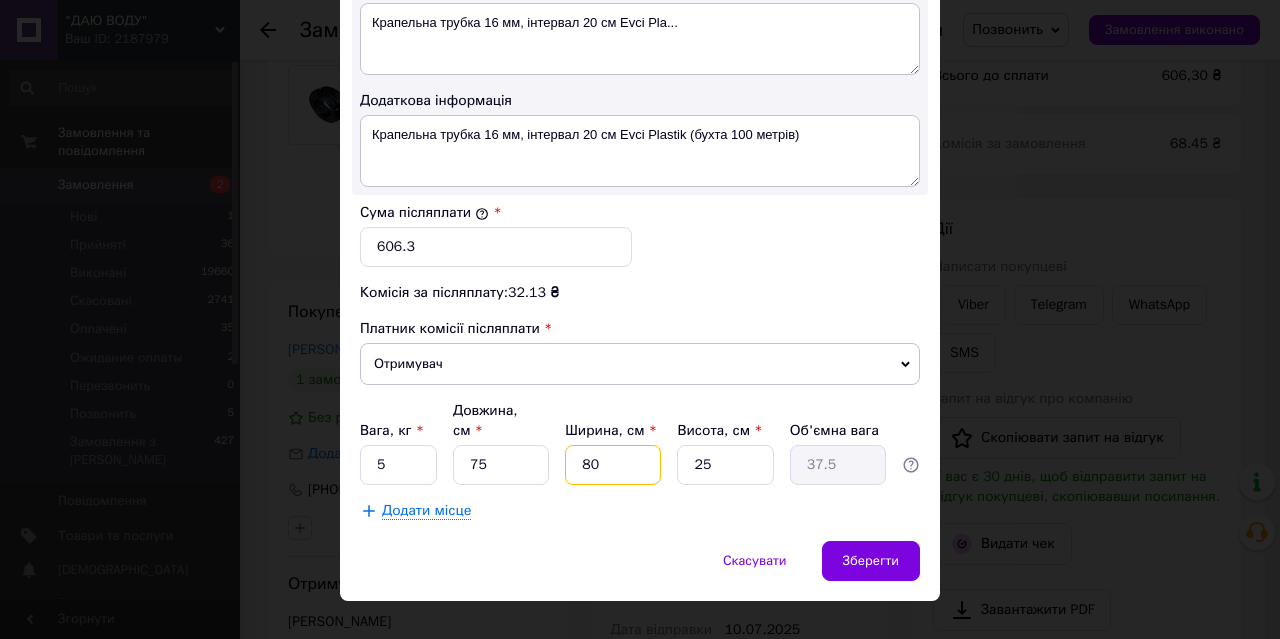 type on "80" 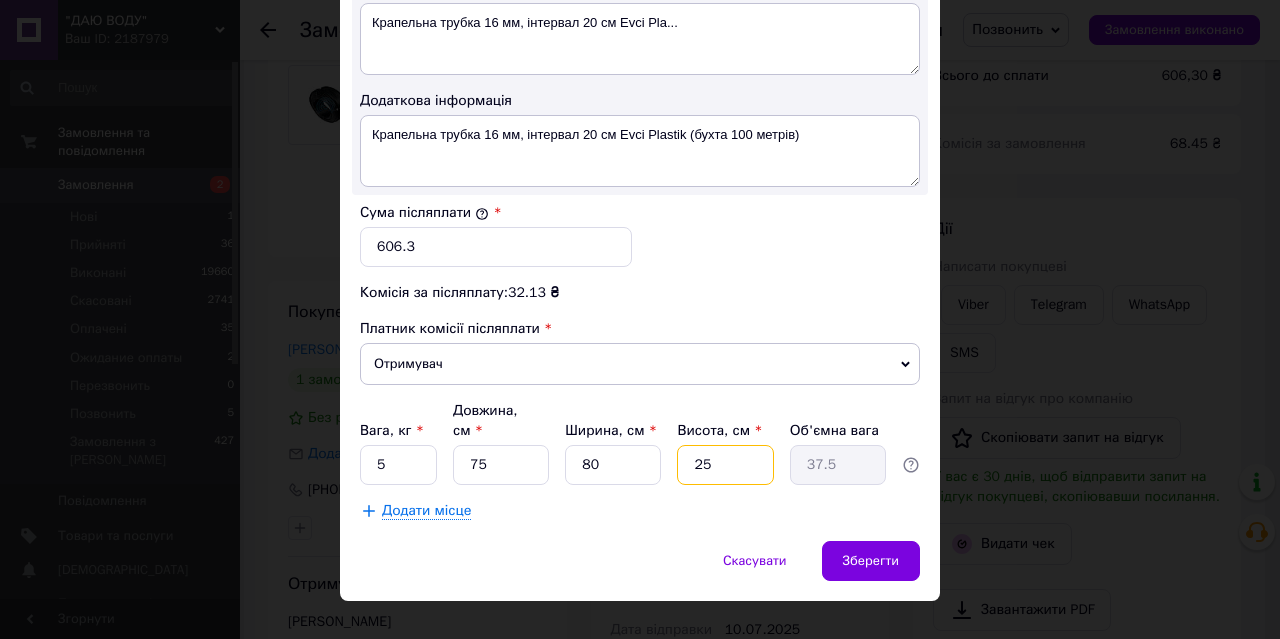 click on "25" at bounding box center (725, 465) 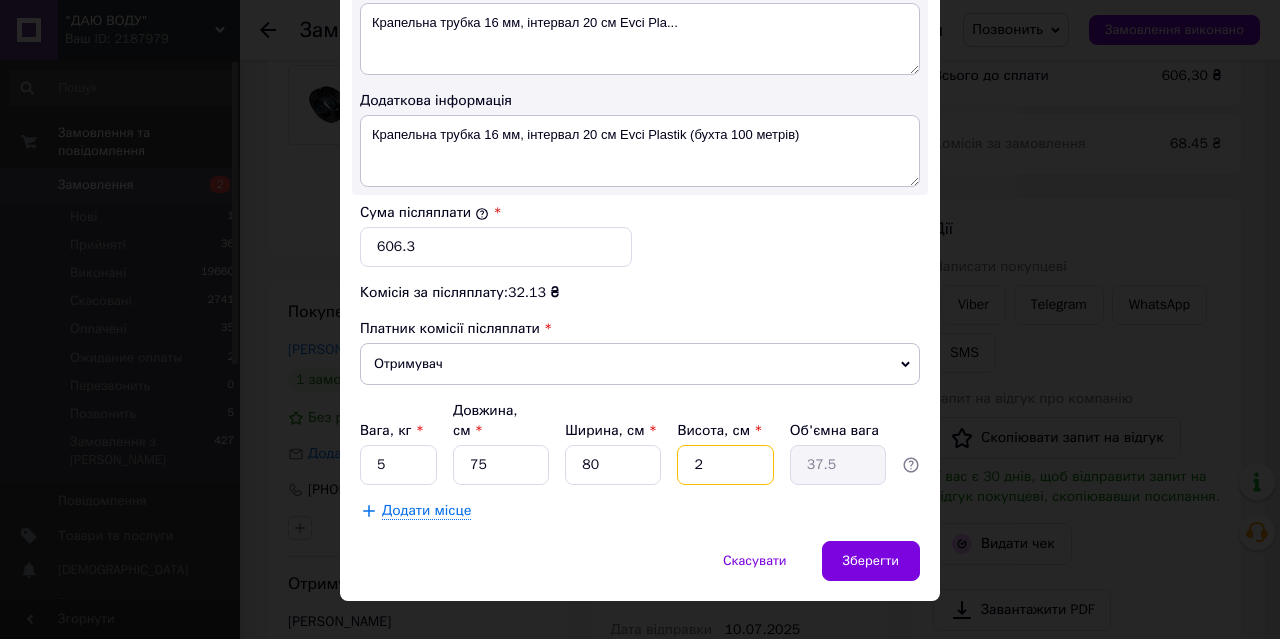 type on "3" 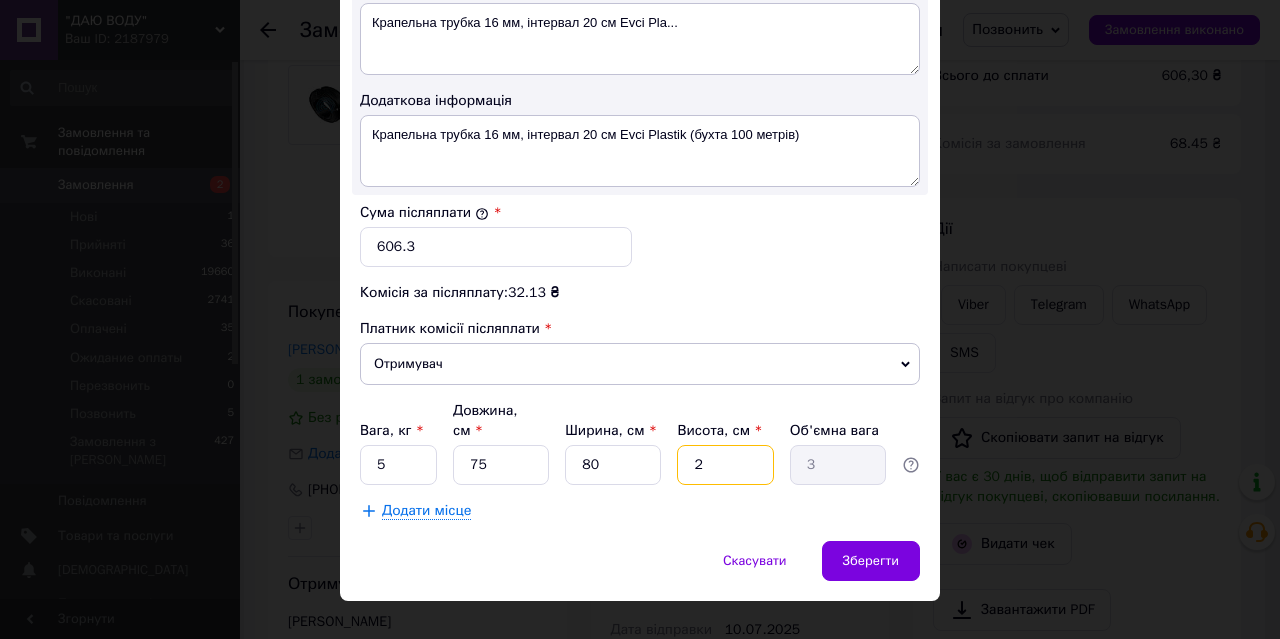 type on "20" 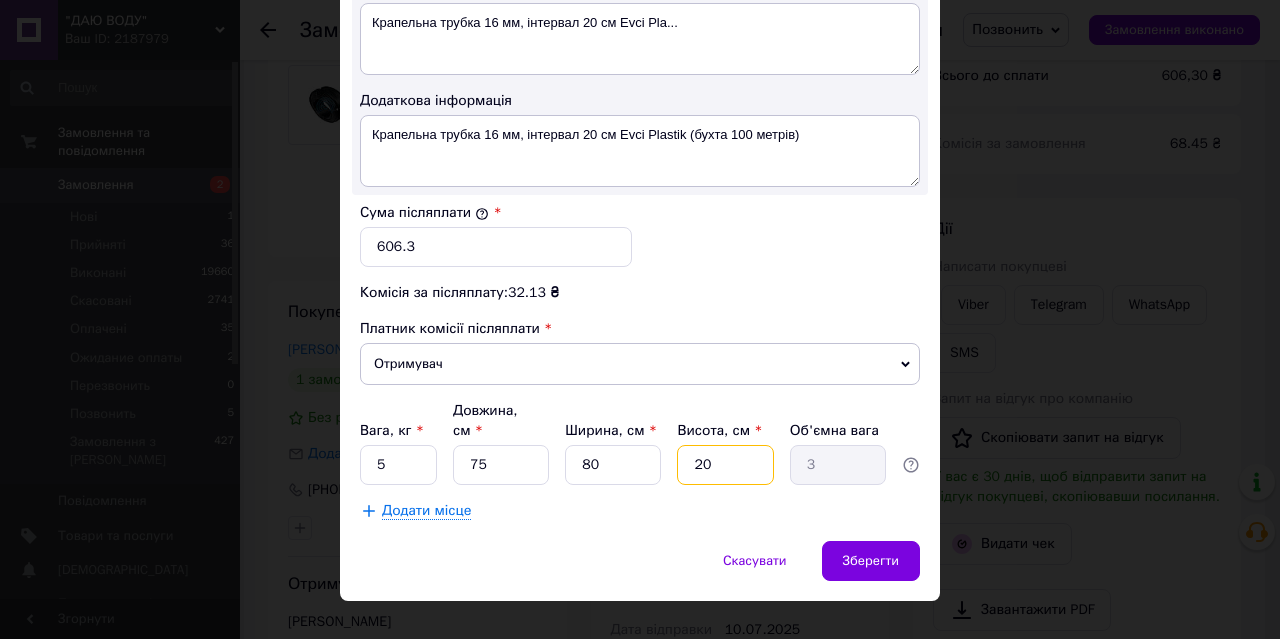 type on "30" 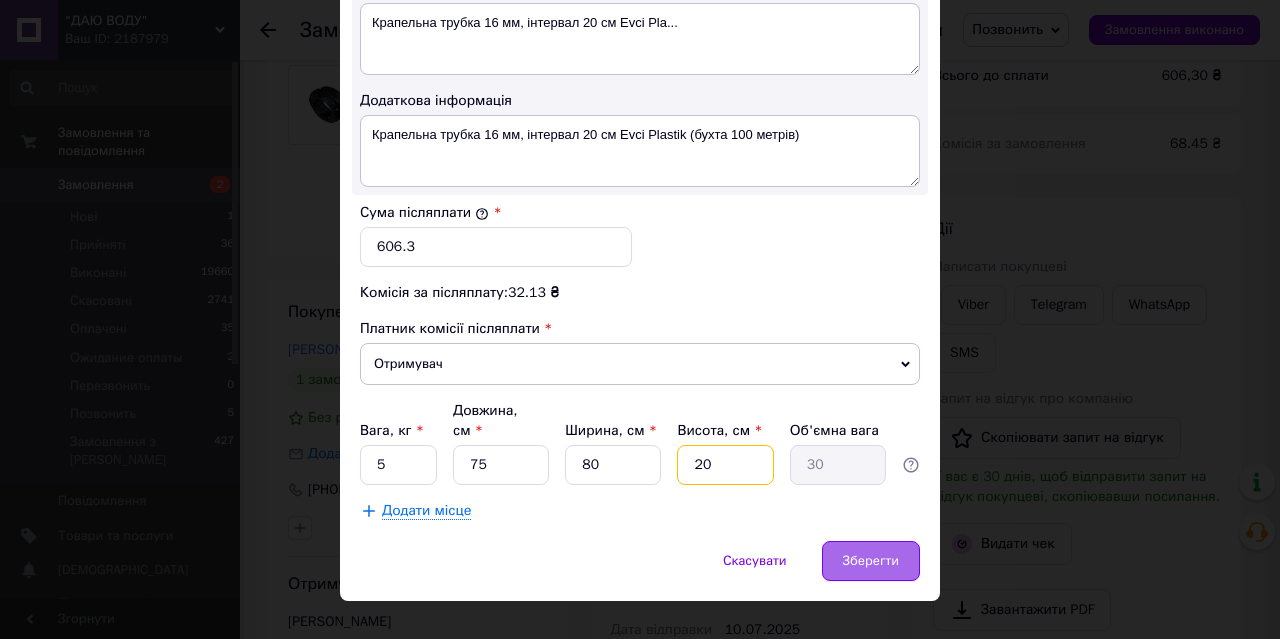type on "20" 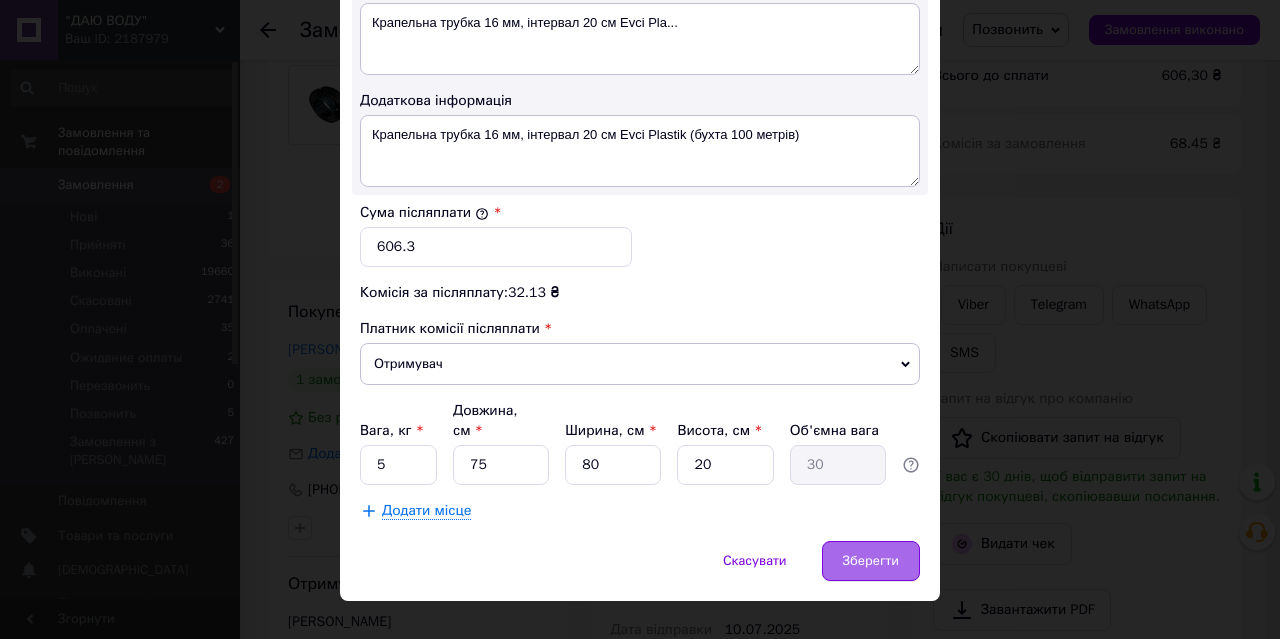click on "Зберегти" at bounding box center (871, 561) 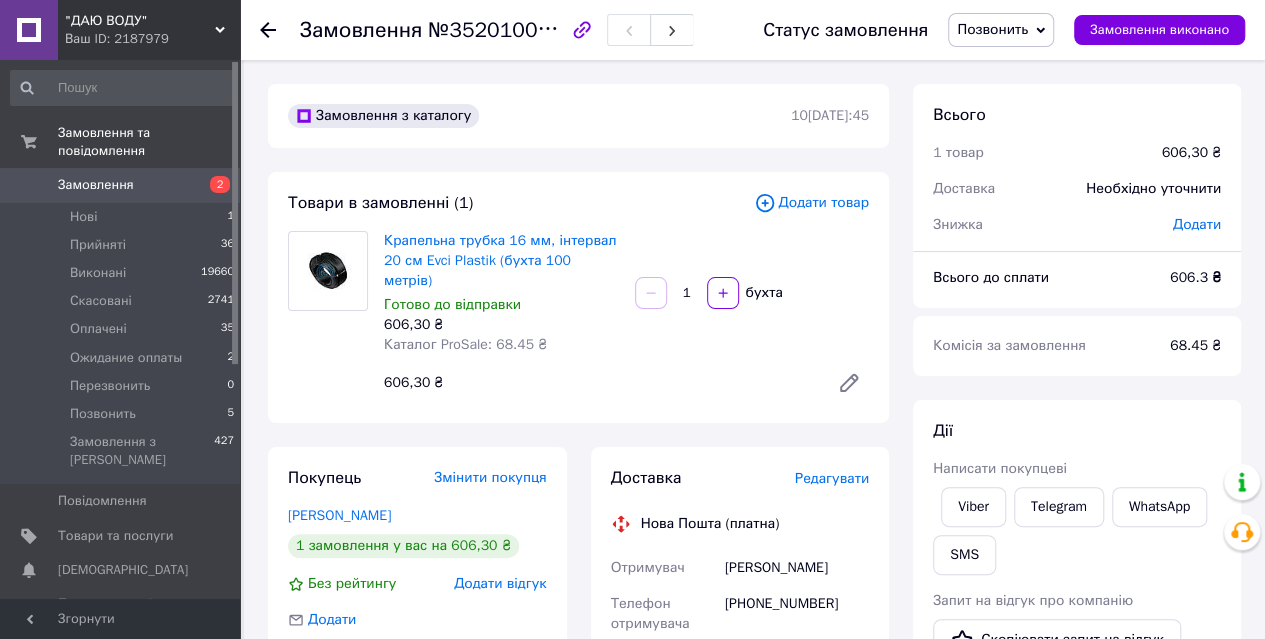 scroll, scrollTop: 0, scrollLeft: 0, axis: both 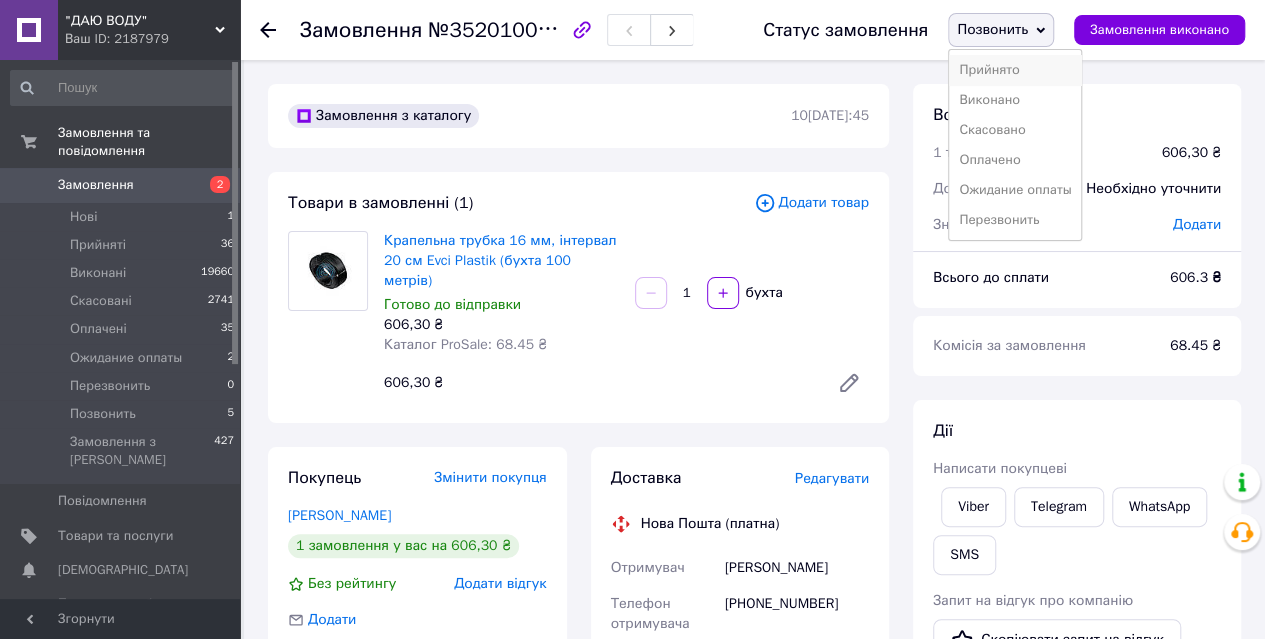 click on "Прийнято" at bounding box center (1015, 70) 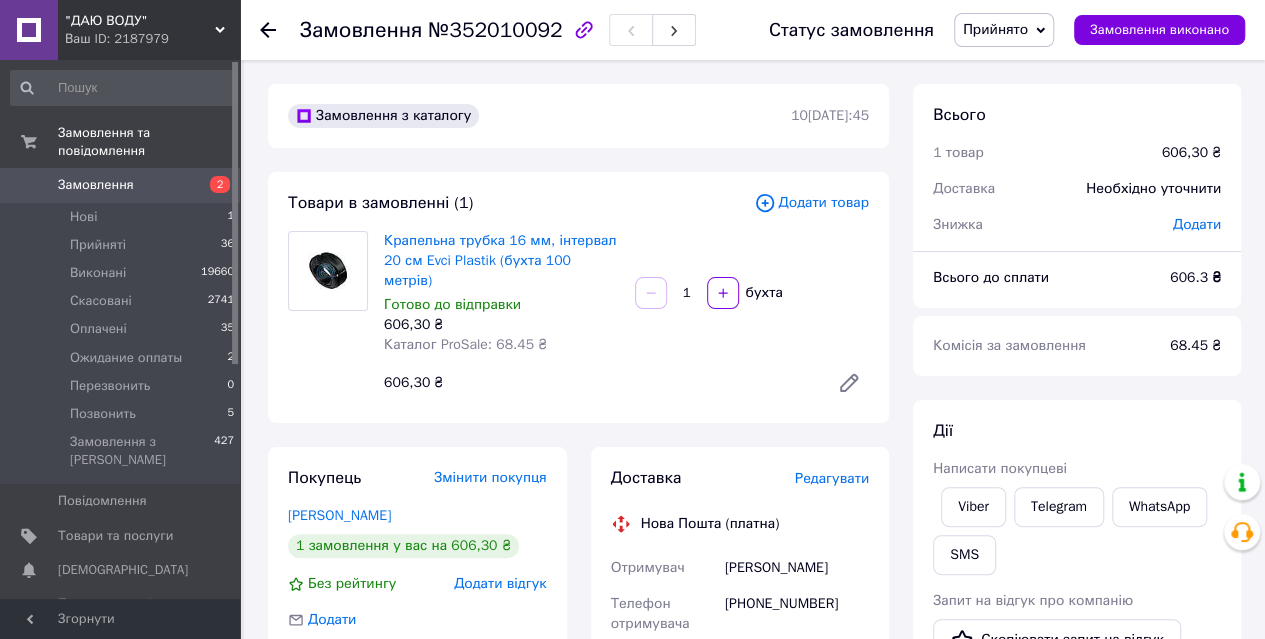 drag, startPoint x: 264, startPoint y: 28, endPoint x: 278, endPoint y: 208, distance: 180.54362 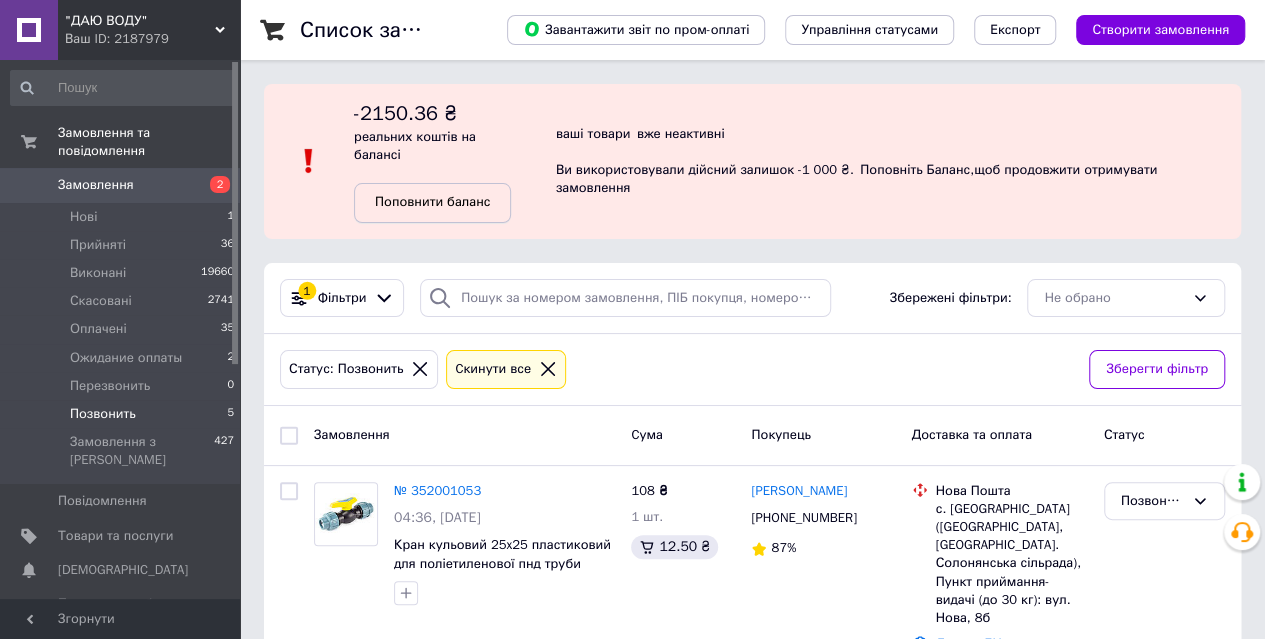 click on "Поповнити баланс" at bounding box center [432, 203] 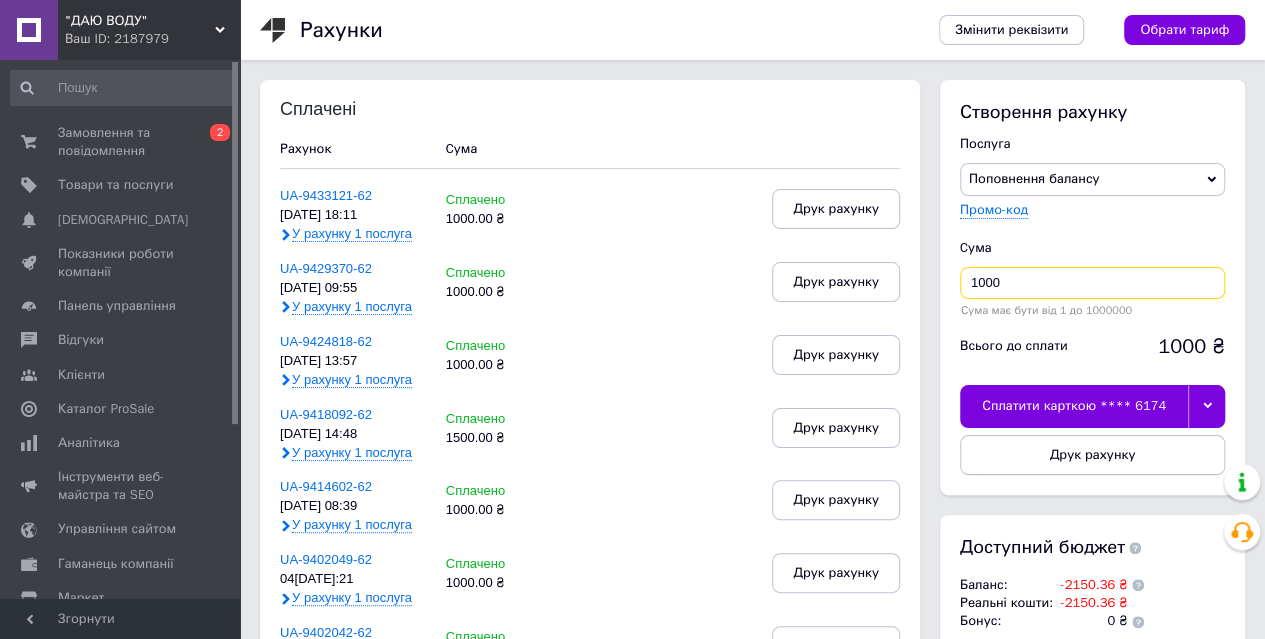 click on "1000" at bounding box center (1092, 283) 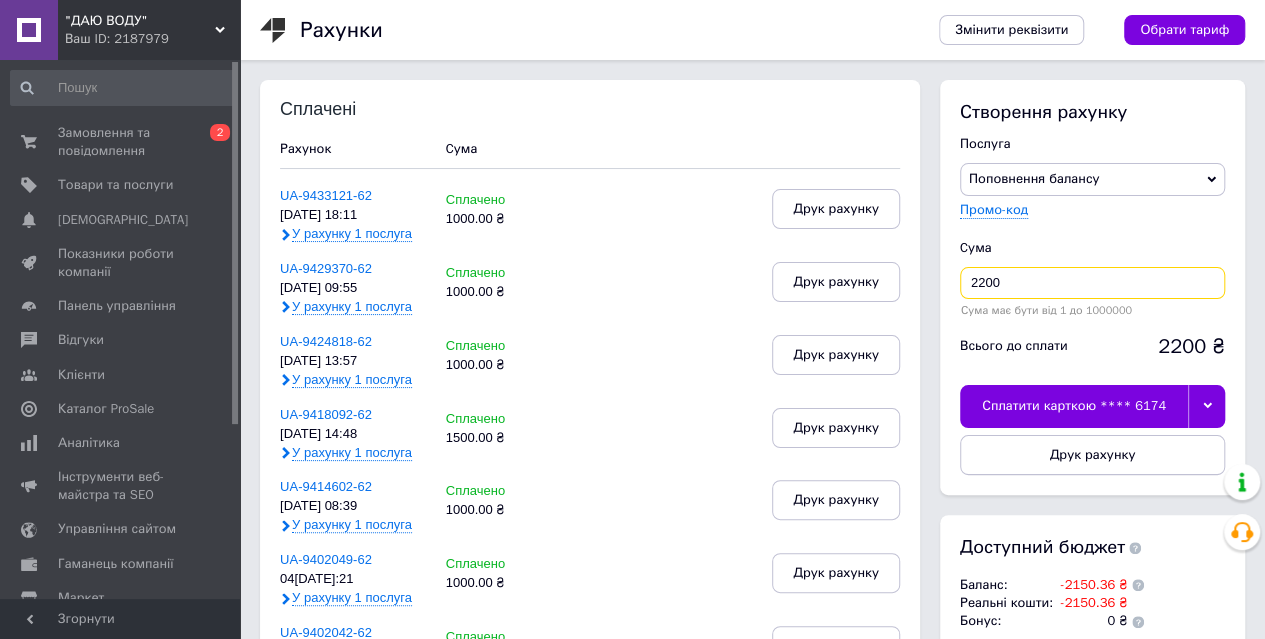 type on "2200" 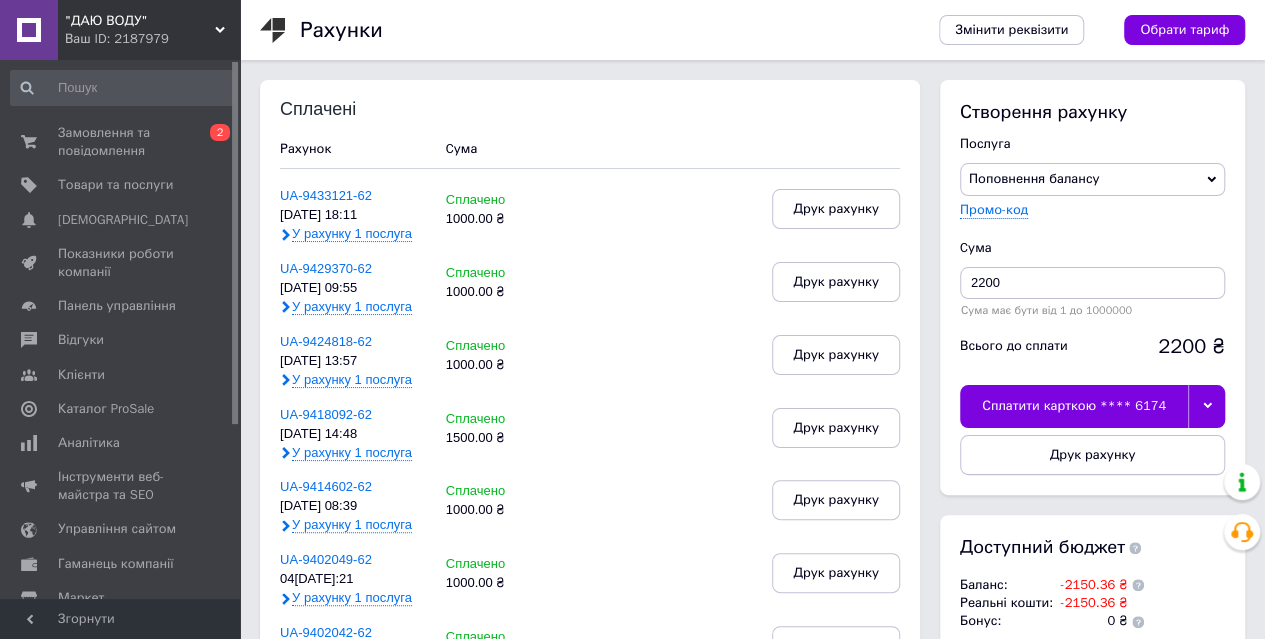 click on "Сплатити карткою  **** 6174" at bounding box center [1074, 406] 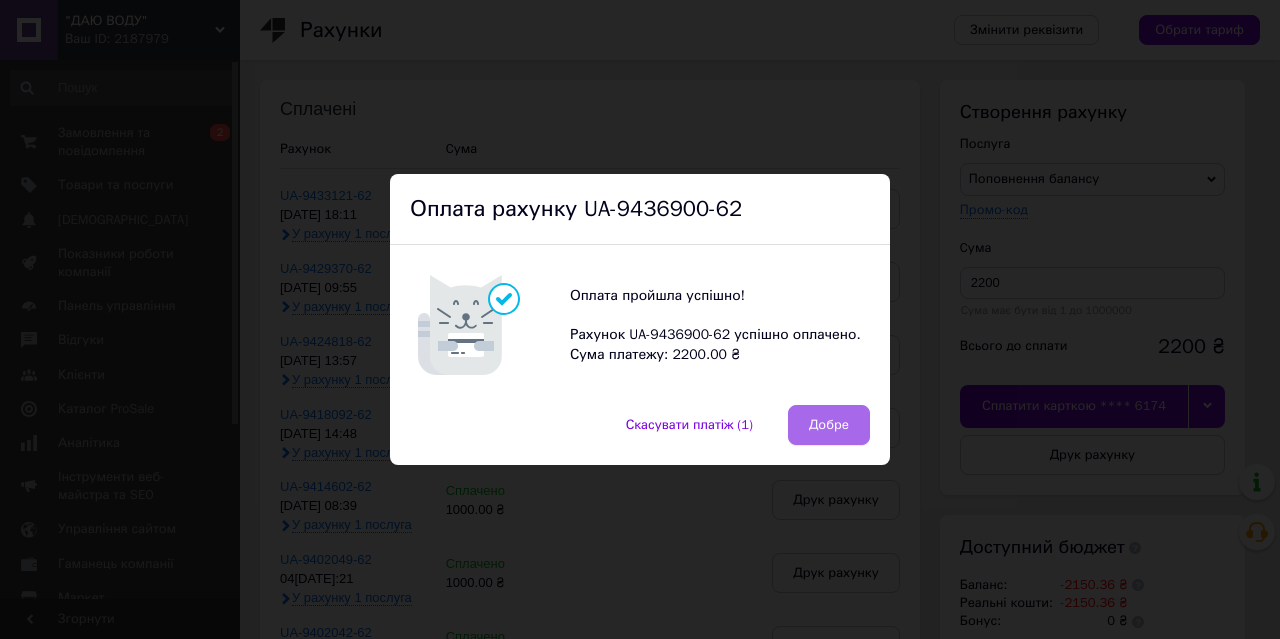 click on "Добре" at bounding box center (829, 425) 